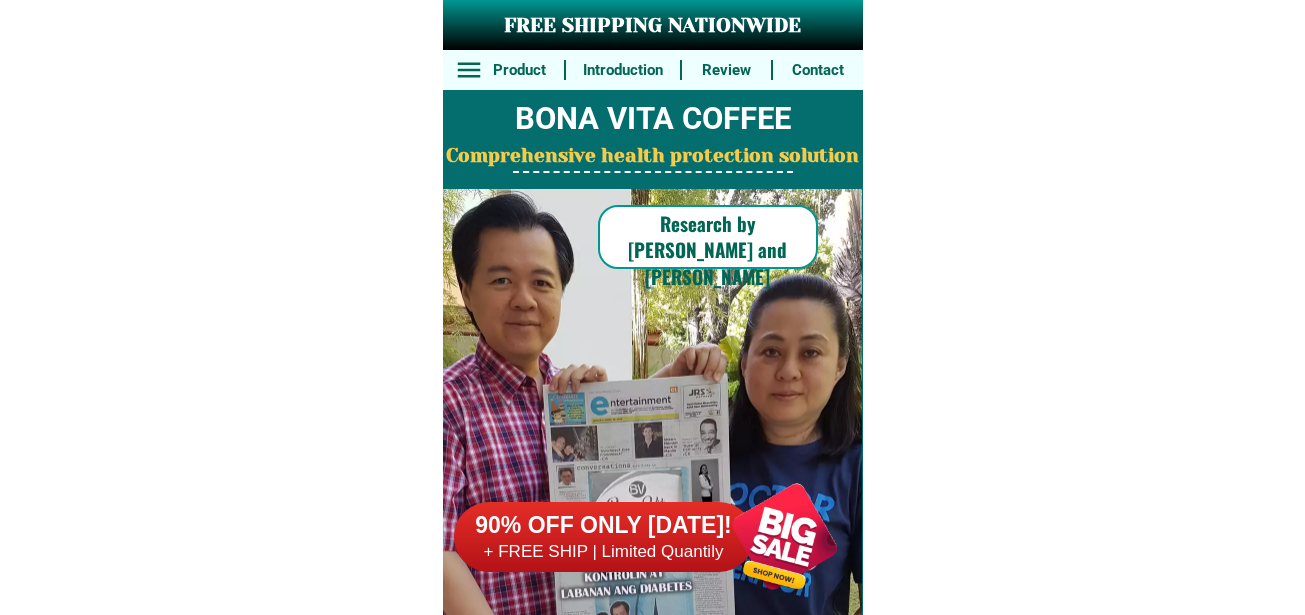 click at bounding box center (648, 15758) 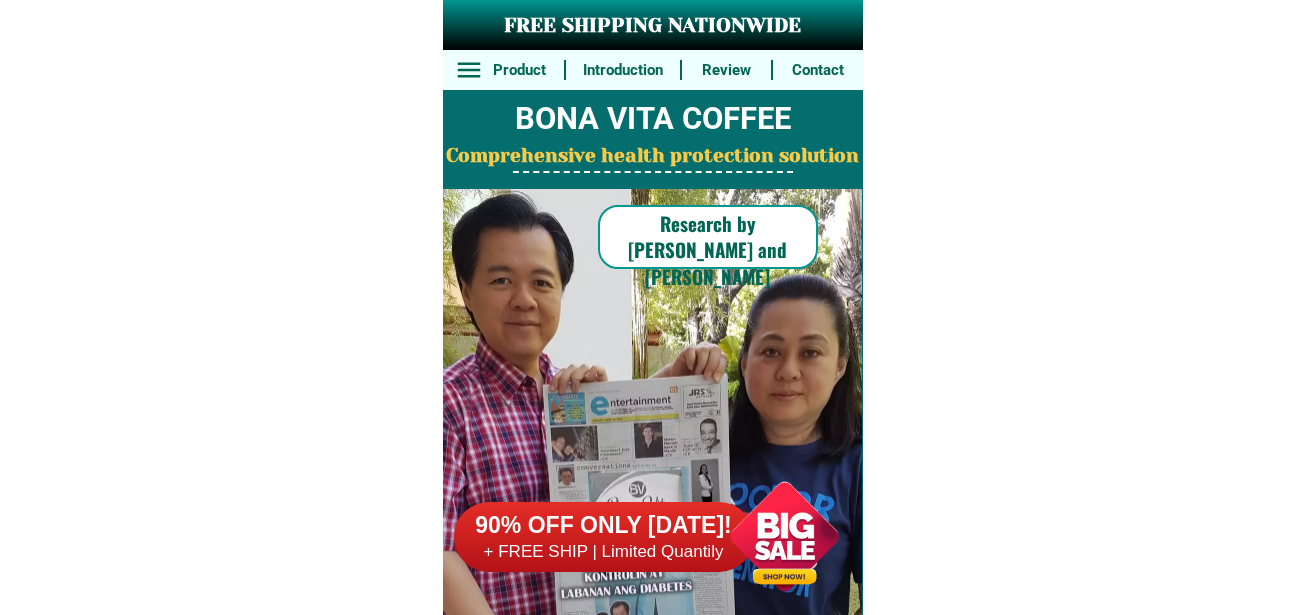 scroll, scrollTop: 15646, scrollLeft: 0, axis: vertical 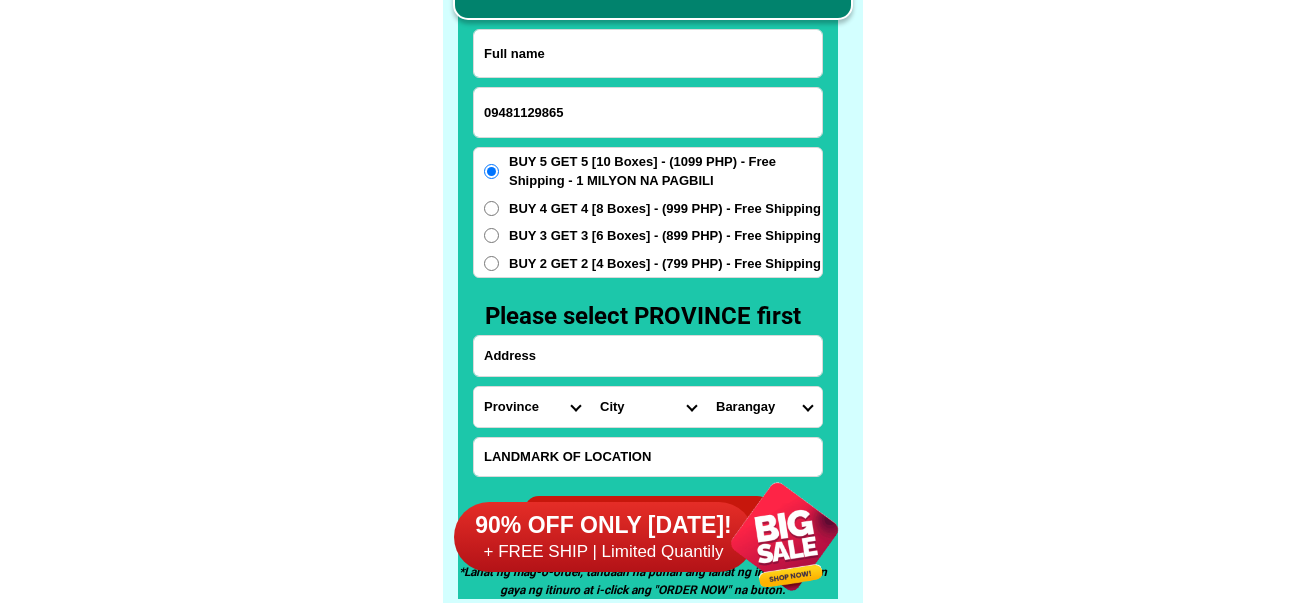 type on "09481129865" 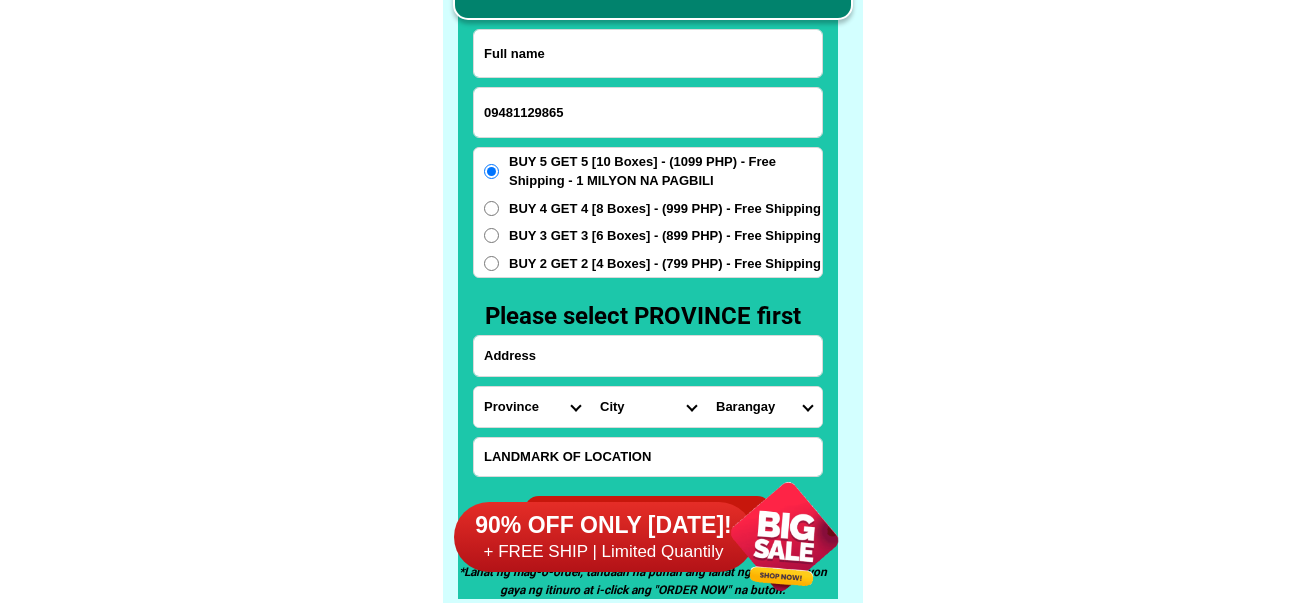 click at bounding box center (648, 53) 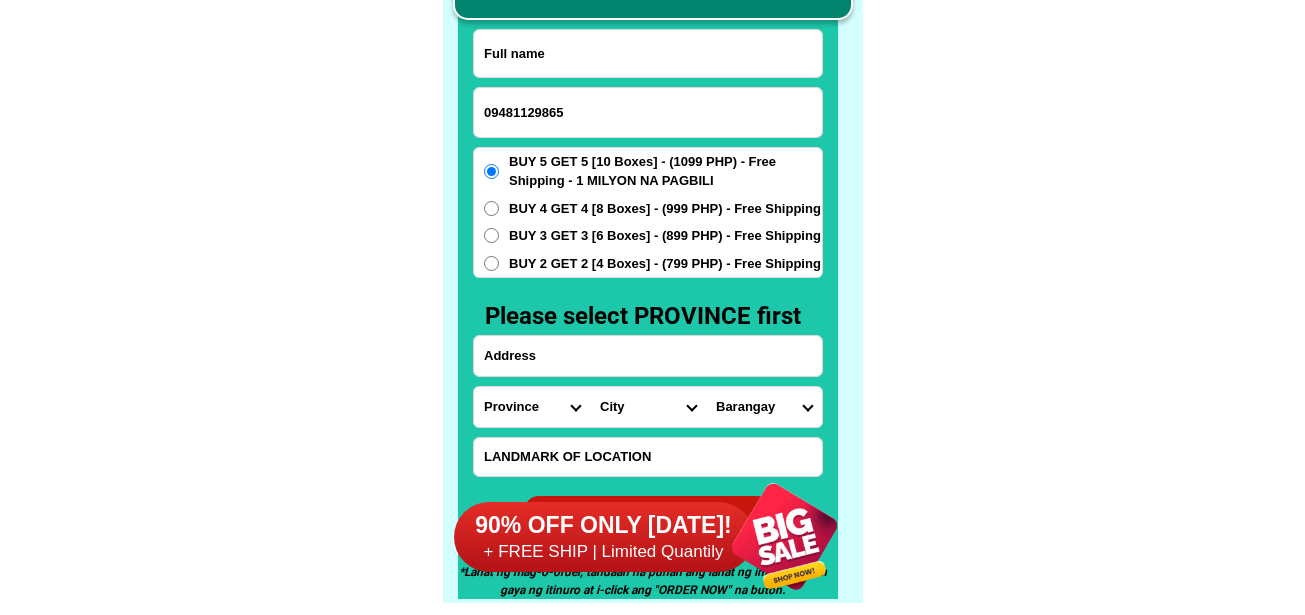 paste on "[PERSON_NAME][DOMAIN_NAME]" 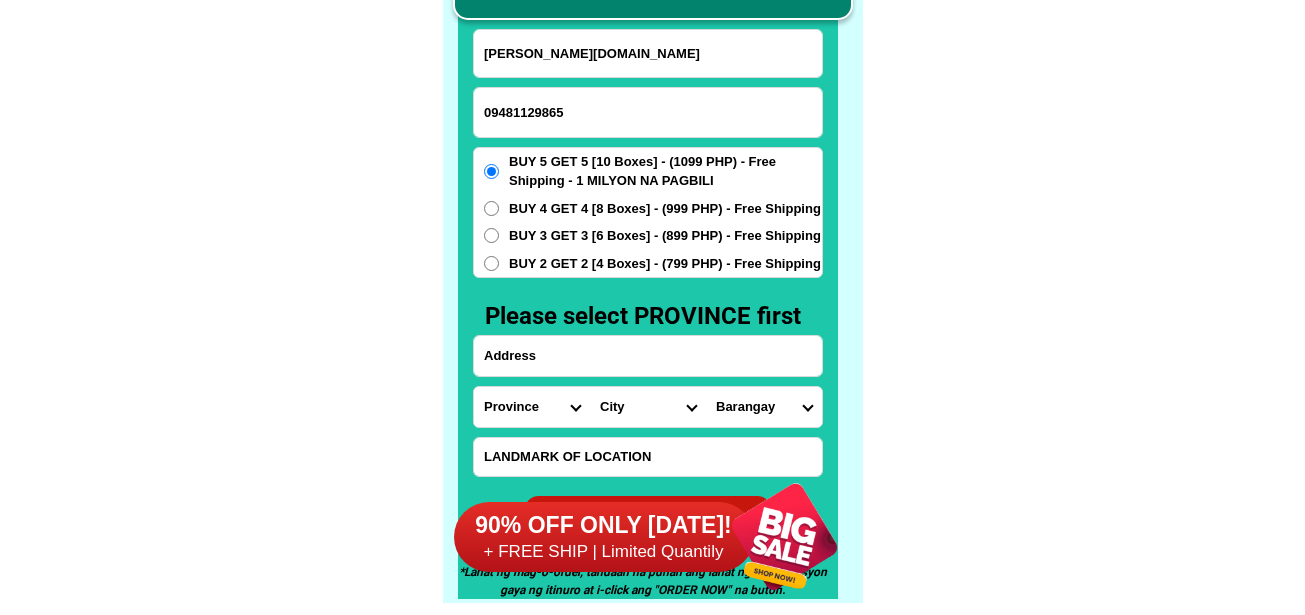 type on "[PERSON_NAME][DOMAIN_NAME]" 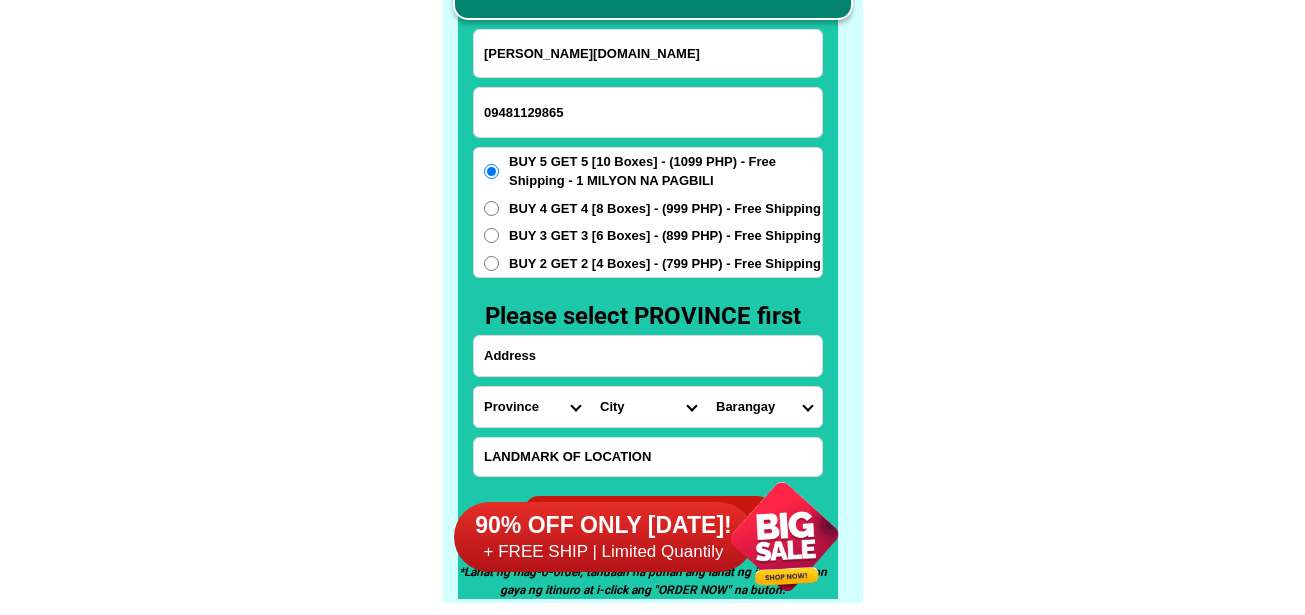 click at bounding box center [648, 356] 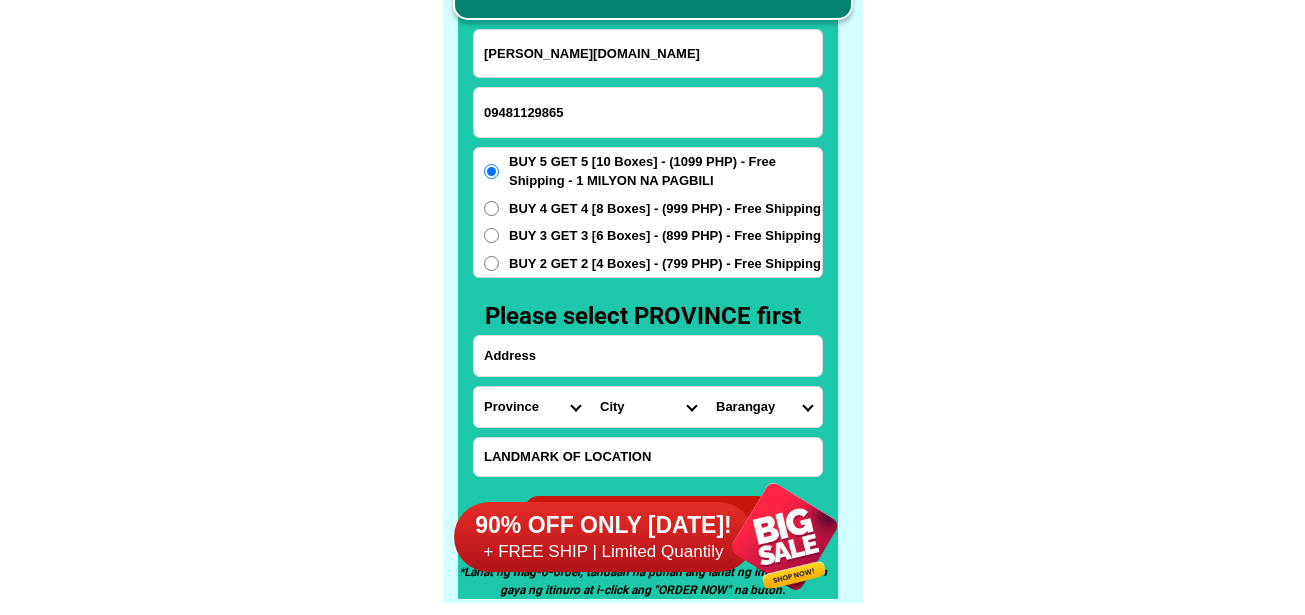 paste on "[PERSON_NAME]" 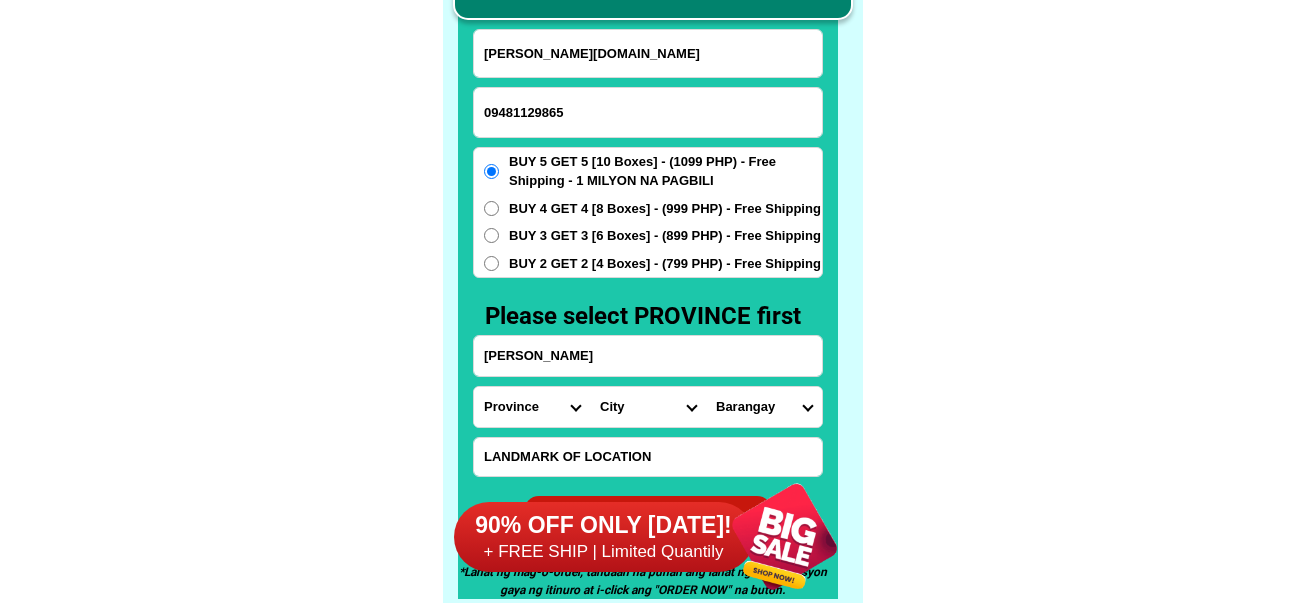 type on "[PERSON_NAME]" 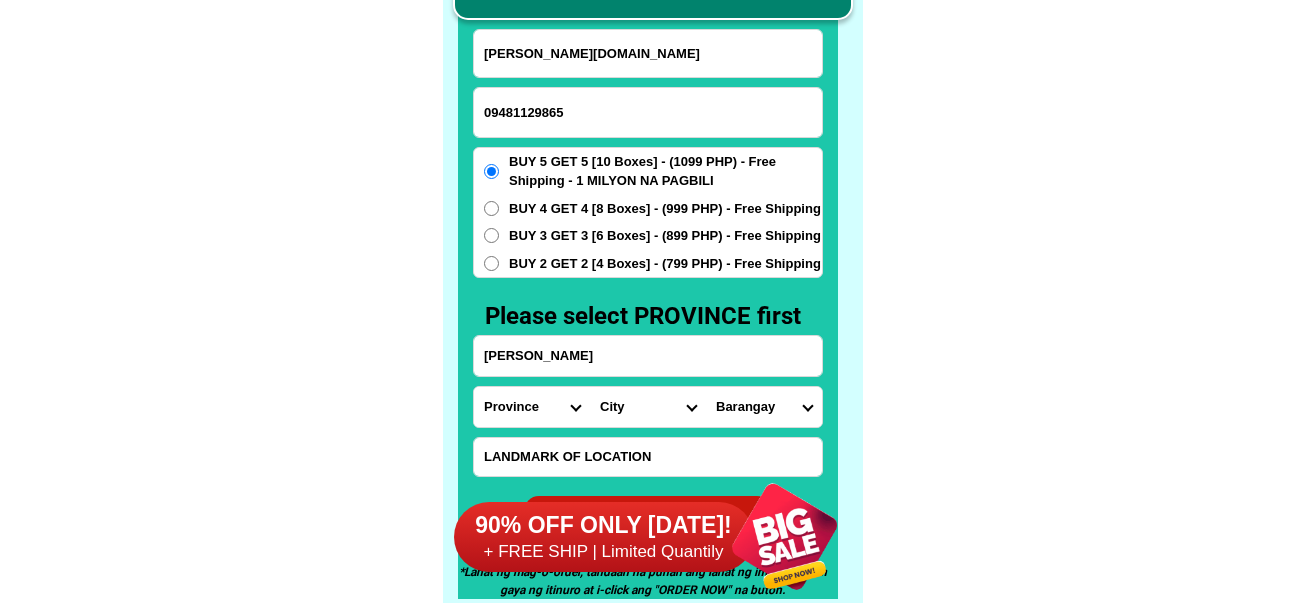 click at bounding box center (648, 457) 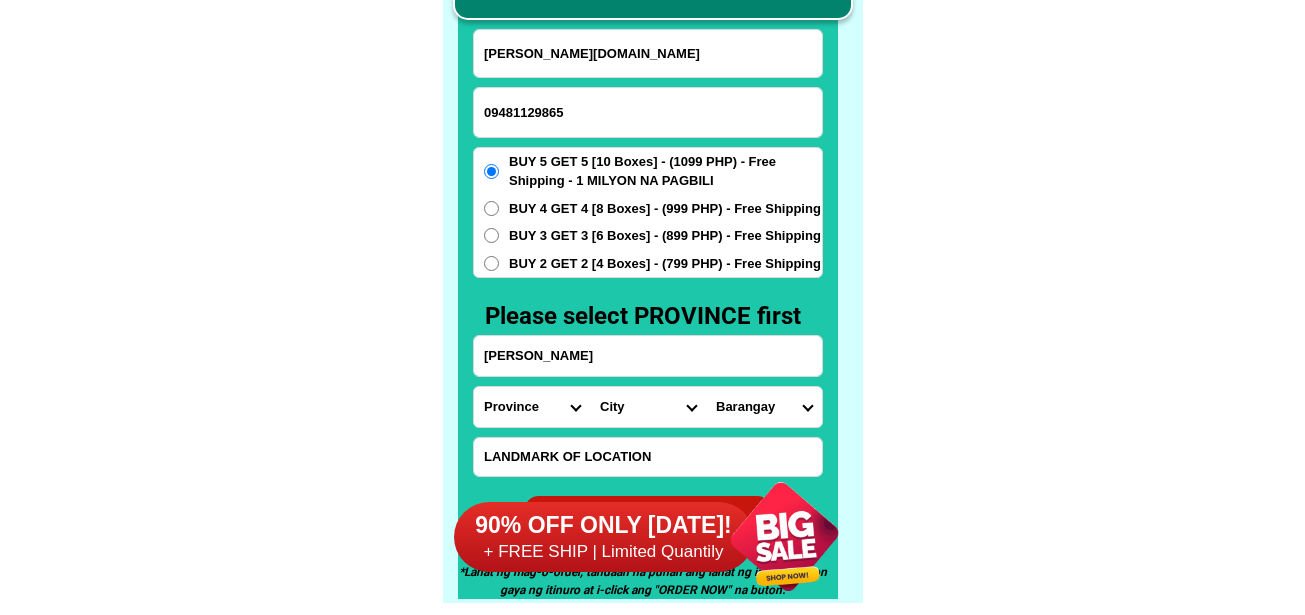 paste on "LIKOD NG  [DEMOGRAPHIC_DATA]"" 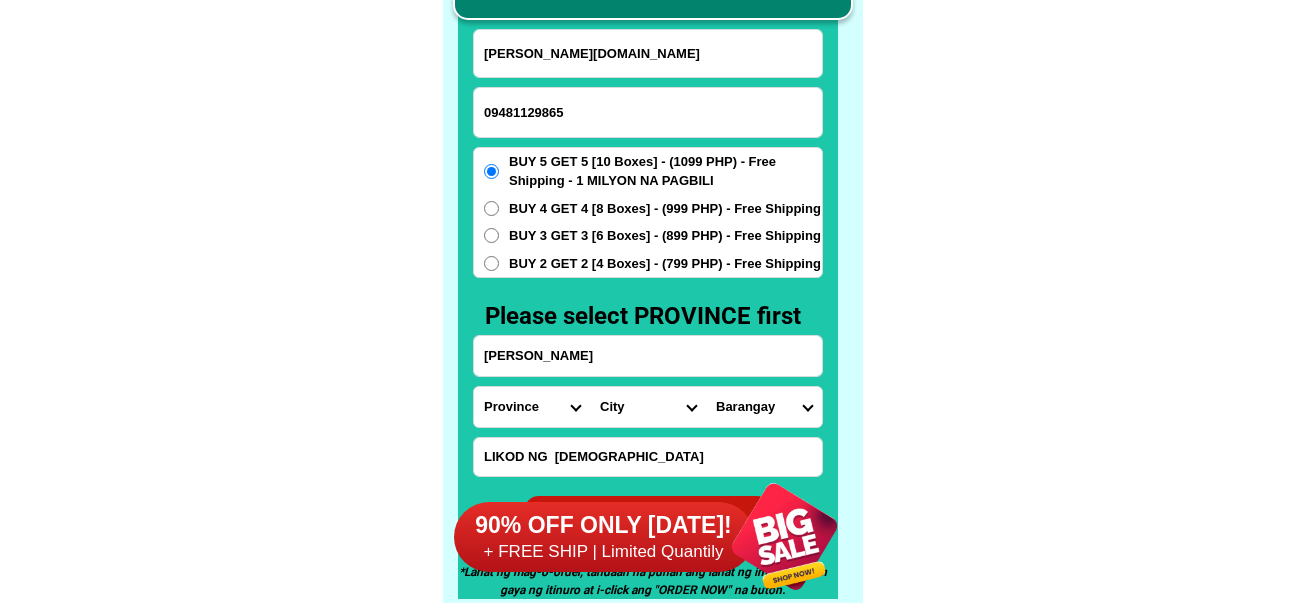 type on "LIKOD NG  [DEMOGRAPHIC_DATA]" 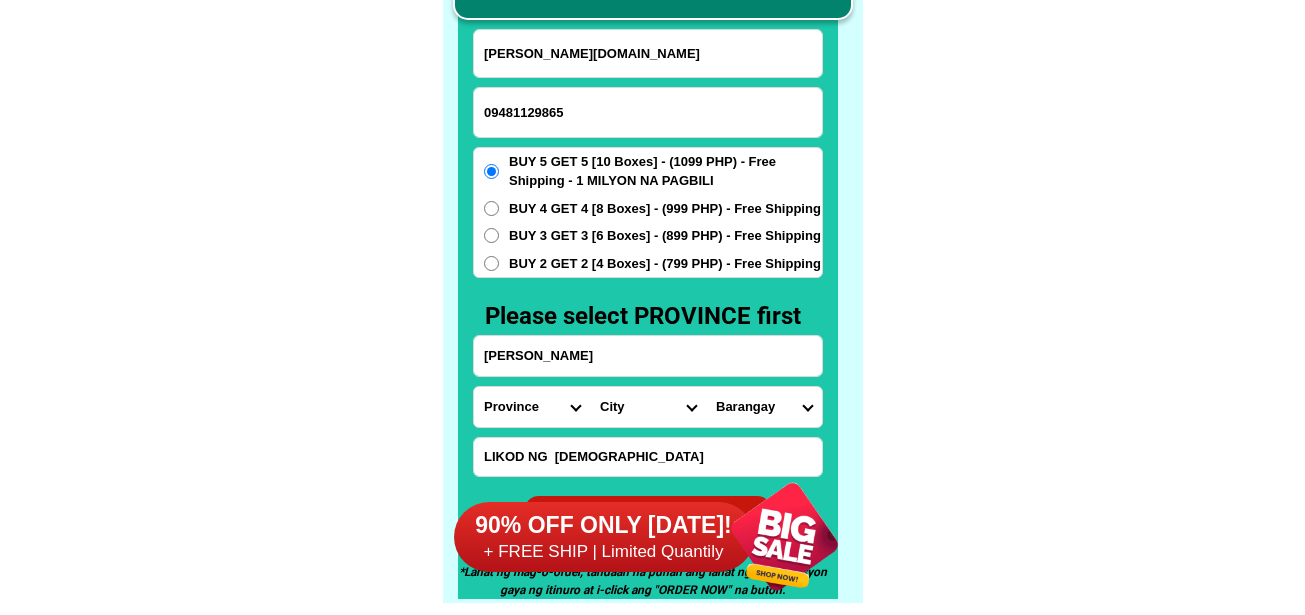 drag, startPoint x: 746, startPoint y: 355, endPoint x: 368, endPoint y: 351, distance: 378.02115 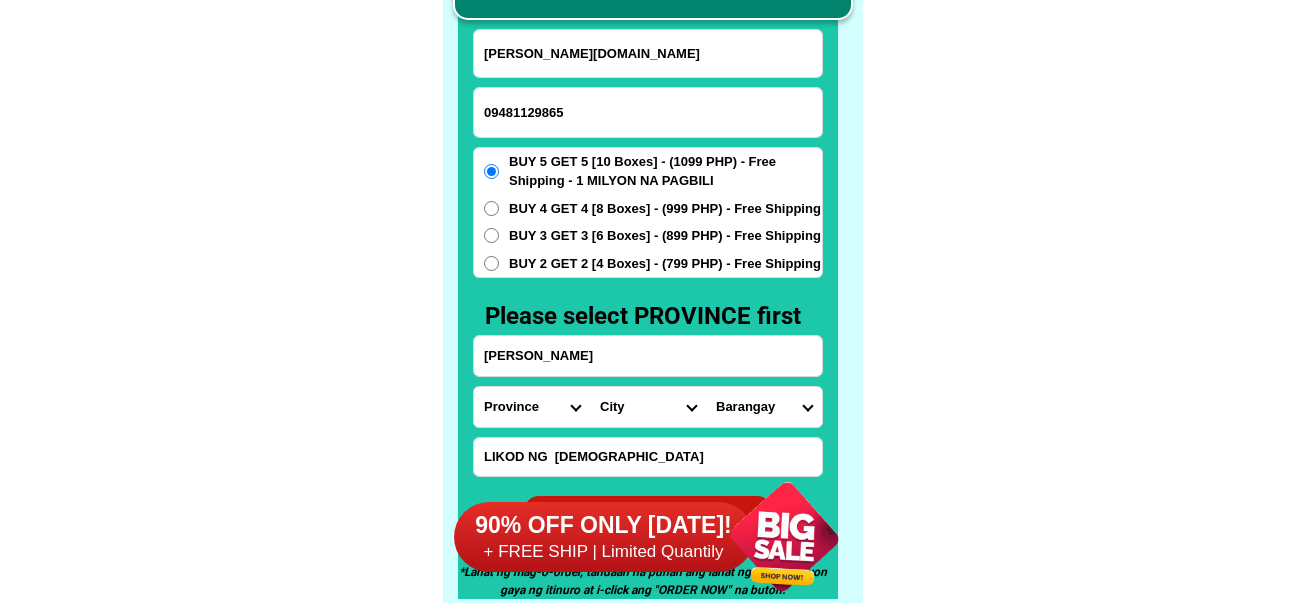click on "FREE SHIPPING NATIONWIDE Contact Review Introduction Product BONA VITA COFFEE Comprehensive health protection solution
Research by [PERSON_NAME] and [PERSON_NAME] ✅ 𝙰𝚗𝚝𝚒 𝙲𝚊𝚗𝚌𝚎𝚛 ✅ 𝙰𝚗𝚝𝚒 𝚂𝚝𝚛𝚘𝚔𝚎
✅ 𝙰𝚗𝚝𝚒 𝙳𝚒𝚊𝚋𝚎𝚝𝚒𝚌 ✅ 𝙳𝚒𝚊𝚋𝚎𝚝𝚎𝚜 FAKE VS ORIGINAL Noon: nagkaroon ng [MEDICAL_DATA], hindi makalakad ng normal pagkatapos: uminom [PERSON_NAME] dalawang beses sa isang araw, maaaring maglakad nang mag-isa, bawasan ang mga sintomas ng kanser The product has been certified for
safety and effectiveness Prevent and combat signs of [MEDICAL_DATA], [MEDICAL_DATA], and cardiovascular diseases Helps strengthen bones and joints Prevent [MEDICAL_DATA] Reduce excess fat Anti-aging [PERSON_NAME] CAFE WITH HYDROLYZED COLLAGEN Enemy of the cause of disease [PERSON_NAME] Doc Nutrition Department of [GEOGRAPHIC_DATA] shared that BONA VITA CAFE sprouts are the panacea in anti - aging and anti-disease. Start After 1 week" at bounding box center [652, -6201] 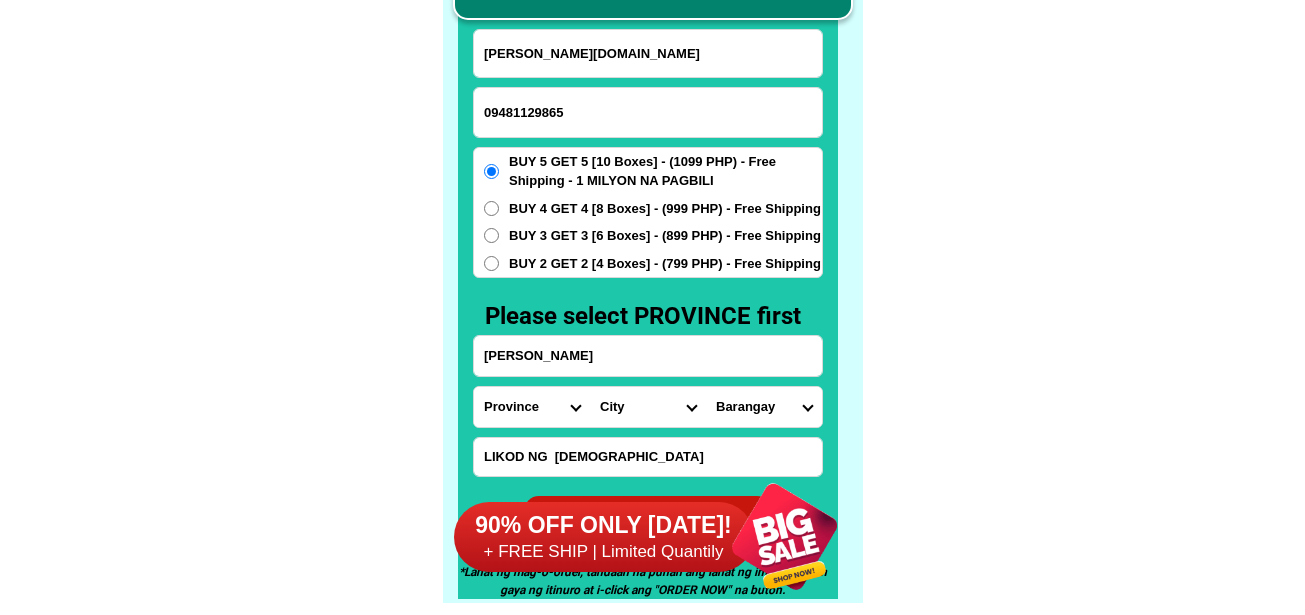 click on "Province [GEOGRAPHIC_DATA] [GEOGRAPHIC_DATA][PERSON_NAME][GEOGRAPHIC_DATA][GEOGRAPHIC_DATA] [GEOGRAPHIC_DATA] [GEOGRAPHIC_DATA][PERSON_NAME][GEOGRAPHIC_DATA][GEOGRAPHIC_DATA] [GEOGRAPHIC_DATA][PERSON_NAME][GEOGRAPHIC_DATA][GEOGRAPHIC_DATA] [GEOGRAPHIC_DATA][PERSON_NAME][GEOGRAPHIC_DATA][GEOGRAPHIC_DATA] [GEOGRAPHIC_DATA] [GEOGRAPHIC_DATA]-[GEOGRAPHIC_DATA] [GEOGRAPHIC_DATA][PERSON_NAME][GEOGRAPHIC_DATA] [GEOGRAPHIC_DATA] [GEOGRAPHIC_DATA] [GEOGRAPHIC_DATA] [GEOGRAPHIC_DATA] [GEOGRAPHIC_DATA] [GEOGRAPHIC_DATA]-occidental [GEOGRAPHIC_DATA] [GEOGRAPHIC_DATA] Eastern-[GEOGRAPHIC_DATA][PERSON_NAME][GEOGRAPHIC_DATA][GEOGRAPHIC_DATA] [GEOGRAPHIC_DATA]-norte [GEOGRAPHIC_DATA]-[GEOGRAPHIC_DATA] [GEOGRAPHIC_DATA][PERSON_NAME][GEOGRAPHIC_DATA] [GEOGRAPHIC_DATA] [GEOGRAPHIC_DATA] [GEOGRAPHIC_DATA][PERSON_NAME][GEOGRAPHIC_DATA][GEOGRAPHIC_DATA] [GEOGRAPHIC_DATA] Metro-[GEOGRAPHIC_DATA] [GEOGRAPHIC_DATA]-[GEOGRAPHIC_DATA]-[GEOGRAPHIC_DATA]-province [GEOGRAPHIC_DATA]-[GEOGRAPHIC_DATA]-oriental [GEOGRAPHIC_DATA] [GEOGRAPHIC_DATA] [GEOGRAPHIC_DATA]-[GEOGRAPHIC_DATA]-[GEOGRAPHIC_DATA] [GEOGRAPHIC_DATA] [GEOGRAPHIC_DATA] [GEOGRAPHIC_DATA] [GEOGRAPHIC_DATA] [GEOGRAPHIC_DATA][PERSON_NAME][GEOGRAPHIC_DATA][GEOGRAPHIC_DATA] [GEOGRAPHIC_DATA][PERSON_NAME][GEOGRAPHIC_DATA][GEOGRAPHIC_DATA] [GEOGRAPHIC_DATA]-[GEOGRAPHIC_DATA]-[GEOGRAPHIC_DATA]-[GEOGRAPHIC_DATA] [GEOGRAPHIC_DATA] [GEOGRAPHIC_DATA]-[GEOGRAPHIC_DATA]-[GEOGRAPHIC_DATA][PERSON_NAME][GEOGRAPHIC_DATA] [GEOGRAPHIC_DATA] [GEOGRAPHIC_DATA]" at bounding box center [532, 407] 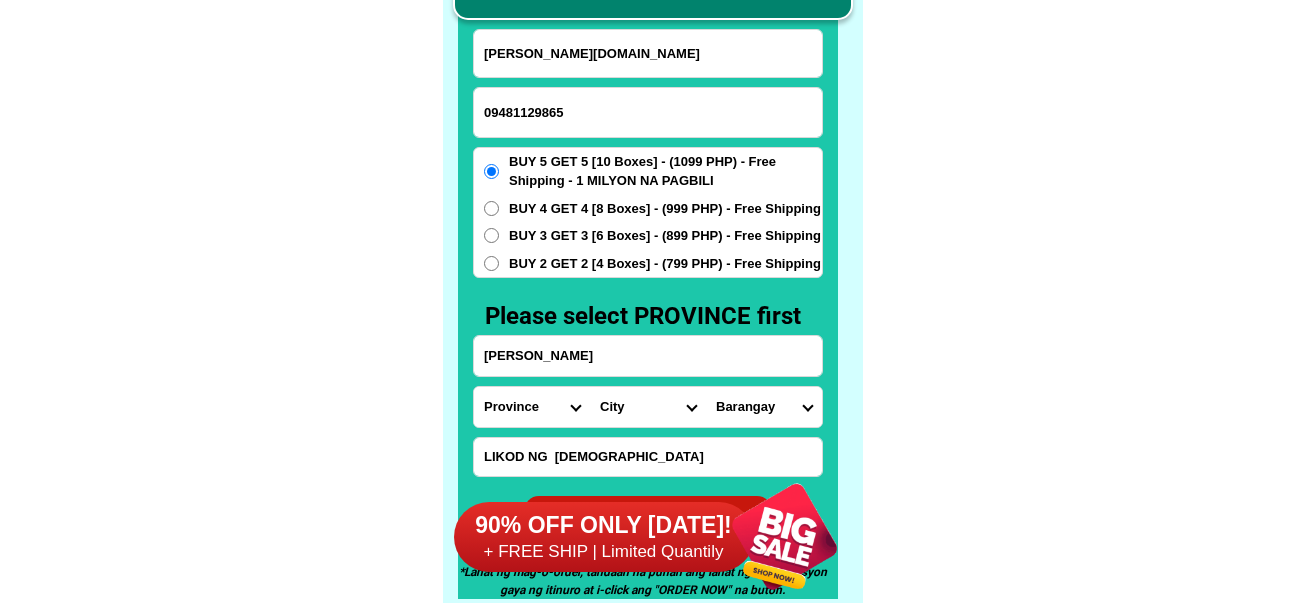 select on "63_247" 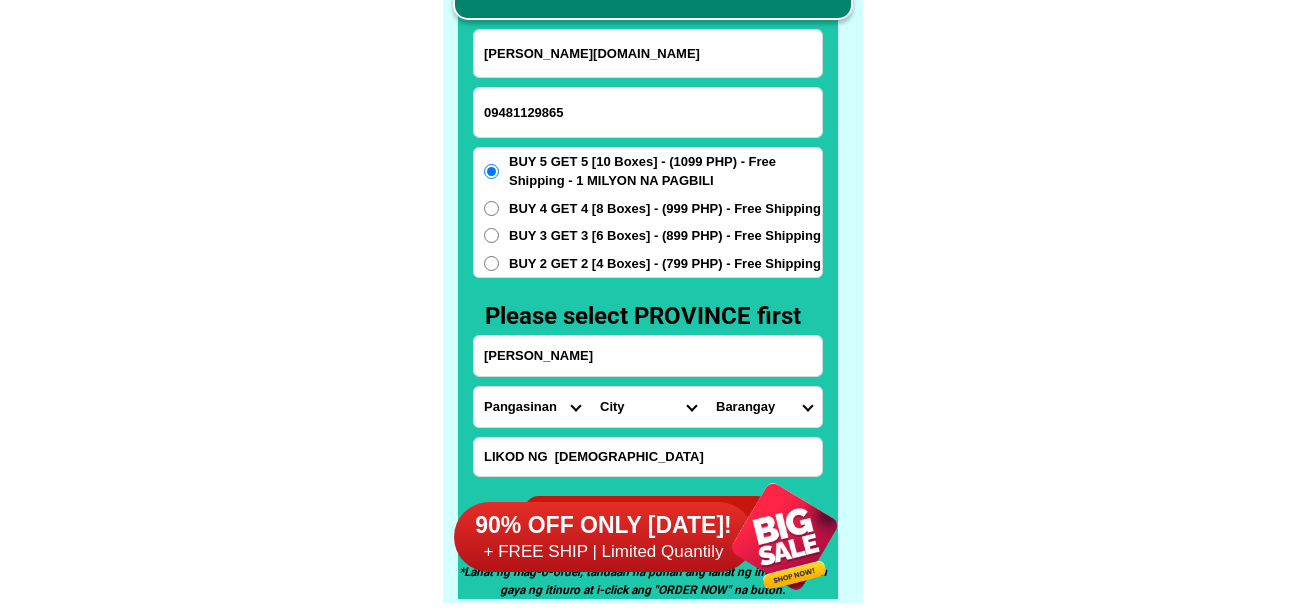 click on "Province [GEOGRAPHIC_DATA] [GEOGRAPHIC_DATA][PERSON_NAME][GEOGRAPHIC_DATA][GEOGRAPHIC_DATA] [GEOGRAPHIC_DATA] [GEOGRAPHIC_DATA][PERSON_NAME][GEOGRAPHIC_DATA][GEOGRAPHIC_DATA] [GEOGRAPHIC_DATA][PERSON_NAME][GEOGRAPHIC_DATA][GEOGRAPHIC_DATA] [GEOGRAPHIC_DATA][PERSON_NAME][GEOGRAPHIC_DATA][GEOGRAPHIC_DATA] [GEOGRAPHIC_DATA] [GEOGRAPHIC_DATA]-[GEOGRAPHIC_DATA] [GEOGRAPHIC_DATA][PERSON_NAME][GEOGRAPHIC_DATA] [GEOGRAPHIC_DATA] [GEOGRAPHIC_DATA] [GEOGRAPHIC_DATA] [GEOGRAPHIC_DATA] [GEOGRAPHIC_DATA] [GEOGRAPHIC_DATA]-occidental [GEOGRAPHIC_DATA] [GEOGRAPHIC_DATA] Eastern-[GEOGRAPHIC_DATA][PERSON_NAME][GEOGRAPHIC_DATA][GEOGRAPHIC_DATA] [GEOGRAPHIC_DATA]-norte [GEOGRAPHIC_DATA]-[GEOGRAPHIC_DATA] [GEOGRAPHIC_DATA][PERSON_NAME][GEOGRAPHIC_DATA] [GEOGRAPHIC_DATA] [GEOGRAPHIC_DATA] [GEOGRAPHIC_DATA][PERSON_NAME][GEOGRAPHIC_DATA][GEOGRAPHIC_DATA] [GEOGRAPHIC_DATA] Metro-[GEOGRAPHIC_DATA] [GEOGRAPHIC_DATA]-[GEOGRAPHIC_DATA]-[GEOGRAPHIC_DATA]-province [GEOGRAPHIC_DATA]-[GEOGRAPHIC_DATA]-oriental [GEOGRAPHIC_DATA] [GEOGRAPHIC_DATA] [GEOGRAPHIC_DATA]-[GEOGRAPHIC_DATA]-[GEOGRAPHIC_DATA] [GEOGRAPHIC_DATA] [GEOGRAPHIC_DATA] [GEOGRAPHIC_DATA] [GEOGRAPHIC_DATA] [GEOGRAPHIC_DATA][PERSON_NAME][GEOGRAPHIC_DATA][GEOGRAPHIC_DATA] [GEOGRAPHIC_DATA][PERSON_NAME][GEOGRAPHIC_DATA][GEOGRAPHIC_DATA] [GEOGRAPHIC_DATA]-[GEOGRAPHIC_DATA]-[GEOGRAPHIC_DATA]-[GEOGRAPHIC_DATA] [GEOGRAPHIC_DATA] [GEOGRAPHIC_DATA]-[GEOGRAPHIC_DATA]-[GEOGRAPHIC_DATA][PERSON_NAME][GEOGRAPHIC_DATA] [GEOGRAPHIC_DATA] [GEOGRAPHIC_DATA]" at bounding box center (532, 407) 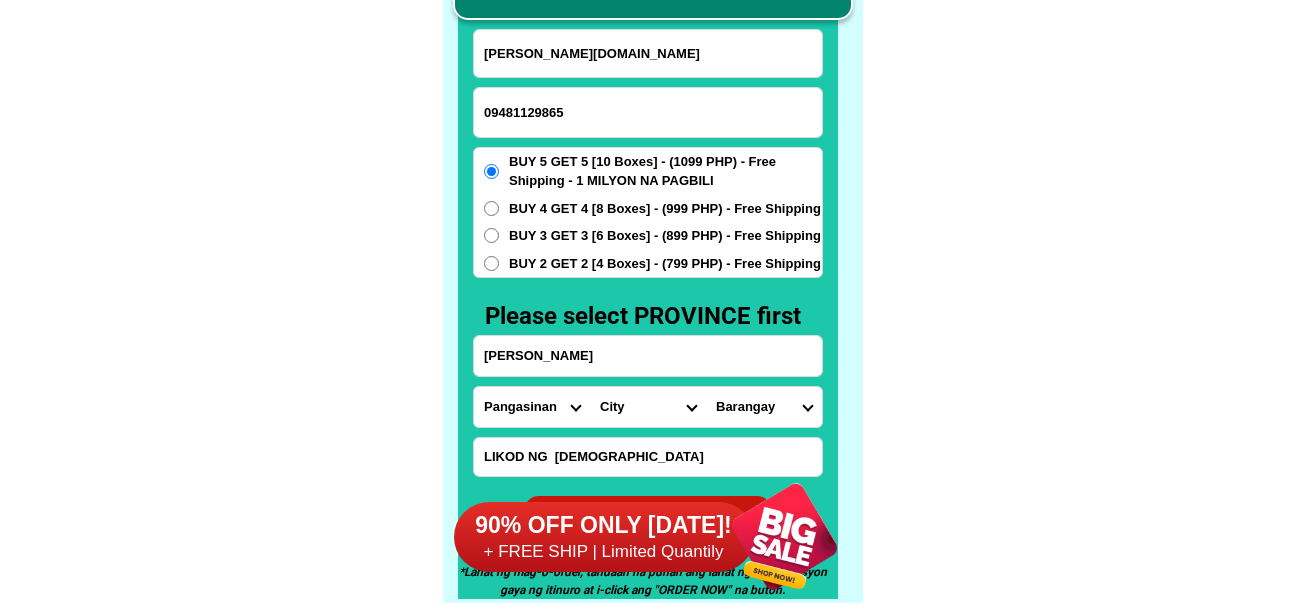 click on "City [GEOGRAPHIC_DATA] [PERSON_NAME]-city [GEOGRAPHIC_DATA] [GEOGRAPHIC_DATA] [GEOGRAPHIC_DATA][PERSON_NAME][GEOGRAPHIC_DATA] [GEOGRAPHIC_DATA] [GEOGRAPHIC_DATA] [GEOGRAPHIC_DATA] [GEOGRAPHIC_DATA] [GEOGRAPHIC_DATA] [GEOGRAPHIC_DATA]-city [GEOGRAPHIC_DATA] [GEOGRAPHIC_DATA] [GEOGRAPHIC_DATA] [GEOGRAPHIC_DATA] [GEOGRAPHIC_DATA][PERSON_NAME][GEOGRAPHIC_DATA][GEOGRAPHIC_DATA] [GEOGRAPHIC_DATA] [PERSON_NAME][GEOGRAPHIC_DATA][GEOGRAPHIC_DATA]-[GEOGRAPHIC_DATA][PERSON_NAME][GEOGRAPHIC_DATA][GEOGRAPHIC_DATA][GEOGRAPHIC_DATA][GEOGRAPHIC_DATA] [GEOGRAPHIC_DATA]-[GEOGRAPHIC_DATA] [GEOGRAPHIC_DATA]-[GEOGRAPHIC_DATA][PERSON_NAME]-city [GEOGRAPHIC_DATA]-[GEOGRAPHIC_DATA][PERSON_NAME][GEOGRAPHIC_DATA]-[GEOGRAPHIC_DATA][PERSON_NAME][GEOGRAPHIC_DATA]-[GEOGRAPHIC_DATA][PERSON_NAME][GEOGRAPHIC_DATA]-[GEOGRAPHIC_DATA]-[GEOGRAPHIC_DATA][PERSON_NAME][GEOGRAPHIC_DATA]-[GEOGRAPHIC_DATA][PERSON_NAME][GEOGRAPHIC_DATA]-[GEOGRAPHIC_DATA][PERSON_NAME][GEOGRAPHIC_DATA][GEOGRAPHIC_DATA][PERSON_NAME][GEOGRAPHIC_DATA][GEOGRAPHIC_DATA] [PERSON_NAME] [GEOGRAPHIC_DATA][PERSON_NAME] [GEOGRAPHIC_DATA][PERSON_NAME][GEOGRAPHIC_DATA]-city Villasis" at bounding box center [648, 407] 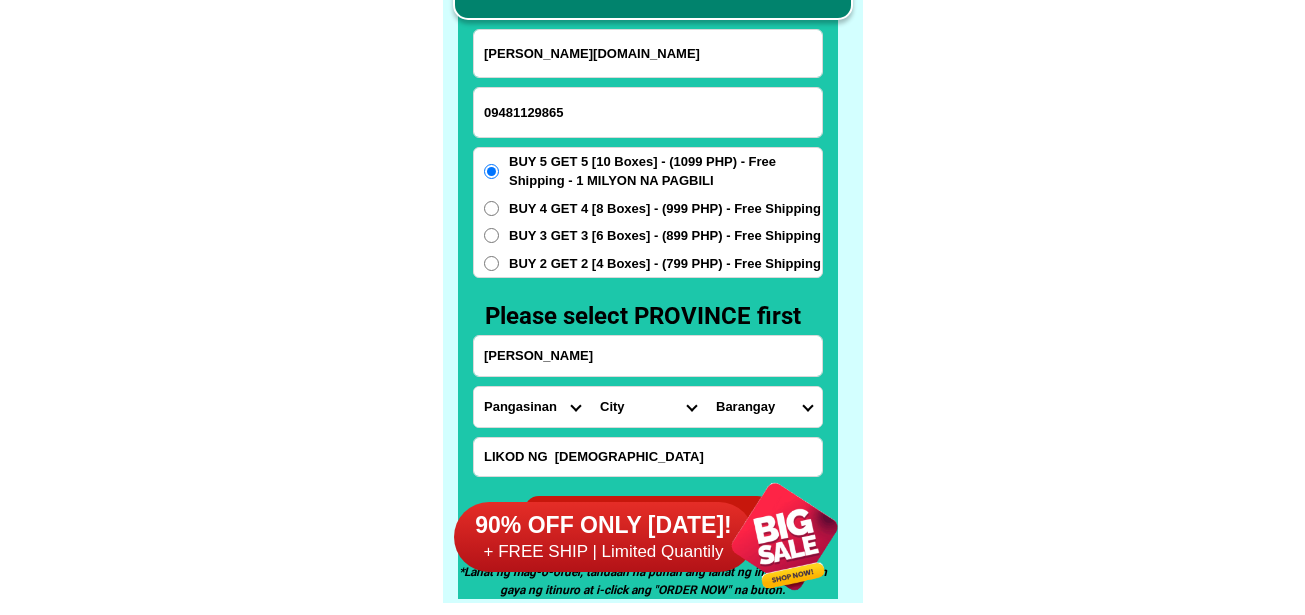 select on "63_2471602" 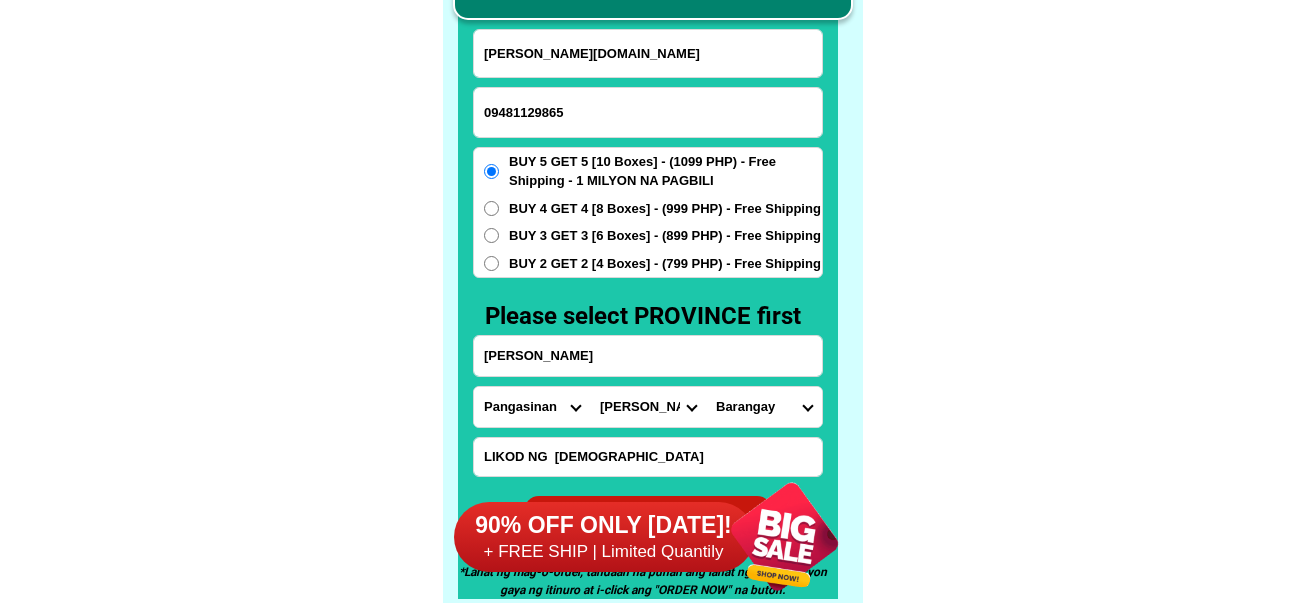 click on "City [GEOGRAPHIC_DATA] [PERSON_NAME]-city [GEOGRAPHIC_DATA] [GEOGRAPHIC_DATA] [GEOGRAPHIC_DATA][PERSON_NAME][GEOGRAPHIC_DATA] [GEOGRAPHIC_DATA] [GEOGRAPHIC_DATA] [GEOGRAPHIC_DATA] [GEOGRAPHIC_DATA] [GEOGRAPHIC_DATA] [GEOGRAPHIC_DATA]-city [GEOGRAPHIC_DATA] [GEOGRAPHIC_DATA] [GEOGRAPHIC_DATA] [GEOGRAPHIC_DATA] [GEOGRAPHIC_DATA][PERSON_NAME][GEOGRAPHIC_DATA][GEOGRAPHIC_DATA] [GEOGRAPHIC_DATA] [PERSON_NAME][GEOGRAPHIC_DATA][GEOGRAPHIC_DATA]-[GEOGRAPHIC_DATA][PERSON_NAME][GEOGRAPHIC_DATA][GEOGRAPHIC_DATA][GEOGRAPHIC_DATA][GEOGRAPHIC_DATA] [GEOGRAPHIC_DATA]-[GEOGRAPHIC_DATA] [GEOGRAPHIC_DATA]-[GEOGRAPHIC_DATA][PERSON_NAME]-city [GEOGRAPHIC_DATA]-[GEOGRAPHIC_DATA][PERSON_NAME][GEOGRAPHIC_DATA]-[GEOGRAPHIC_DATA][PERSON_NAME][GEOGRAPHIC_DATA]-[GEOGRAPHIC_DATA][PERSON_NAME][GEOGRAPHIC_DATA]-[GEOGRAPHIC_DATA]-[GEOGRAPHIC_DATA][PERSON_NAME][GEOGRAPHIC_DATA]-[GEOGRAPHIC_DATA][PERSON_NAME][GEOGRAPHIC_DATA]-[GEOGRAPHIC_DATA][PERSON_NAME][GEOGRAPHIC_DATA][GEOGRAPHIC_DATA][PERSON_NAME][GEOGRAPHIC_DATA][GEOGRAPHIC_DATA] [PERSON_NAME] [GEOGRAPHIC_DATA][PERSON_NAME] [GEOGRAPHIC_DATA][PERSON_NAME][GEOGRAPHIC_DATA]-city Villasis" at bounding box center [648, 407] 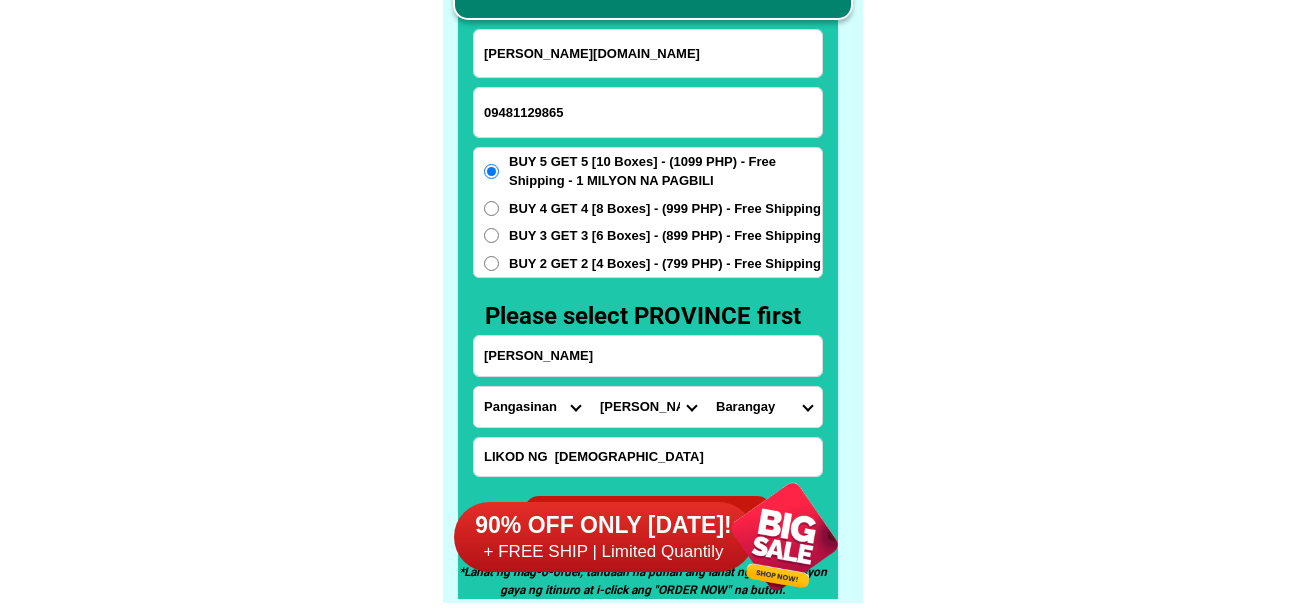 click on "Barangay [PERSON_NAME] [PERSON_NAME] Ketegan Nandacan Nibaliw norte [GEOGRAPHIC_DATA] sur [PERSON_NAME] [GEOGRAPHIC_DATA] [GEOGRAPHIC_DATA] [GEOGRAPHIC_DATA] [PERSON_NAME]" at bounding box center [764, 407] 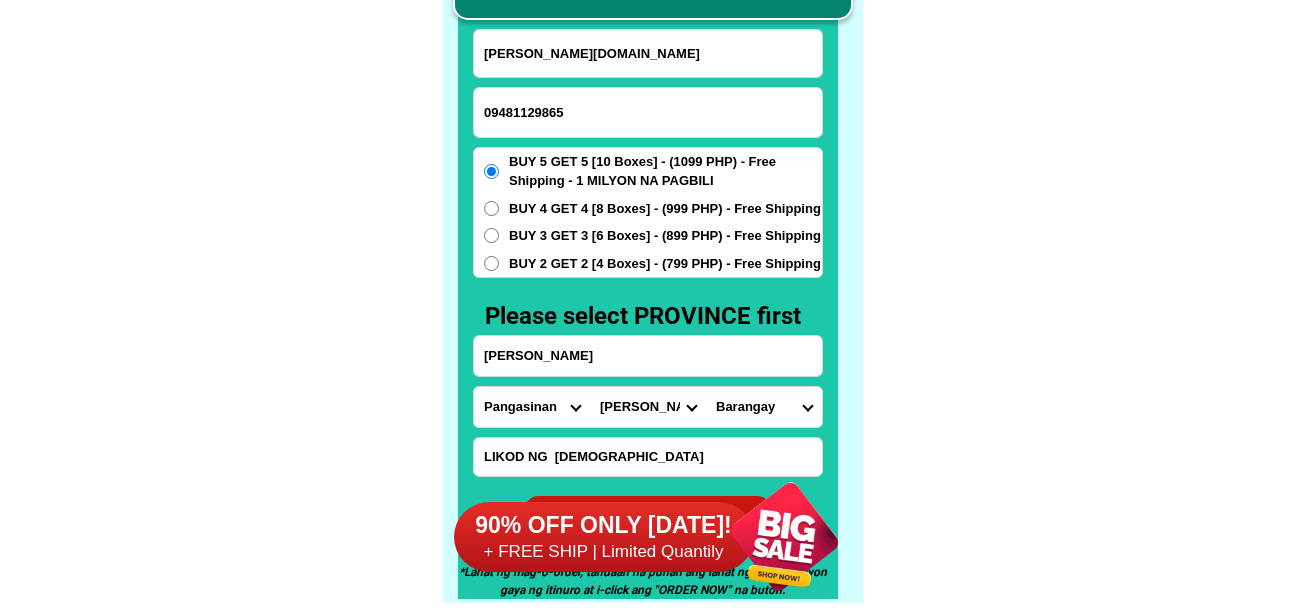 select on "63_24716025010" 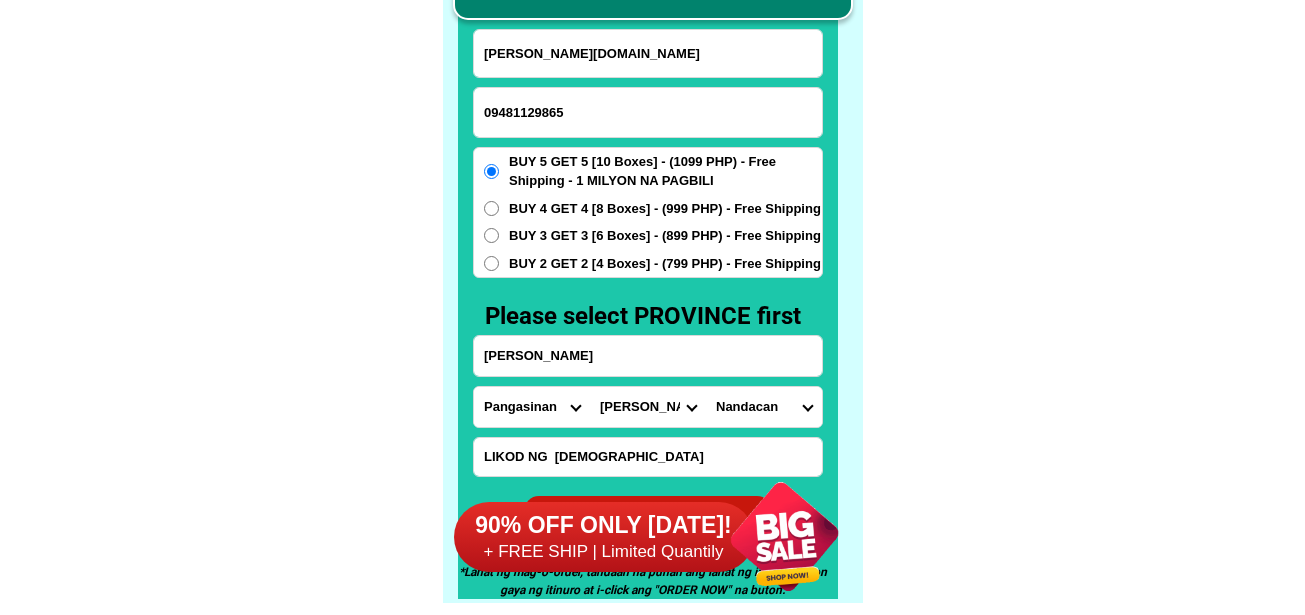 click on "Barangay [PERSON_NAME] [PERSON_NAME] Ketegan Nandacan Nibaliw norte [GEOGRAPHIC_DATA] sur [PERSON_NAME] [GEOGRAPHIC_DATA] [GEOGRAPHIC_DATA] [GEOGRAPHIC_DATA] [PERSON_NAME]" at bounding box center [764, 407] 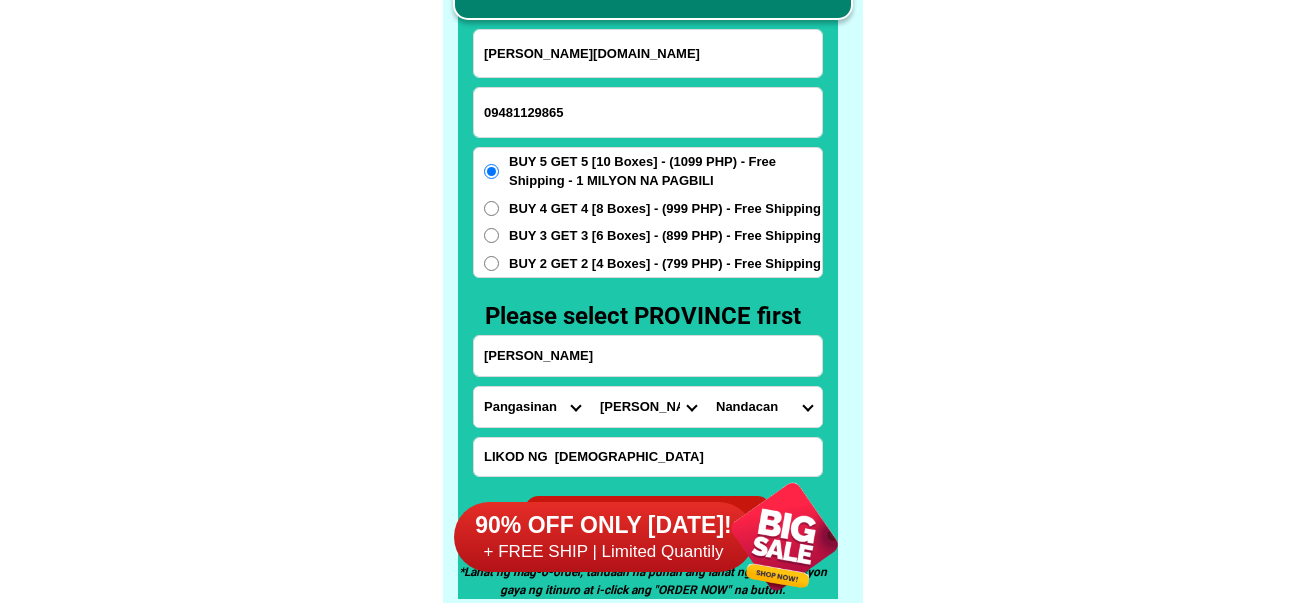 click on "BUY 2 GET 2 [4 Boxes] - (799 PHP) - Free Shipping" at bounding box center (665, 264) 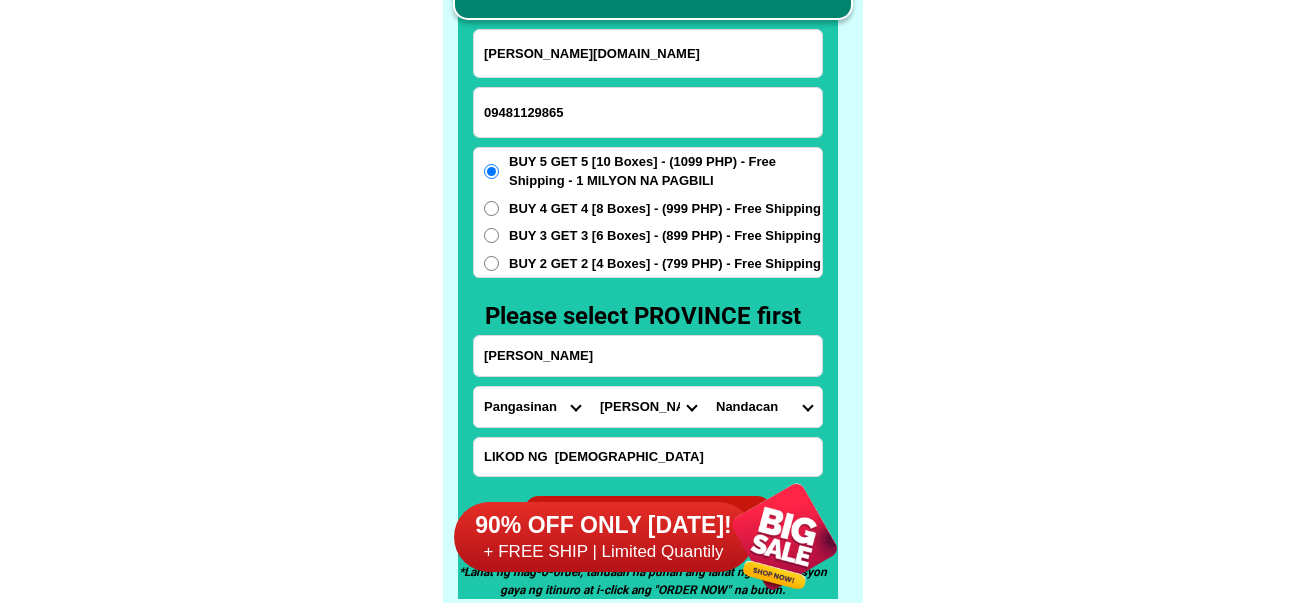 click on "BUY 2 GET 2 [4 Boxes] - (799 PHP) - Free Shipping" at bounding box center [491, 263] 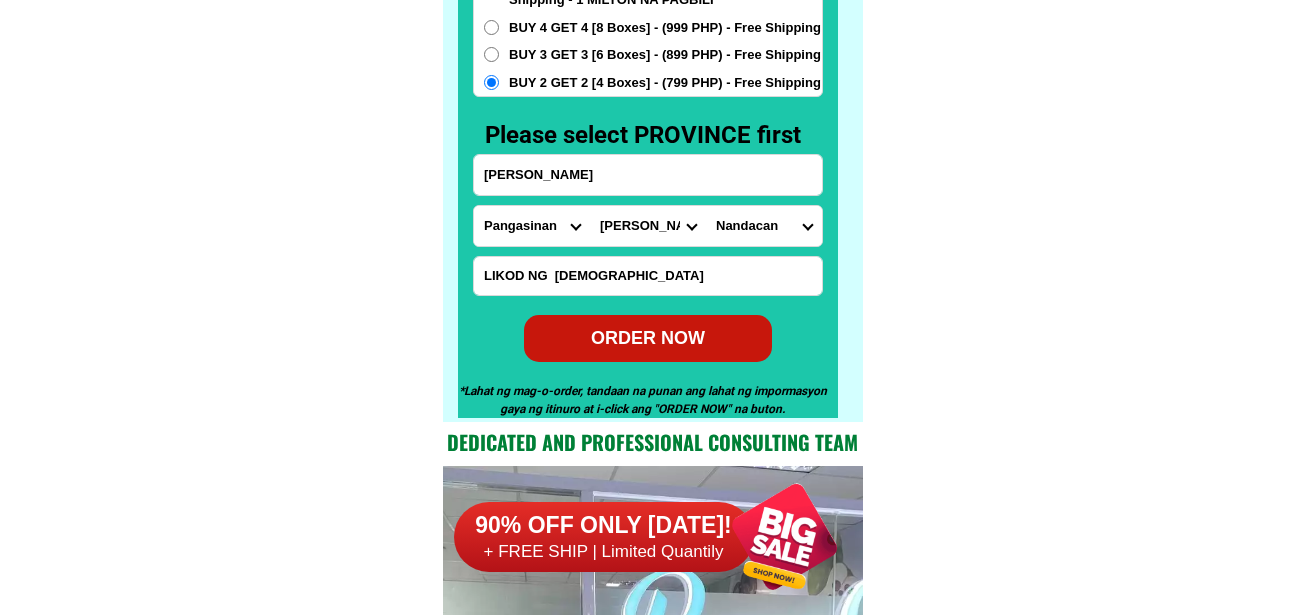 scroll, scrollTop: 15846, scrollLeft: 0, axis: vertical 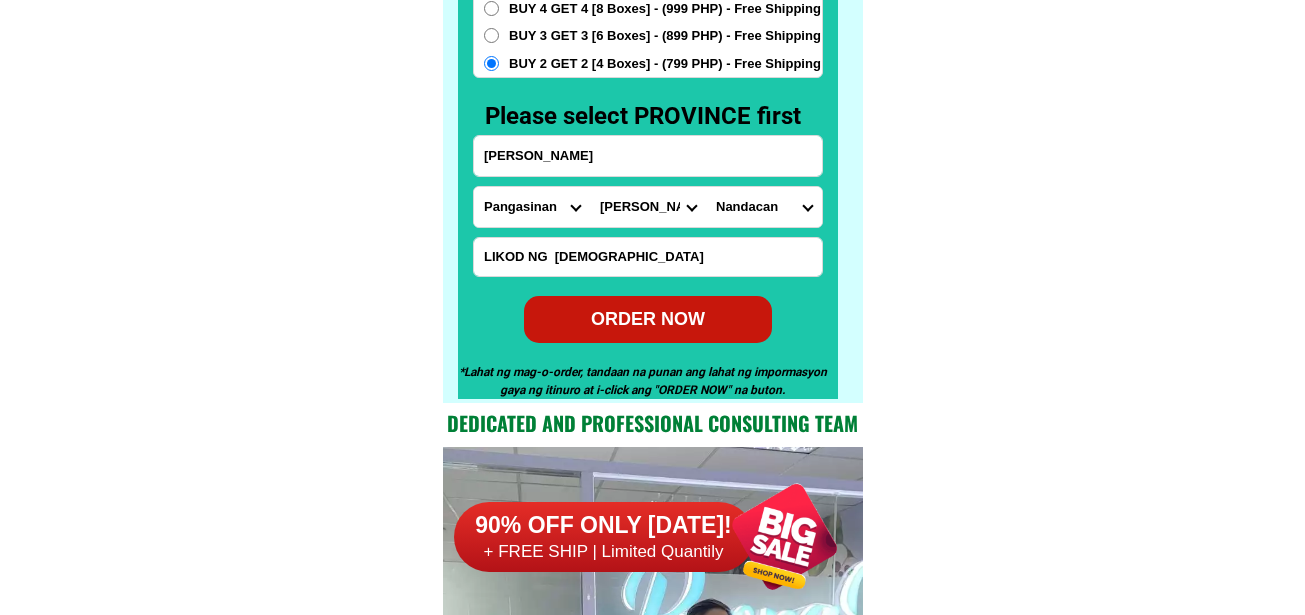 click on "CASH ON DELIVERY (COD)
FREE SHIPPING (Receive after 4-10 days of shipping)
COMPLETE THE FORM BELOW TO ORDER NOW [PERSON_NAME][DOMAIN_NAME] 09481129865 ORDER NOW [PERSON_NAME] [GEOGRAPHIC_DATA] [GEOGRAPHIC_DATA] [GEOGRAPHIC_DATA][PERSON_NAME][GEOGRAPHIC_DATA] [GEOGRAPHIC_DATA] [GEOGRAPHIC_DATA][PERSON_NAME][GEOGRAPHIC_DATA][GEOGRAPHIC_DATA] [GEOGRAPHIC_DATA][PERSON_NAME][GEOGRAPHIC_DATA][GEOGRAPHIC_DATA] [GEOGRAPHIC_DATA][PERSON_NAME][GEOGRAPHIC_DATA][GEOGRAPHIC_DATA] [GEOGRAPHIC_DATA] [GEOGRAPHIC_DATA]-norte [GEOGRAPHIC_DATA][PERSON_NAME][GEOGRAPHIC_DATA][GEOGRAPHIC_DATA] [GEOGRAPHIC_DATA] [GEOGRAPHIC_DATA] [GEOGRAPHIC_DATA] [GEOGRAPHIC_DATA] [GEOGRAPHIC_DATA] [GEOGRAPHIC_DATA] [GEOGRAPHIC_DATA] [GEOGRAPHIC_DATA] [GEOGRAPHIC_DATA] [GEOGRAPHIC_DATA]-[GEOGRAPHIC_DATA][PERSON_NAME][GEOGRAPHIC_DATA] [GEOGRAPHIC_DATA]-norte [GEOGRAPHIC_DATA]-[GEOGRAPHIC_DATA] [GEOGRAPHIC_DATA][PERSON_NAME][GEOGRAPHIC_DATA] [GEOGRAPHIC_DATA] [GEOGRAPHIC_DATA] [GEOGRAPHIC_DATA][PERSON_NAME][GEOGRAPHIC_DATA][GEOGRAPHIC_DATA] [GEOGRAPHIC_DATA]-[GEOGRAPHIC_DATA] [GEOGRAPHIC_DATA]-occidental [GEOGRAPHIC_DATA]-[GEOGRAPHIC_DATA]-province [GEOGRAPHIC_DATA]-[GEOGRAPHIC_DATA]-oriental Northern-[GEOGRAPHIC_DATA] [GEOGRAPHIC_DATA] [GEOGRAPHIC_DATA]-[GEOGRAPHIC_DATA]-[GEOGRAPHIC_DATA]-[GEOGRAPHIC_DATA] [GEOGRAPHIC_DATA] [GEOGRAPHIC_DATA] [GEOGRAPHIC_DATA] [GEOGRAPHIC_DATA] [GEOGRAPHIC_DATA][PERSON_NAME][GEOGRAPHIC_DATA][GEOGRAPHIC_DATA] [GEOGRAPHIC_DATA][PERSON_NAME][GEOGRAPHIC_DATA][GEOGRAPHIC_DATA] [GEOGRAPHIC_DATA]-[GEOGRAPHIC_DATA] Southern-[GEOGRAPHIC_DATA]-[GEOGRAPHIC_DATA] [GEOGRAPHIC_DATA] [GEOGRAPHIC_DATA]" at bounding box center (653, 51) 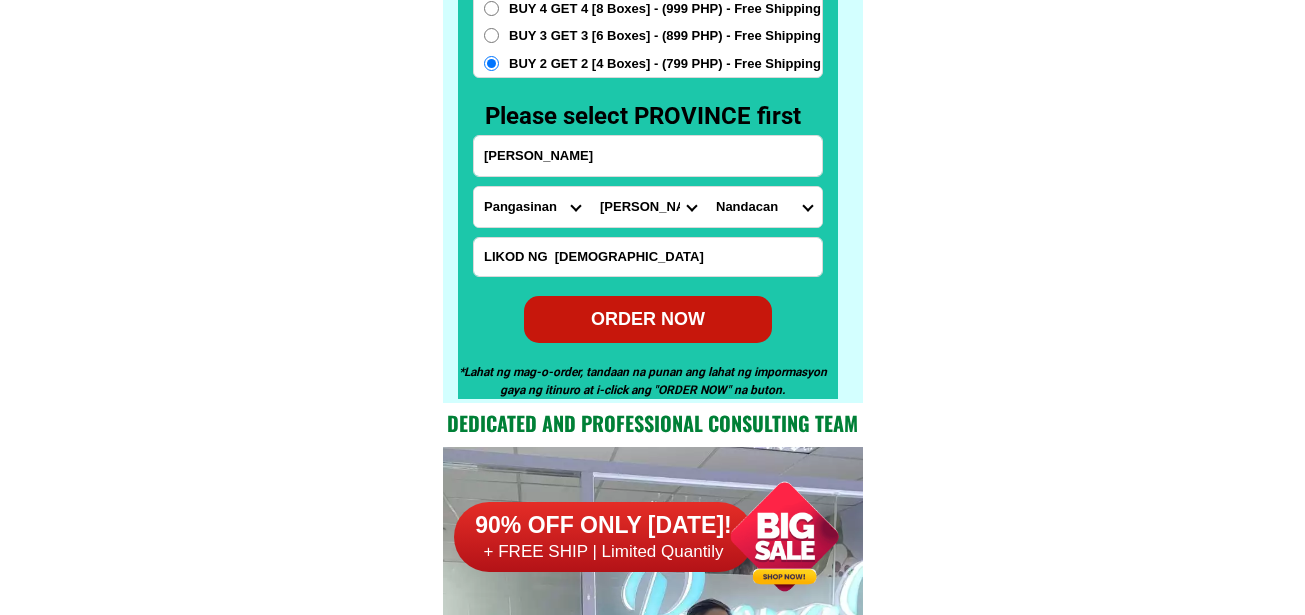 click on "ORDER NOW" at bounding box center (648, 318) 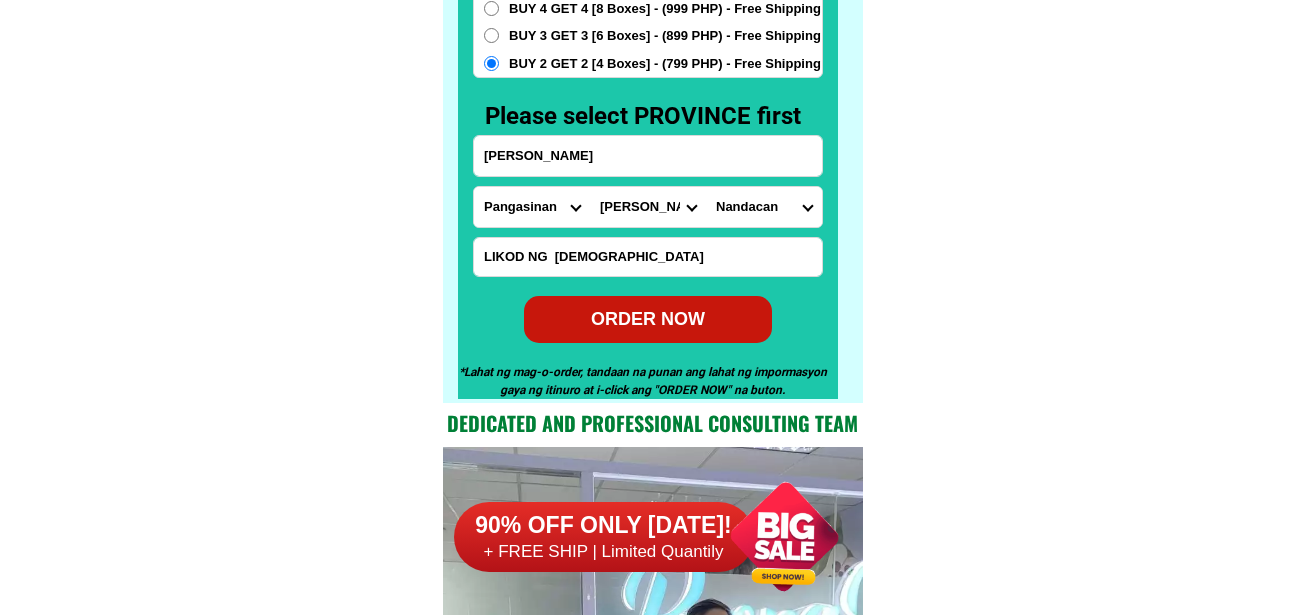 radio on "true" 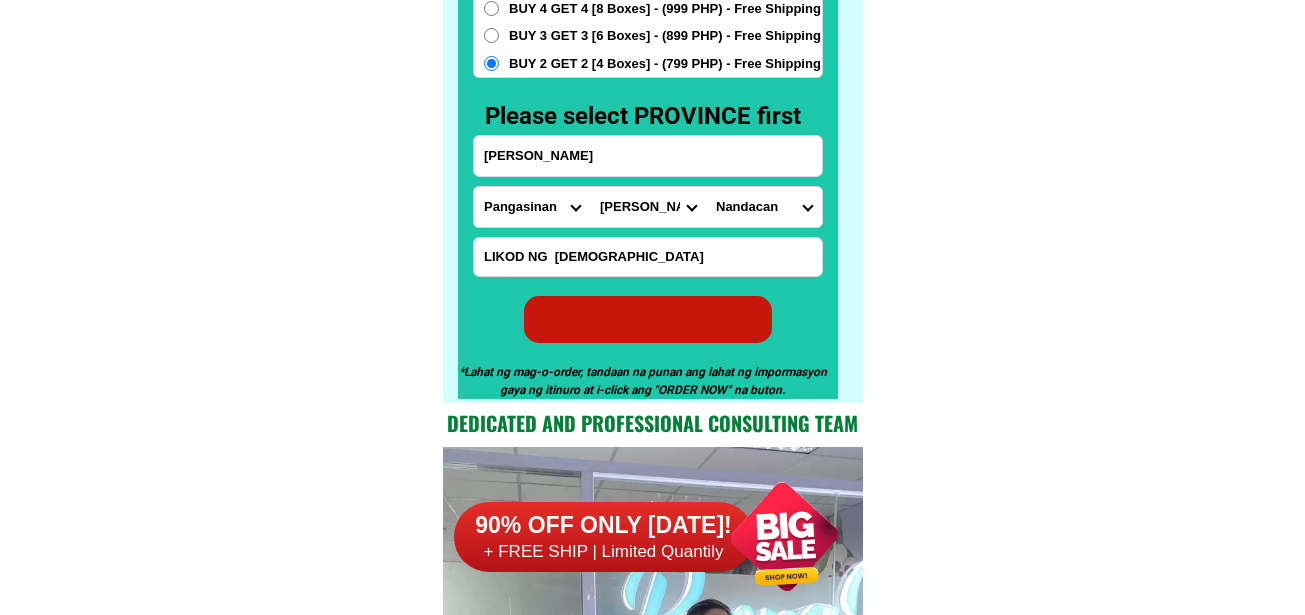 radio on "true" 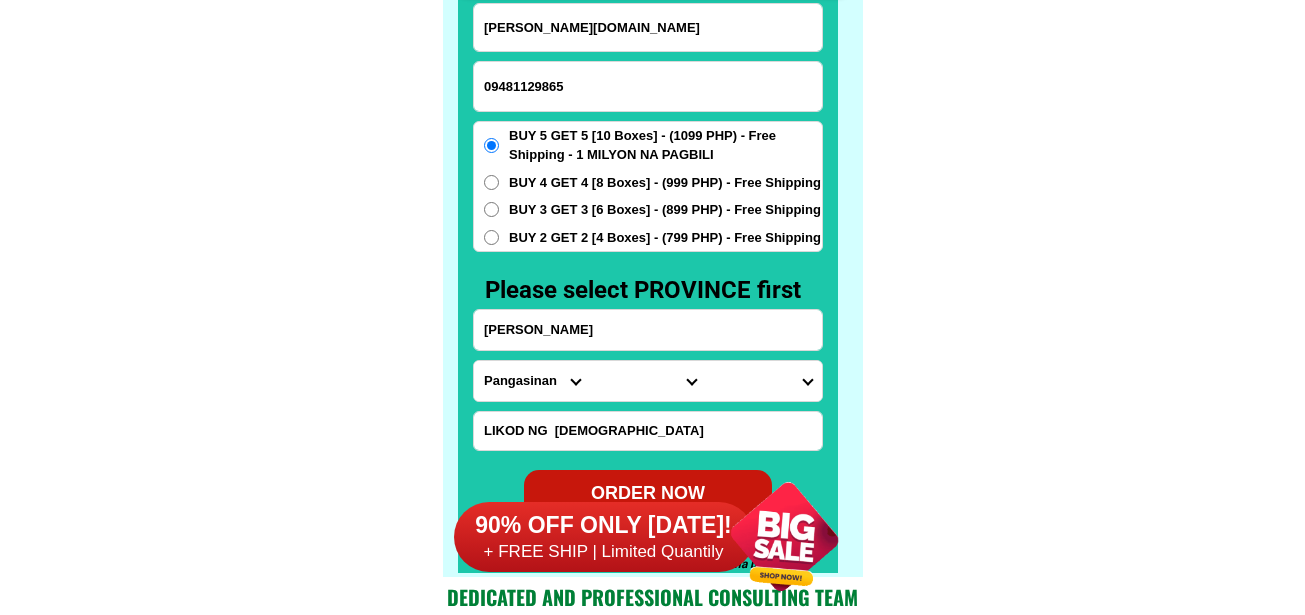 scroll, scrollTop: 15646, scrollLeft: 0, axis: vertical 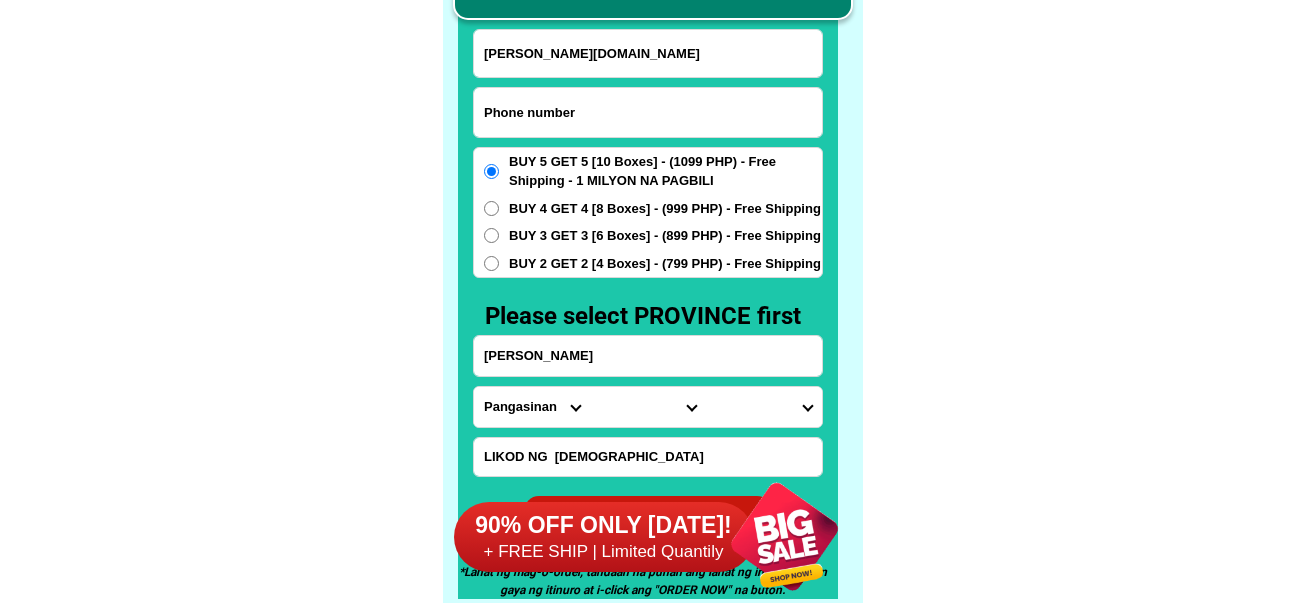 click at bounding box center (648, 112) 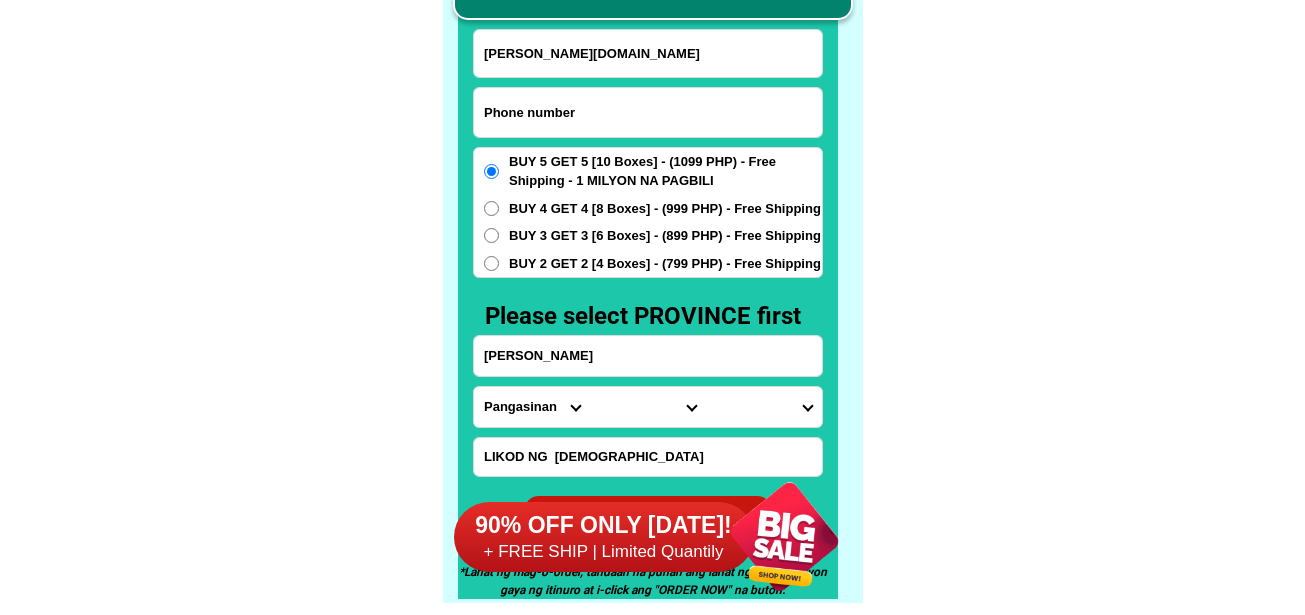 click at bounding box center [648, 112] 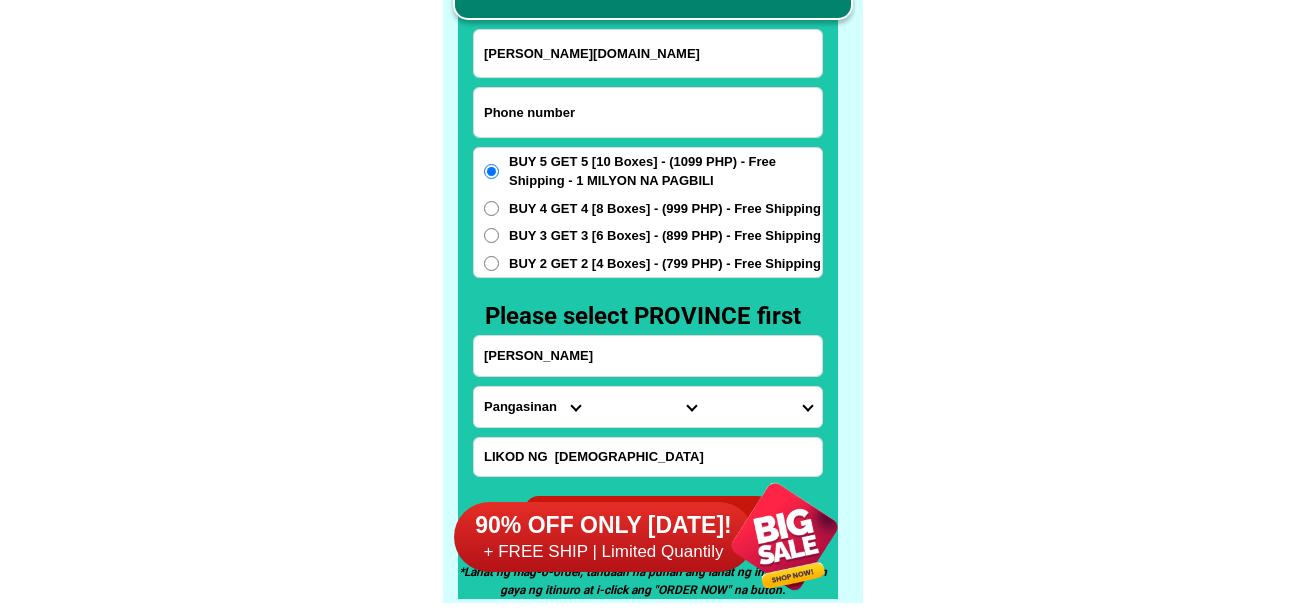 paste on "09496613628" 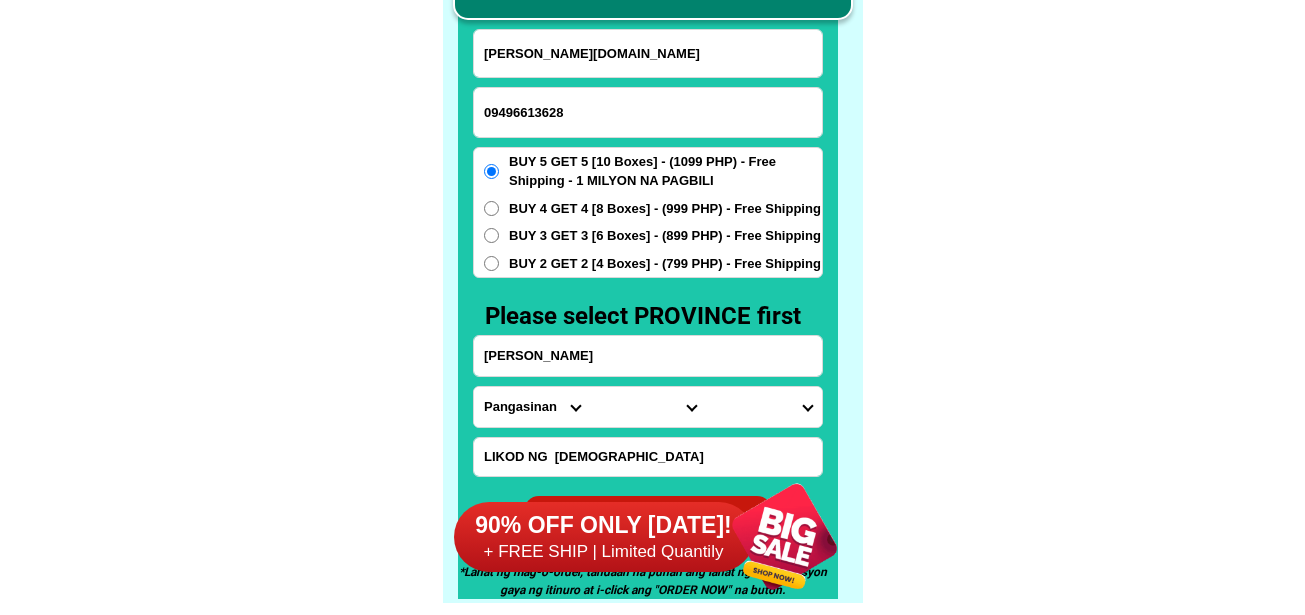 type on "09496613628" 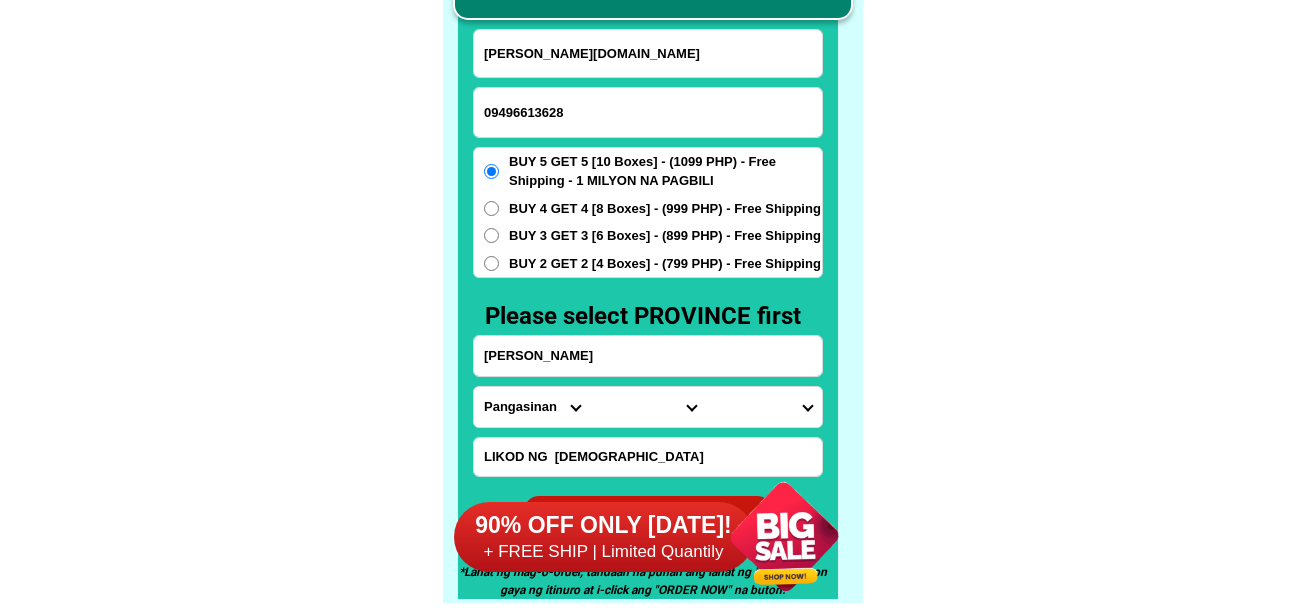 drag, startPoint x: 606, startPoint y: 77, endPoint x: 609, endPoint y: 63, distance: 14.3178215 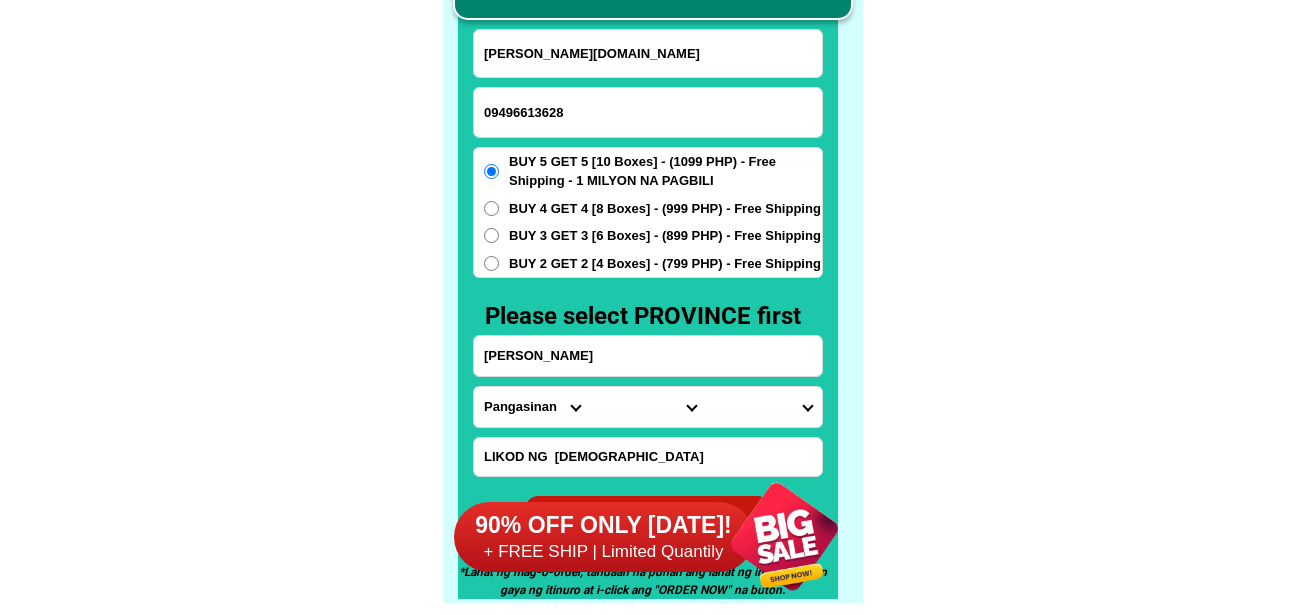 click on "[PERSON_NAME][DOMAIN_NAME]" at bounding box center (648, 53) 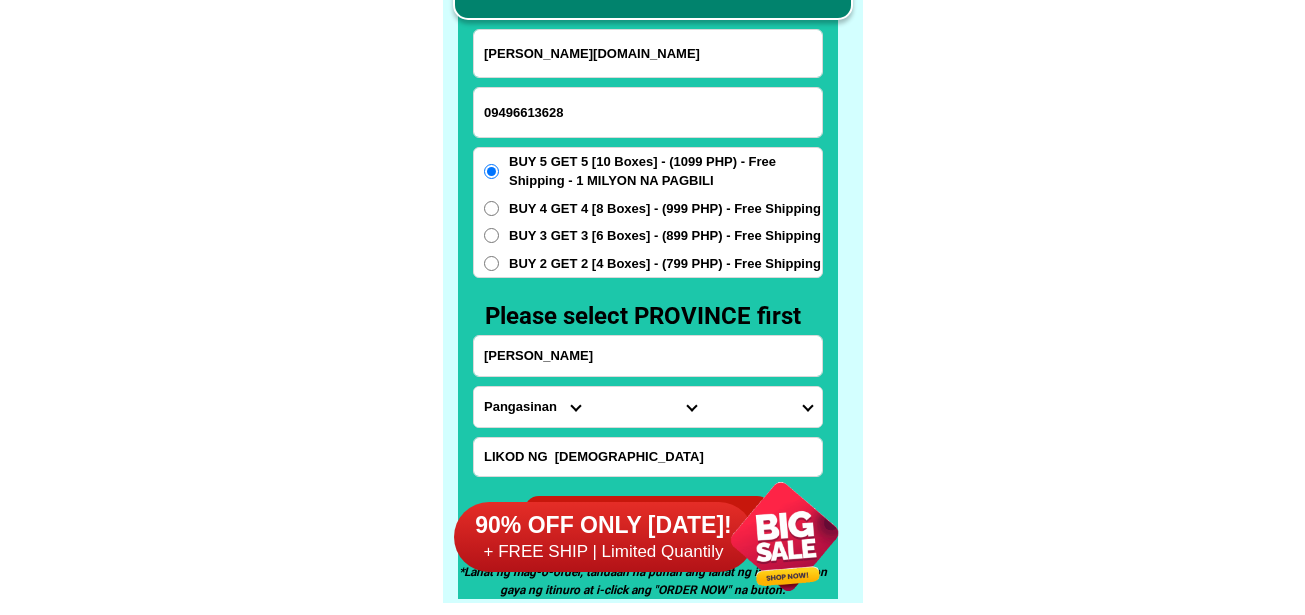 click on "[PERSON_NAME][DOMAIN_NAME]" at bounding box center [648, 53] 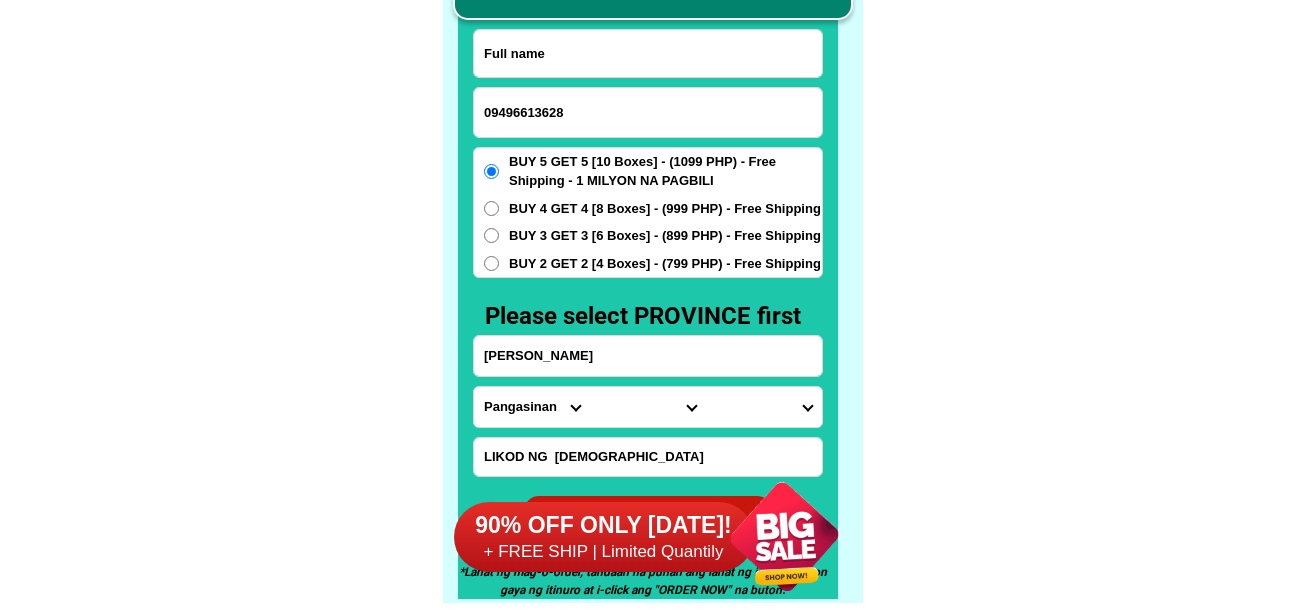 paste on "[PERSON_NAME] C.Gorgonio" 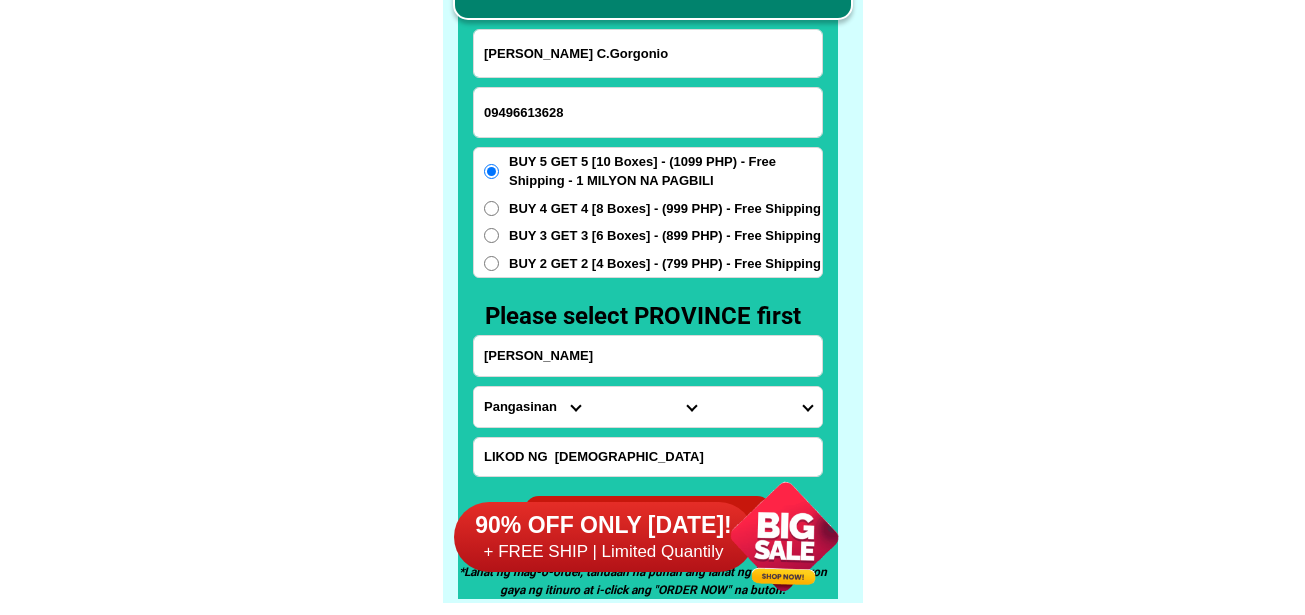 type on "[PERSON_NAME] C.Gorgonio" 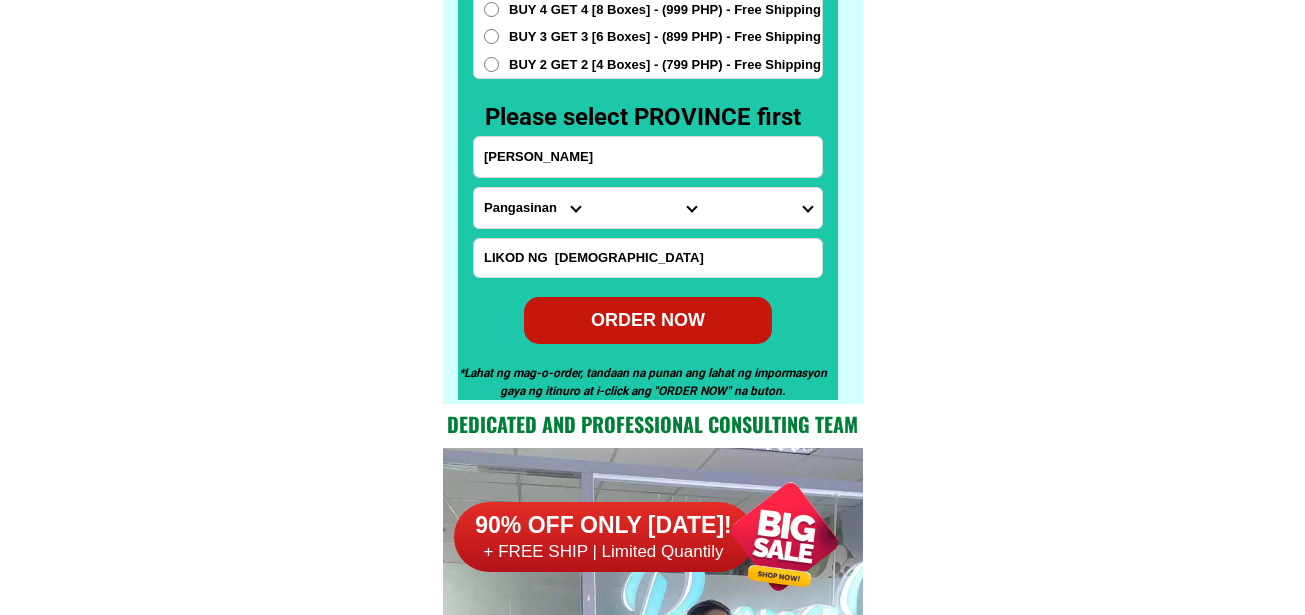 scroll, scrollTop: 15846, scrollLeft: 0, axis: vertical 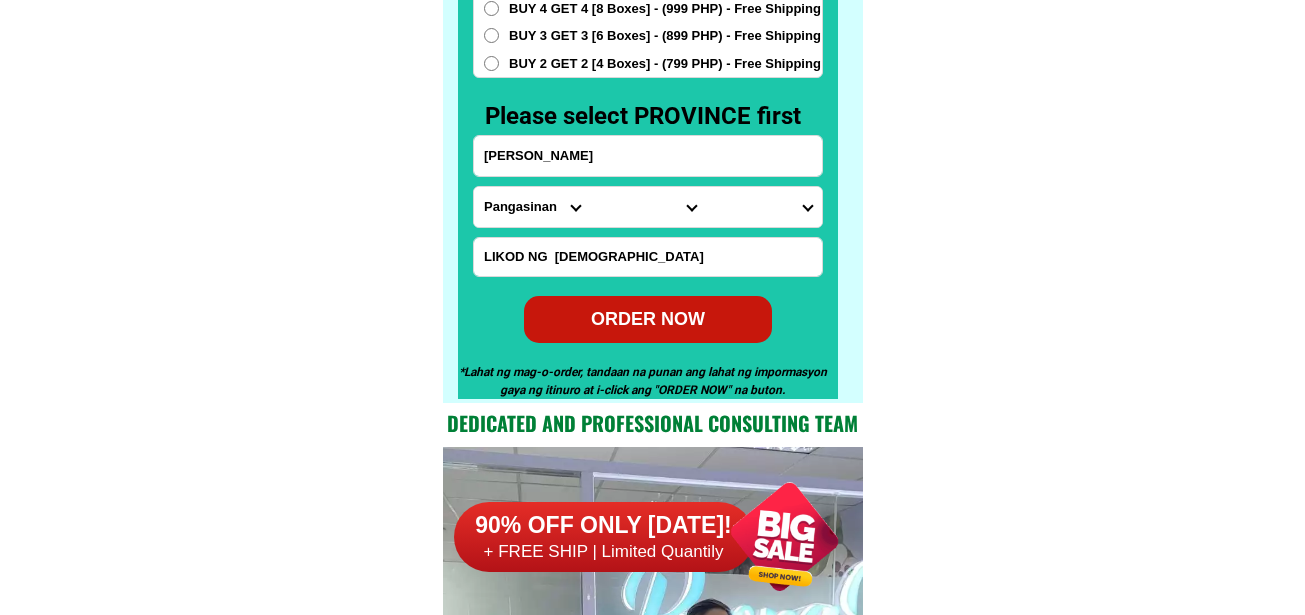 click on "[PERSON_NAME]" at bounding box center [648, 156] 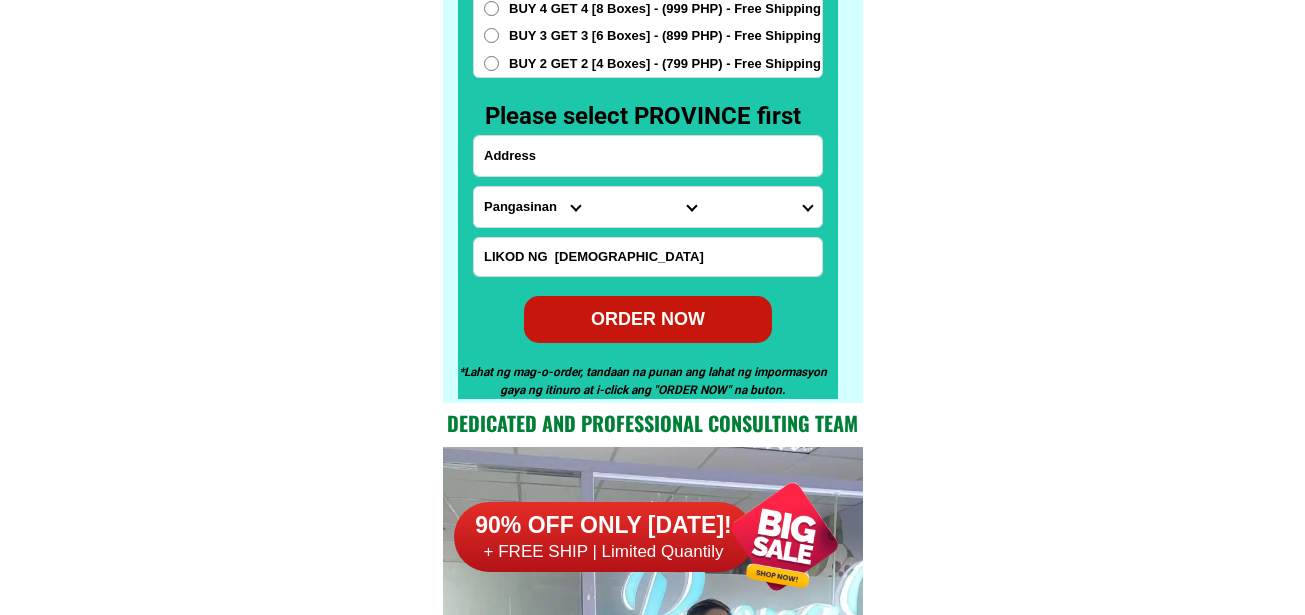paste on "Brgy.Puruganan Dingras Ilocos Norte Near [PERSON_NAME] construction supply" 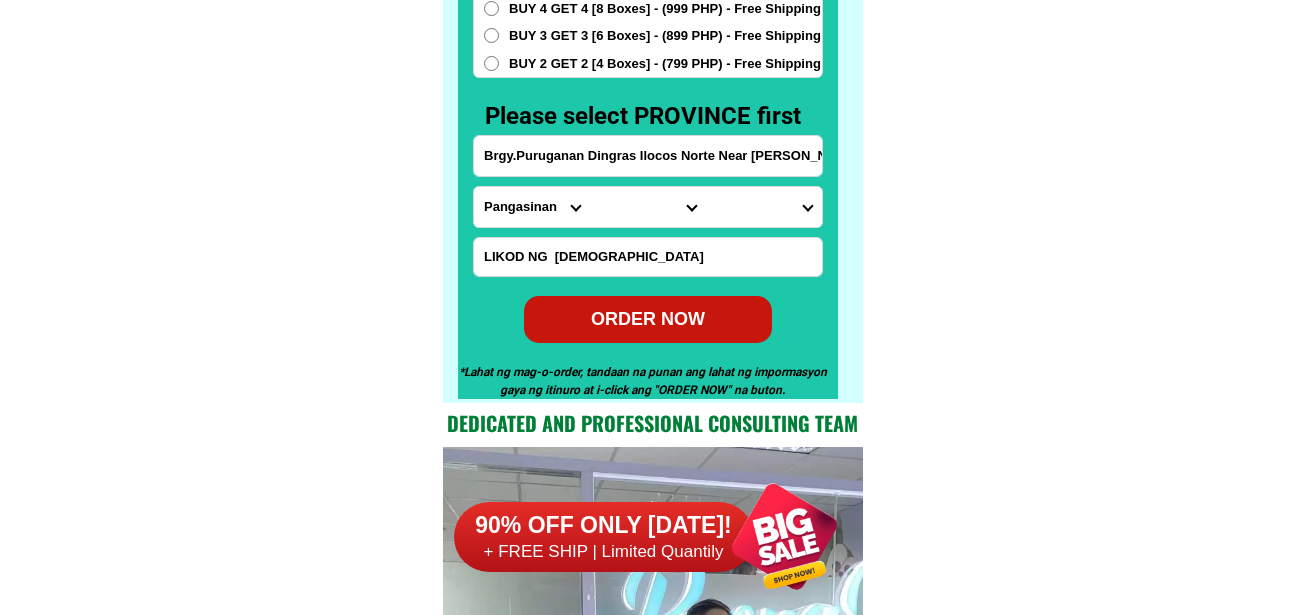 scroll, scrollTop: 0, scrollLeft: 82, axis: horizontal 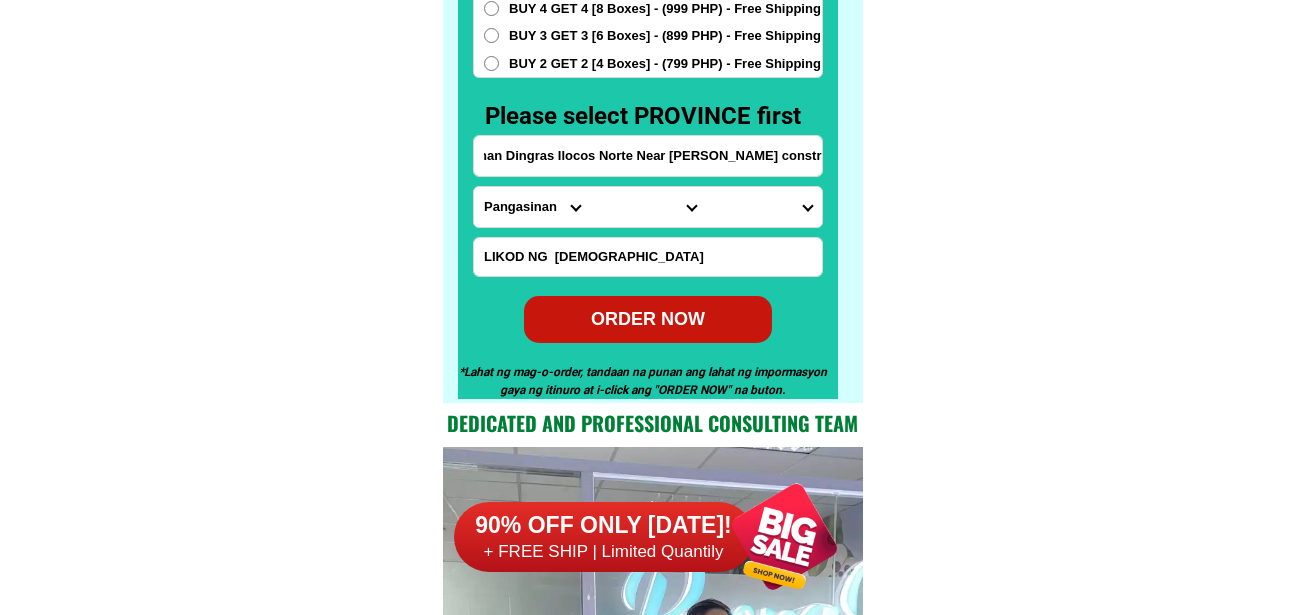 type on "Brgy.Puruganan Dingras Ilocos Norte Near [PERSON_NAME] construction supply" 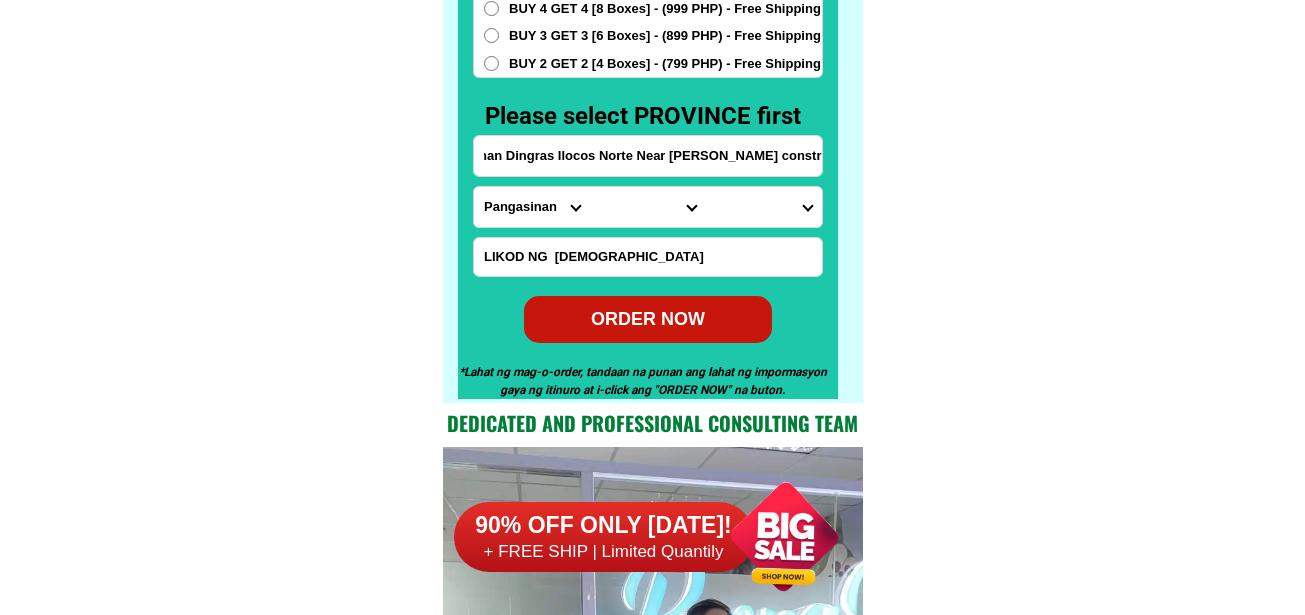 scroll, scrollTop: 0, scrollLeft: 0, axis: both 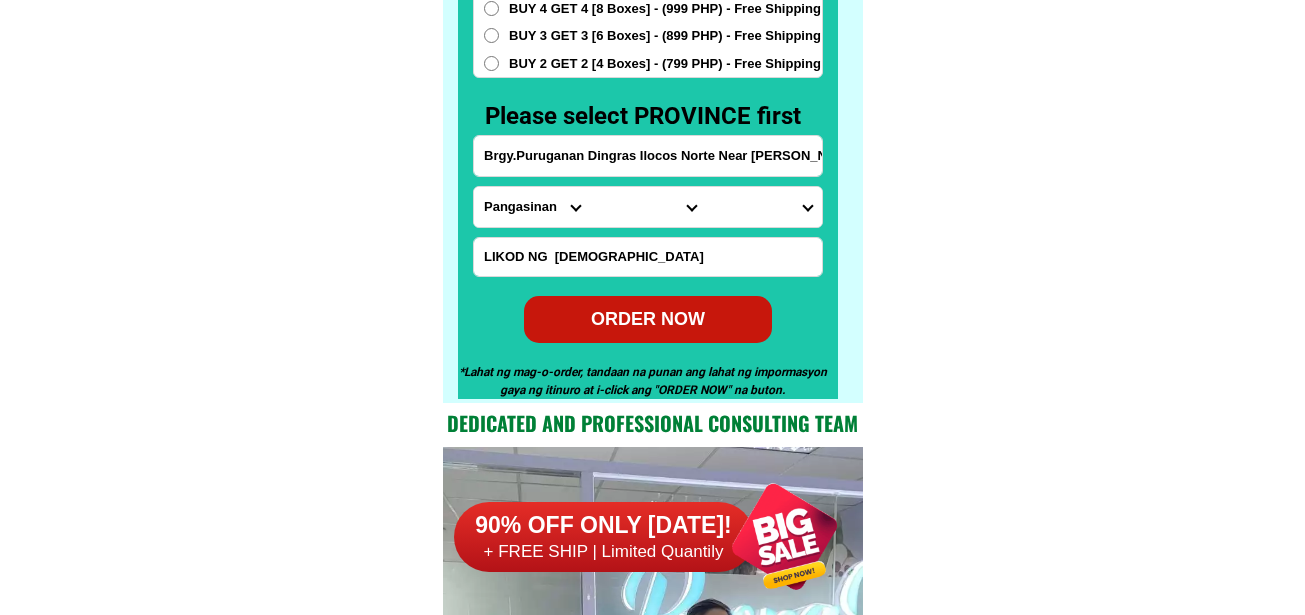 click on "Province [GEOGRAPHIC_DATA] [GEOGRAPHIC_DATA][PERSON_NAME][GEOGRAPHIC_DATA][GEOGRAPHIC_DATA] [GEOGRAPHIC_DATA] [GEOGRAPHIC_DATA][PERSON_NAME][GEOGRAPHIC_DATA][GEOGRAPHIC_DATA] [GEOGRAPHIC_DATA][PERSON_NAME][GEOGRAPHIC_DATA][GEOGRAPHIC_DATA] [GEOGRAPHIC_DATA][PERSON_NAME][GEOGRAPHIC_DATA][GEOGRAPHIC_DATA] [GEOGRAPHIC_DATA] [GEOGRAPHIC_DATA]-[GEOGRAPHIC_DATA] [GEOGRAPHIC_DATA][PERSON_NAME][GEOGRAPHIC_DATA] [GEOGRAPHIC_DATA] [GEOGRAPHIC_DATA] [GEOGRAPHIC_DATA] [GEOGRAPHIC_DATA] [GEOGRAPHIC_DATA] [GEOGRAPHIC_DATA]-occidental [GEOGRAPHIC_DATA] [GEOGRAPHIC_DATA] Eastern-[GEOGRAPHIC_DATA][PERSON_NAME][GEOGRAPHIC_DATA][GEOGRAPHIC_DATA] [GEOGRAPHIC_DATA]-norte [GEOGRAPHIC_DATA]-[GEOGRAPHIC_DATA] [GEOGRAPHIC_DATA][PERSON_NAME][GEOGRAPHIC_DATA] [GEOGRAPHIC_DATA] [GEOGRAPHIC_DATA] [GEOGRAPHIC_DATA][PERSON_NAME][GEOGRAPHIC_DATA][GEOGRAPHIC_DATA] [GEOGRAPHIC_DATA] Metro-[GEOGRAPHIC_DATA] [GEOGRAPHIC_DATA]-[GEOGRAPHIC_DATA]-[GEOGRAPHIC_DATA]-province [GEOGRAPHIC_DATA]-[GEOGRAPHIC_DATA]-oriental [GEOGRAPHIC_DATA] [GEOGRAPHIC_DATA] [GEOGRAPHIC_DATA]-[GEOGRAPHIC_DATA]-[GEOGRAPHIC_DATA] [GEOGRAPHIC_DATA] [GEOGRAPHIC_DATA] [GEOGRAPHIC_DATA] [GEOGRAPHIC_DATA] [GEOGRAPHIC_DATA][PERSON_NAME][GEOGRAPHIC_DATA][GEOGRAPHIC_DATA] [GEOGRAPHIC_DATA][PERSON_NAME][GEOGRAPHIC_DATA][GEOGRAPHIC_DATA] [GEOGRAPHIC_DATA]-[GEOGRAPHIC_DATA]-[GEOGRAPHIC_DATA]-[GEOGRAPHIC_DATA] [GEOGRAPHIC_DATA] [GEOGRAPHIC_DATA]-[GEOGRAPHIC_DATA]-[GEOGRAPHIC_DATA][PERSON_NAME][GEOGRAPHIC_DATA] [GEOGRAPHIC_DATA] [GEOGRAPHIC_DATA]" at bounding box center (532, 207) 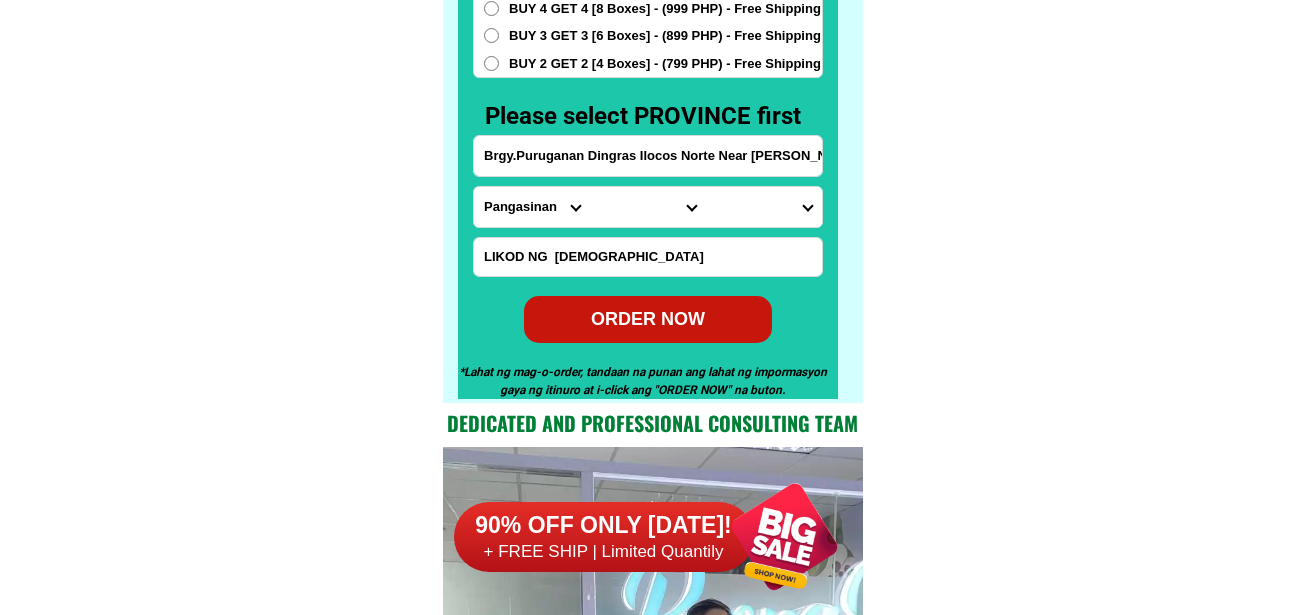 select on "63_473" 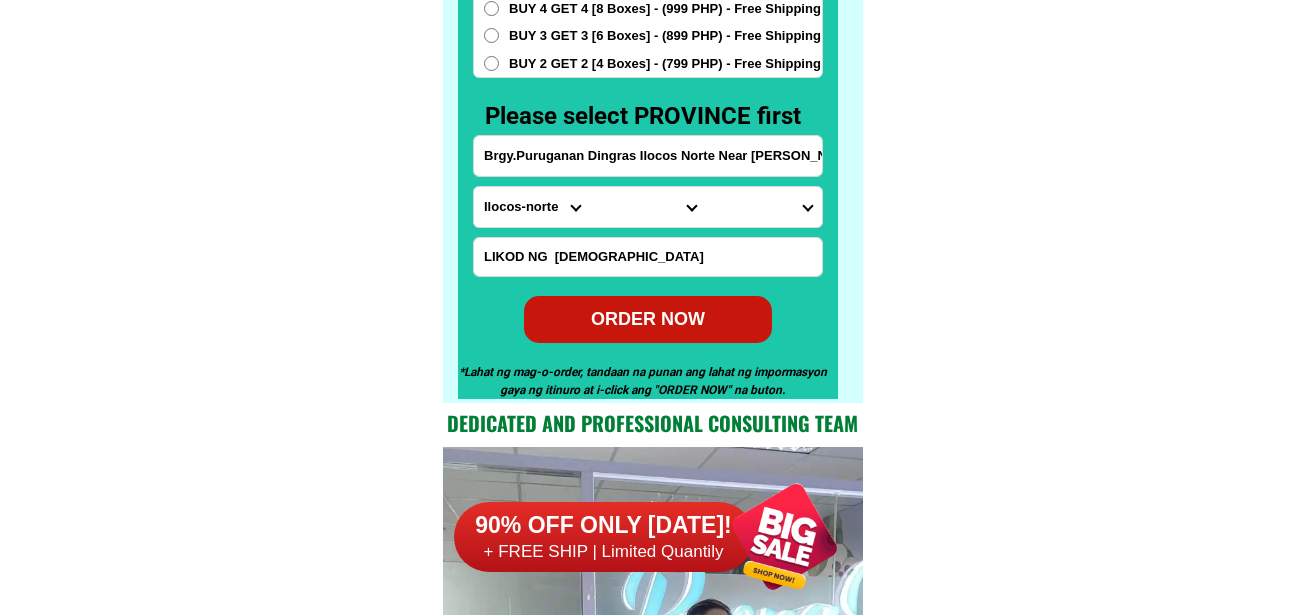 click on "Province [GEOGRAPHIC_DATA] [GEOGRAPHIC_DATA][PERSON_NAME][GEOGRAPHIC_DATA][GEOGRAPHIC_DATA] [GEOGRAPHIC_DATA] [GEOGRAPHIC_DATA][PERSON_NAME][GEOGRAPHIC_DATA][GEOGRAPHIC_DATA] [GEOGRAPHIC_DATA][PERSON_NAME][GEOGRAPHIC_DATA][GEOGRAPHIC_DATA] [GEOGRAPHIC_DATA][PERSON_NAME][GEOGRAPHIC_DATA][GEOGRAPHIC_DATA] [GEOGRAPHIC_DATA] [GEOGRAPHIC_DATA]-[GEOGRAPHIC_DATA] [GEOGRAPHIC_DATA][PERSON_NAME][GEOGRAPHIC_DATA] [GEOGRAPHIC_DATA] [GEOGRAPHIC_DATA] [GEOGRAPHIC_DATA] [GEOGRAPHIC_DATA] [GEOGRAPHIC_DATA] [GEOGRAPHIC_DATA]-occidental [GEOGRAPHIC_DATA] [GEOGRAPHIC_DATA] Eastern-[GEOGRAPHIC_DATA][PERSON_NAME][GEOGRAPHIC_DATA][GEOGRAPHIC_DATA] [GEOGRAPHIC_DATA]-norte [GEOGRAPHIC_DATA]-[GEOGRAPHIC_DATA] [GEOGRAPHIC_DATA][PERSON_NAME][GEOGRAPHIC_DATA] [GEOGRAPHIC_DATA] [GEOGRAPHIC_DATA] [GEOGRAPHIC_DATA][PERSON_NAME][GEOGRAPHIC_DATA][GEOGRAPHIC_DATA] [GEOGRAPHIC_DATA] Metro-[GEOGRAPHIC_DATA] [GEOGRAPHIC_DATA]-[GEOGRAPHIC_DATA]-[GEOGRAPHIC_DATA]-province [GEOGRAPHIC_DATA]-[GEOGRAPHIC_DATA]-oriental [GEOGRAPHIC_DATA] [GEOGRAPHIC_DATA] [GEOGRAPHIC_DATA]-[GEOGRAPHIC_DATA]-[GEOGRAPHIC_DATA] [GEOGRAPHIC_DATA] [GEOGRAPHIC_DATA] [GEOGRAPHIC_DATA] [GEOGRAPHIC_DATA] [GEOGRAPHIC_DATA][PERSON_NAME][GEOGRAPHIC_DATA][GEOGRAPHIC_DATA] [GEOGRAPHIC_DATA][PERSON_NAME][GEOGRAPHIC_DATA][GEOGRAPHIC_DATA] [GEOGRAPHIC_DATA]-[GEOGRAPHIC_DATA]-[GEOGRAPHIC_DATA]-[GEOGRAPHIC_DATA] [GEOGRAPHIC_DATA] [GEOGRAPHIC_DATA]-[GEOGRAPHIC_DATA]-[GEOGRAPHIC_DATA][PERSON_NAME][GEOGRAPHIC_DATA] [GEOGRAPHIC_DATA] [GEOGRAPHIC_DATA]" at bounding box center (532, 207) 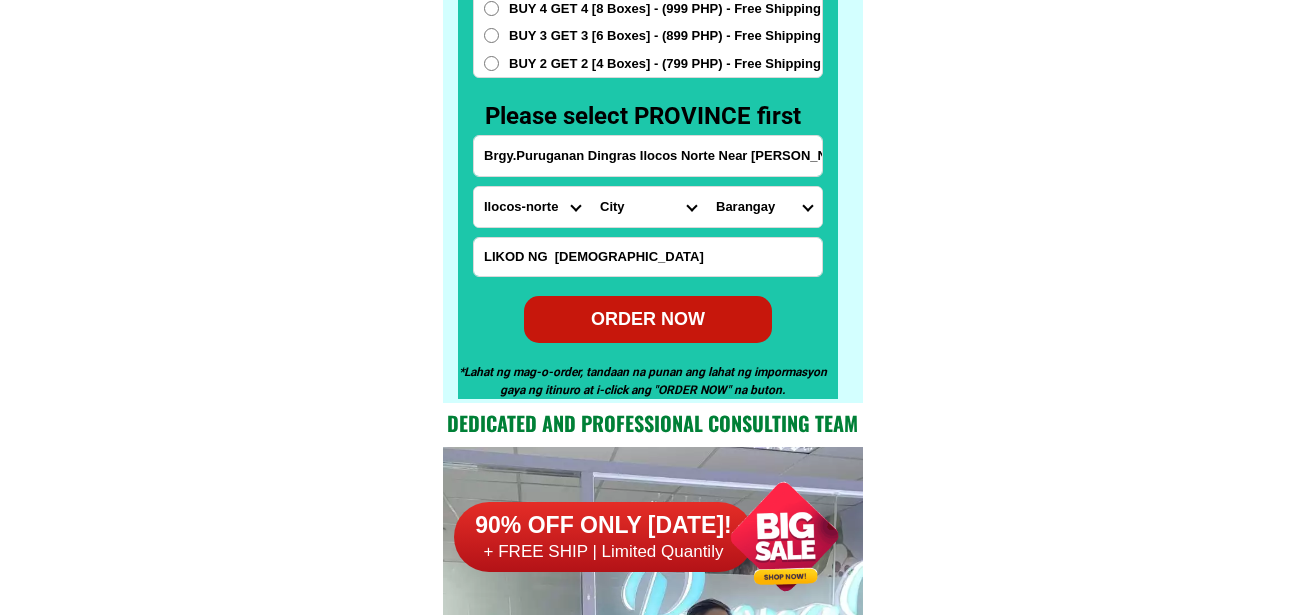 click on "City [PERSON_NAME] [GEOGRAPHIC_DATA] [GEOGRAPHIC_DATA] [GEOGRAPHIC_DATA][PERSON_NAME][GEOGRAPHIC_DATA]-city [GEOGRAPHIC_DATA] [GEOGRAPHIC_DATA] [GEOGRAPHIC_DATA] Dumalneg [GEOGRAPHIC_DATA]-[GEOGRAPHIC_DATA] [GEOGRAPHIC_DATA]-[GEOGRAPHIC_DATA]-[PERSON_NAME]-city [GEOGRAPHIC_DATA]-era [GEOGRAPHIC_DATA] [GEOGRAPHIC_DATA][PERSON_NAME][GEOGRAPHIC_DATA] [PERSON_NAME]" at bounding box center [648, 207] 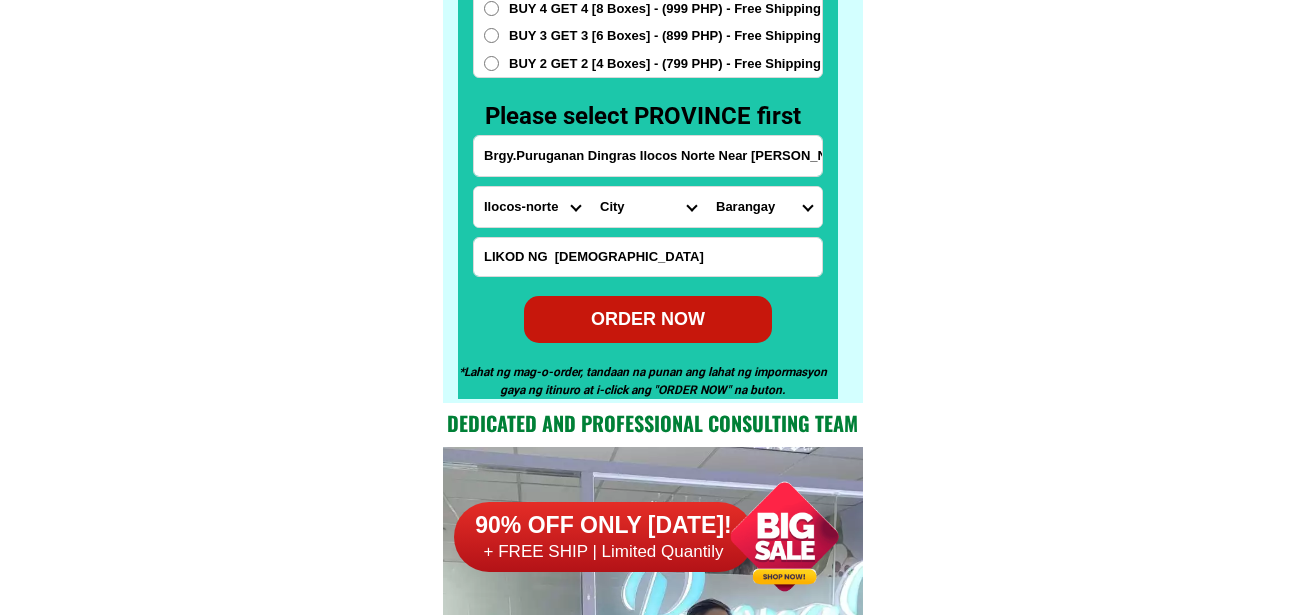 select on "63_4734472" 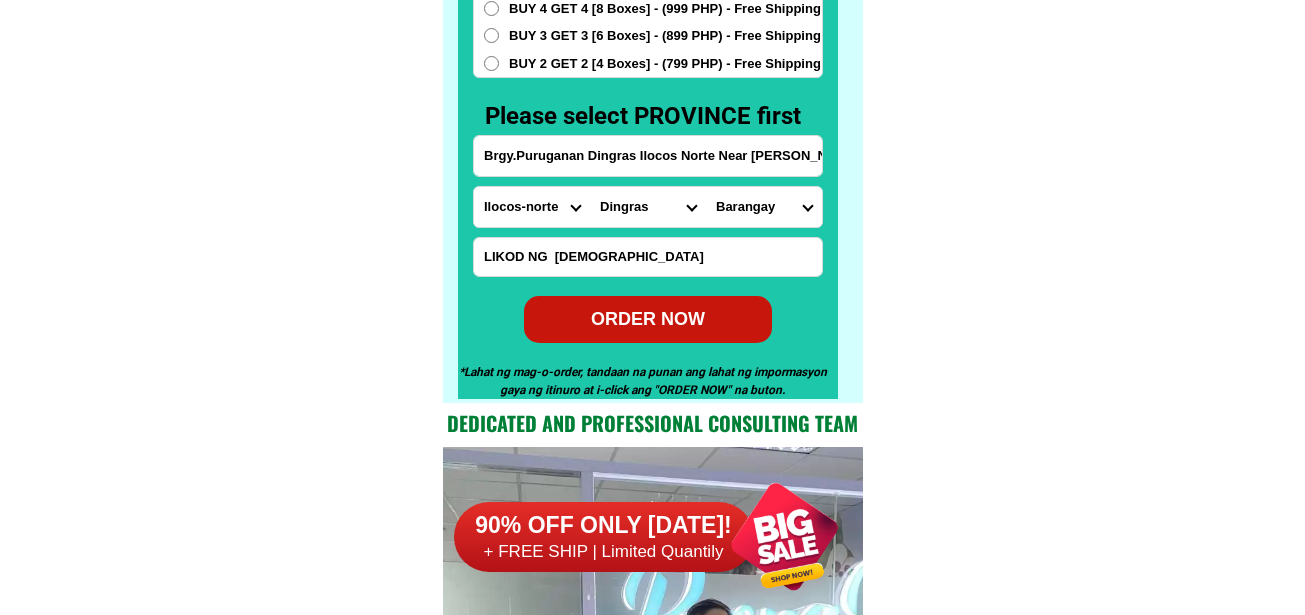 click on "City [PERSON_NAME] [GEOGRAPHIC_DATA] [GEOGRAPHIC_DATA] [GEOGRAPHIC_DATA][PERSON_NAME][GEOGRAPHIC_DATA]-city [GEOGRAPHIC_DATA] [GEOGRAPHIC_DATA] [GEOGRAPHIC_DATA] Dumalneg [GEOGRAPHIC_DATA]-[GEOGRAPHIC_DATA] [GEOGRAPHIC_DATA]-[GEOGRAPHIC_DATA]-[PERSON_NAME]-city [GEOGRAPHIC_DATA]-era [GEOGRAPHIC_DATA] [GEOGRAPHIC_DATA][PERSON_NAME][GEOGRAPHIC_DATA] [PERSON_NAME]" at bounding box center [648, 207] 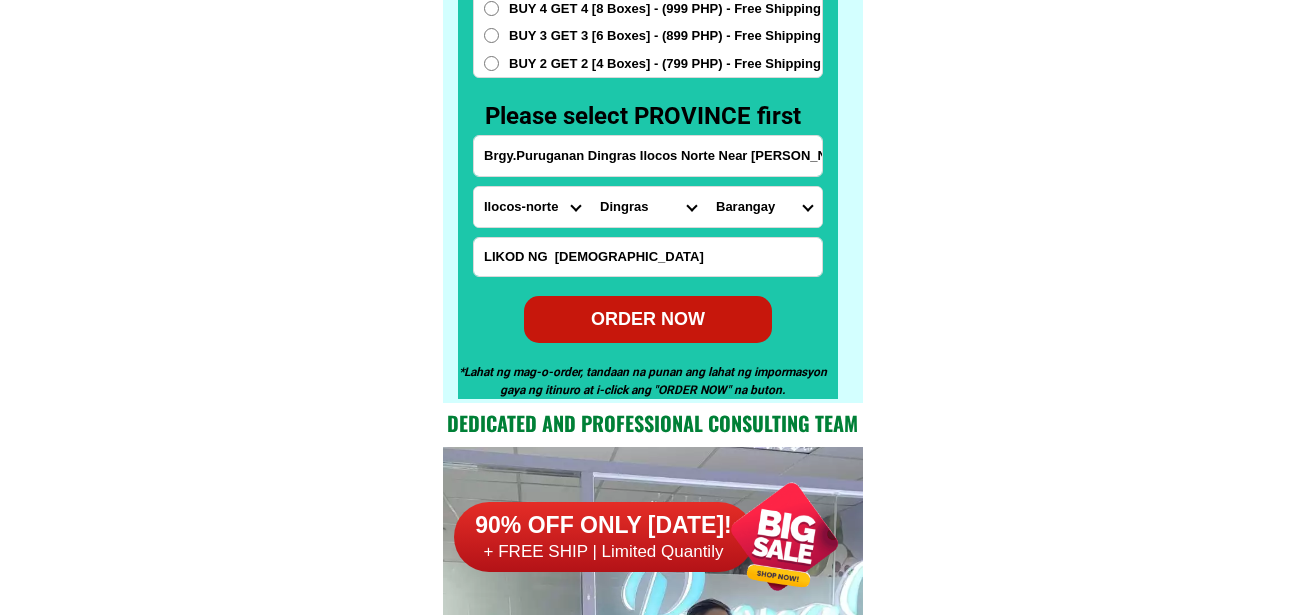 click on "Barangay [PERSON_NAME] (pob.) Bacsil Bagut Baresbes Barong Bungcag Cali Capasan [PERSON_NAME] (pob.) [PERSON_NAME] [PERSON_NAME] (pob.) [PERSON_NAME] (pob.) [PERSON_NAME] (bangay) [PERSON_NAME] (pob.) Puruganan (pob.) Root (baldias) [PERSON_NAME] [DATE][GEOGRAPHIC_DATA][PERSON_NAME] (surrate) [GEOGRAPHIC_DATA][PERSON_NAME] ([GEOGRAPHIC_DATA]) [GEOGRAPHIC_DATA][PERSON_NAME] ([GEOGRAPHIC_DATA]) [GEOGRAPHIC_DATA] ([GEOGRAPHIC_DATA])" at bounding box center [764, 207] 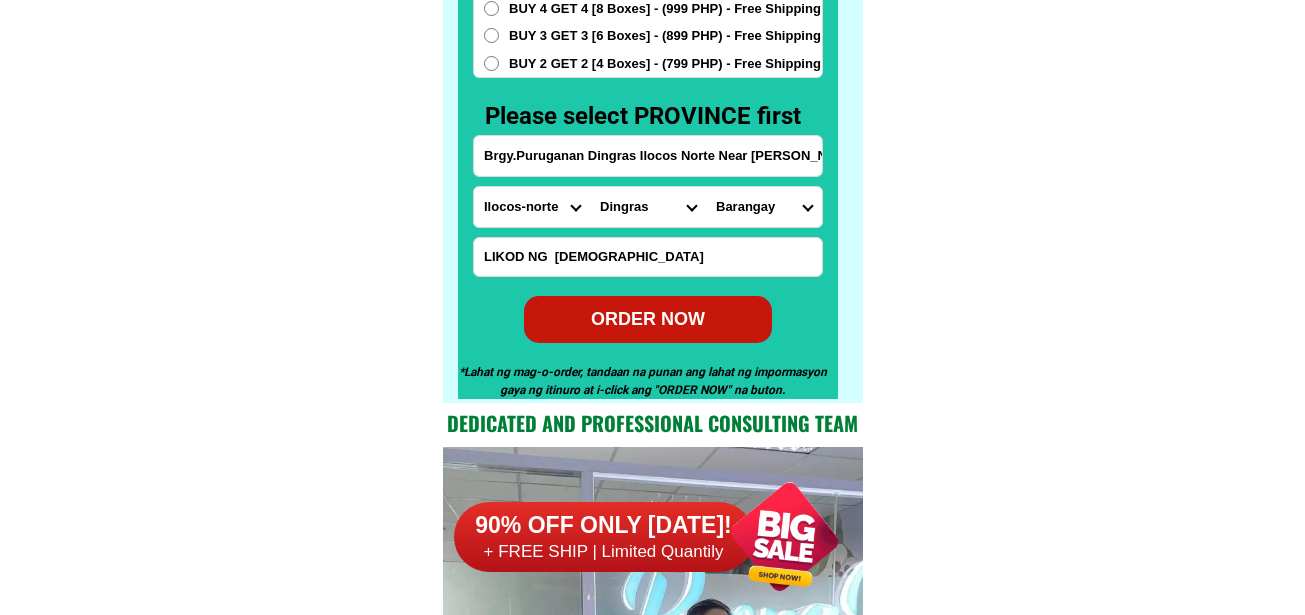 select on "63_473447223456" 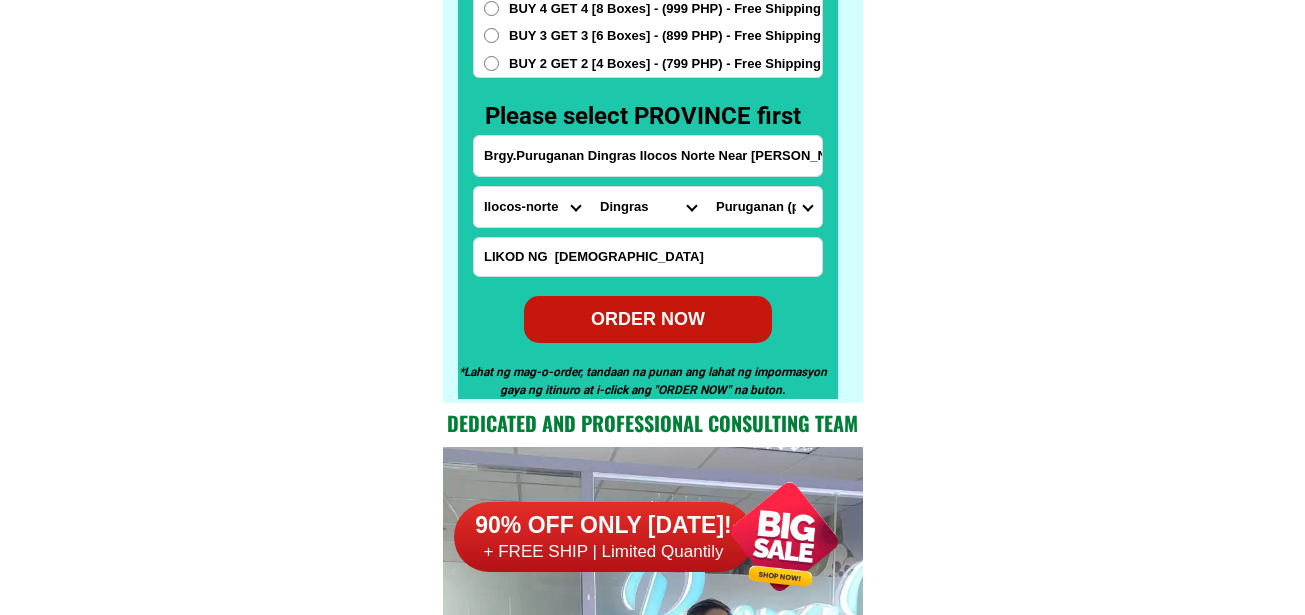 click on "Barangay [PERSON_NAME] (pob.) Bacsil Bagut Baresbes Barong Bungcag Cali Capasan [PERSON_NAME] (pob.) [PERSON_NAME] [PERSON_NAME] (pob.) [PERSON_NAME] (pob.) [PERSON_NAME] (bangay) [PERSON_NAME] (pob.) Puruganan (pob.) Root (baldias) [PERSON_NAME] [DATE][GEOGRAPHIC_DATA][PERSON_NAME] (surrate) [GEOGRAPHIC_DATA][PERSON_NAME] ([GEOGRAPHIC_DATA]) [GEOGRAPHIC_DATA][PERSON_NAME] ([GEOGRAPHIC_DATA]) [GEOGRAPHIC_DATA] ([GEOGRAPHIC_DATA])" at bounding box center (764, 207) 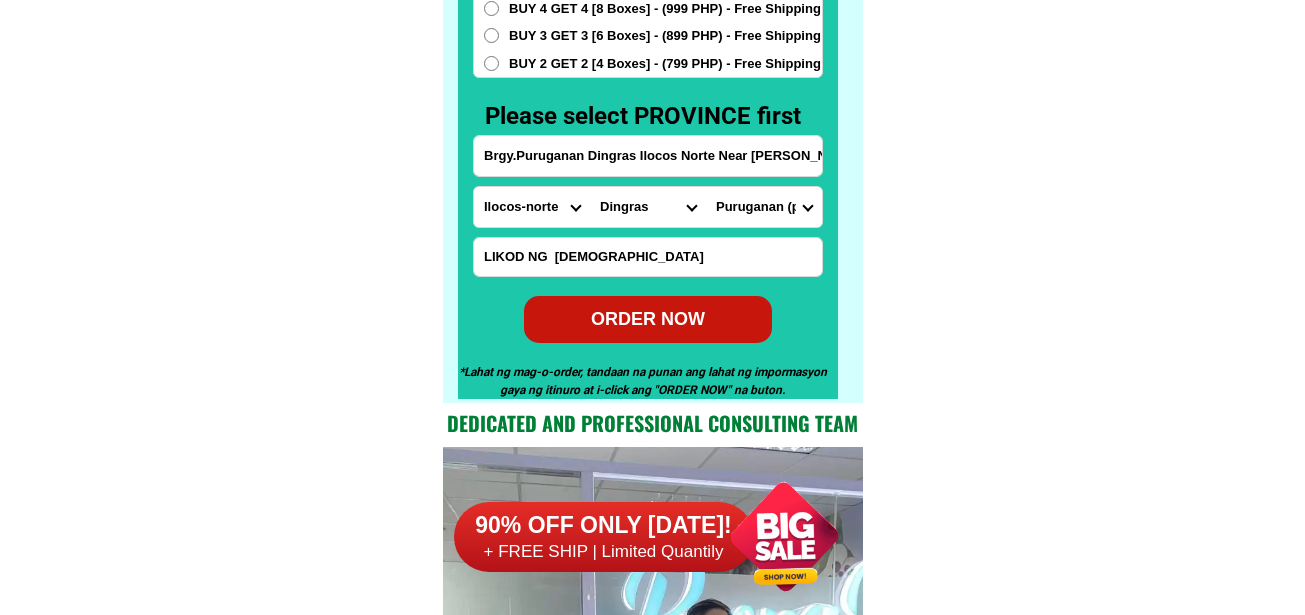 click on "FREE SHIPPING NATIONWIDE Contact Review Introduction Product BONA VITA COFFEE Comprehensive health protection solution
Research by [PERSON_NAME] and [PERSON_NAME] ✅ 𝙰𝚗𝚝𝚒 𝙲𝚊𝚗𝚌𝚎𝚛 ✅ 𝙰𝚗𝚝𝚒 𝚂𝚝𝚛𝚘𝚔𝚎
✅ 𝙰𝚗𝚝𝚒 𝙳𝚒𝚊𝚋𝚎𝚝𝚒𝚌 ✅ 𝙳𝚒𝚊𝚋𝚎𝚝𝚎𝚜 FAKE VS ORIGINAL Noon: nagkaroon ng [MEDICAL_DATA], hindi makalakad ng normal pagkatapos: uminom [PERSON_NAME] dalawang beses sa isang araw, maaaring maglakad nang mag-isa, bawasan ang mga sintomas ng kanser The product has been certified for
safety and effectiveness Prevent and combat signs of [MEDICAL_DATA], [MEDICAL_DATA], and cardiovascular diseases Helps strengthen bones and joints Prevent [MEDICAL_DATA] Reduce excess fat Anti-aging [PERSON_NAME] CAFE WITH HYDROLYZED COLLAGEN Enemy of the cause of disease [PERSON_NAME] Doc Nutrition Department of [GEOGRAPHIC_DATA] shared that BONA VITA CAFE sprouts are the panacea in anti - aging and anti-disease. Start After 1 week" at bounding box center [652, -6401] 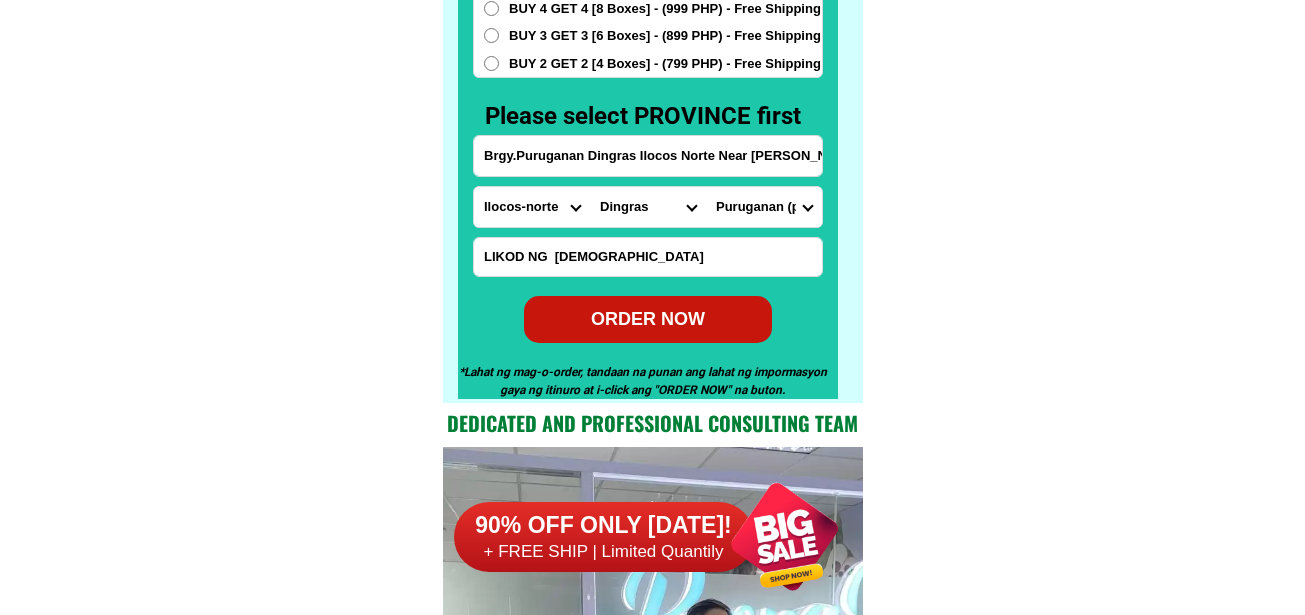 click on "LIKOD NG  [DEMOGRAPHIC_DATA]" at bounding box center [648, 257] 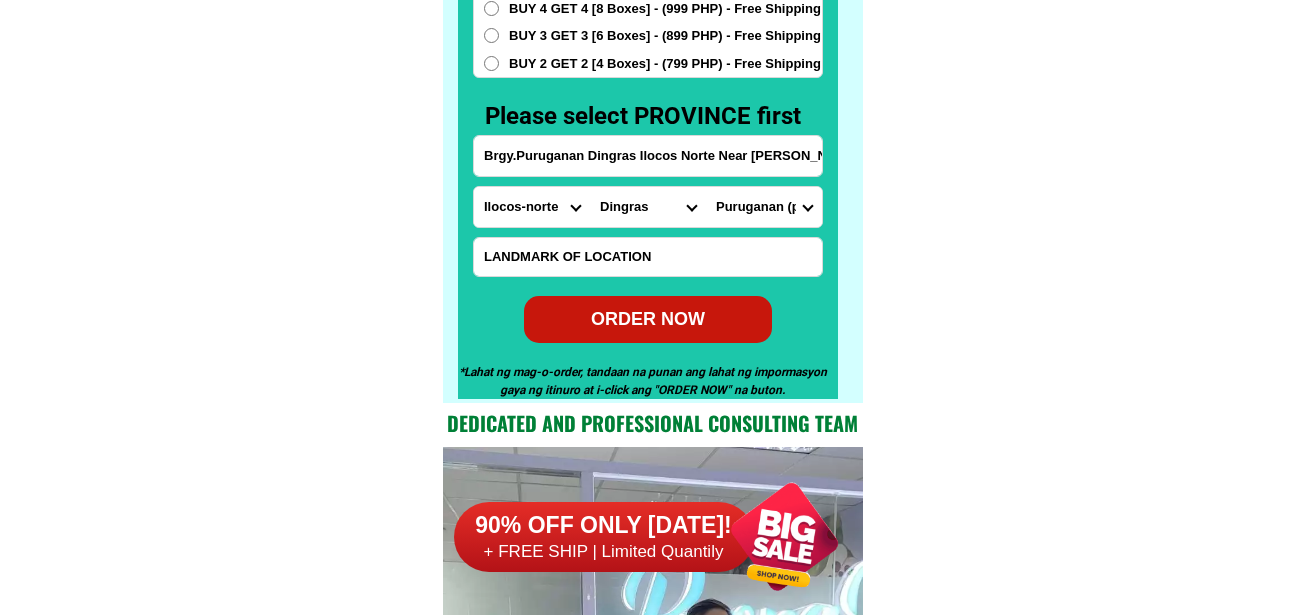 paste on "Near [PERSON_NAME] CONSTRUCTION SUPPLY" 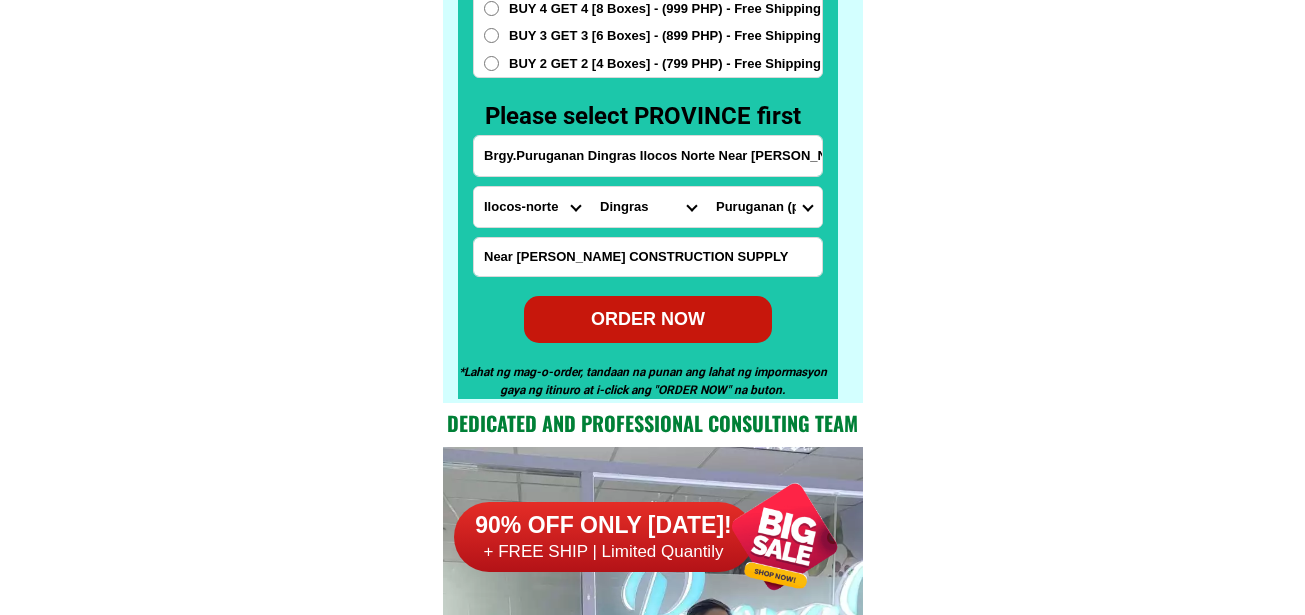 type on "Near [PERSON_NAME] CONSTRUCTION SUPPLY" 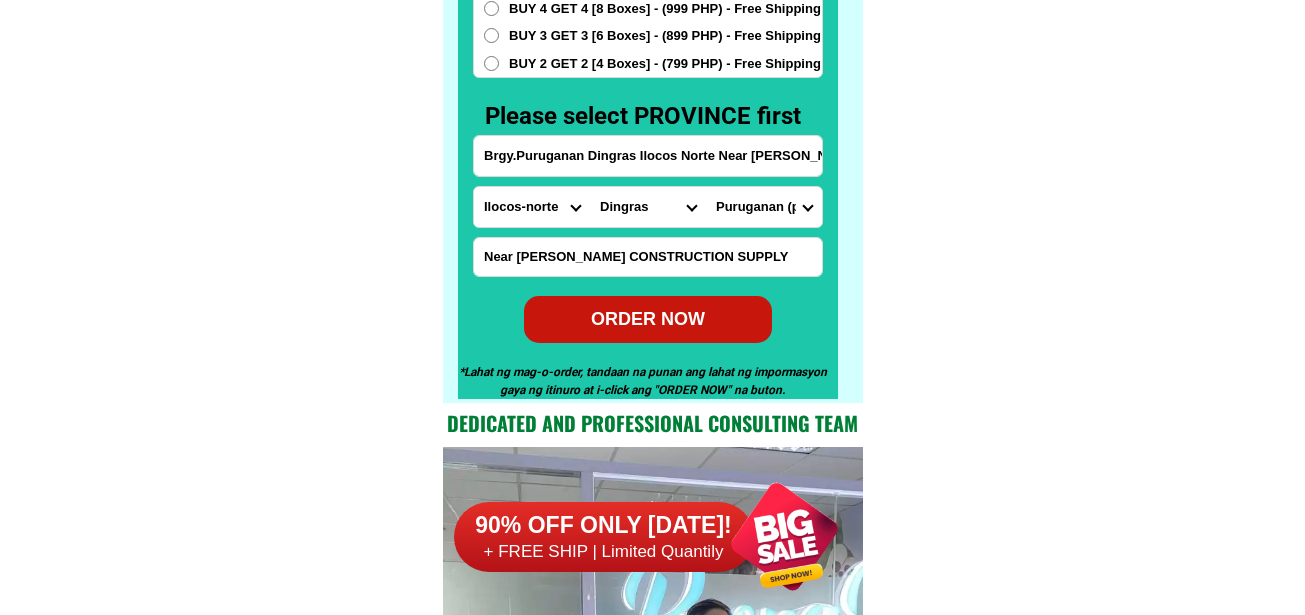 click on "ORDER NOW" at bounding box center (648, 318) 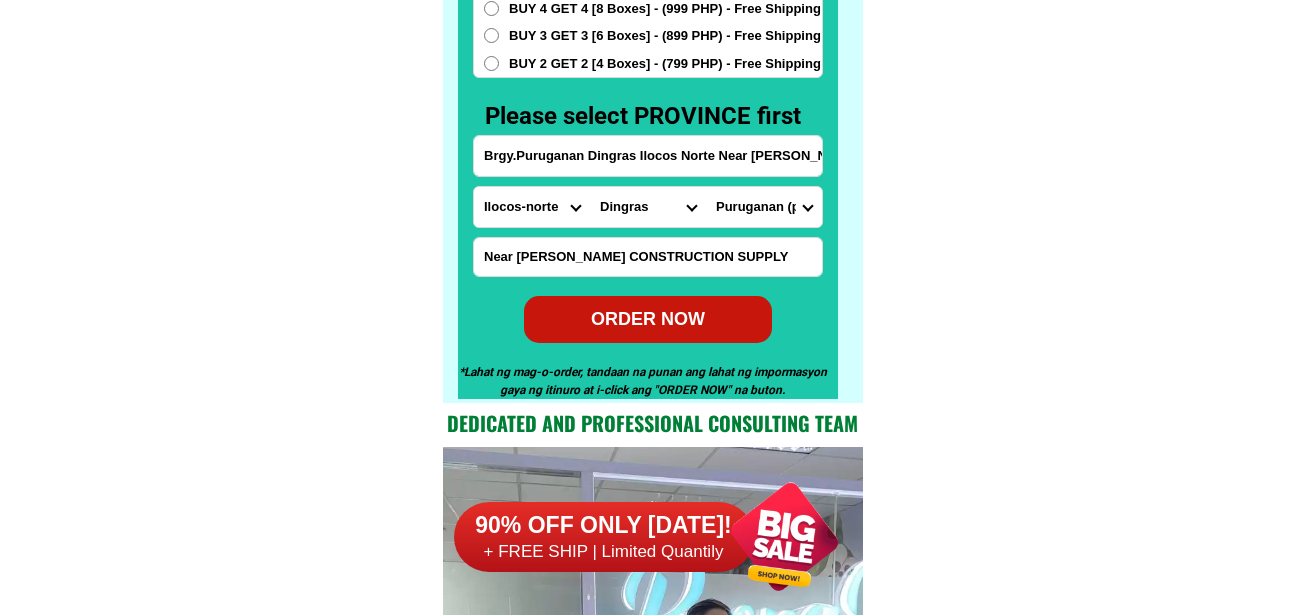radio on "true" 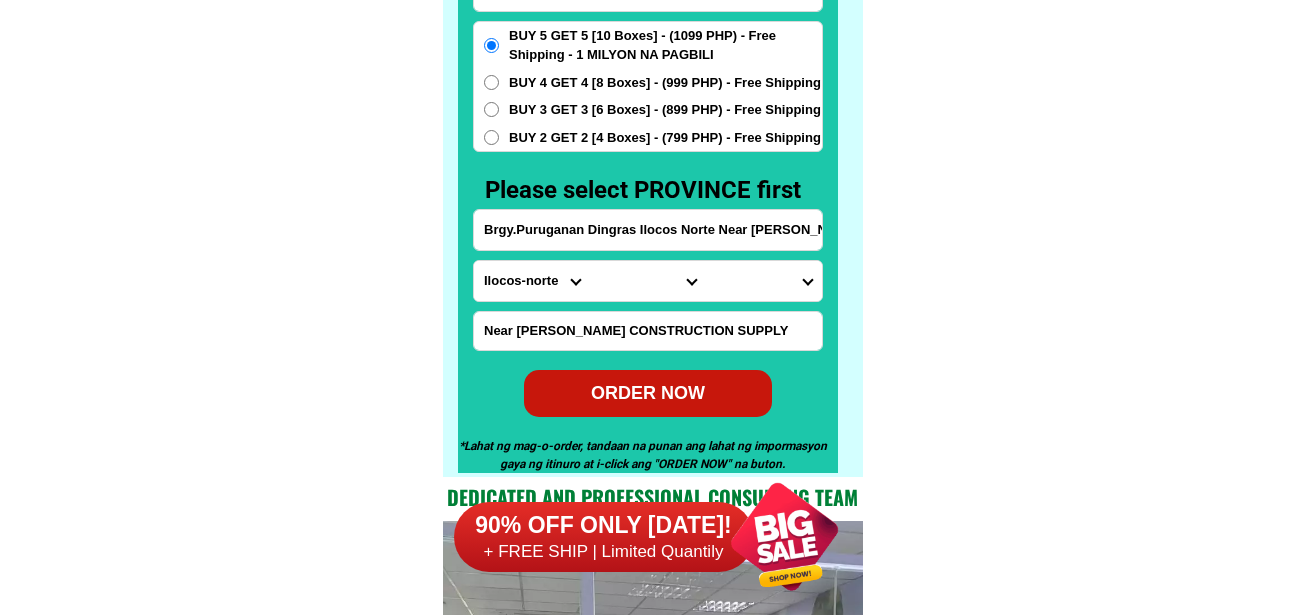 scroll, scrollTop: 15646, scrollLeft: 0, axis: vertical 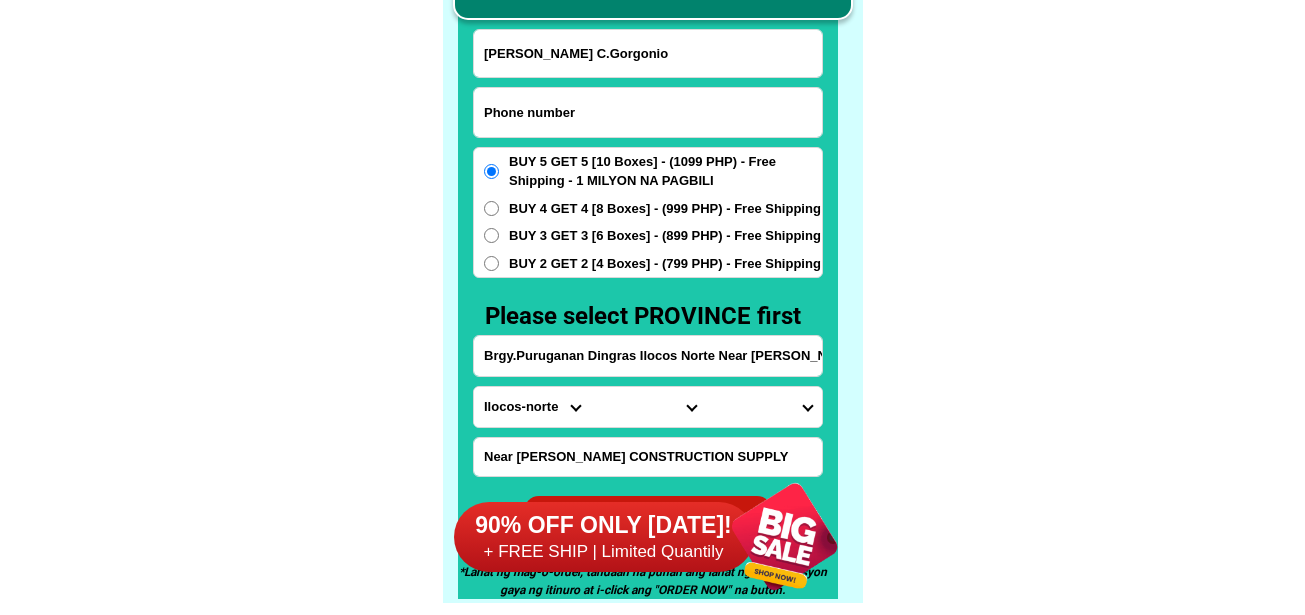 click at bounding box center [648, 112] 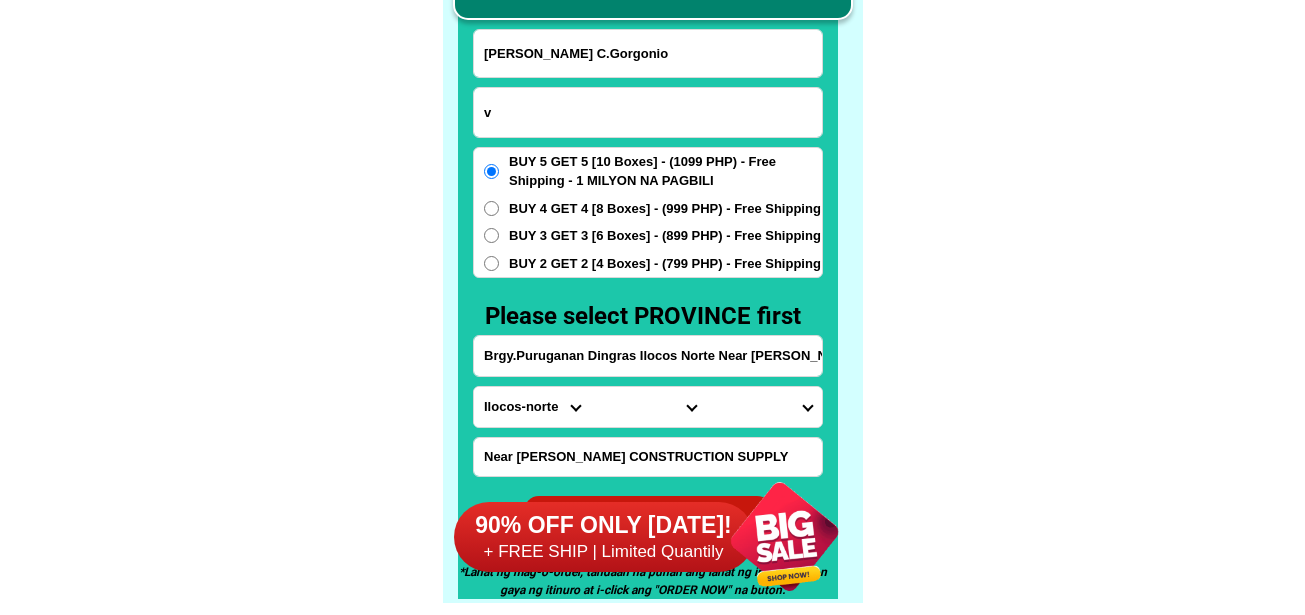 paste on "09988471680" 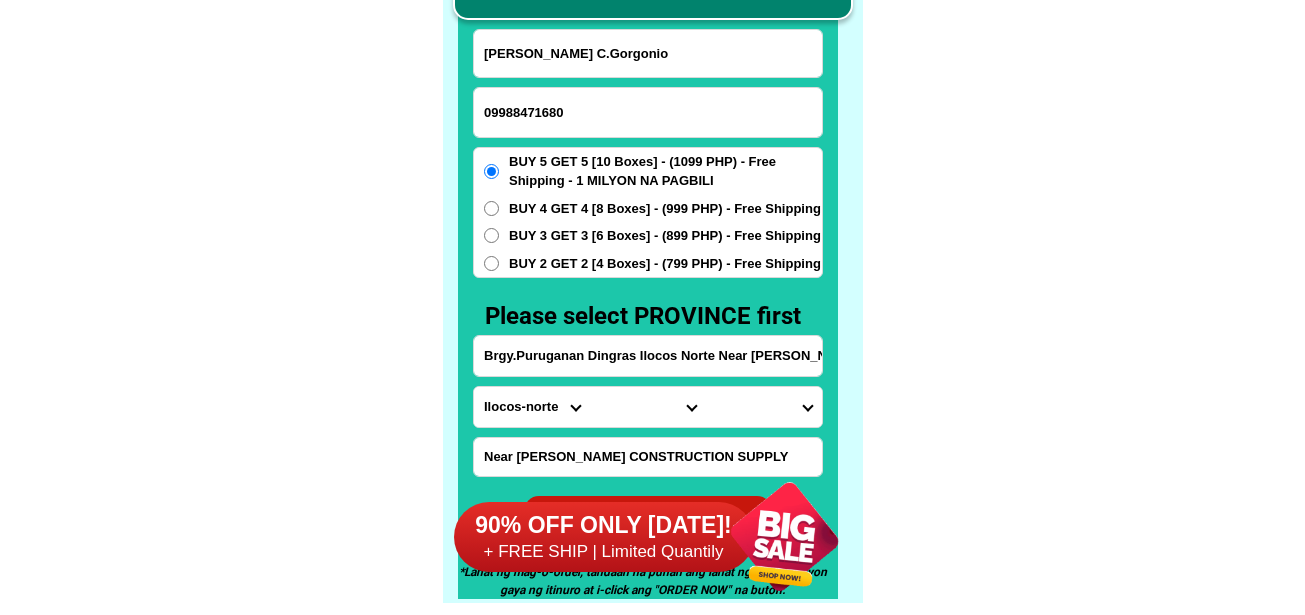 type on "09988471680" 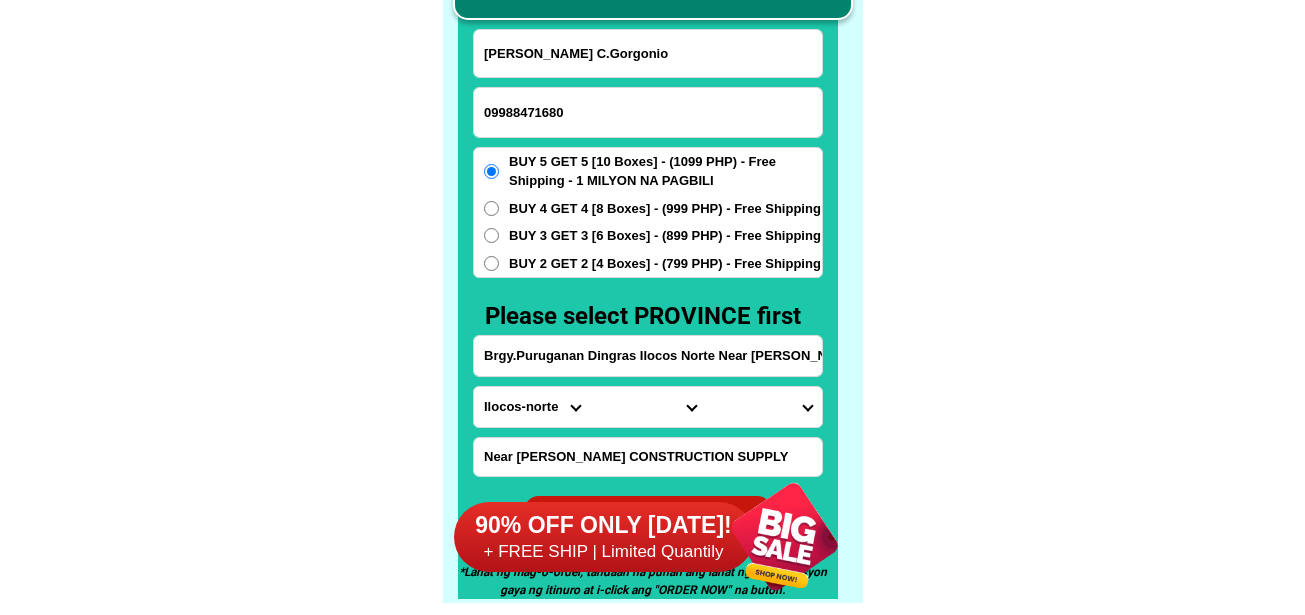 click on "[PERSON_NAME] C.Gorgonio" at bounding box center [648, 53] 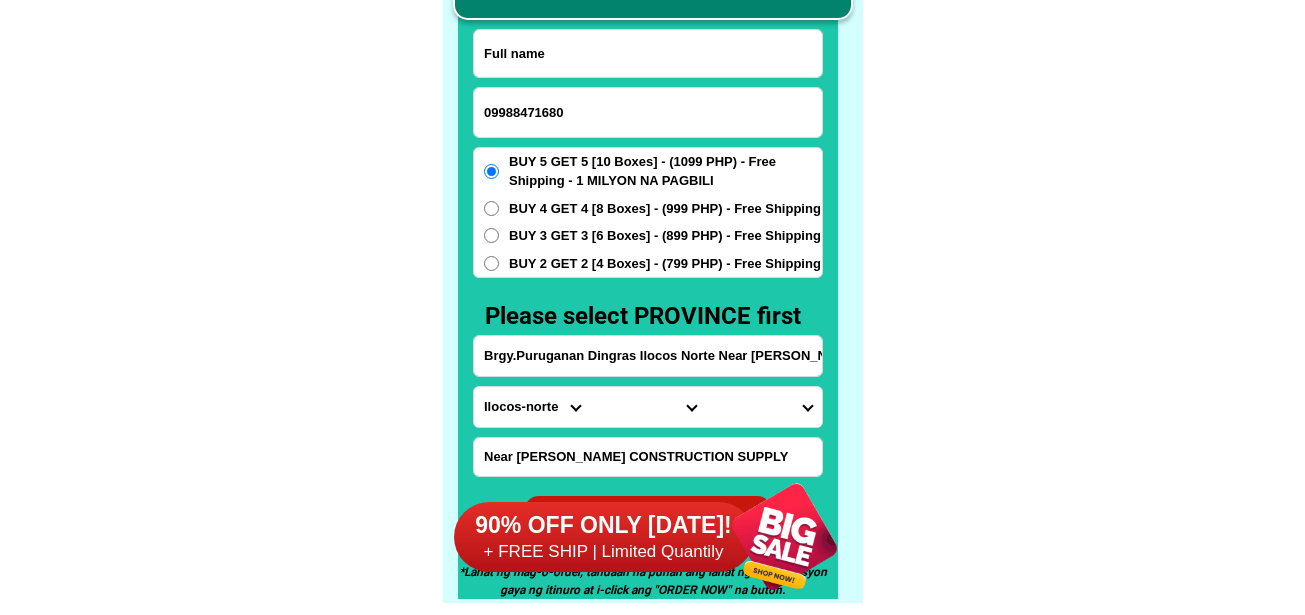 paste on "[PERSON_NAME][DATE]" 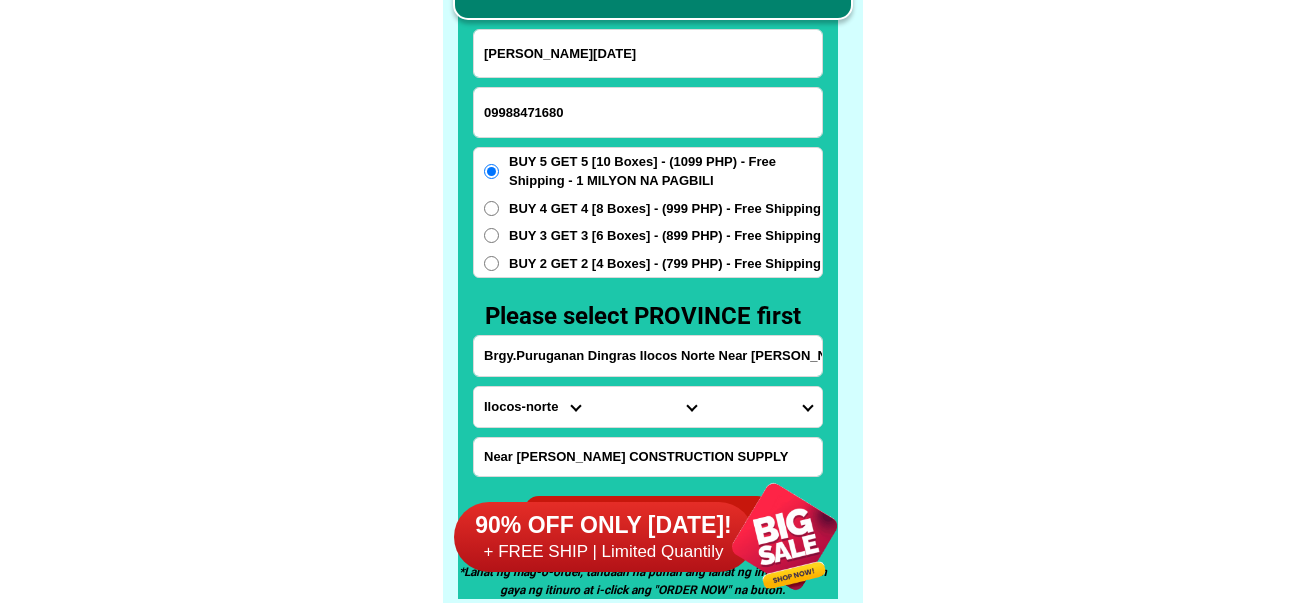 type on "[PERSON_NAME][DATE]" 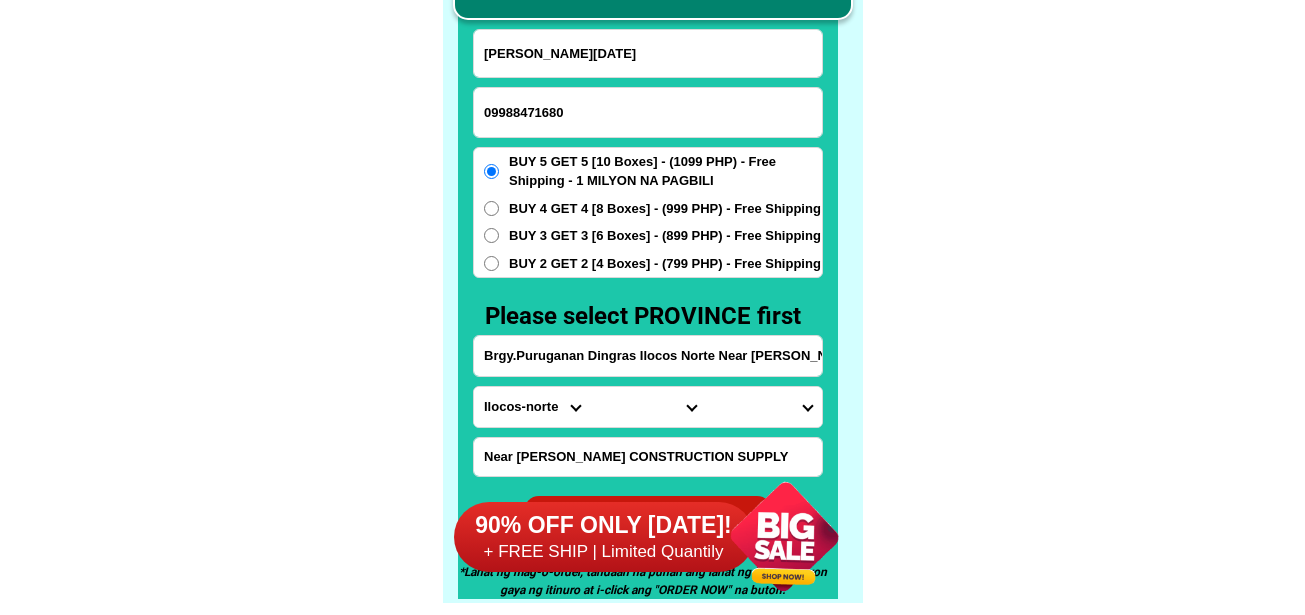 click on "Province [GEOGRAPHIC_DATA] [GEOGRAPHIC_DATA][PERSON_NAME][GEOGRAPHIC_DATA][GEOGRAPHIC_DATA] [GEOGRAPHIC_DATA] [GEOGRAPHIC_DATA][PERSON_NAME][GEOGRAPHIC_DATA][GEOGRAPHIC_DATA] [GEOGRAPHIC_DATA][PERSON_NAME][GEOGRAPHIC_DATA][GEOGRAPHIC_DATA] [GEOGRAPHIC_DATA][PERSON_NAME][GEOGRAPHIC_DATA][GEOGRAPHIC_DATA] [GEOGRAPHIC_DATA] [GEOGRAPHIC_DATA]-[GEOGRAPHIC_DATA] [GEOGRAPHIC_DATA][PERSON_NAME][GEOGRAPHIC_DATA] [GEOGRAPHIC_DATA] [GEOGRAPHIC_DATA] [GEOGRAPHIC_DATA] [GEOGRAPHIC_DATA] [GEOGRAPHIC_DATA] [GEOGRAPHIC_DATA]-occidental [GEOGRAPHIC_DATA] [GEOGRAPHIC_DATA] Eastern-[GEOGRAPHIC_DATA][PERSON_NAME][GEOGRAPHIC_DATA][GEOGRAPHIC_DATA] [GEOGRAPHIC_DATA]-norte [GEOGRAPHIC_DATA]-[GEOGRAPHIC_DATA] [GEOGRAPHIC_DATA][PERSON_NAME][GEOGRAPHIC_DATA] [GEOGRAPHIC_DATA] [GEOGRAPHIC_DATA] [GEOGRAPHIC_DATA][PERSON_NAME][GEOGRAPHIC_DATA][GEOGRAPHIC_DATA] [GEOGRAPHIC_DATA] Metro-[GEOGRAPHIC_DATA] [GEOGRAPHIC_DATA]-[GEOGRAPHIC_DATA]-[GEOGRAPHIC_DATA]-province [GEOGRAPHIC_DATA]-[GEOGRAPHIC_DATA]-oriental [GEOGRAPHIC_DATA] [GEOGRAPHIC_DATA] [GEOGRAPHIC_DATA]-[GEOGRAPHIC_DATA]-[GEOGRAPHIC_DATA] [GEOGRAPHIC_DATA] [GEOGRAPHIC_DATA] [GEOGRAPHIC_DATA] [GEOGRAPHIC_DATA] [GEOGRAPHIC_DATA][PERSON_NAME][GEOGRAPHIC_DATA][GEOGRAPHIC_DATA] [GEOGRAPHIC_DATA][PERSON_NAME][GEOGRAPHIC_DATA][GEOGRAPHIC_DATA] [GEOGRAPHIC_DATA]-[GEOGRAPHIC_DATA]-[GEOGRAPHIC_DATA]-[GEOGRAPHIC_DATA] [GEOGRAPHIC_DATA] [GEOGRAPHIC_DATA]-[GEOGRAPHIC_DATA]-[GEOGRAPHIC_DATA][PERSON_NAME][GEOGRAPHIC_DATA] [GEOGRAPHIC_DATA] [GEOGRAPHIC_DATA]" at bounding box center (532, 407) 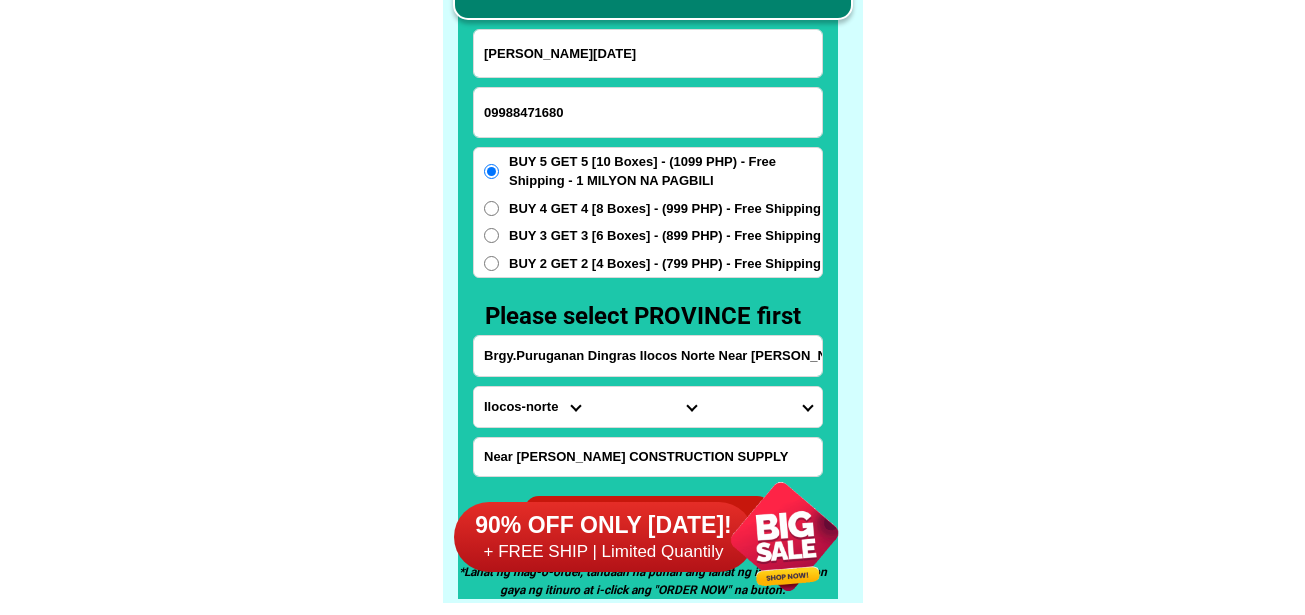 select on "63_473" 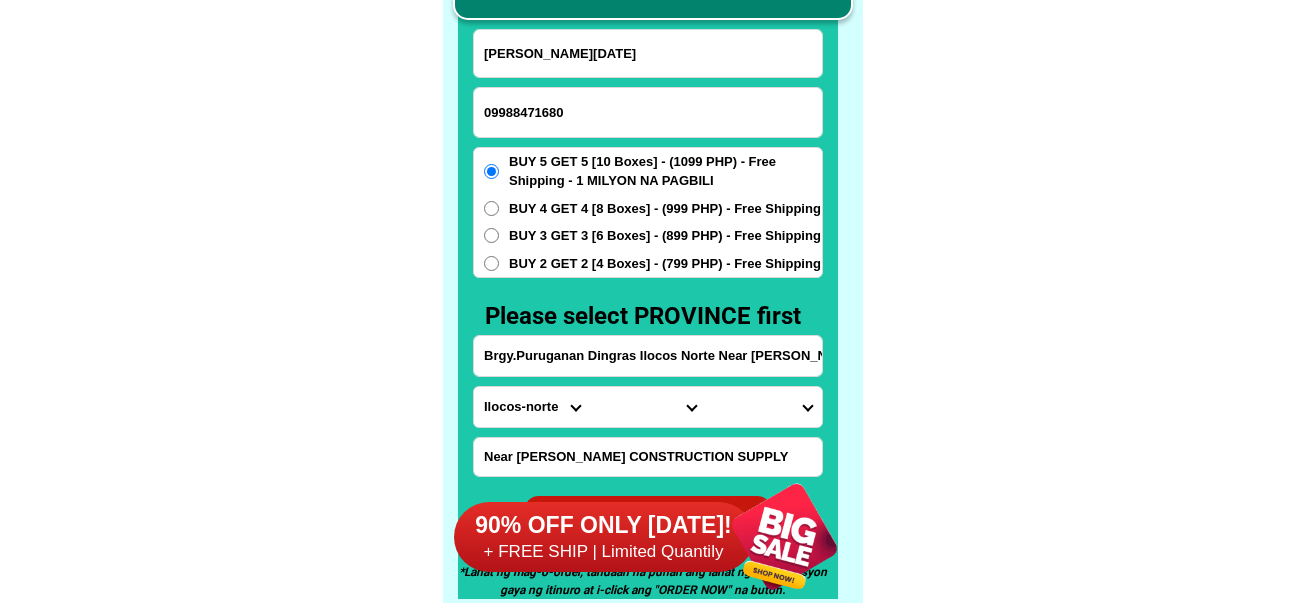 click on "Province [GEOGRAPHIC_DATA] [GEOGRAPHIC_DATA][PERSON_NAME][GEOGRAPHIC_DATA][GEOGRAPHIC_DATA] [GEOGRAPHIC_DATA] [GEOGRAPHIC_DATA][PERSON_NAME][GEOGRAPHIC_DATA][GEOGRAPHIC_DATA] [GEOGRAPHIC_DATA][PERSON_NAME][GEOGRAPHIC_DATA][GEOGRAPHIC_DATA] [GEOGRAPHIC_DATA][PERSON_NAME][GEOGRAPHIC_DATA][GEOGRAPHIC_DATA] [GEOGRAPHIC_DATA] [GEOGRAPHIC_DATA]-[GEOGRAPHIC_DATA] [GEOGRAPHIC_DATA][PERSON_NAME][GEOGRAPHIC_DATA] [GEOGRAPHIC_DATA] [GEOGRAPHIC_DATA] [GEOGRAPHIC_DATA] [GEOGRAPHIC_DATA] [GEOGRAPHIC_DATA] [GEOGRAPHIC_DATA]-occidental [GEOGRAPHIC_DATA] [GEOGRAPHIC_DATA] Eastern-[GEOGRAPHIC_DATA][PERSON_NAME][GEOGRAPHIC_DATA][GEOGRAPHIC_DATA] [GEOGRAPHIC_DATA]-norte [GEOGRAPHIC_DATA]-[GEOGRAPHIC_DATA] [GEOGRAPHIC_DATA][PERSON_NAME][GEOGRAPHIC_DATA] [GEOGRAPHIC_DATA] [GEOGRAPHIC_DATA] [GEOGRAPHIC_DATA][PERSON_NAME][GEOGRAPHIC_DATA][GEOGRAPHIC_DATA] [GEOGRAPHIC_DATA] Metro-[GEOGRAPHIC_DATA] [GEOGRAPHIC_DATA]-[GEOGRAPHIC_DATA]-[GEOGRAPHIC_DATA]-province [GEOGRAPHIC_DATA]-[GEOGRAPHIC_DATA]-oriental [GEOGRAPHIC_DATA] [GEOGRAPHIC_DATA] [GEOGRAPHIC_DATA]-[GEOGRAPHIC_DATA]-[GEOGRAPHIC_DATA] [GEOGRAPHIC_DATA] [GEOGRAPHIC_DATA] [GEOGRAPHIC_DATA] [GEOGRAPHIC_DATA] [GEOGRAPHIC_DATA][PERSON_NAME][GEOGRAPHIC_DATA][GEOGRAPHIC_DATA] [GEOGRAPHIC_DATA][PERSON_NAME][GEOGRAPHIC_DATA][GEOGRAPHIC_DATA] [GEOGRAPHIC_DATA]-[GEOGRAPHIC_DATA]-[GEOGRAPHIC_DATA]-[GEOGRAPHIC_DATA] [GEOGRAPHIC_DATA] [GEOGRAPHIC_DATA]-[GEOGRAPHIC_DATA]-[GEOGRAPHIC_DATA][PERSON_NAME][GEOGRAPHIC_DATA] [GEOGRAPHIC_DATA] [GEOGRAPHIC_DATA]" at bounding box center (532, 407) 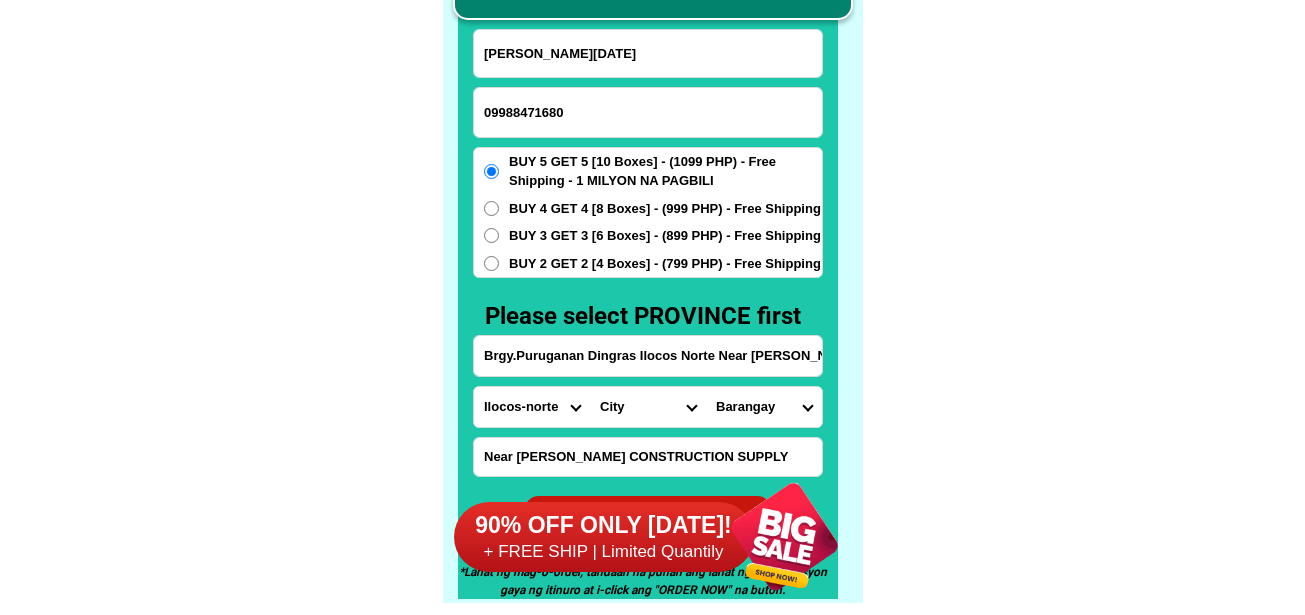 click on "City [PERSON_NAME] [GEOGRAPHIC_DATA] [GEOGRAPHIC_DATA] [GEOGRAPHIC_DATA][PERSON_NAME][GEOGRAPHIC_DATA]-city [GEOGRAPHIC_DATA] [GEOGRAPHIC_DATA] [GEOGRAPHIC_DATA] Dumalneg [GEOGRAPHIC_DATA]-[GEOGRAPHIC_DATA] [GEOGRAPHIC_DATA]-[GEOGRAPHIC_DATA]-[PERSON_NAME]-city [GEOGRAPHIC_DATA]-era [GEOGRAPHIC_DATA] [GEOGRAPHIC_DATA][PERSON_NAME][GEOGRAPHIC_DATA] [PERSON_NAME]" at bounding box center (648, 407) 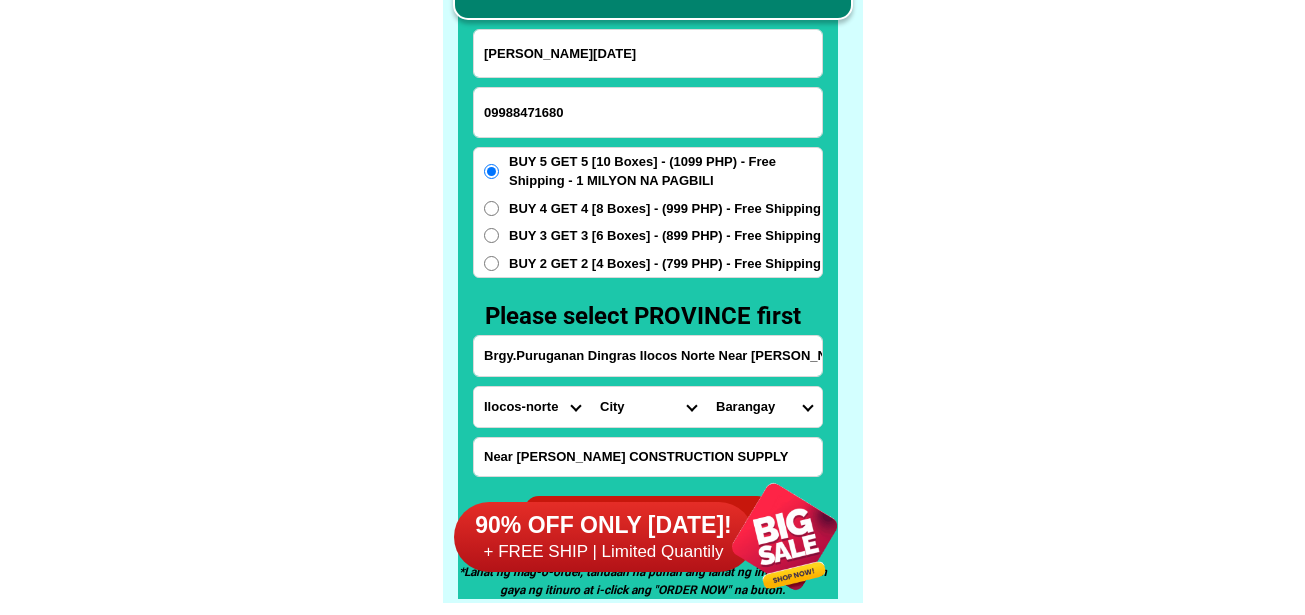 select on "63_4734076" 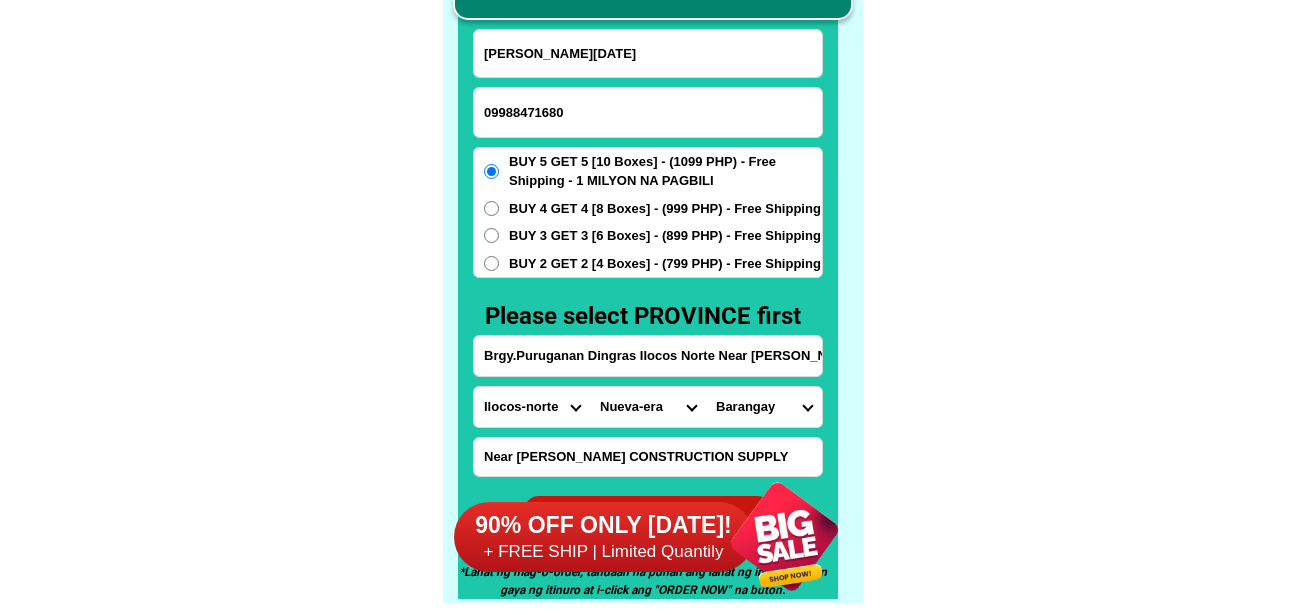 click on "City [PERSON_NAME] [GEOGRAPHIC_DATA] [GEOGRAPHIC_DATA] [GEOGRAPHIC_DATA][PERSON_NAME][GEOGRAPHIC_DATA]-city [GEOGRAPHIC_DATA] [GEOGRAPHIC_DATA] [GEOGRAPHIC_DATA] Dumalneg [GEOGRAPHIC_DATA]-[GEOGRAPHIC_DATA] [GEOGRAPHIC_DATA]-[GEOGRAPHIC_DATA]-[PERSON_NAME]-city [GEOGRAPHIC_DATA]-era [GEOGRAPHIC_DATA] [GEOGRAPHIC_DATA][PERSON_NAME][GEOGRAPHIC_DATA] [PERSON_NAME]" at bounding box center (648, 407) 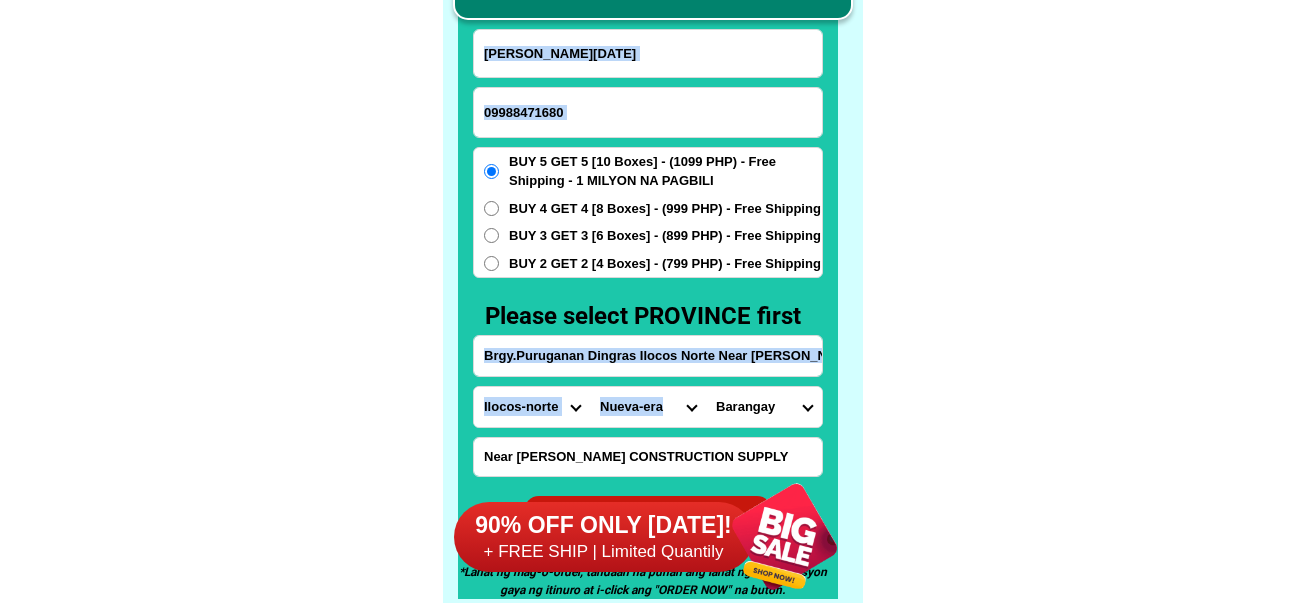 drag, startPoint x: 771, startPoint y: 384, endPoint x: 757, endPoint y: 393, distance: 16.643316 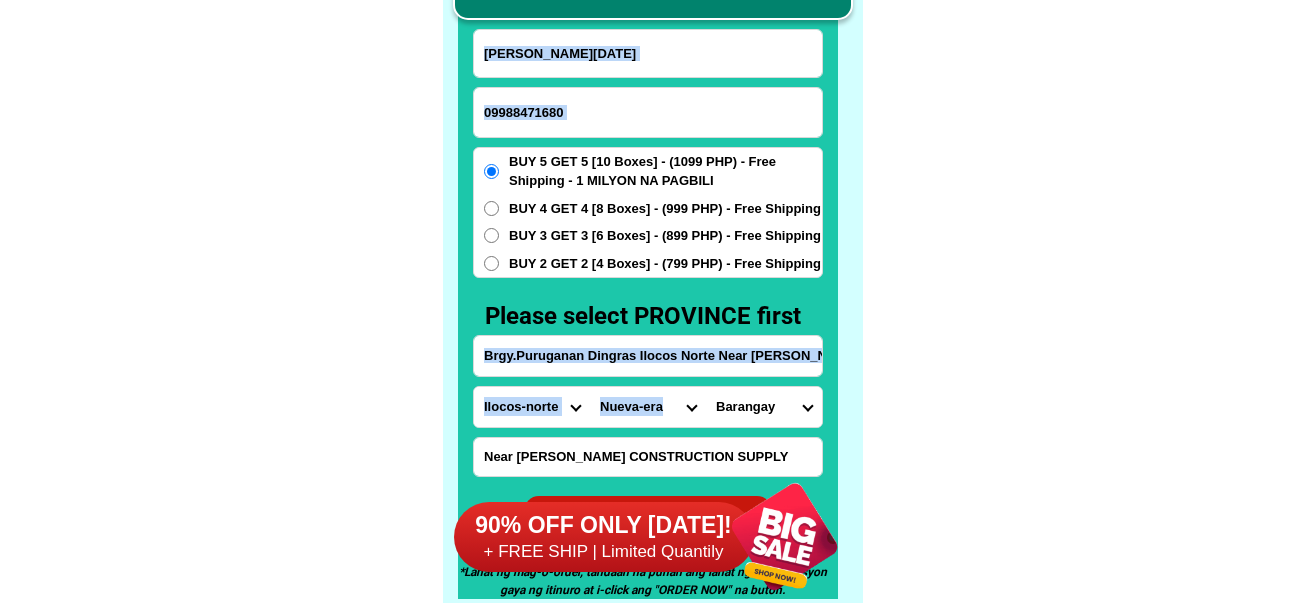 click on "[PERSON_NAME][DATE] 09988471680 ORDER NOW Brgy.Puruganan [GEOGRAPHIC_DATA] [GEOGRAPHIC_DATA] Near [PERSON_NAME] construction supply Province [GEOGRAPHIC_DATA] [GEOGRAPHIC_DATA] [GEOGRAPHIC_DATA][PERSON_NAME][GEOGRAPHIC_DATA] [GEOGRAPHIC_DATA] [GEOGRAPHIC_DATA][PERSON_NAME][GEOGRAPHIC_DATA][GEOGRAPHIC_DATA] [GEOGRAPHIC_DATA][PERSON_NAME][GEOGRAPHIC_DATA][GEOGRAPHIC_DATA] [GEOGRAPHIC_DATA][PERSON_NAME][GEOGRAPHIC_DATA][GEOGRAPHIC_DATA] [GEOGRAPHIC_DATA] [GEOGRAPHIC_DATA]-[GEOGRAPHIC_DATA] [GEOGRAPHIC_DATA][PERSON_NAME][GEOGRAPHIC_DATA][GEOGRAPHIC_DATA] [GEOGRAPHIC_DATA] [GEOGRAPHIC_DATA] [GEOGRAPHIC_DATA] [GEOGRAPHIC_DATA] [GEOGRAPHIC_DATA] [GEOGRAPHIC_DATA]-occidental [GEOGRAPHIC_DATA] [GEOGRAPHIC_DATA] Eastern-[GEOGRAPHIC_DATA][PERSON_NAME][GEOGRAPHIC_DATA][GEOGRAPHIC_DATA] [GEOGRAPHIC_DATA]-norte [GEOGRAPHIC_DATA]-[GEOGRAPHIC_DATA] [GEOGRAPHIC_DATA][PERSON_NAME][GEOGRAPHIC_DATA] [GEOGRAPHIC_DATA] [GEOGRAPHIC_DATA] [GEOGRAPHIC_DATA][PERSON_NAME][GEOGRAPHIC_DATA][GEOGRAPHIC_DATA] [GEOGRAPHIC_DATA]-[GEOGRAPHIC_DATA] [GEOGRAPHIC_DATA]-occidental [GEOGRAPHIC_DATA]-[GEOGRAPHIC_DATA]-province [GEOGRAPHIC_DATA]-[GEOGRAPHIC_DATA]-oriental Northern-[GEOGRAPHIC_DATA] [GEOGRAPHIC_DATA] [GEOGRAPHIC_DATA]-[GEOGRAPHIC_DATA]-[GEOGRAPHIC_DATA] [GEOGRAPHIC_DATA] [GEOGRAPHIC_DATA] [GEOGRAPHIC_DATA] [GEOGRAPHIC_DATA] [GEOGRAPHIC_DATA][PERSON_NAME][GEOGRAPHIC_DATA][GEOGRAPHIC_DATA] [GEOGRAPHIC_DATA][PERSON_NAME][GEOGRAPHIC_DATA][GEOGRAPHIC_DATA] [GEOGRAPHIC_DATA]-[GEOGRAPHIC_DATA] Southern-[GEOGRAPHIC_DATA]-[GEOGRAPHIC_DATA] [GEOGRAPHIC_DATA] [GEOGRAPHIC_DATA] [GEOGRAPHIC_DATA]-[GEOGRAPHIC_DATA]-[GEOGRAPHIC_DATA][PERSON_NAME][GEOGRAPHIC_DATA] [GEOGRAPHIC_DATA] [GEOGRAPHIC_DATA]" at bounding box center (648, 286) 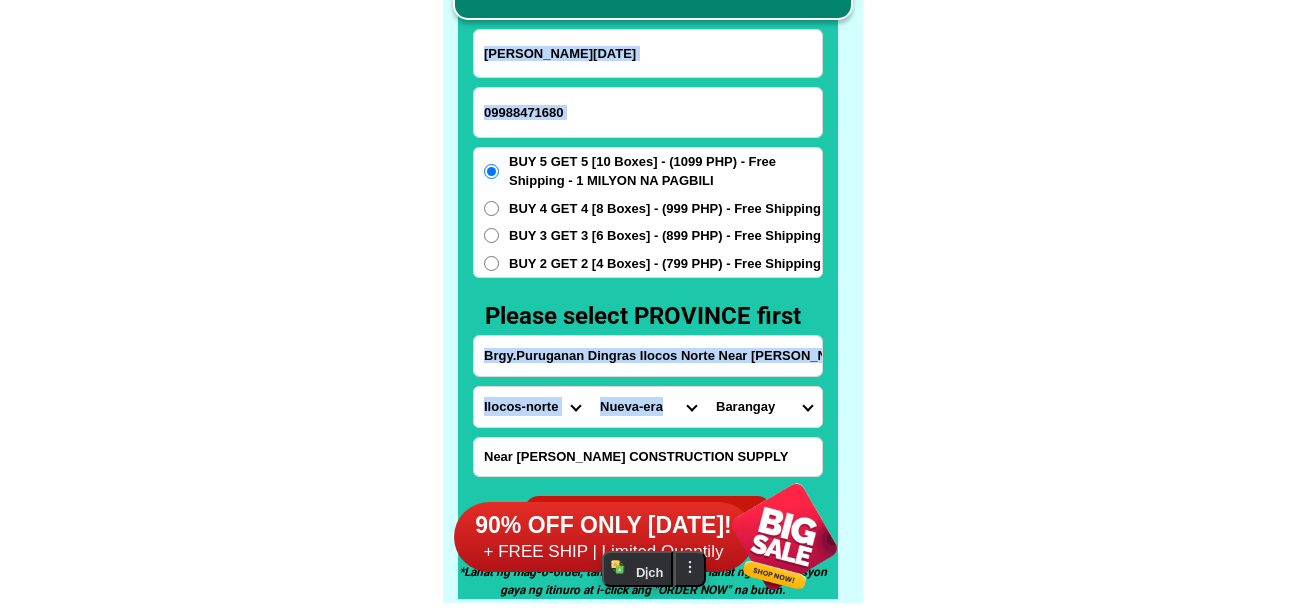 click on "Barangay [PERSON_NAME] Barikir [PERSON_NAME] Cabittauran [PERSON_NAME] (pagpag-ong) [GEOGRAPHIC_DATA] [PERSON_NAME][GEOGRAPHIC_DATA]" at bounding box center [764, 407] 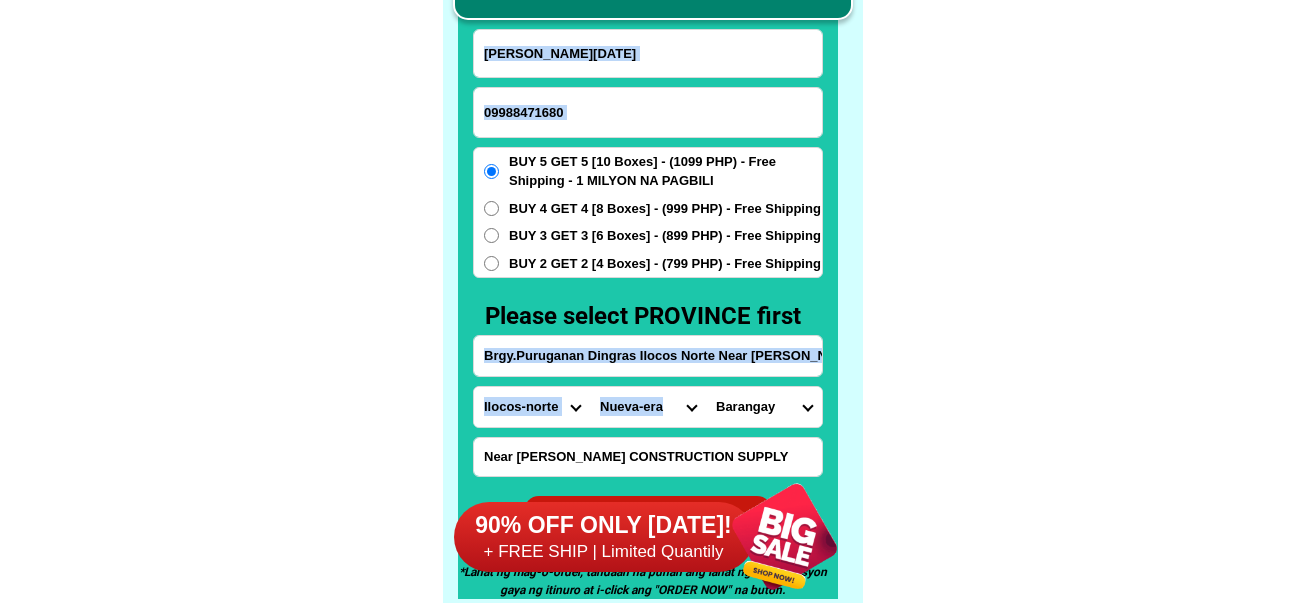 select on "63_473407666695" 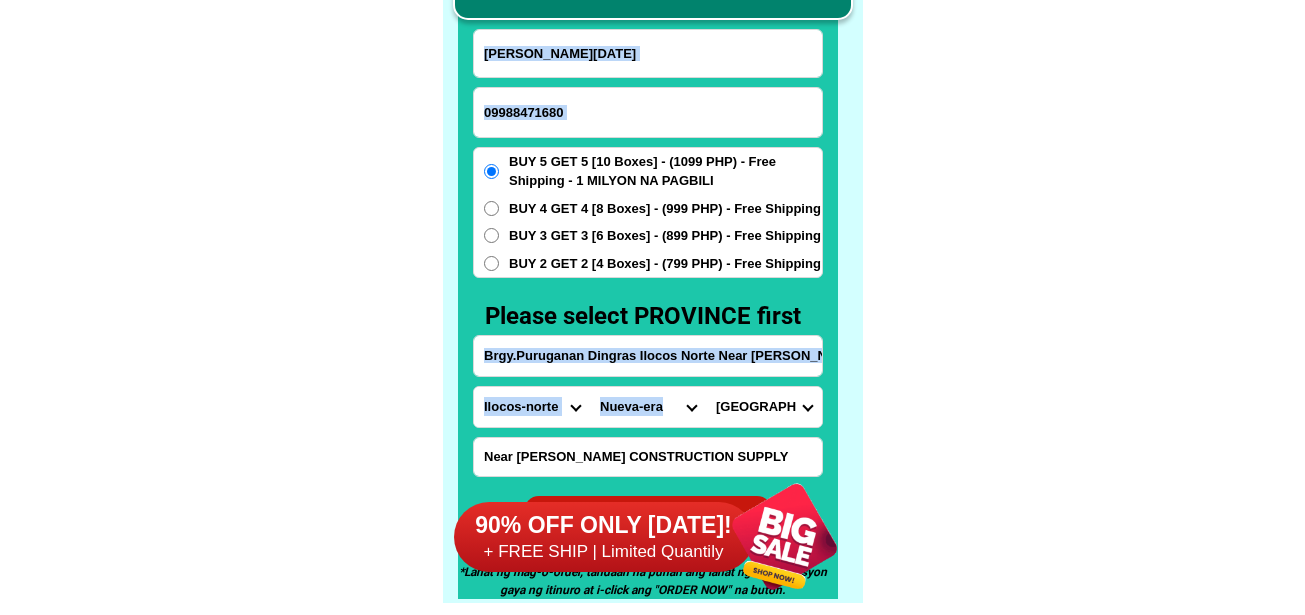click on "Barangay [PERSON_NAME] Barikir [PERSON_NAME] Cabittauran [PERSON_NAME] (pagpag-ong) [GEOGRAPHIC_DATA] [PERSON_NAME][GEOGRAPHIC_DATA]" at bounding box center (764, 407) 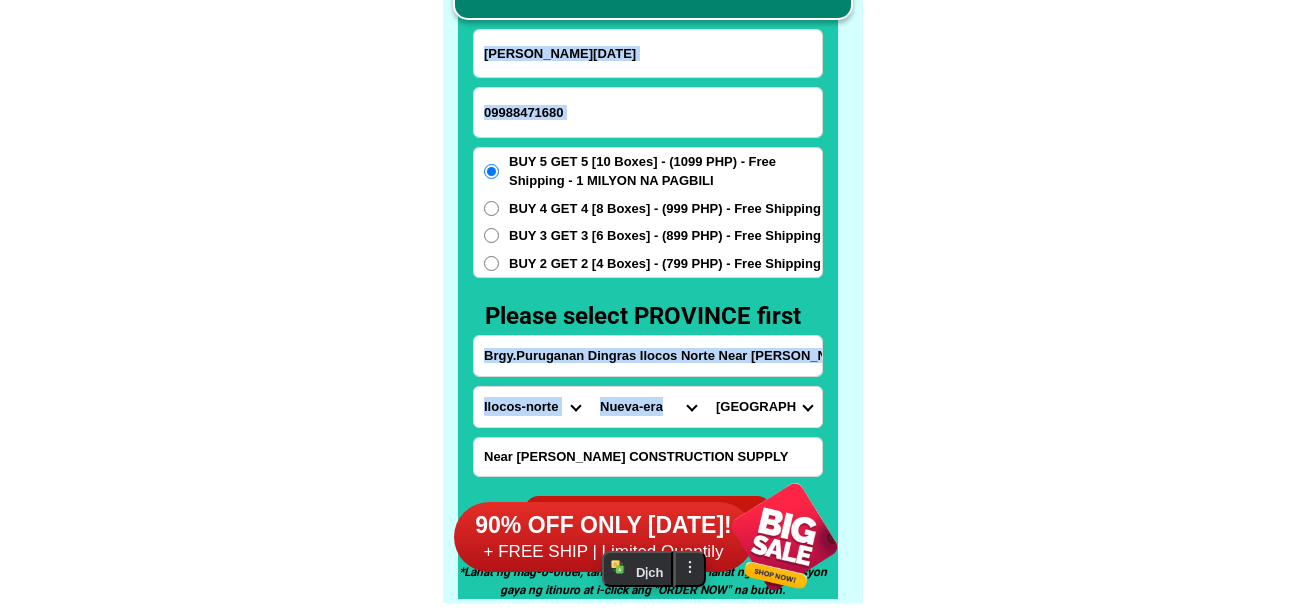 click on "Brgy.Puruganan Dingras Ilocos Norte Near [PERSON_NAME] construction supply" at bounding box center [648, 356] 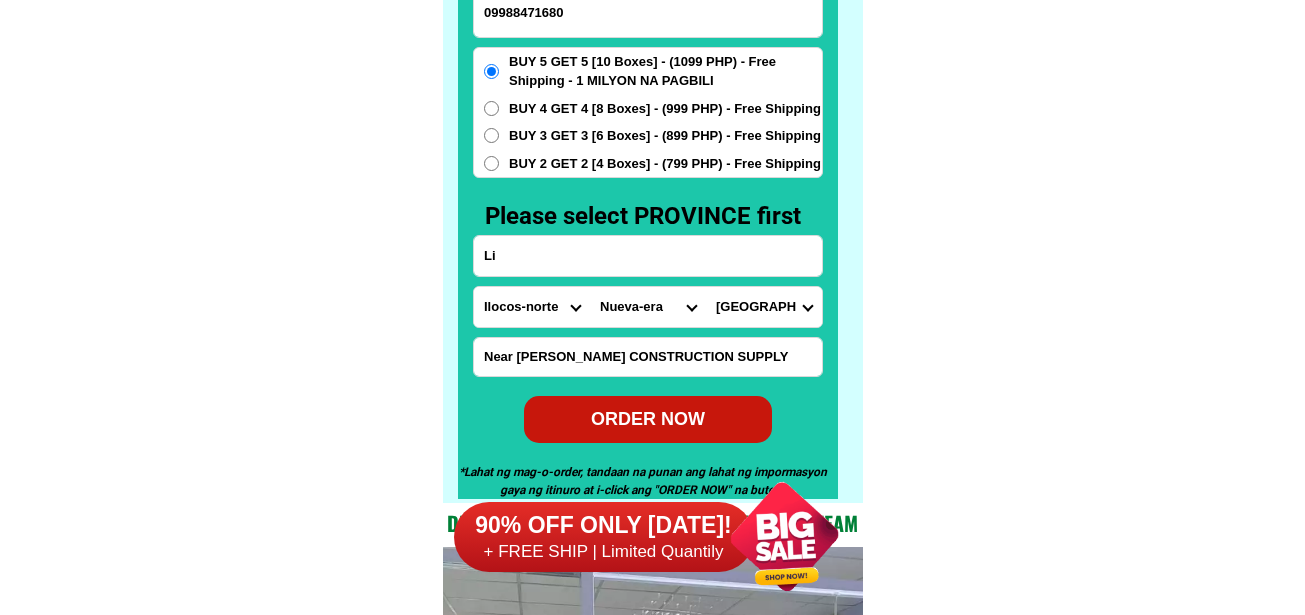 type on "Li" 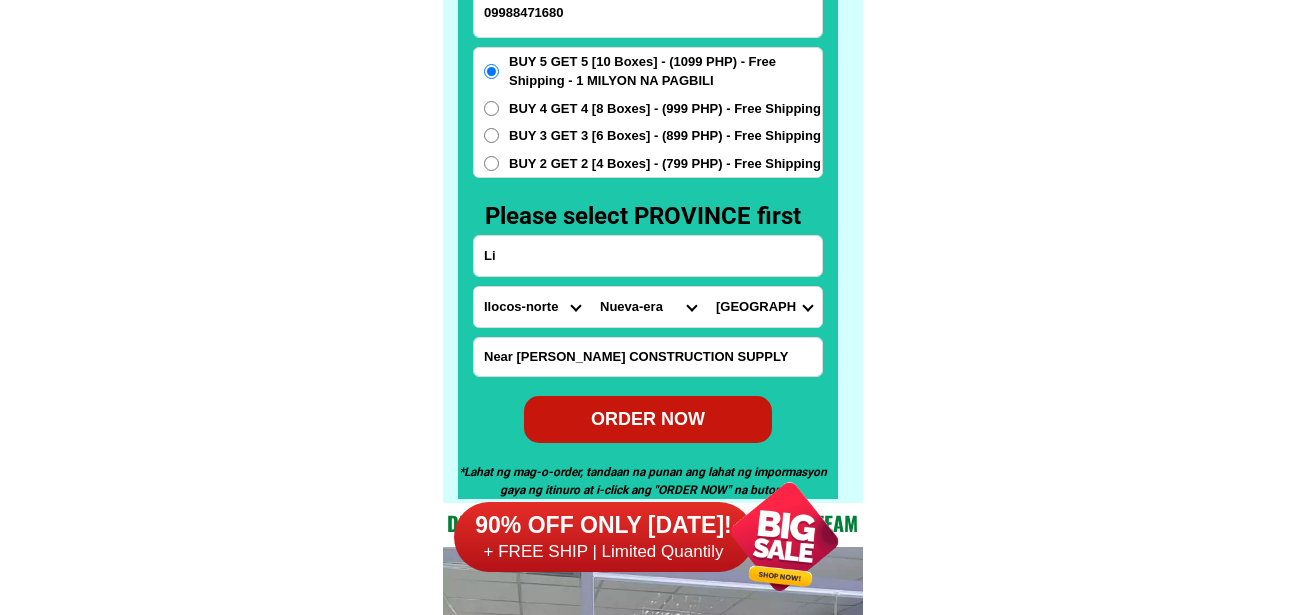 click on "90% OFF ONLY [DATE]! + FREE SHIP | Limited Quantily" at bounding box center (658, 536) 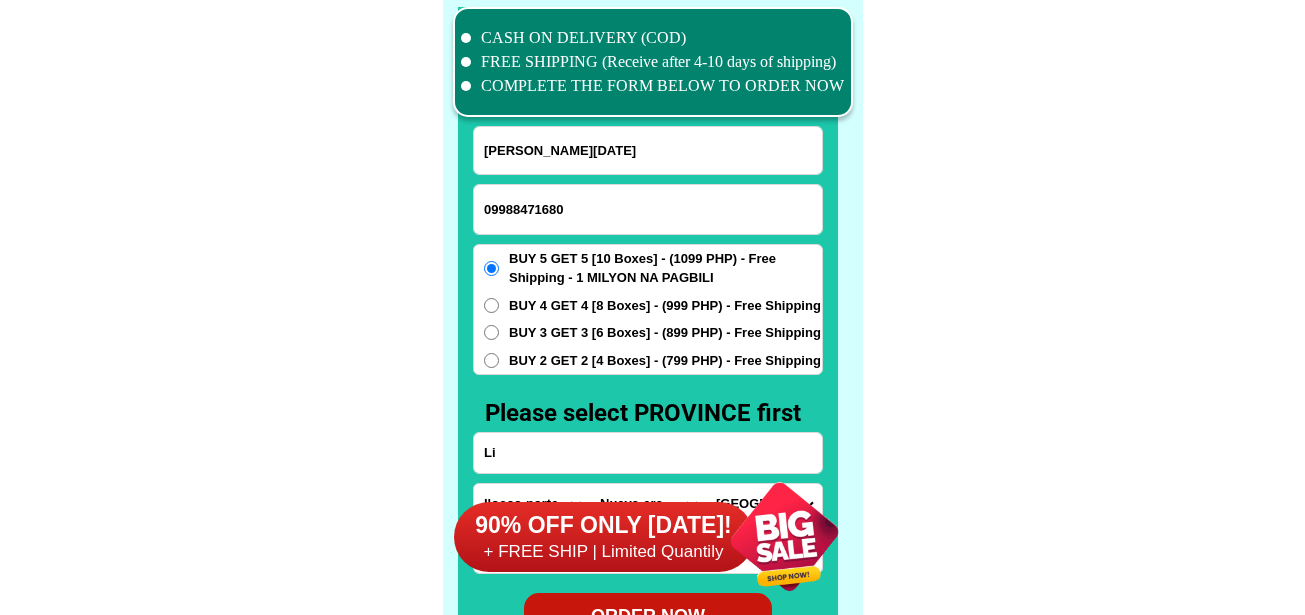 click on "Li" at bounding box center [648, 453] 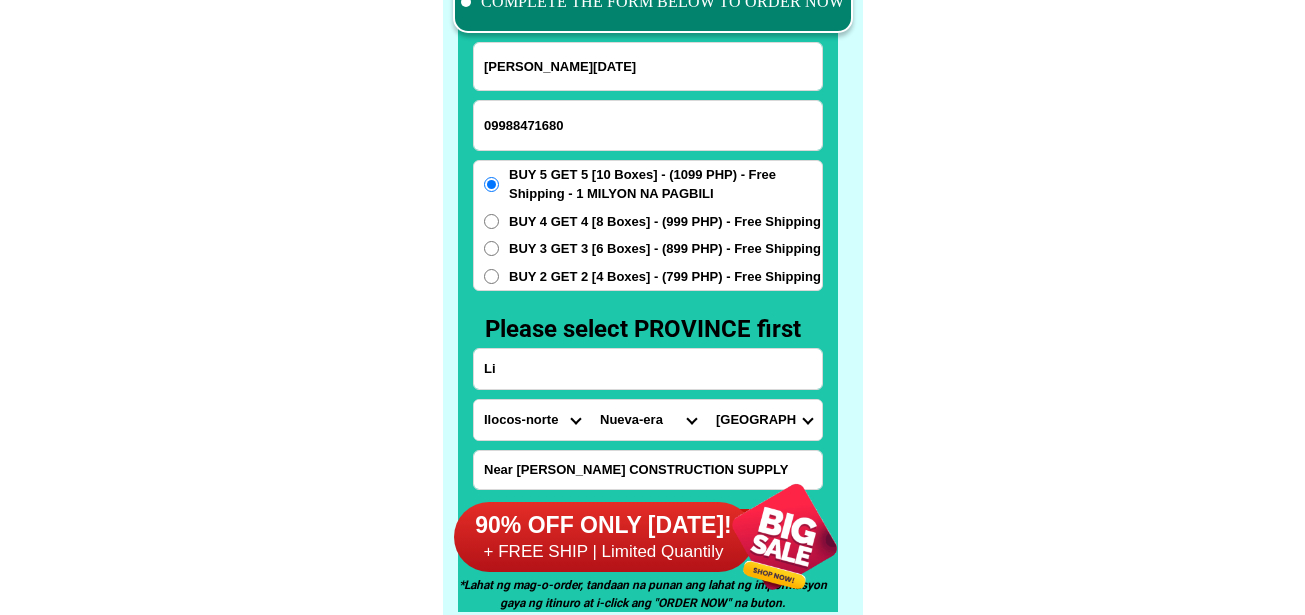 scroll, scrollTop: 15746, scrollLeft: 0, axis: vertical 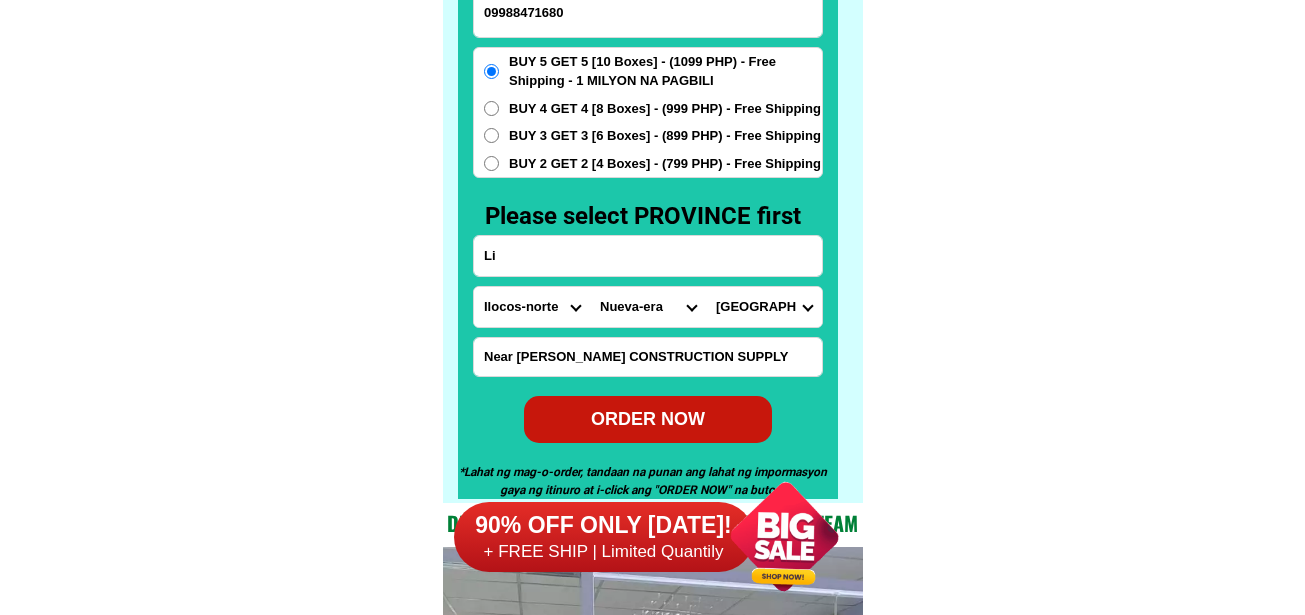 click on "ORDER NOW" at bounding box center [648, 419] 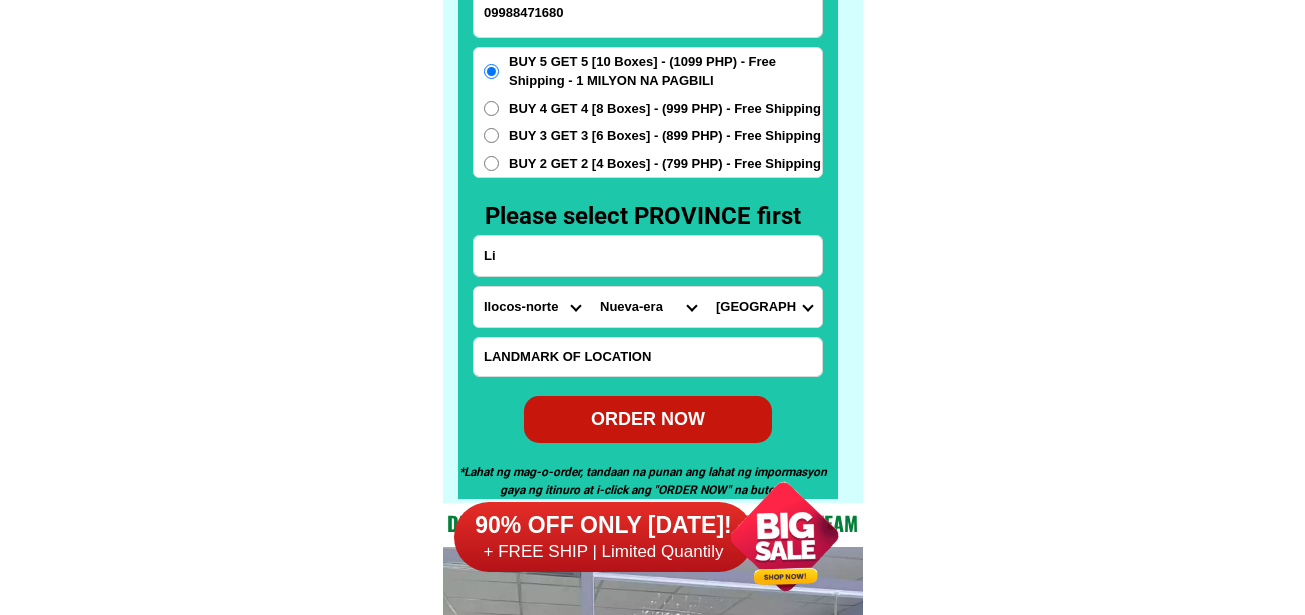 radio on "true" 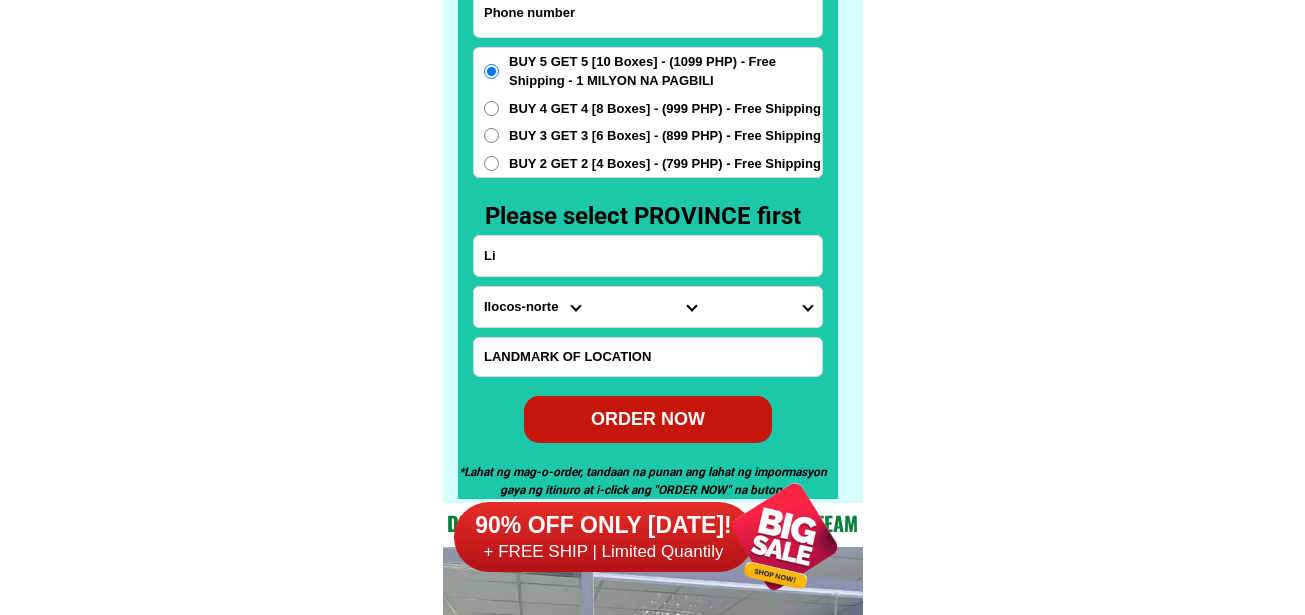 click at bounding box center (648, 12) 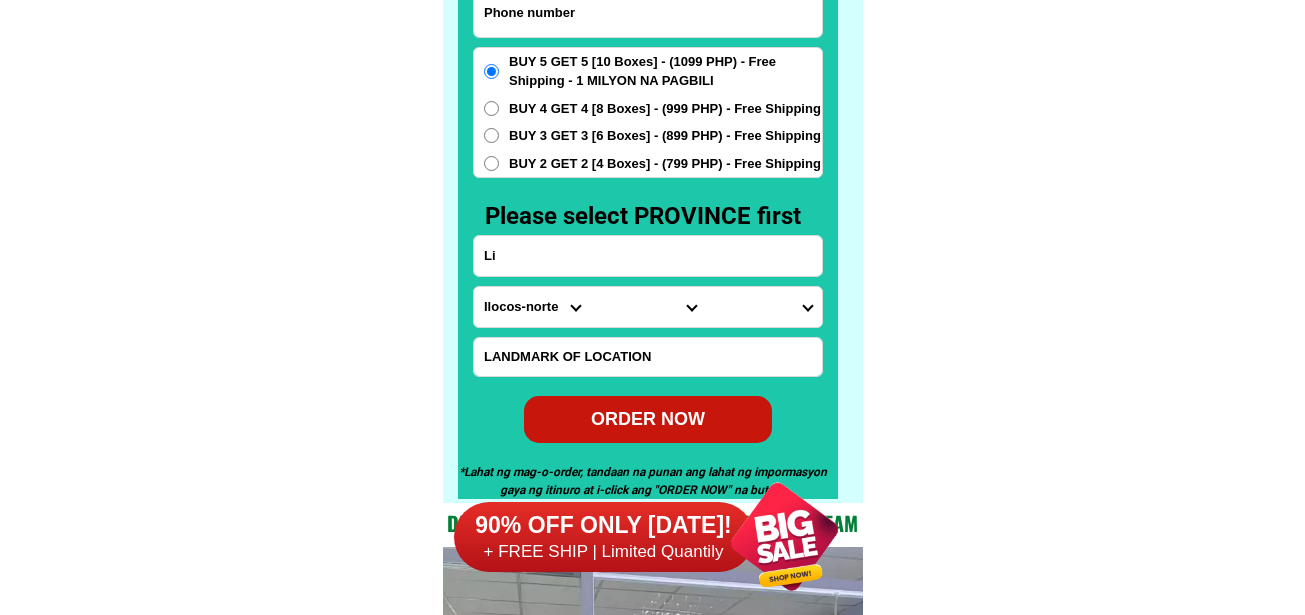 paste on "09463117559" 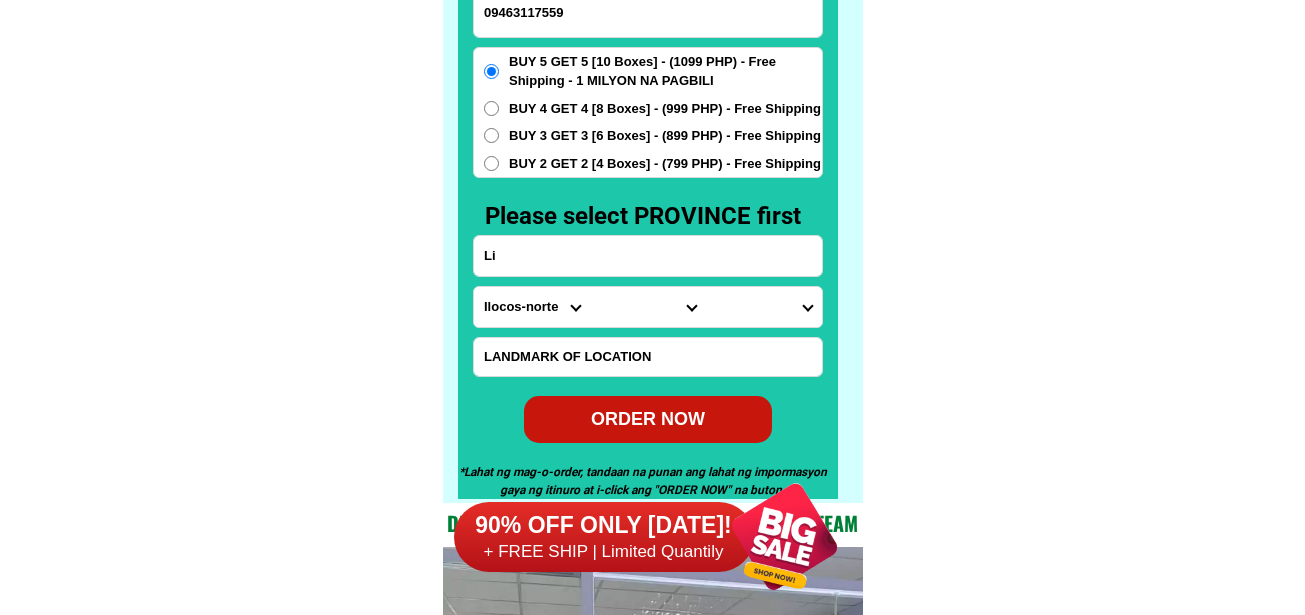 type on "09463117559" 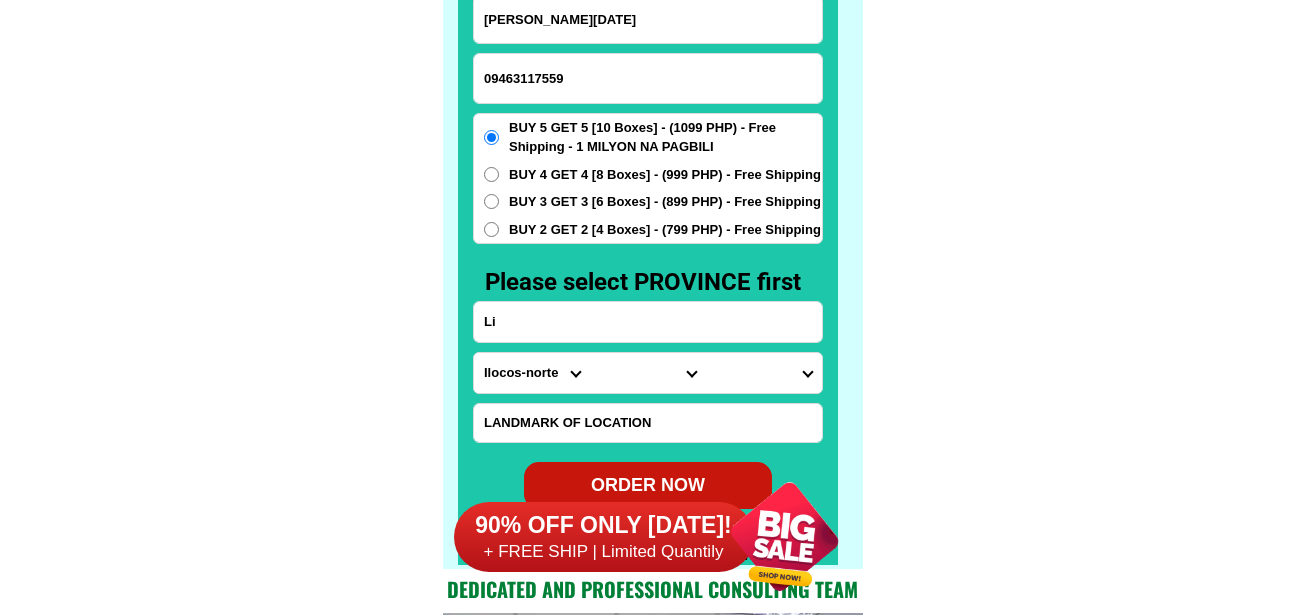 scroll, scrollTop: 15646, scrollLeft: 0, axis: vertical 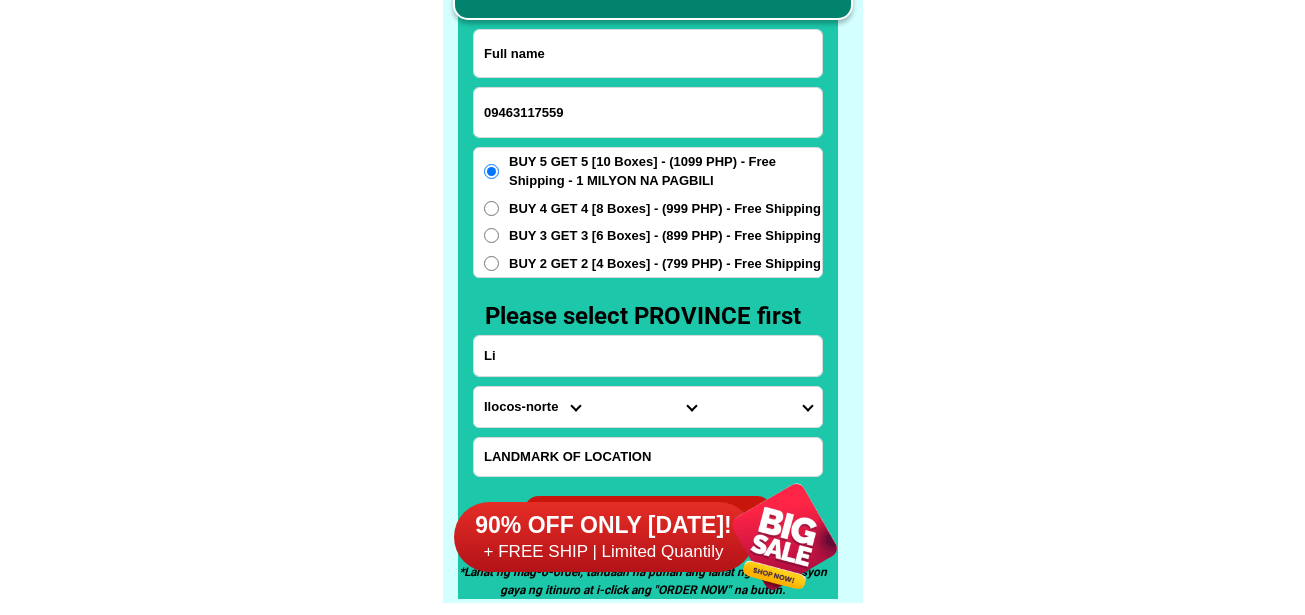 click at bounding box center [648, 53] 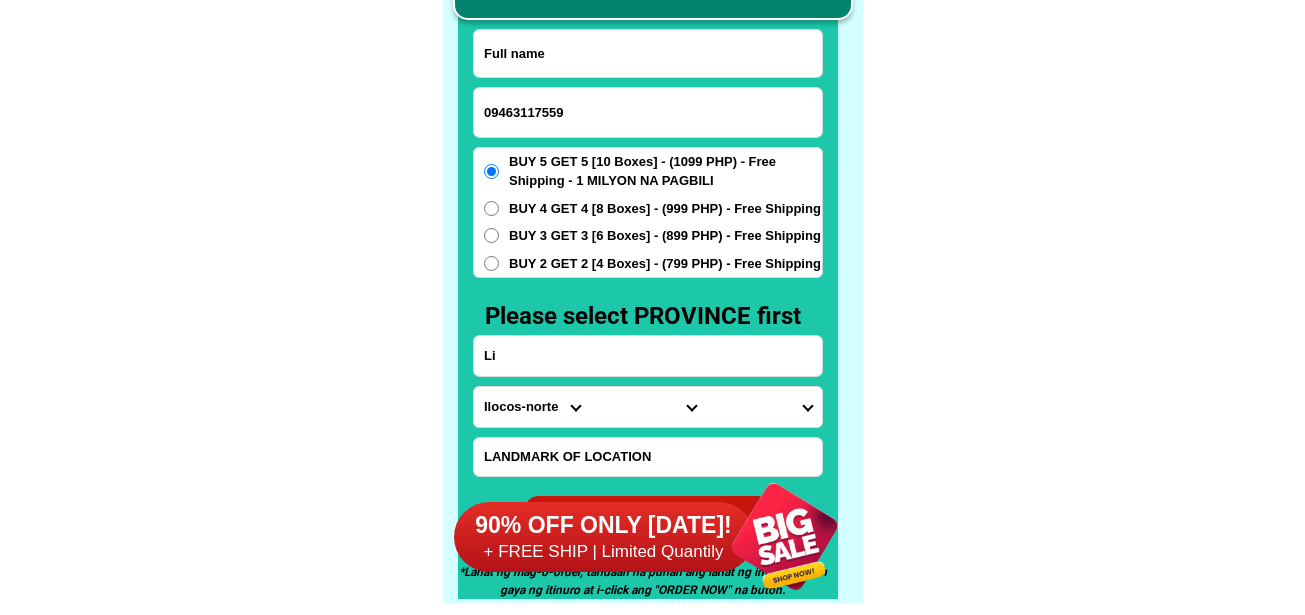 paste on "[PERSON_NAME] [GEOGRAPHIC_DATA]" 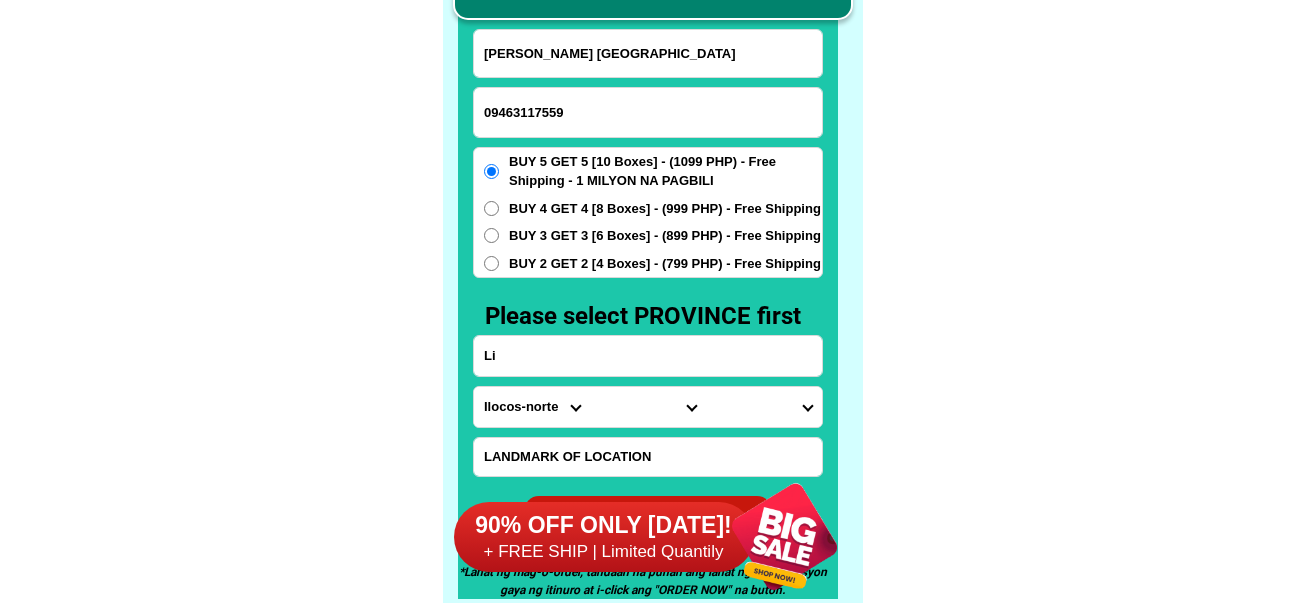 type on "[PERSON_NAME] [GEOGRAPHIC_DATA]" 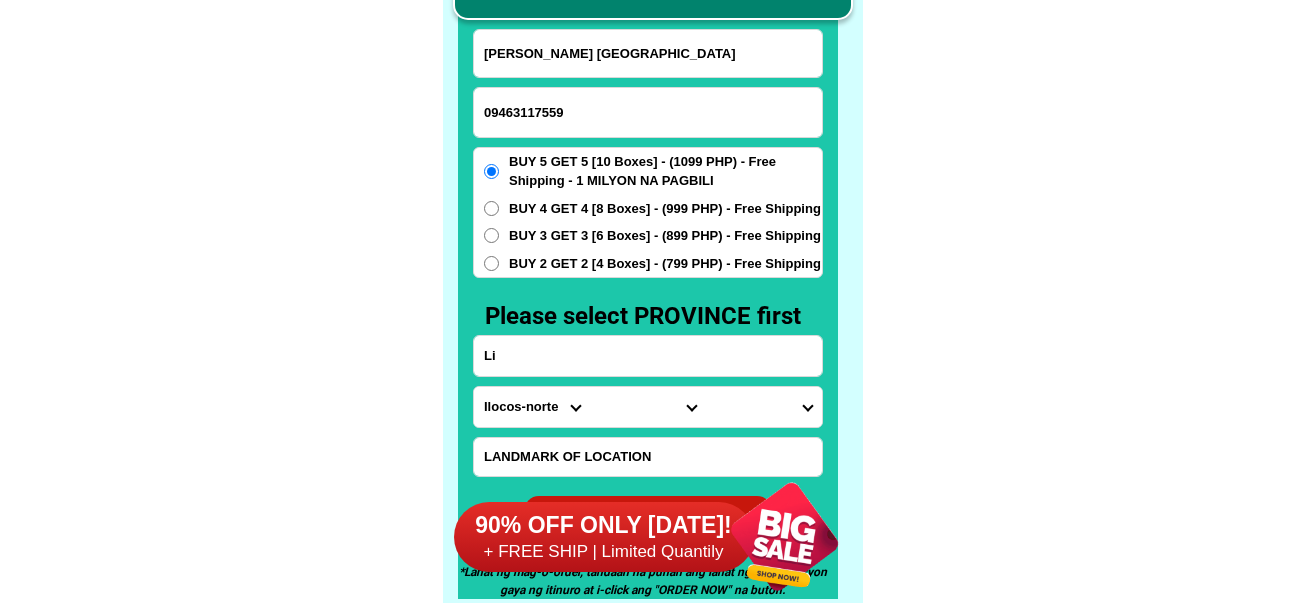 click on "Li" at bounding box center [648, 356] 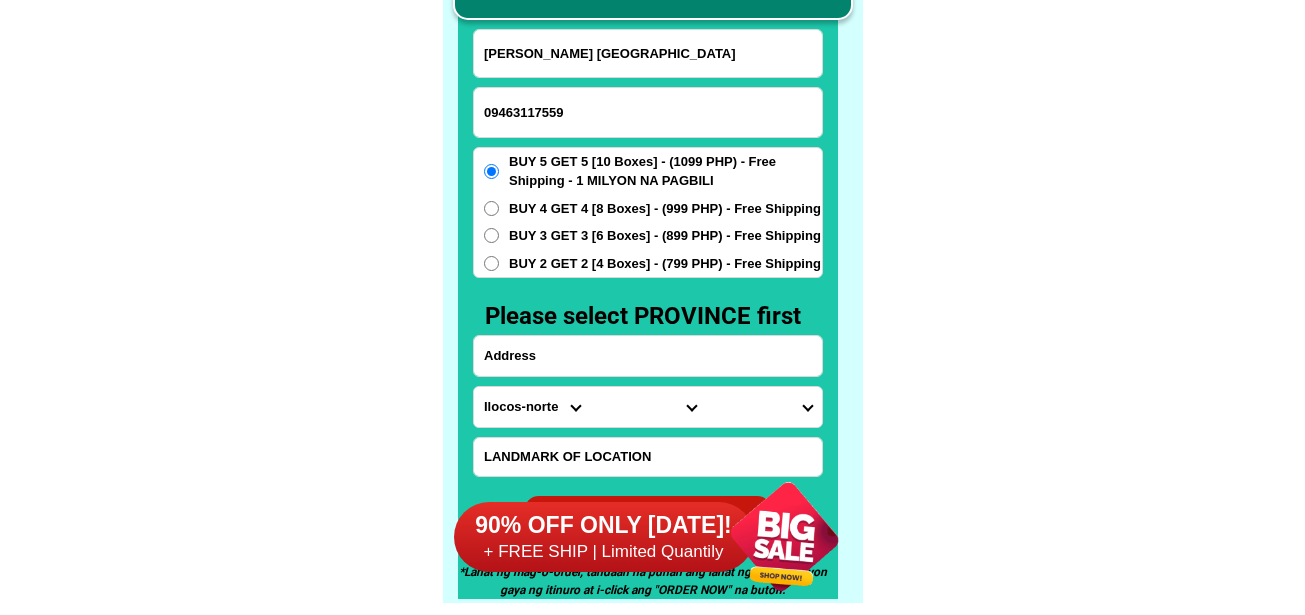 paste on "[PERSON_NAME] [PERSON_NAME]" 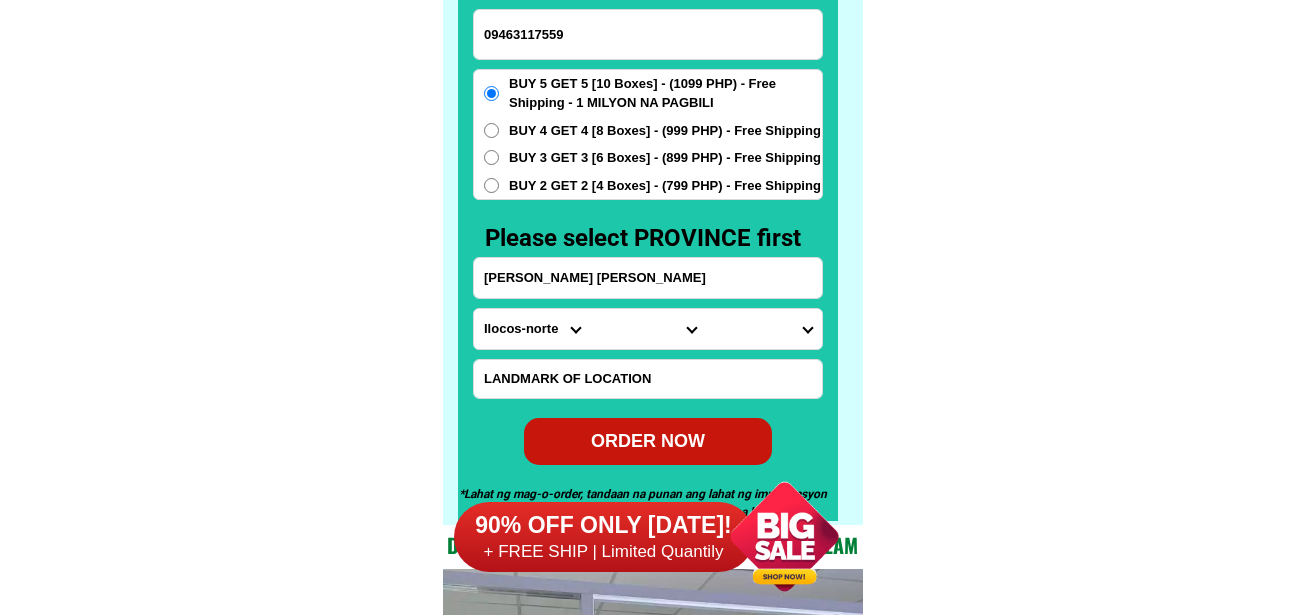 scroll, scrollTop: 15746, scrollLeft: 0, axis: vertical 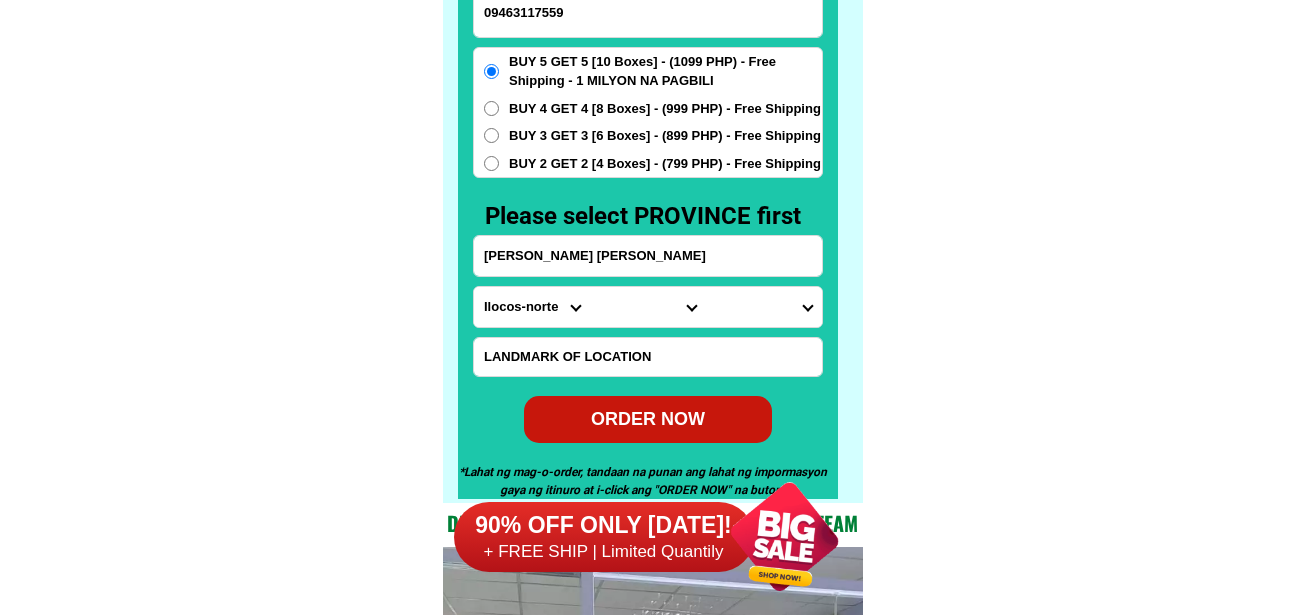 type on "[PERSON_NAME] [PERSON_NAME]" 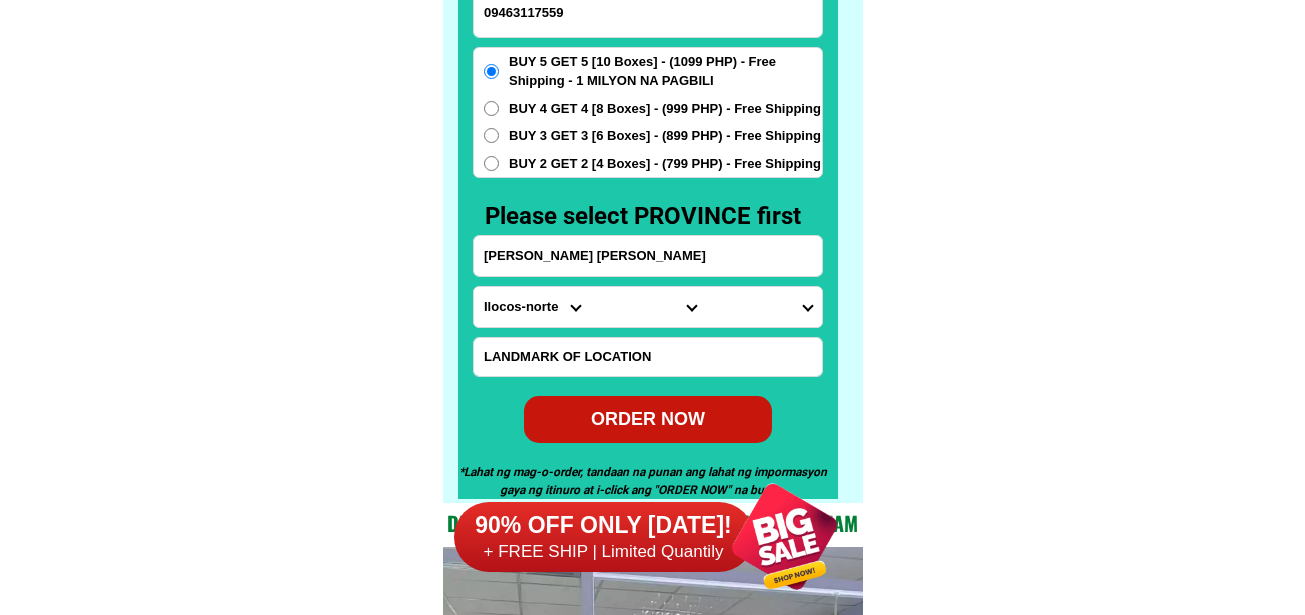 click on "Province [GEOGRAPHIC_DATA] [GEOGRAPHIC_DATA][PERSON_NAME][GEOGRAPHIC_DATA][GEOGRAPHIC_DATA] [GEOGRAPHIC_DATA] [GEOGRAPHIC_DATA][PERSON_NAME][GEOGRAPHIC_DATA][GEOGRAPHIC_DATA] [GEOGRAPHIC_DATA][PERSON_NAME][GEOGRAPHIC_DATA][GEOGRAPHIC_DATA] [GEOGRAPHIC_DATA][PERSON_NAME][GEOGRAPHIC_DATA][GEOGRAPHIC_DATA] [GEOGRAPHIC_DATA] [GEOGRAPHIC_DATA]-[GEOGRAPHIC_DATA] [GEOGRAPHIC_DATA][PERSON_NAME][GEOGRAPHIC_DATA] [GEOGRAPHIC_DATA] [GEOGRAPHIC_DATA] [GEOGRAPHIC_DATA] [GEOGRAPHIC_DATA] [GEOGRAPHIC_DATA] [GEOGRAPHIC_DATA]-occidental [GEOGRAPHIC_DATA] [GEOGRAPHIC_DATA] Eastern-[GEOGRAPHIC_DATA][PERSON_NAME][GEOGRAPHIC_DATA][GEOGRAPHIC_DATA] [GEOGRAPHIC_DATA]-norte [GEOGRAPHIC_DATA]-[GEOGRAPHIC_DATA] [GEOGRAPHIC_DATA][PERSON_NAME][GEOGRAPHIC_DATA] [GEOGRAPHIC_DATA] [GEOGRAPHIC_DATA] [GEOGRAPHIC_DATA][PERSON_NAME][GEOGRAPHIC_DATA][GEOGRAPHIC_DATA] [GEOGRAPHIC_DATA] Metro-[GEOGRAPHIC_DATA] [GEOGRAPHIC_DATA]-[GEOGRAPHIC_DATA]-[GEOGRAPHIC_DATA]-province [GEOGRAPHIC_DATA]-[GEOGRAPHIC_DATA]-oriental [GEOGRAPHIC_DATA] [GEOGRAPHIC_DATA] [GEOGRAPHIC_DATA]-[GEOGRAPHIC_DATA]-[GEOGRAPHIC_DATA] [GEOGRAPHIC_DATA] [GEOGRAPHIC_DATA] [GEOGRAPHIC_DATA] [GEOGRAPHIC_DATA] [GEOGRAPHIC_DATA][PERSON_NAME][GEOGRAPHIC_DATA][GEOGRAPHIC_DATA] [GEOGRAPHIC_DATA][PERSON_NAME][GEOGRAPHIC_DATA][GEOGRAPHIC_DATA] [GEOGRAPHIC_DATA]-[GEOGRAPHIC_DATA]-[GEOGRAPHIC_DATA]-[GEOGRAPHIC_DATA] [GEOGRAPHIC_DATA] [GEOGRAPHIC_DATA]-[GEOGRAPHIC_DATA]-[GEOGRAPHIC_DATA][PERSON_NAME][GEOGRAPHIC_DATA] [GEOGRAPHIC_DATA] [GEOGRAPHIC_DATA]" at bounding box center (532, 307) 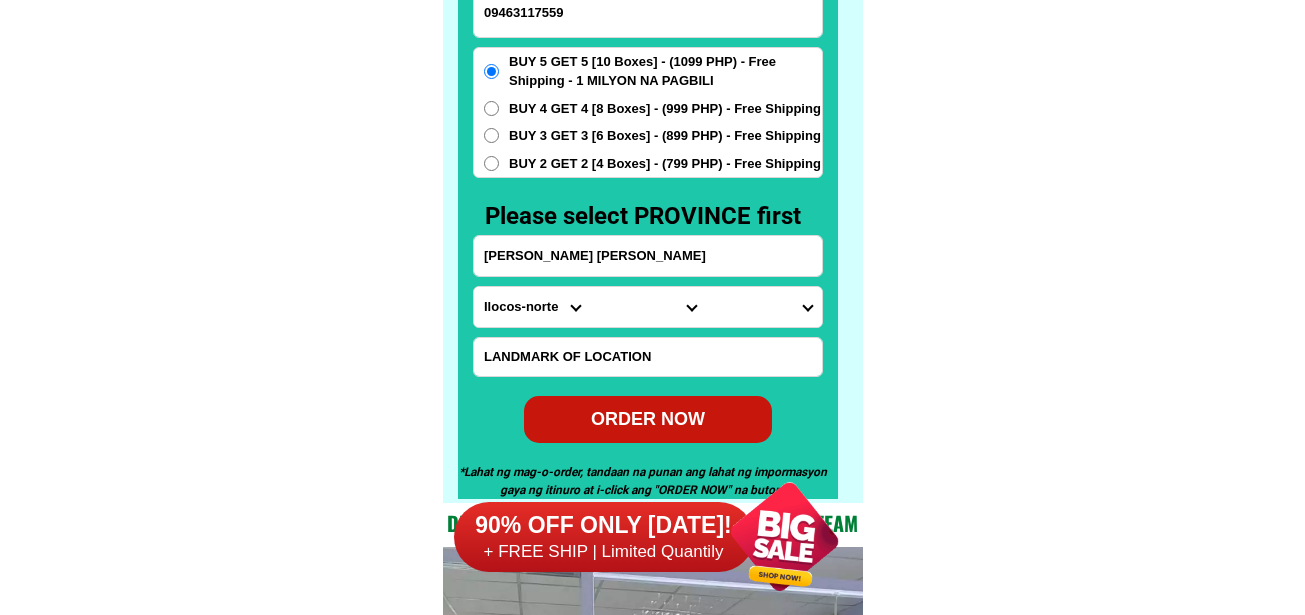 click on "Province [GEOGRAPHIC_DATA] [GEOGRAPHIC_DATA][PERSON_NAME][GEOGRAPHIC_DATA][GEOGRAPHIC_DATA] [GEOGRAPHIC_DATA] [GEOGRAPHIC_DATA][PERSON_NAME][GEOGRAPHIC_DATA][GEOGRAPHIC_DATA] [GEOGRAPHIC_DATA][PERSON_NAME][GEOGRAPHIC_DATA][GEOGRAPHIC_DATA] [GEOGRAPHIC_DATA][PERSON_NAME][GEOGRAPHIC_DATA][GEOGRAPHIC_DATA] [GEOGRAPHIC_DATA] [GEOGRAPHIC_DATA]-[GEOGRAPHIC_DATA] [GEOGRAPHIC_DATA][PERSON_NAME][GEOGRAPHIC_DATA] [GEOGRAPHIC_DATA] [GEOGRAPHIC_DATA] [GEOGRAPHIC_DATA] [GEOGRAPHIC_DATA] [GEOGRAPHIC_DATA] [GEOGRAPHIC_DATA]-occidental [GEOGRAPHIC_DATA] [GEOGRAPHIC_DATA] Eastern-[GEOGRAPHIC_DATA][PERSON_NAME][GEOGRAPHIC_DATA][GEOGRAPHIC_DATA] [GEOGRAPHIC_DATA]-norte [GEOGRAPHIC_DATA]-[GEOGRAPHIC_DATA] [GEOGRAPHIC_DATA][PERSON_NAME][GEOGRAPHIC_DATA] [GEOGRAPHIC_DATA] [GEOGRAPHIC_DATA] [GEOGRAPHIC_DATA][PERSON_NAME][GEOGRAPHIC_DATA][GEOGRAPHIC_DATA] [GEOGRAPHIC_DATA] Metro-[GEOGRAPHIC_DATA] [GEOGRAPHIC_DATA]-[GEOGRAPHIC_DATA]-[GEOGRAPHIC_DATA]-province [GEOGRAPHIC_DATA]-[GEOGRAPHIC_DATA]-oriental [GEOGRAPHIC_DATA] [GEOGRAPHIC_DATA] [GEOGRAPHIC_DATA]-[GEOGRAPHIC_DATA]-[GEOGRAPHIC_DATA] [GEOGRAPHIC_DATA] [GEOGRAPHIC_DATA] [GEOGRAPHIC_DATA] [GEOGRAPHIC_DATA] [GEOGRAPHIC_DATA][PERSON_NAME][GEOGRAPHIC_DATA][GEOGRAPHIC_DATA] [GEOGRAPHIC_DATA][PERSON_NAME][GEOGRAPHIC_DATA][GEOGRAPHIC_DATA] [GEOGRAPHIC_DATA]-[GEOGRAPHIC_DATA]-[GEOGRAPHIC_DATA]-[GEOGRAPHIC_DATA] [GEOGRAPHIC_DATA] [GEOGRAPHIC_DATA]-[GEOGRAPHIC_DATA]-[GEOGRAPHIC_DATA][PERSON_NAME][GEOGRAPHIC_DATA] [GEOGRAPHIC_DATA] [GEOGRAPHIC_DATA]" at bounding box center (532, 307) 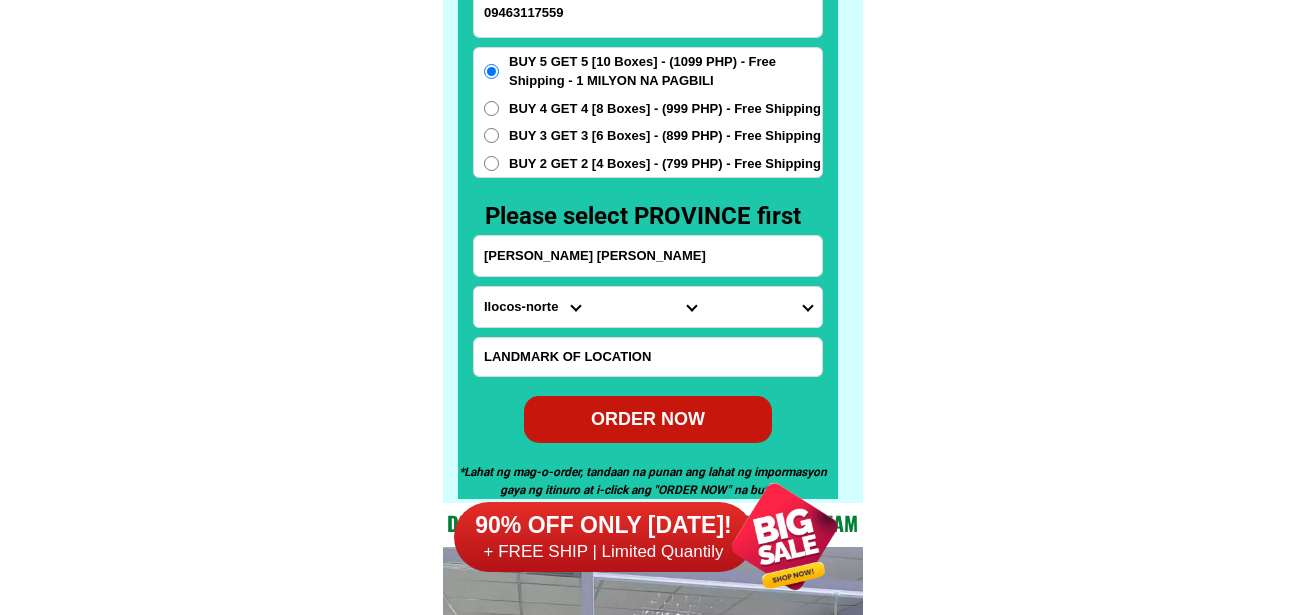 click on "Province [GEOGRAPHIC_DATA] [GEOGRAPHIC_DATA][PERSON_NAME][GEOGRAPHIC_DATA][GEOGRAPHIC_DATA] [GEOGRAPHIC_DATA] [GEOGRAPHIC_DATA][PERSON_NAME][GEOGRAPHIC_DATA][GEOGRAPHIC_DATA] [GEOGRAPHIC_DATA][PERSON_NAME][GEOGRAPHIC_DATA][GEOGRAPHIC_DATA] [GEOGRAPHIC_DATA][PERSON_NAME][GEOGRAPHIC_DATA][GEOGRAPHIC_DATA] [GEOGRAPHIC_DATA] [GEOGRAPHIC_DATA]-[GEOGRAPHIC_DATA] [GEOGRAPHIC_DATA][PERSON_NAME][GEOGRAPHIC_DATA] [GEOGRAPHIC_DATA] [GEOGRAPHIC_DATA] [GEOGRAPHIC_DATA] [GEOGRAPHIC_DATA] [GEOGRAPHIC_DATA] [GEOGRAPHIC_DATA]-occidental [GEOGRAPHIC_DATA] [GEOGRAPHIC_DATA] Eastern-[GEOGRAPHIC_DATA][PERSON_NAME][GEOGRAPHIC_DATA][GEOGRAPHIC_DATA] [GEOGRAPHIC_DATA]-norte [GEOGRAPHIC_DATA]-[GEOGRAPHIC_DATA] [GEOGRAPHIC_DATA][PERSON_NAME][GEOGRAPHIC_DATA] [GEOGRAPHIC_DATA] [GEOGRAPHIC_DATA] [GEOGRAPHIC_DATA][PERSON_NAME][GEOGRAPHIC_DATA][GEOGRAPHIC_DATA] [GEOGRAPHIC_DATA] Metro-[GEOGRAPHIC_DATA] [GEOGRAPHIC_DATA]-[GEOGRAPHIC_DATA]-[GEOGRAPHIC_DATA]-province [GEOGRAPHIC_DATA]-[GEOGRAPHIC_DATA]-oriental [GEOGRAPHIC_DATA] [GEOGRAPHIC_DATA] [GEOGRAPHIC_DATA]-[GEOGRAPHIC_DATA]-[GEOGRAPHIC_DATA] [GEOGRAPHIC_DATA] [GEOGRAPHIC_DATA] [GEOGRAPHIC_DATA] [GEOGRAPHIC_DATA] [GEOGRAPHIC_DATA][PERSON_NAME][GEOGRAPHIC_DATA][GEOGRAPHIC_DATA] [GEOGRAPHIC_DATA][PERSON_NAME][GEOGRAPHIC_DATA][GEOGRAPHIC_DATA] [GEOGRAPHIC_DATA]-[GEOGRAPHIC_DATA]-[GEOGRAPHIC_DATA]-[GEOGRAPHIC_DATA] [GEOGRAPHIC_DATA] [GEOGRAPHIC_DATA]-[GEOGRAPHIC_DATA]-[GEOGRAPHIC_DATA][PERSON_NAME][GEOGRAPHIC_DATA] [GEOGRAPHIC_DATA] [GEOGRAPHIC_DATA]" at bounding box center (532, 307) 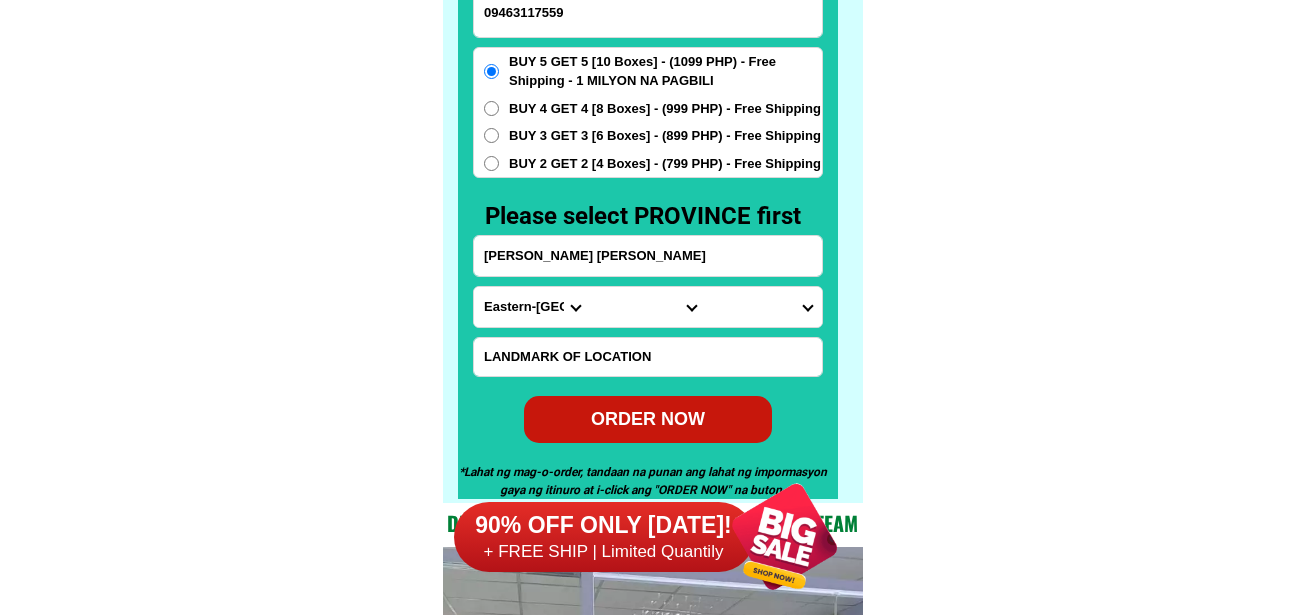 click on "Province [GEOGRAPHIC_DATA] [GEOGRAPHIC_DATA][PERSON_NAME][GEOGRAPHIC_DATA][GEOGRAPHIC_DATA] [GEOGRAPHIC_DATA] [GEOGRAPHIC_DATA][PERSON_NAME][GEOGRAPHIC_DATA][GEOGRAPHIC_DATA] [GEOGRAPHIC_DATA][PERSON_NAME][GEOGRAPHIC_DATA][GEOGRAPHIC_DATA] [GEOGRAPHIC_DATA][PERSON_NAME][GEOGRAPHIC_DATA][GEOGRAPHIC_DATA] [GEOGRAPHIC_DATA] [GEOGRAPHIC_DATA]-[GEOGRAPHIC_DATA] [GEOGRAPHIC_DATA][PERSON_NAME][GEOGRAPHIC_DATA] [GEOGRAPHIC_DATA] [GEOGRAPHIC_DATA] [GEOGRAPHIC_DATA] [GEOGRAPHIC_DATA] [GEOGRAPHIC_DATA] [GEOGRAPHIC_DATA]-occidental [GEOGRAPHIC_DATA] [GEOGRAPHIC_DATA] Eastern-[GEOGRAPHIC_DATA][PERSON_NAME][GEOGRAPHIC_DATA][GEOGRAPHIC_DATA] [GEOGRAPHIC_DATA]-norte [GEOGRAPHIC_DATA]-[GEOGRAPHIC_DATA] [GEOGRAPHIC_DATA][PERSON_NAME][GEOGRAPHIC_DATA] [GEOGRAPHIC_DATA] [GEOGRAPHIC_DATA] [GEOGRAPHIC_DATA][PERSON_NAME][GEOGRAPHIC_DATA][GEOGRAPHIC_DATA] [GEOGRAPHIC_DATA] Metro-[GEOGRAPHIC_DATA] [GEOGRAPHIC_DATA]-[GEOGRAPHIC_DATA]-[GEOGRAPHIC_DATA]-province [GEOGRAPHIC_DATA]-[GEOGRAPHIC_DATA]-oriental [GEOGRAPHIC_DATA] [GEOGRAPHIC_DATA] [GEOGRAPHIC_DATA]-[GEOGRAPHIC_DATA]-[GEOGRAPHIC_DATA] [GEOGRAPHIC_DATA] [GEOGRAPHIC_DATA] [GEOGRAPHIC_DATA] [GEOGRAPHIC_DATA] [GEOGRAPHIC_DATA][PERSON_NAME][GEOGRAPHIC_DATA][GEOGRAPHIC_DATA] [GEOGRAPHIC_DATA][PERSON_NAME][GEOGRAPHIC_DATA][GEOGRAPHIC_DATA] [GEOGRAPHIC_DATA]-[GEOGRAPHIC_DATA]-[GEOGRAPHIC_DATA]-[GEOGRAPHIC_DATA] [GEOGRAPHIC_DATA] [GEOGRAPHIC_DATA]-[GEOGRAPHIC_DATA]-[GEOGRAPHIC_DATA][PERSON_NAME][GEOGRAPHIC_DATA] [GEOGRAPHIC_DATA] [GEOGRAPHIC_DATA]" at bounding box center [532, 307] 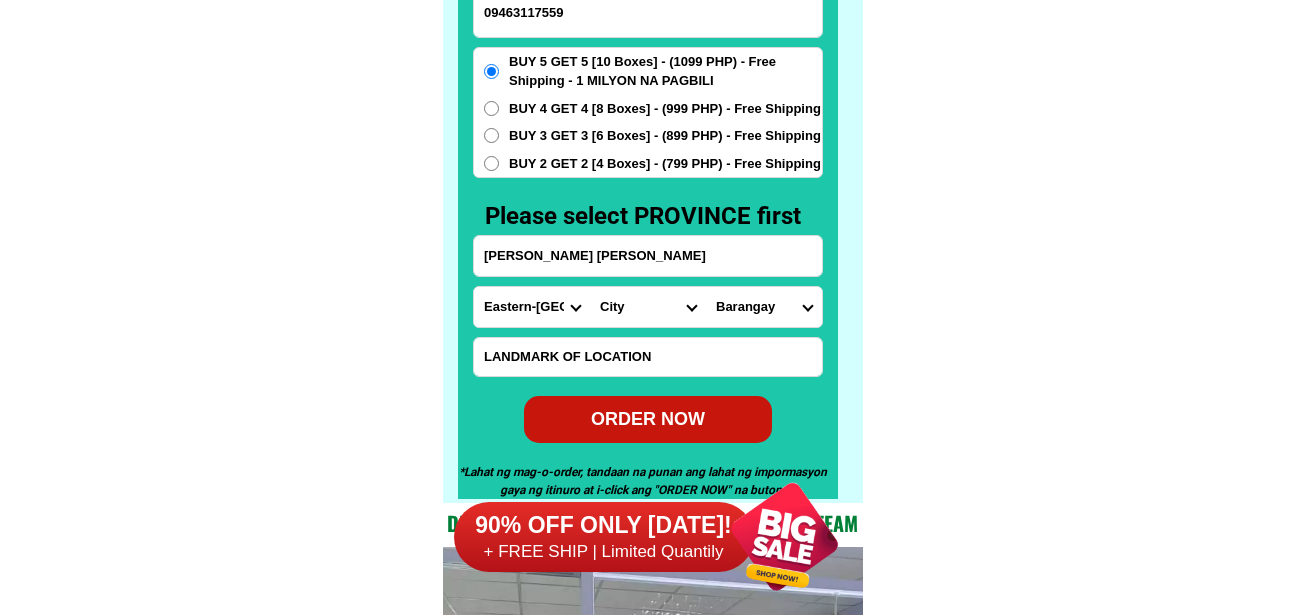 click on "City [PERSON_NAME] [PERSON_NAME]-city Can-[GEOGRAPHIC_DATA] Eastern-[GEOGRAPHIC_DATA]-[GEOGRAPHIC_DATA] EASTERN-[GEOGRAPHIC_DATA]-[GEOGRAPHIC_DATA] Eastern-[GEOGRAPHIC_DATA]-[GEOGRAPHIC_DATA] Eastern-[GEOGRAPHIC_DATA]-[GEOGRAPHIC_DATA] General-[PERSON_NAME] [PERSON_NAME] [PERSON_NAME] [PERSON_NAME][GEOGRAPHIC_DATA] [GEOGRAPHIC_DATA] San-[PERSON_NAME]" at bounding box center [648, 307] 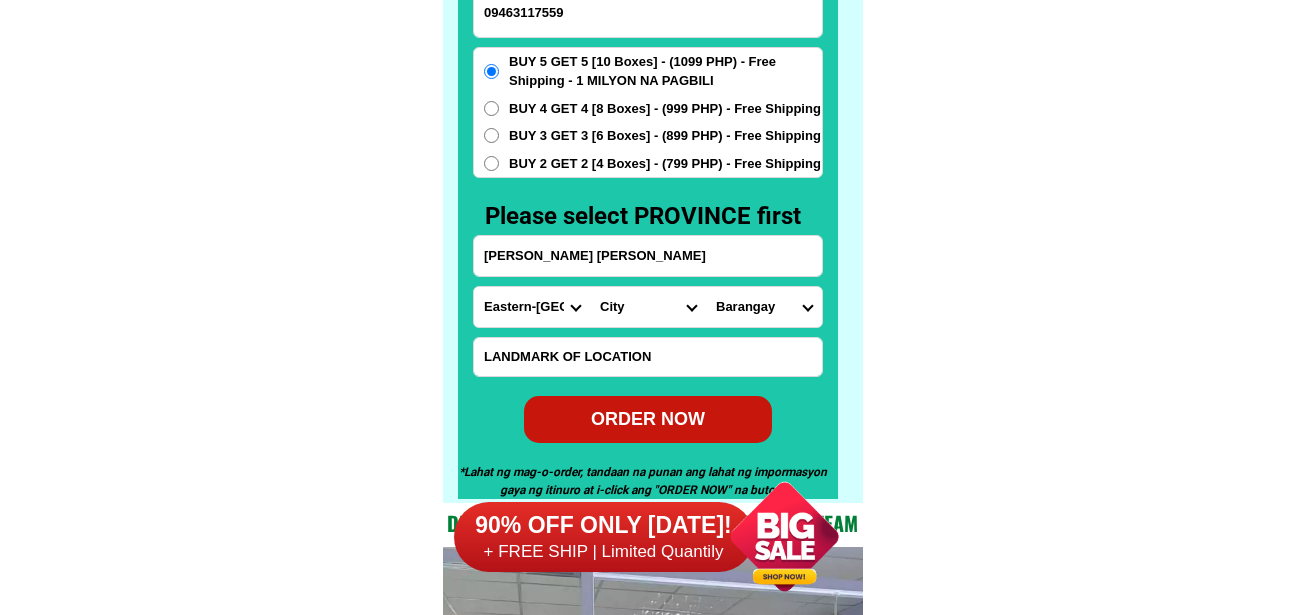 drag, startPoint x: 948, startPoint y: 158, endPoint x: 884, endPoint y: 130, distance: 69.856995 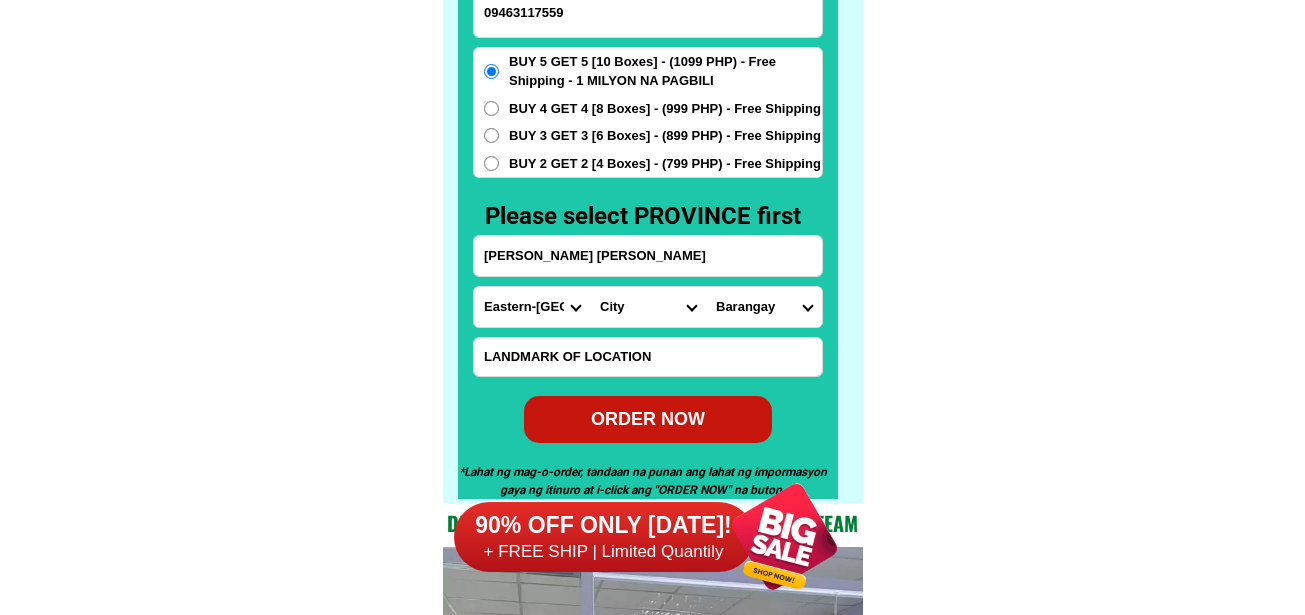 click on "FREE SHIPPING NATIONWIDE Contact Review Introduction Product BONA VITA COFFEE Comprehensive health protection solution
Research by [PERSON_NAME] and [PERSON_NAME] ✅ 𝙰𝚗𝚝𝚒 𝙲𝚊𝚗𝚌𝚎𝚛 ✅ 𝙰𝚗𝚝𝚒 𝚂𝚝𝚛𝚘𝚔𝚎
✅ 𝙰𝚗𝚝𝚒 𝙳𝚒𝚊𝚋𝚎𝚝𝚒𝚌 ✅ 𝙳𝚒𝚊𝚋𝚎𝚝𝚎𝚜 FAKE VS ORIGINAL Noon: nagkaroon ng [MEDICAL_DATA], hindi makalakad ng normal pagkatapos: uminom [PERSON_NAME] dalawang beses sa isang araw, maaaring maglakad nang mag-isa, bawasan ang mga sintomas ng kanser The product has been certified for
safety and effectiveness Prevent and combat signs of [MEDICAL_DATA], [MEDICAL_DATA], and cardiovascular diseases Helps strengthen bones and joints Prevent [MEDICAL_DATA] Reduce excess fat Anti-aging [PERSON_NAME] CAFE WITH HYDROLYZED COLLAGEN Enemy of the cause of disease [PERSON_NAME] Doc Nutrition Department of [GEOGRAPHIC_DATA] shared that BONA VITA CAFE sprouts are the panacea in anti - aging and anti-disease. Start After 1 week" at bounding box center [652, -6301] 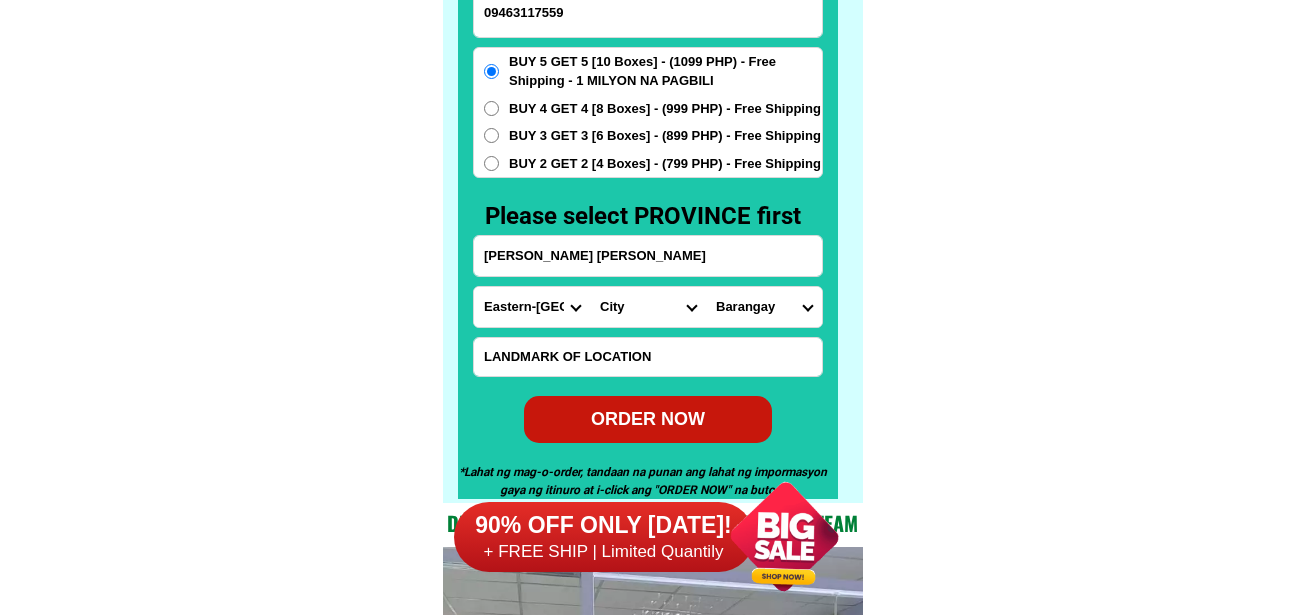 click on "Province [GEOGRAPHIC_DATA] [GEOGRAPHIC_DATA][PERSON_NAME][GEOGRAPHIC_DATA][GEOGRAPHIC_DATA] [GEOGRAPHIC_DATA] [GEOGRAPHIC_DATA][PERSON_NAME][GEOGRAPHIC_DATA][GEOGRAPHIC_DATA] [GEOGRAPHIC_DATA][PERSON_NAME][GEOGRAPHIC_DATA][GEOGRAPHIC_DATA] [GEOGRAPHIC_DATA][PERSON_NAME][GEOGRAPHIC_DATA][GEOGRAPHIC_DATA] [GEOGRAPHIC_DATA] [GEOGRAPHIC_DATA]-[GEOGRAPHIC_DATA] [GEOGRAPHIC_DATA][PERSON_NAME][GEOGRAPHIC_DATA] [GEOGRAPHIC_DATA] [GEOGRAPHIC_DATA] [GEOGRAPHIC_DATA] [GEOGRAPHIC_DATA] [GEOGRAPHIC_DATA] [GEOGRAPHIC_DATA]-occidental [GEOGRAPHIC_DATA] [GEOGRAPHIC_DATA] Eastern-[GEOGRAPHIC_DATA][PERSON_NAME][GEOGRAPHIC_DATA][GEOGRAPHIC_DATA] [GEOGRAPHIC_DATA]-norte [GEOGRAPHIC_DATA]-[GEOGRAPHIC_DATA] [GEOGRAPHIC_DATA][PERSON_NAME][GEOGRAPHIC_DATA] [GEOGRAPHIC_DATA] [GEOGRAPHIC_DATA] [GEOGRAPHIC_DATA][PERSON_NAME][GEOGRAPHIC_DATA][GEOGRAPHIC_DATA] [GEOGRAPHIC_DATA] Metro-[GEOGRAPHIC_DATA] [GEOGRAPHIC_DATA]-[GEOGRAPHIC_DATA]-[GEOGRAPHIC_DATA]-province [GEOGRAPHIC_DATA]-[GEOGRAPHIC_DATA]-oriental [GEOGRAPHIC_DATA] [GEOGRAPHIC_DATA] [GEOGRAPHIC_DATA]-[GEOGRAPHIC_DATA]-[GEOGRAPHIC_DATA] [GEOGRAPHIC_DATA] [GEOGRAPHIC_DATA] [GEOGRAPHIC_DATA] [GEOGRAPHIC_DATA] [GEOGRAPHIC_DATA][PERSON_NAME][GEOGRAPHIC_DATA][GEOGRAPHIC_DATA] [GEOGRAPHIC_DATA][PERSON_NAME][GEOGRAPHIC_DATA][GEOGRAPHIC_DATA] [GEOGRAPHIC_DATA]-[GEOGRAPHIC_DATA]-[GEOGRAPHIC_DATA]-[GEOGRAPHIC_DATA] [GEOGRAPHIC_DATA] [GEOGRAPHIC_DATA]-[GEOGRAPHIC_DATA]-[GEOGRAPHIC_DATA][PERSON_NAME][GEOGRAPHIC_DATA] [GEOGRAPHIC_DATA] [GEOGRAPHIC_DATA]" at bounding box center [532, 307] 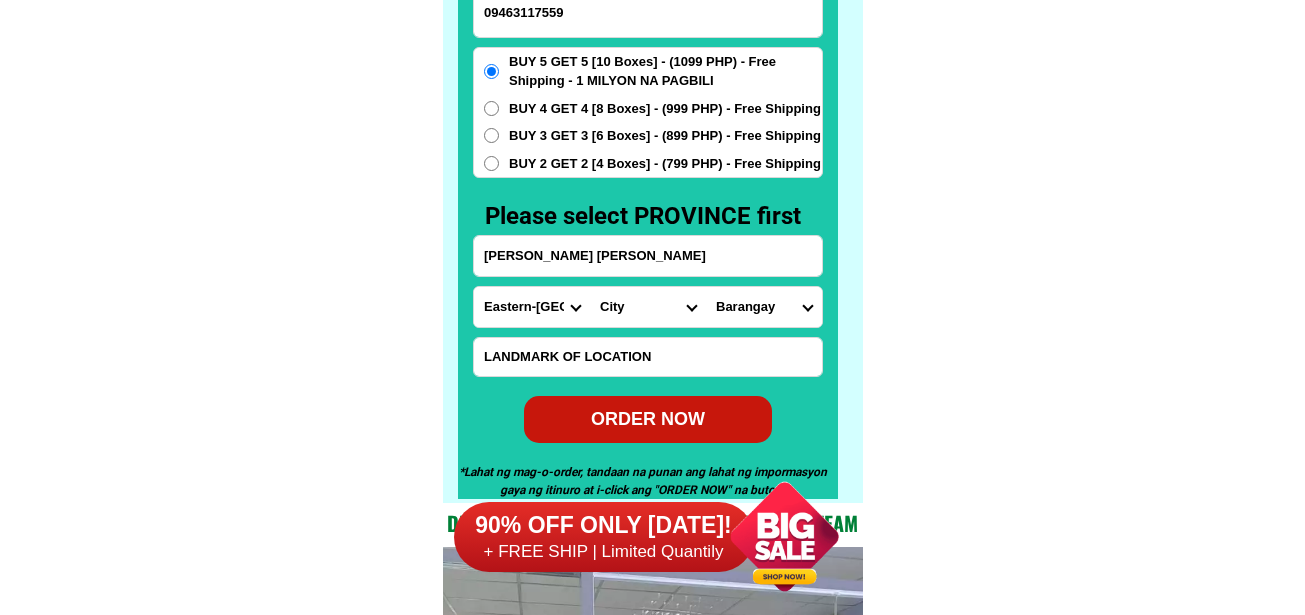 select on "63_600" 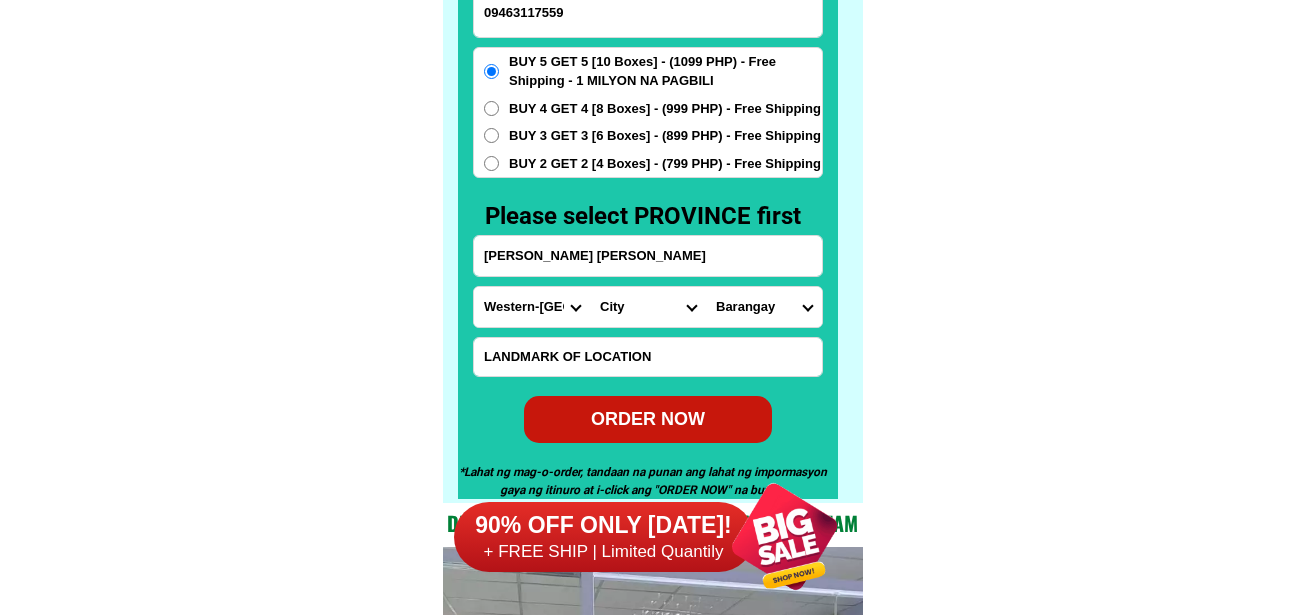 click on "Province [GEOGRAPHIC_DATA] [GEOGRAPHIC_DATA][PERSON_NAME][GEOGRAPHIC_DATA][GEOGRAPHIC_DATA] [GEOGRAPHIC_DATA] [GEOGRAPHIC_DATA][PERSON_NAME][GEOGRAPHIC_DATA][GEOGRAPHIC_DATA] [GEOGRAPHIC_DATA][PERSON_NAME][GEOGRAPHIC_DATA][GEOGRAPHIC_DATA] [GEOGRAPHIC_DATA][PERSON_NAME][GEOGRAPHIC_DATA][GEOGRAPHIC_DATA] [GEOGRAPHIC_DATA] [GEOGRAPHIC_DATA]-[GEOGRAPHIC_DATA] [GEOGRAPHIC_DATA][PERSON_NAME][GEOGRAPHIC_DATA] [GEOGRAPHIC_DATA] [GEOGRAPHIC_DATA] [GEOGRAPHIC_DATA] [GEOGRAPHIC_DATA] [GEOGRAPHIC_DATA] [GEOGRAPHIC_DATA]-occidental [GEOGRAPHIC_DATA] [GEOGRAPHIC_DATA] Eastern-[GEOGRAPHIC_DATA][PERSON_NAME][GEOGRAPHIC_DATA][GEOGRAPHIC_DATA] [GEOGRAPHIC_DATA]-norte [GEOGRAPHIC_DATA]-[GEOGRAPHIC_DATA] [GEOGRAPHIC_DATA][PERSON_NAME][GEOGRAPHIC_DATA] [GEOGRAPHIC_DATA] [GEOGRAPHIC_DATA] [GEOGRAPHIC_DATA][PERSON_NAME][GEOGRAPHIC_DATA][GEOGRAPHIC_DATA] [GEOGRAPHIC_DATA] Metro-[GEOGRAPHIC_DATA] [GEOGRAPHIC_DATA]-[GEOGRAPHIC_DATA]-[GEOGRAPHIC_DATA]-province [GEOGRAPHIC_DATA]-[GEOGRAPHIC_DATA]-oriental [GEOGRAPHIC_DATA] [GEOGRAPHIC_DATA] [GEOGRAPHIC_DATA]-[GEOGRAPHIC_DATA]-[GEOGRAPHIC_DATA] [GEOGRAPHIC_DATA] [GEOGRAPHIC_DATA] [GEOGRAPHIC_DATA] [GEOGRAPHIC_DATA] [GEOGRAPHIC_DATA][PERSON_NAME][GEOGRAPHIC_DATA][GEOGRAPHIC_DATA] [GEOGRAPHIC_DATA][PERSON_NAME][GEOGRAPHIC_DATA][GEOGRAPHIC_DATA] [GEOGRAPHIC_DATA]-[GEOGRAPHIC_DATA]-[GEOGRAPHIC_DATA]-[GEOGRAPHIC_DATA] [GEOGRAPHIC_DATA] [GEOGRAPHIC_DATA]-[GEOGRAPHIC_DATA]-[GEOGRAPHIC_DATA][PERSON_NAME][GEOGRAPHIC_DATA] [GEOGRAPHIC_DATA] [GEOGRAPHIC_DATA]" at bounding box center (532, 307) 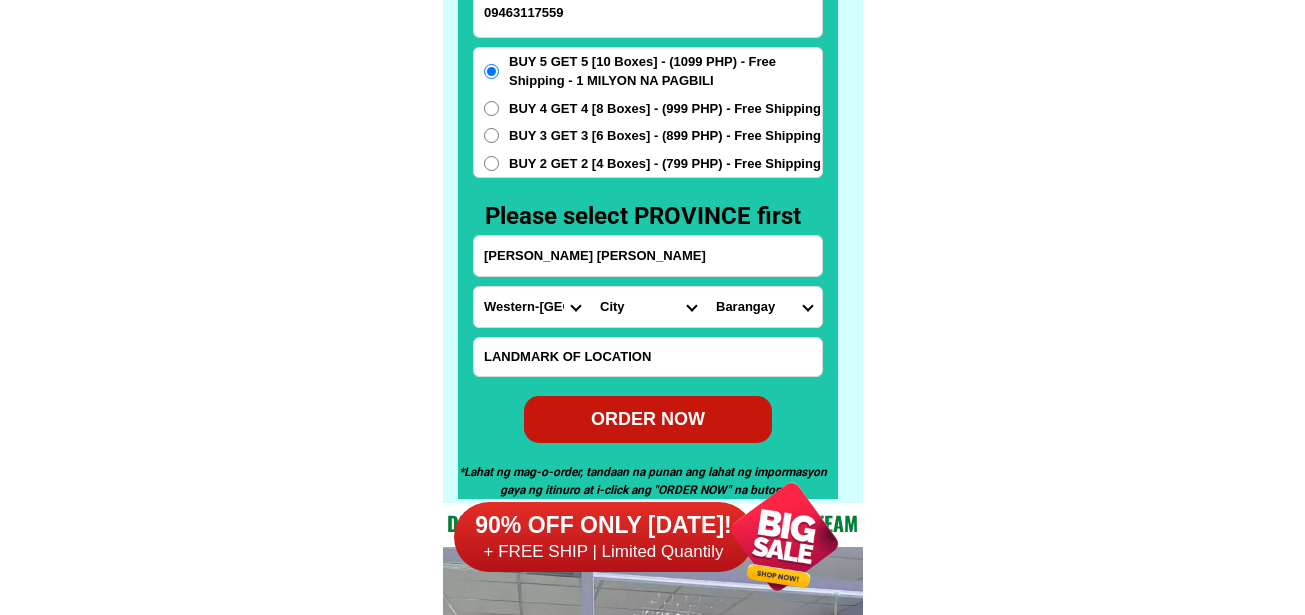 drag, startPoint x: 625, startPoint y: 303, endPoint x: 617, endPoint y: 314, distance: 13.601471 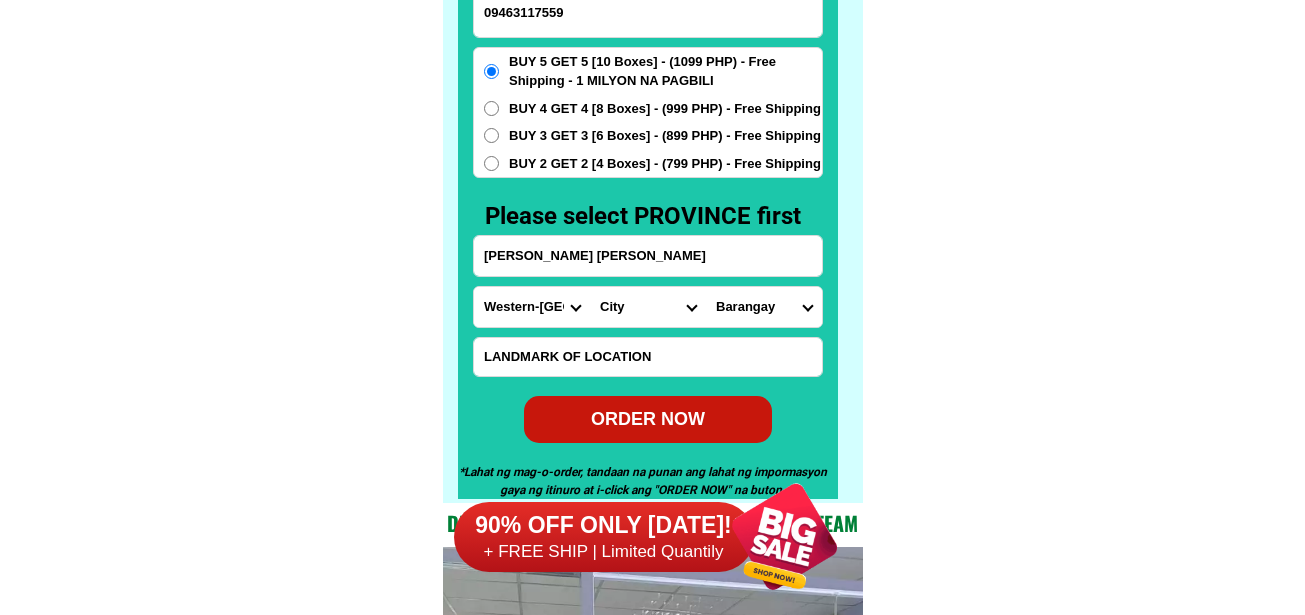 click on "City [GEOGRAPHIC_DATA][PERSON_NAME][GEOGRAPHIC_DATA]-city [GEOGRAPHIC_DATA][PERSON_NAME][GEOGRAPHIC_DATA]-city [GEOGRAPHIC_DATA][PERSON_NAME][GEOGRAPHIC_DATA] [GEOGRAPHIC_DATA][PERSON_NAME] [PERSON_NAME] [PERSON_NAME][GEOGRAPHIC_DATA] [GEOGRAPHIC_DATA][PERSON_NAME] [GEOGRAPHIC_DATA][PERSON_NAME]-de-[GEOGRAPHIC_DATA] [GEOGRAPHIC_DATA][PERSON_NAME][GEOGRAPHIC_DATA]-an [GEOGRAPHIC_DATA][PERSON_NAME][GEOGRAPHIC_DATA][GEOGRAPHIC_DATA]-[GEOGRAPHIC_DATA]-[GEOGRAPHIC_DATA][PERSON_NAME]-[GEOGRAPHIC_DATA]-[PERSON_NAME]" at bounding box center (648, 307) 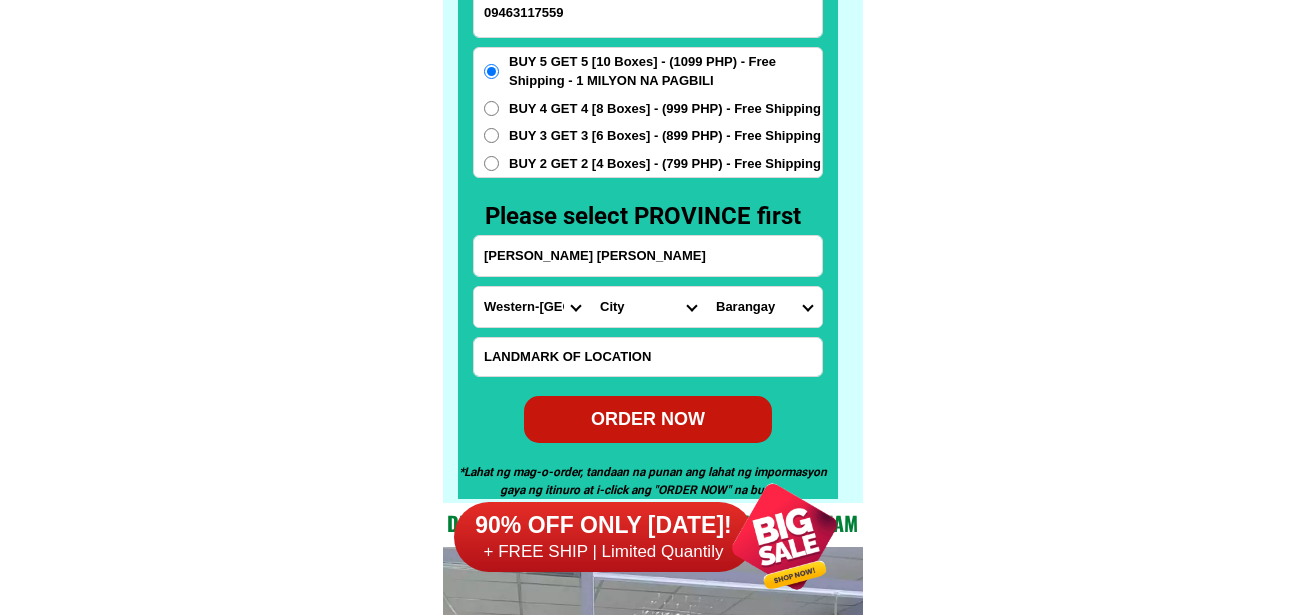 select on "63_6005216" 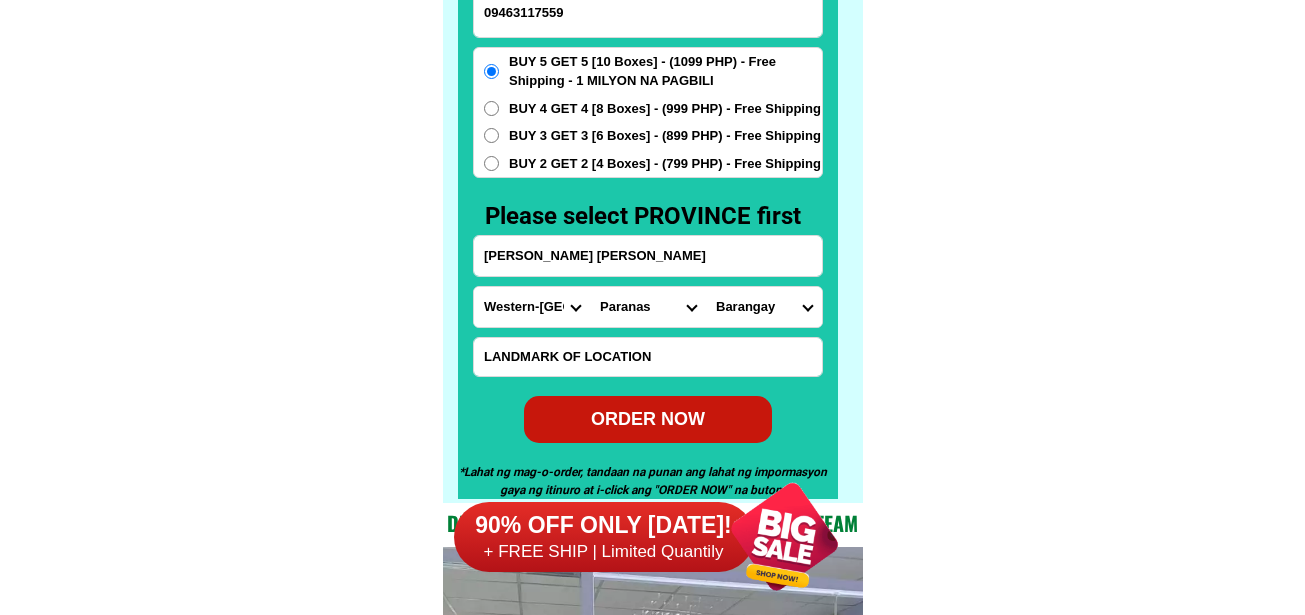 click on "City [GEOGRAPHIC_DATA][PERSON_NAME][GEOGRAPHIC_DATA]-city [GEOGRAPHIC_DATA][PERSON_NAME][GEOGRAPHIC_DATA]-city [GEOGRAPHIC_DATA][PERSON_NAME][GEOGRAPHIC_DATA] [GEOGRAPHIC_DATA][PERSON_NAME] [PERSON_NAME] [PERSON_NAME][GEOGRAPHIC_DATA] [GEOGRAPHIC_DATA][PERSON_NAME] [GEOGRAPHIC_DATA][PERSON_NAME]-de-[GEOGRAPHIC_DATA] [GEOGRAPHIC_DATA][PERSON_NAME][GEOGRAPHIC_DATA]-an [GEOGRAPHIC_DATA][PERSON_NAME][GEOGRAPHIC_DATA][GEOGRAPHIC_DATA]-[GEOGRAPHIC_DATA]-[GEOGRAPHIC_DATA][PERSON_NAME]-[GEOGRAPHIC_DATA]-[PERSON_NAME]" at bounding box center (648, 307) 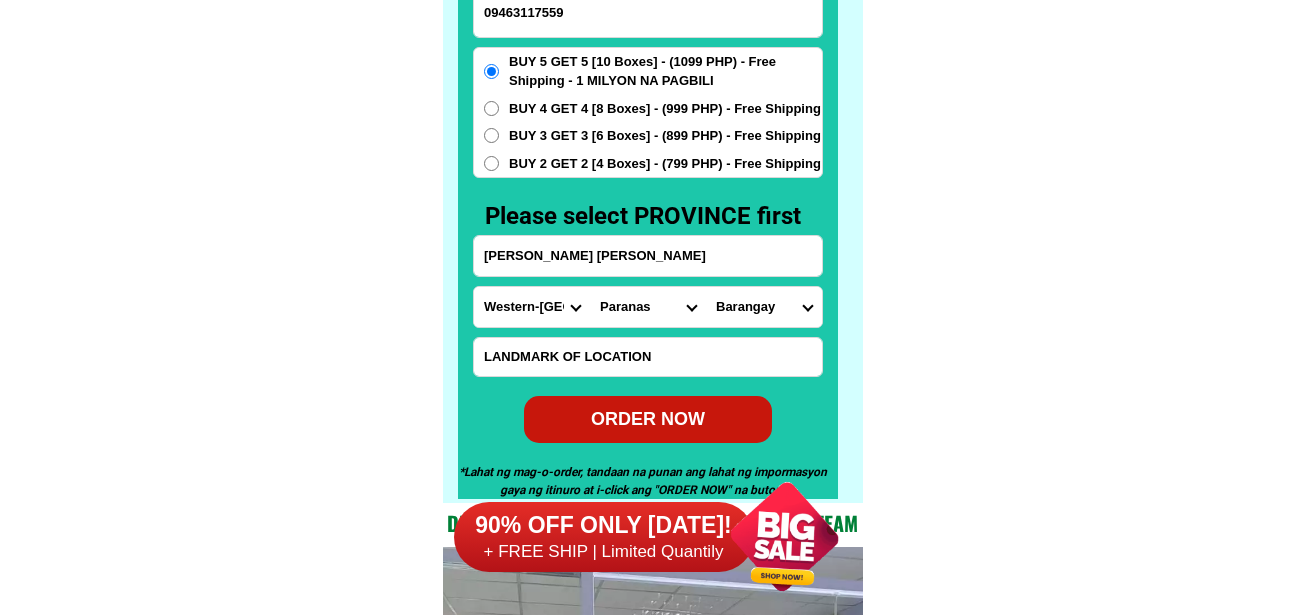 click on "Barangay [PERSON_NAME] Balbagan Bato Buray ([GEOGRAPHIC_DATA]) Cantaguic Cantao-an Cantato (canturab) [GEOGRAPHIC_DATA][PERSON_NAME] [PERSON_NAME] [PERSON_NAME] i Lawaan ii [PERSON_NAME] Maylobe [GEOGRAPHIC_DATA][PERSON_NAME][GEOGRAPHIC_DATA][GEOGRAPHIC_DATA]-[PERSON_NAME] Pagsanjan (pagsan-an) [GEOGRAPHIC_DATA] [GEOGRAPHIC_DATA] 1 [GEOGRAPHIC_DATA] 2 [GEOGRAPHIC_DATA] 3 [GEOGRAPHIC_DATA] 4 [GEOGRAPHIC_DATA] 5 [GEOGRAPHIC_DATA] 6 [PERSON_NAME] [GEOGRAPHIC_DATA][PERSON_NAME][GEOGRAPHIC_DATA] [GEOGRAPHIC_DATA] [GEOGRAPHIC_DATA] [GEOGRAPHIC_DATA][PERSON_NAME][GEOGRAPHIC_DATA][GEOGRAPHIC_DATA] [GEOGRAPHIC_DATA]" at bounding box center (764, 307) 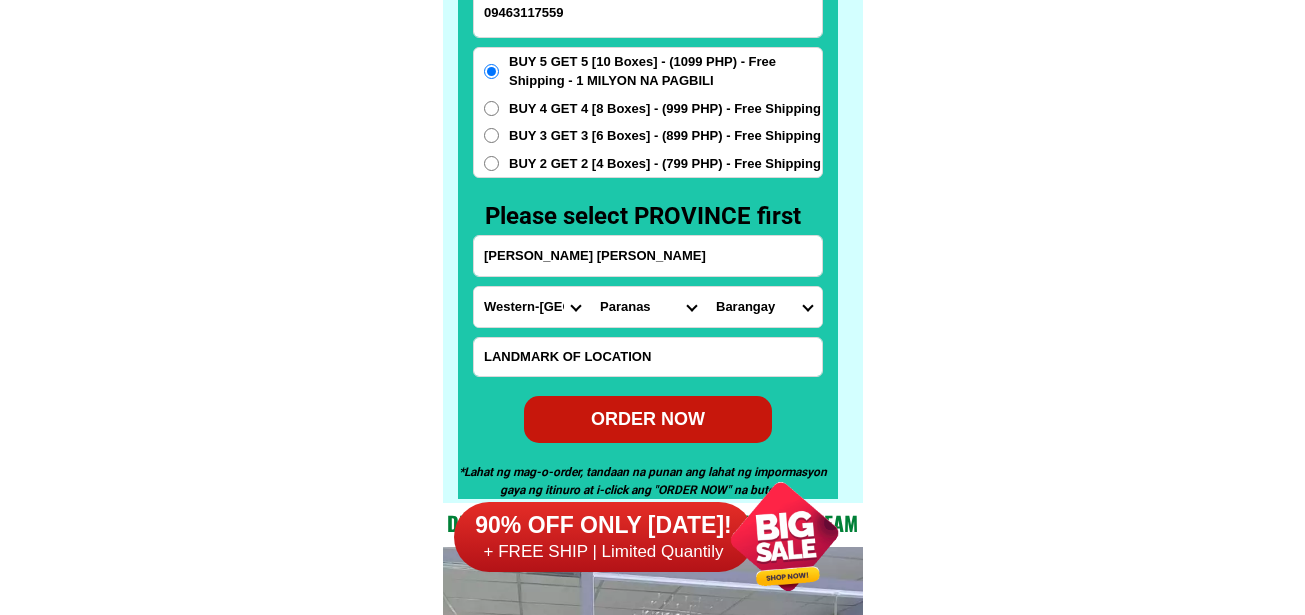 select on "63_60052165735" 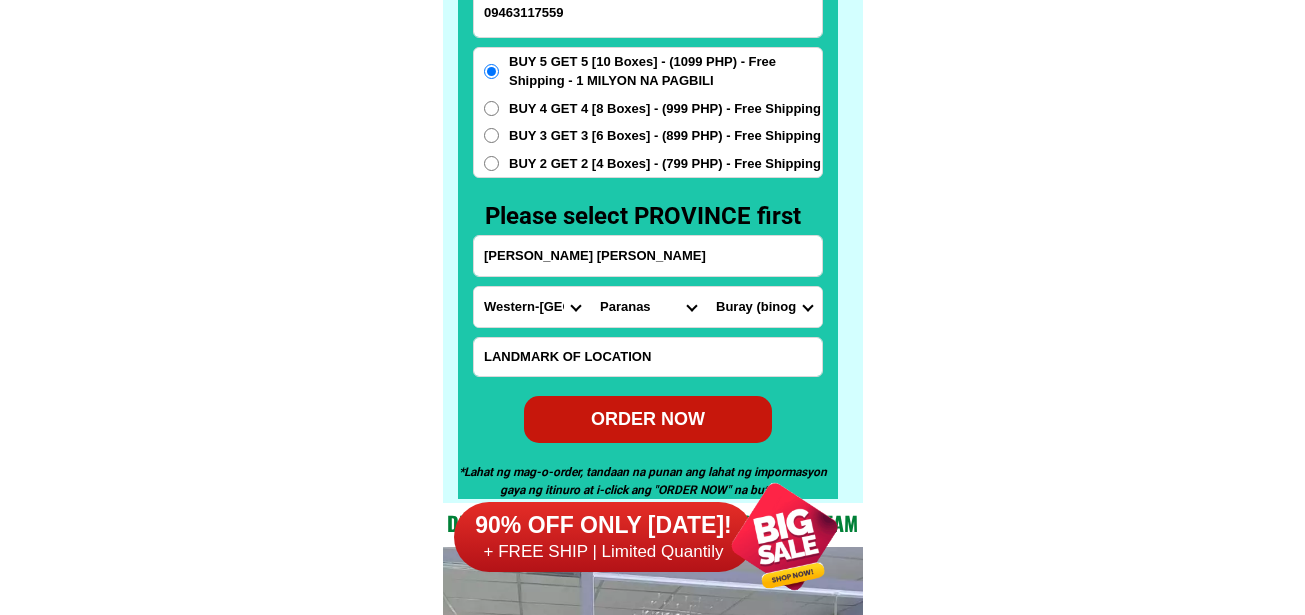 click on "Barangay [PERSON_NAME] Balbagan Bato Buray ([GEOGRAPHIC_DATA]) Cantaguic Cantao-an Cantato (canturab) [GEOGRAPHIC_DATA][PERSON_NAME] [PERSON_NAME] [PERSON_NAME] i Lawaan ii [PERSON_NAME] Maylobe [GEOGRAPHIC_DATA][PERSON_NAME][GEOGRAPHIC_DATA][GEOGRAPHIC_DATA]-[PERSON_NAME] Pagsanjan (pagsan-an) [GEOGRAPHIC_DATA] [GEOGRAPHIC_DATA] 1 [GEOGRAPHIC_DATA] 2 [GEOGRAPHIC_DATA] 3 [GEOGRAPHIC_DATA] 4 [GEOGRAPHIC_DATA] 5 [GEOGRAPHIC_DATA] 6 [PERSON_NAME] [GEOGRAPHIC_DATA][PERSON_NAME][GEOGRAPHIC_DATA] [GEOGRAPHIC_DATA] [GEOGRAPHIC_DATA] [GEOGRAPHIC_DATA][PERSON_NAME][GEOGRAPHIC_DATA][GEOGRAPHIC_DATA] [GEOGRAPHIC_DATA]" at bounding box center (764, 307) 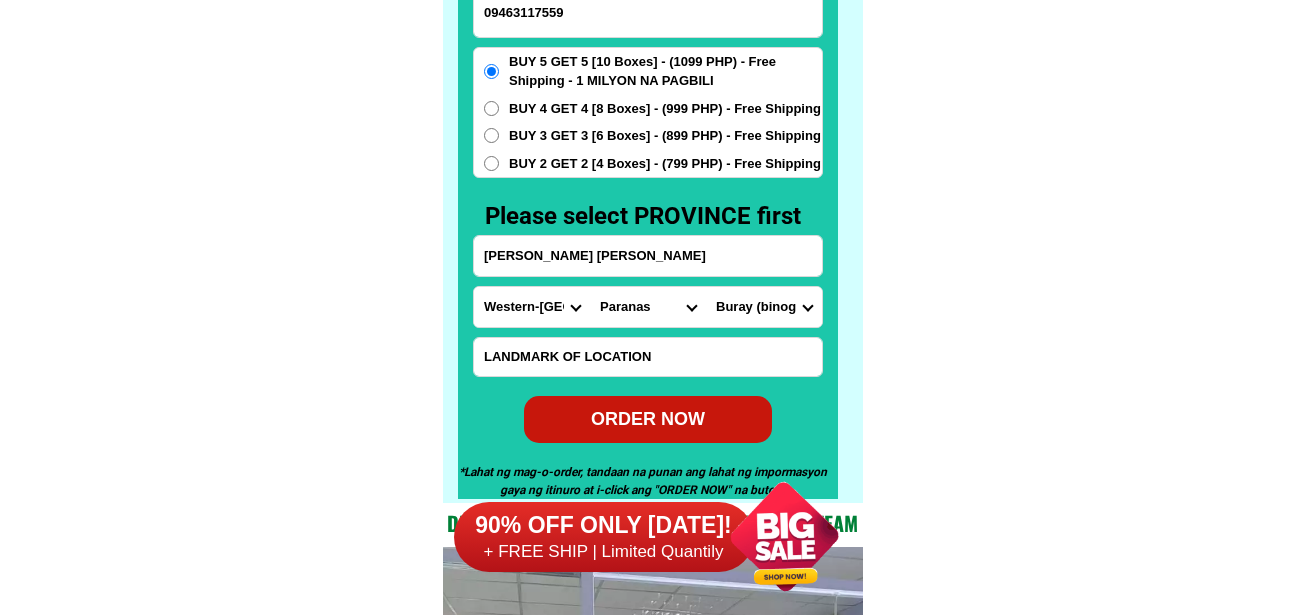 click on "ORDER NOW" at bounding box center [647, 418] 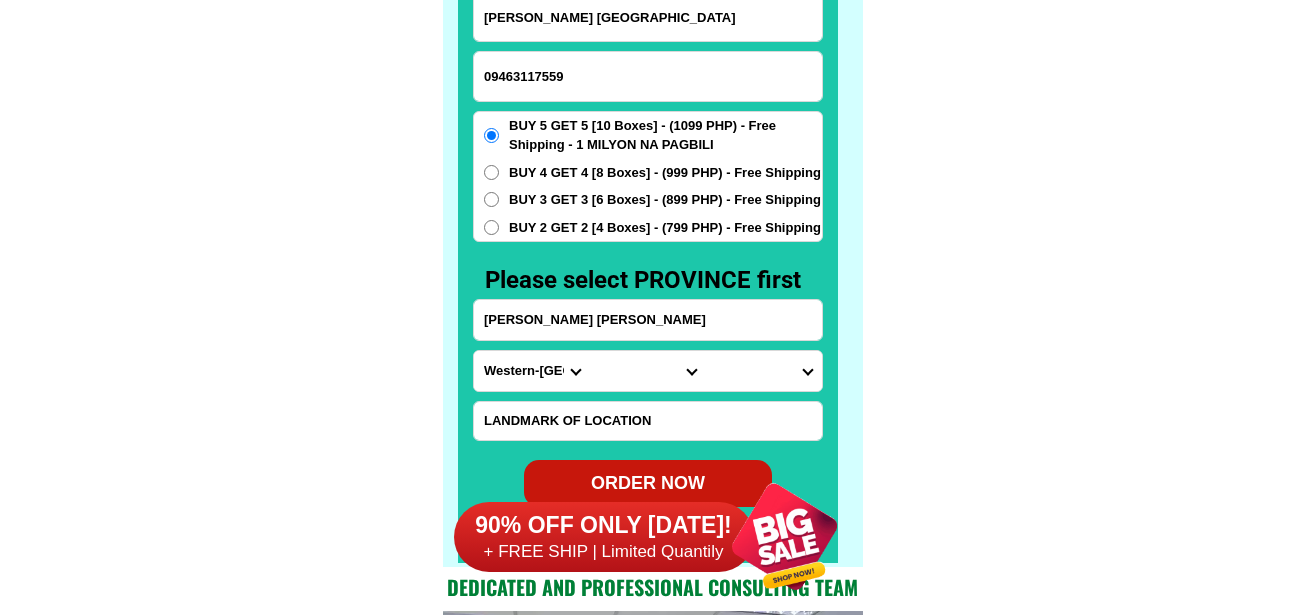 scroll, scrollTop: 15646, scrollLeft: 0, axis: vertical 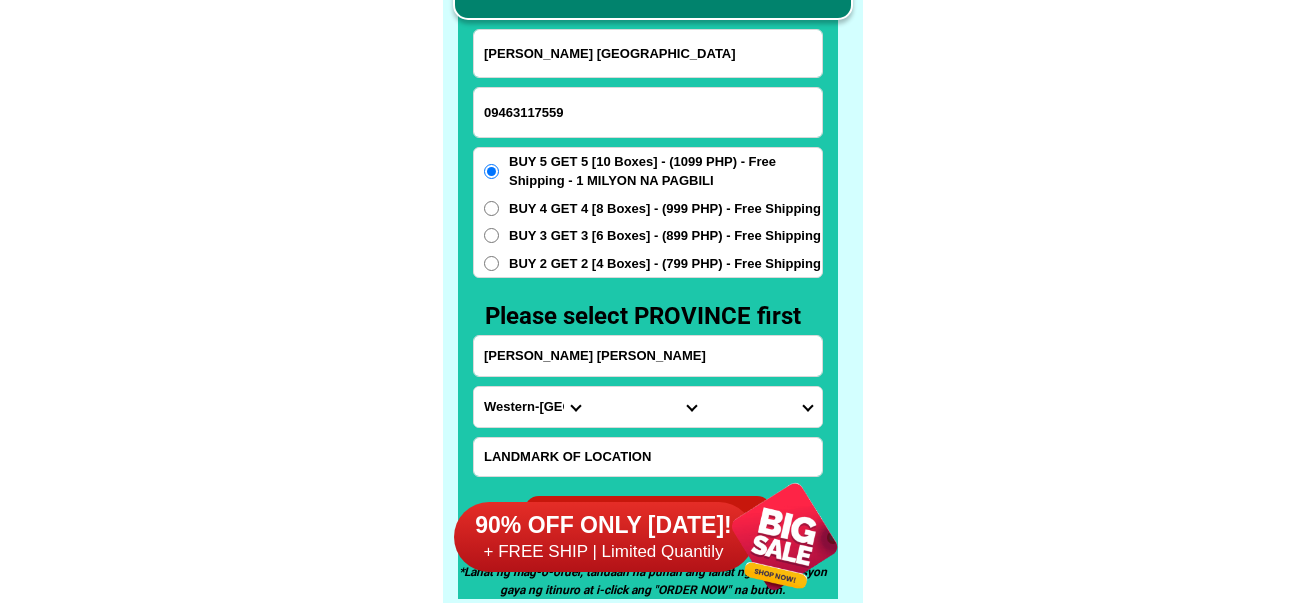 click on "09463117559" at bounding box center (648, 112) 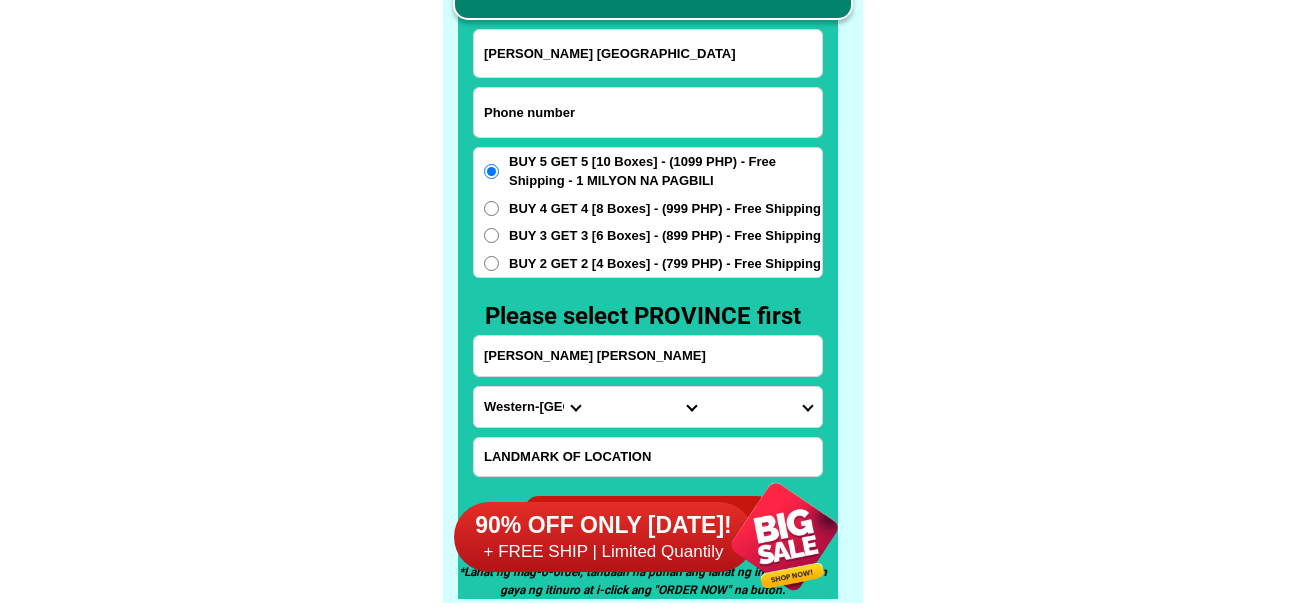 paste on "09209081804" 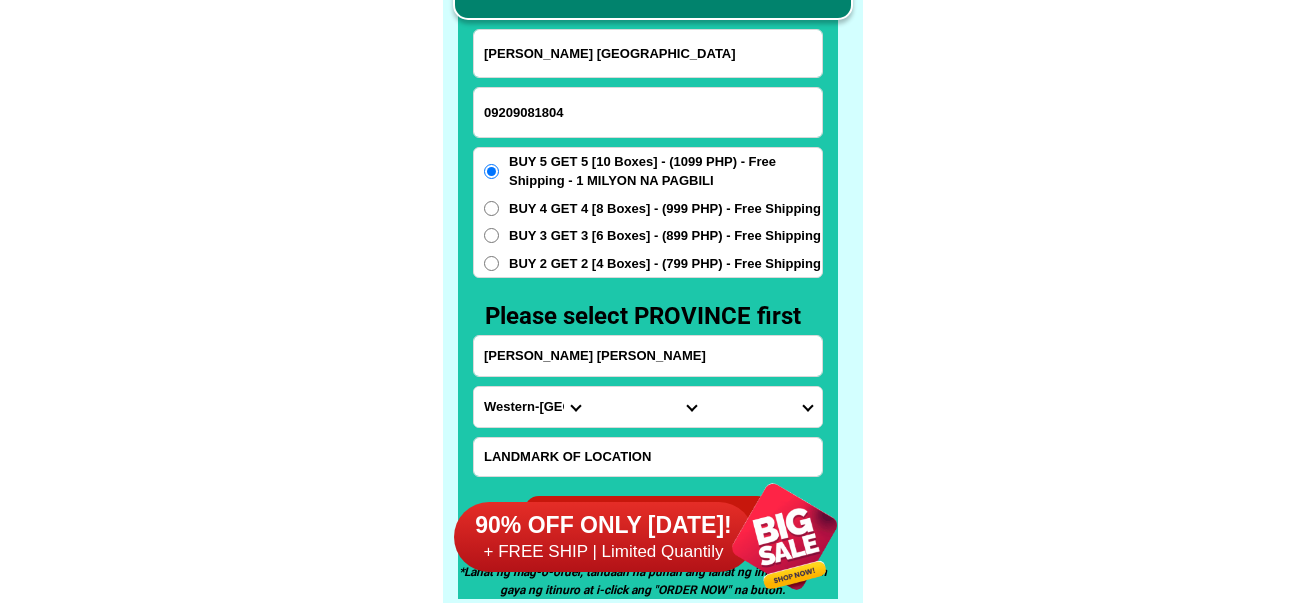type on "09209081804" 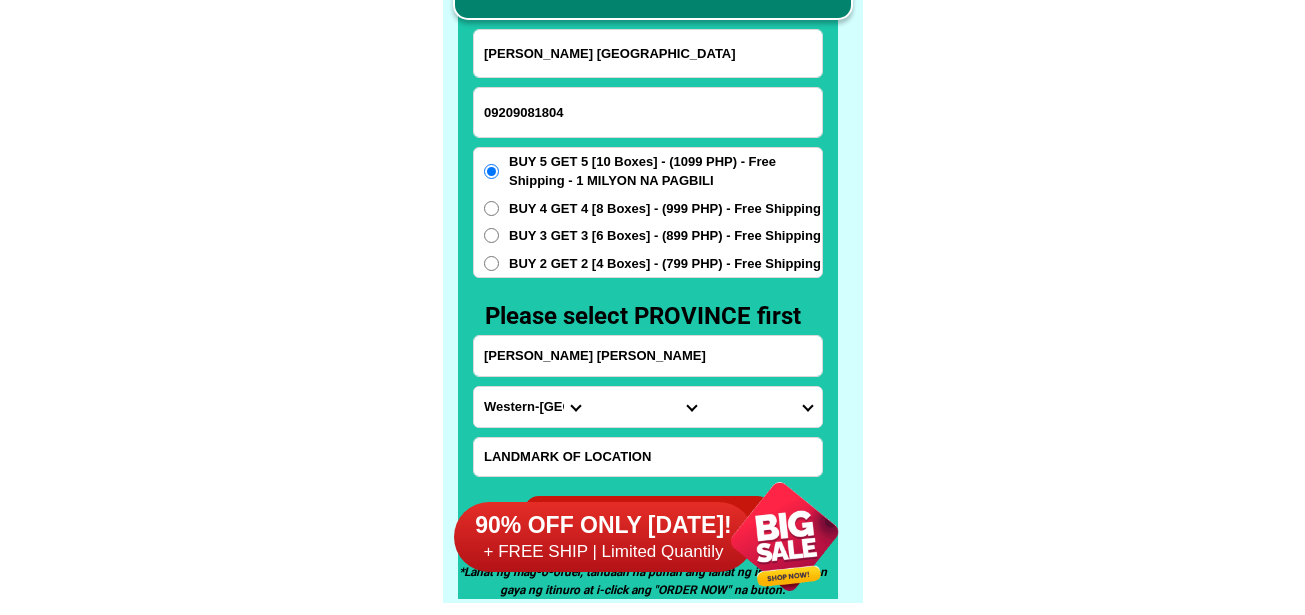 click on "[PERSON_NAME] [GEOGRAPHIC_DATA]" at bounding box center (648, 53) 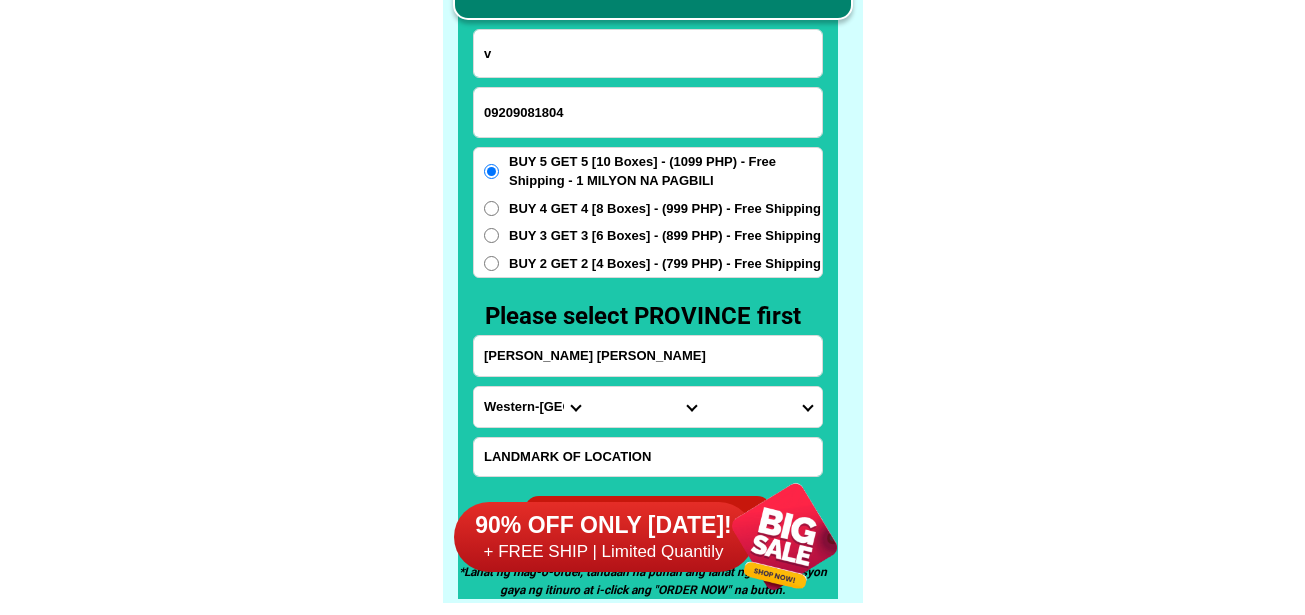 paste on "[PERSON_NAME]" 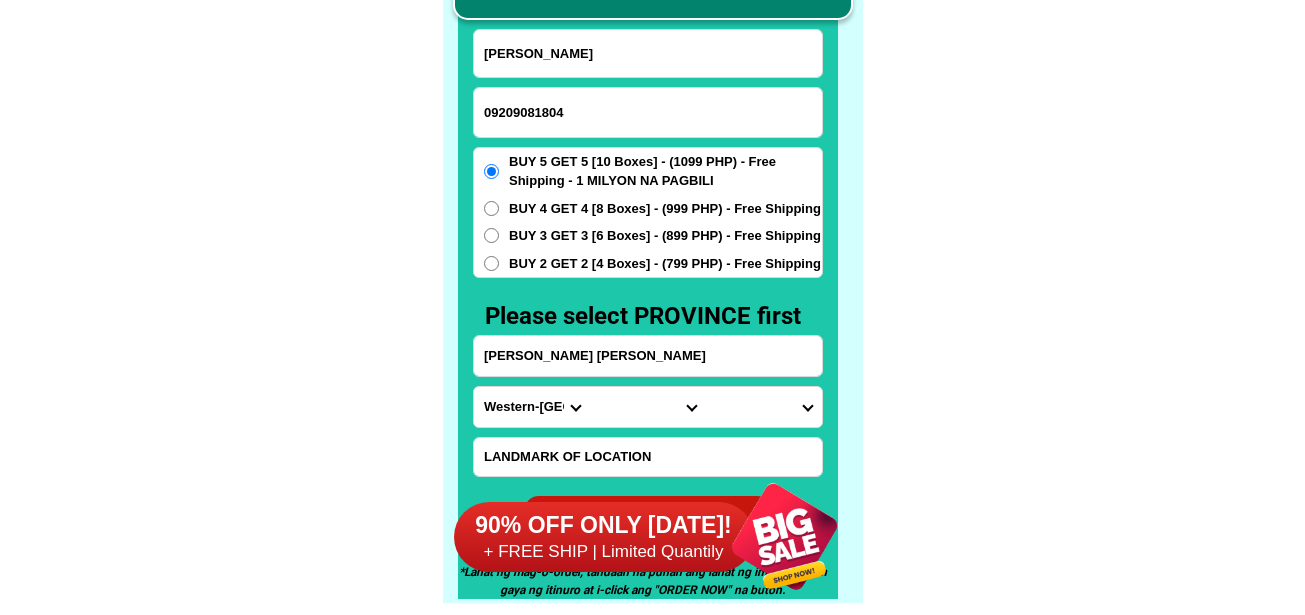 type on "[PERSON_NAME]" 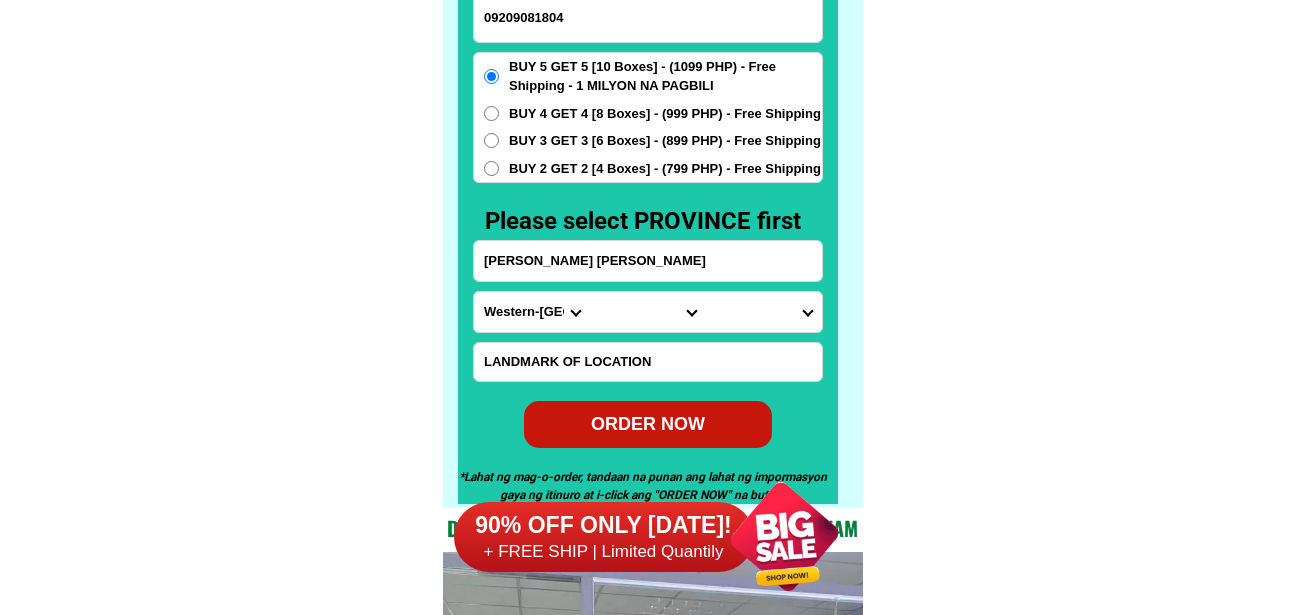 scroll, scrollTop: 15746, scrollLeft: 0, axis: vertical 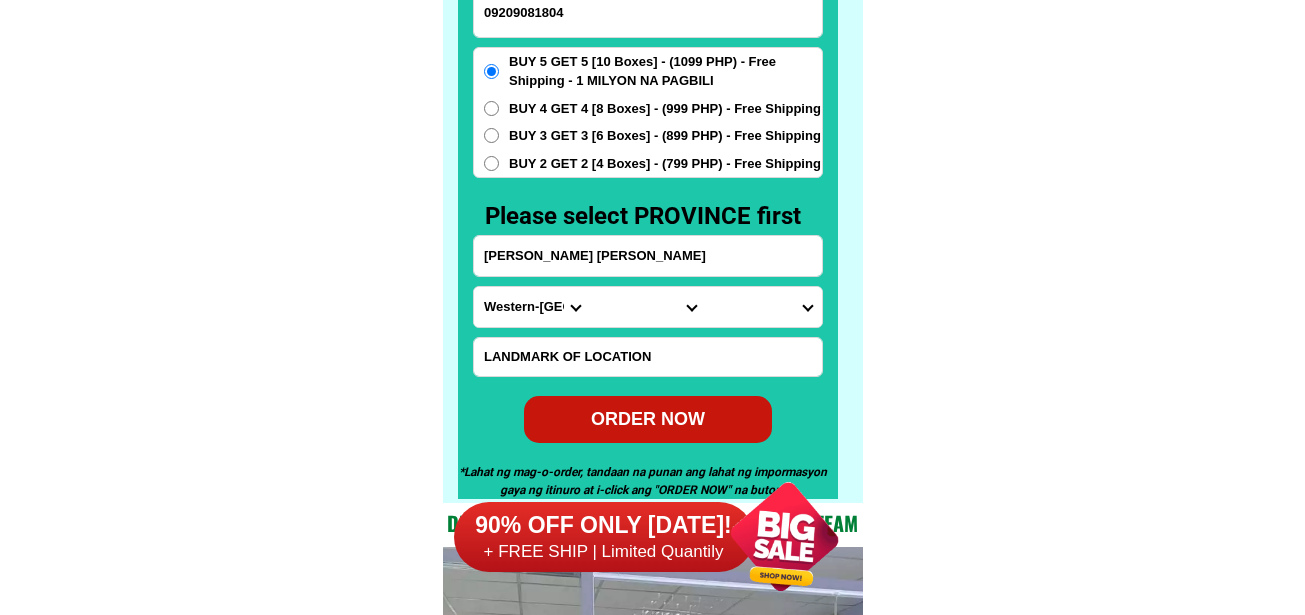 click on "Province [GEOGRAPHIC_DATA] [GEOGRAPHIC_DATA][PERSON_NAME][GEOGRAPHIC_DATA][GEOGRAPHIC_DATA] [GEOGRAPHIC_DATA] [GEOGRAPHIC_DATA][PERSON_NAME][GEOGRAPHIC_DATA][GEOGRAPHIC_DATA] [GEOGRAPHIC_DATA][PERSON_NAME][GEOGRAPHIC_DATA][GEOGRAPHIC_DATA] [GEOGRAPHIC_DATA][PERSON_NAME][GEOGRAPHIC_DATA][GEOGRAPHIC_DATA] [GEOGRAPHIC_DATA] [GEOGRAPHIC_DATA]-[GEOGRAPHIC_DATA] [GEOGRAPHIC_DATA][PERSON_NAME][GEOGRAPHIC_DATA] [GEOGRAPHIC_DATA] [GEOGRAPHIC_DATA] [GEOGRAPHIC_DATA] [GEOGRAPHIC_DATA] [GEOGRAPHIC_DATA] [GEOGRAPHIC_DATA]-occidental [GEOGRAPHIC_DATA] [GEOGRAPHIC_DATA] Eastern-[GEOGRAPHIC_DATA][PERSON_NAME][GEOGRAPHIC_DATA][GEOGRAPHIC_DATA] [GEOGRAPHIC_DATA]-norte [GEOGRAPHIC_DATA]-[GEOGRAPHIC_DATA] [GEOGRAPHIC_DATA][PERSON_NAME][GEOGRAPHIC_DATA] [GEOGRAPHIC_DATA] [GEOGRAPHIC_DATA] [GEOGRAPHIC_DATA][PERSON_NAME][GEOGRAPHIC_DATA][GEOGRAPHIC_DATA] [GEOGRAPHIC_DATA] Metro-[GEOGRAPHIC_DATA] [GEOGRAPHIC_DATA]-[GEOGRAPHIC_DATA]-[GEOGRAPHIC_DATA]-province [GEOGRAPHIC_DATA]-[GEOGRAPHIC_DATA]-oriental [GEOGRAPHIC_DATA] [GEOGRAPHIC_DATA] [GEOGRAPHIC_DATA]-[GEOGRAPHIC_DATA]-[GEOGRAPHIC_DATA] [GEOGRAPHIC_DATA] [GEOGRAPHIC_DATA] [GEOGRAPHIC_DATA] [GEOGRAPHIC_DATA] [GEOGRAPHIC_DATA][PERSON_NAME][GEOGRAPHIC_DATA][GEOGRAPHIC_DATA] [GEOGRAPHIC_DATA][PERSON_NAME][GEOGRAPHIC_DATA][GEOGRAPHIC_DATA] [GEOGRAPHIC_DATA]-[GEOGRAPHIC_DATA]-[GEOGRAPHIC_DATA]-[GEOGRAPHIC_DATA] [GEOGRAPHIC_DATA] [GEOGRAPHIC_DATA]-[GEOGRAPHIC_DATA]-[GEOGRAPHIC_DATA][PERSON_NAME][GEOGRAPHIC_DATA] [GEOGRAPHIC_DATA] [GEOGRAPHIC_DATA]" at bounding box center [532, 307] 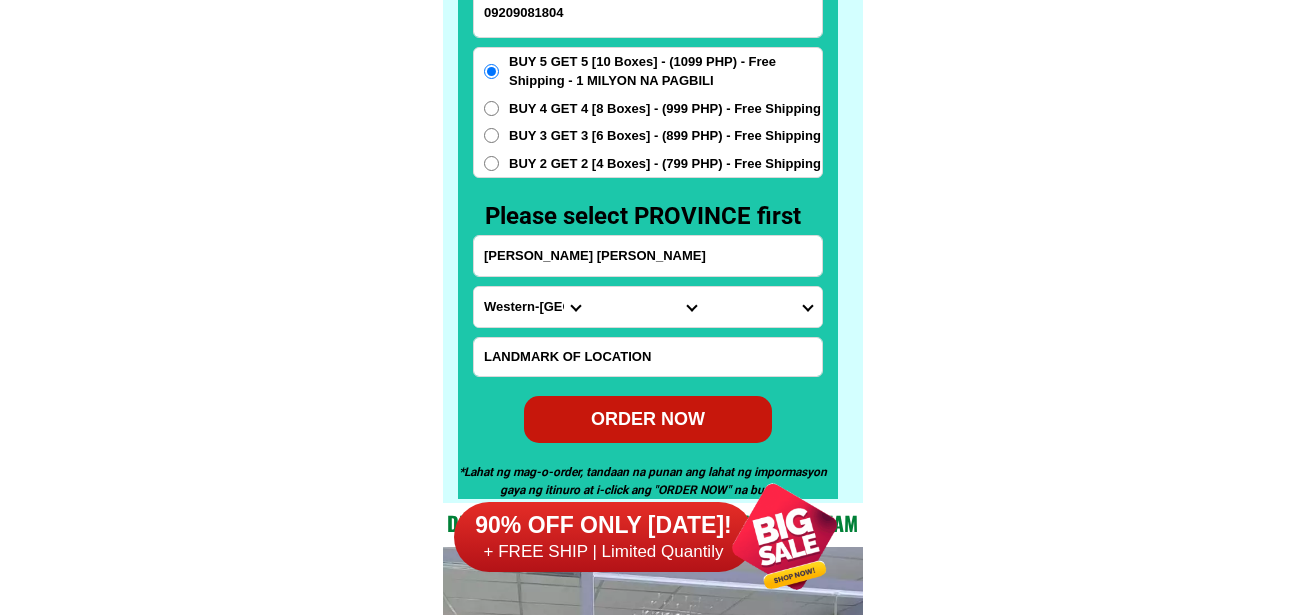 select on "63_219" 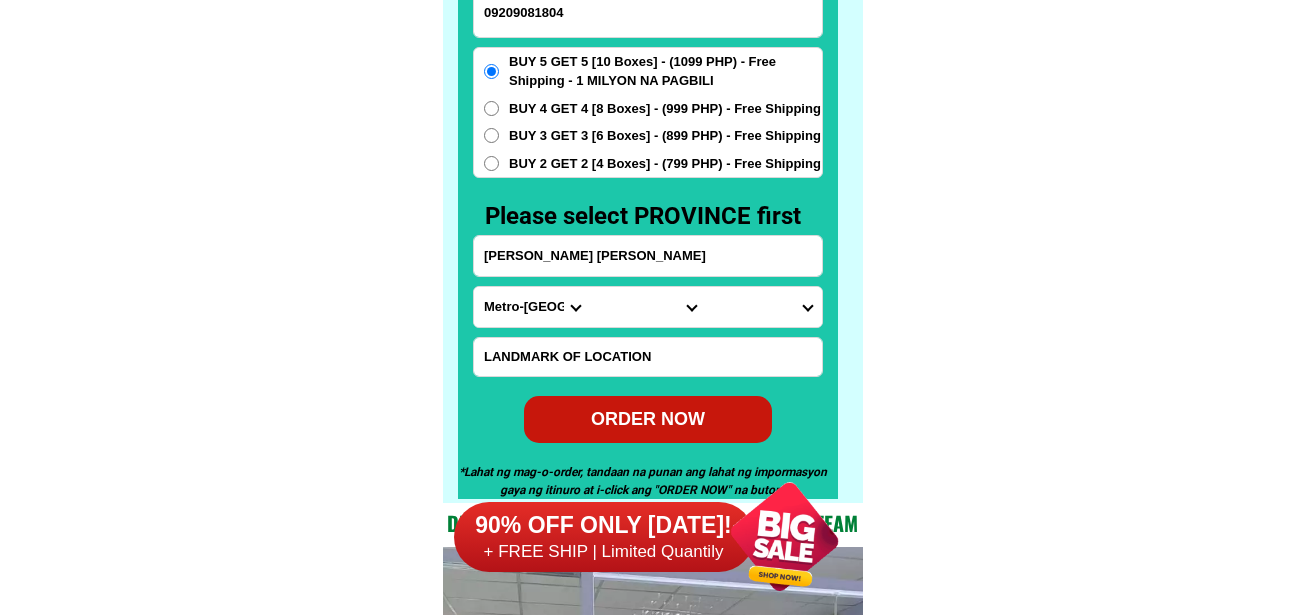 click on "Province [GEOGRAPHIC_DATA] [GEOGRAPHIC_DATA][PERSON_NAME][GEOGRAPHIC_DATA][GEOGRAPHIC_DATA] [GEOGRAPHIC_DATA] [GEOGRAPHIC_DATA][PERSON_NAME][GEOGRAPHIC_DATA][GEOGRAPHIC_DATA] [GEOGRAPHIC_DATA][PERSON_NAME][GEOGRAPHIC_DATA][GEOGRAPHIC_DATA] [GEOGRAPHIC_DATA][PERSON_NAME][GEOGRAPHIC_DATA][GEOGRAPHIC_DATA] [GEOGRAPHIC_DATA] [GEOGRAPHIC_DATA]-[GEOGRAPHIC_DATA] [GEOGRAPHIC_DATA][PERSON_NAME][GEOGRAPHIC_DATA] [GEOGRAPHIC_DATA] [GEOGRAPHIC_DATA] [GEOGRAPHIC_DATA] [GEOGRAPHIC_DATA] [GEOGRAPHIC_DATA] [GEOGRAPHIC_DATA]-occidental [GEOGRAPHIC_DATA] [GEOGRAPHIC_DATA] Eastern-[GEOGRAPHIC_DATA][PERSON_NAME][GEOGRAPHIC_DATA][GEOGRAPHIC_DATA] [GEOGRAPHIC_DATA]-norte [GEOGRAPHIC_DATA]-[GEOGRAPHIC_DATA] [GEOGRAPHIC_DATA][PERSON_NAME][GEOGRAPHIC_DATA] [GEOGRAPHIC_DATA] [GEOGRAPHIC_DATA] [GEOGRAPHIC_DATA][PERSON_NAME][GEOGRAPHIC_DATA][GEOGRAPHIC_DATA] [GEOGRAPHIC_DATA] Metro-[GEOGRAPHIC_DATA] [GEOGRAPHIC_DATA]-[GEOGRAPHIC_DATA]-[GEOGRAPHIC_DATA]-province [GEOGRAPHIC_DATA]-[GEOGRAPHIC_DATA]-oriental [GEOGRAPHIC_DATA] [GEOGRAPHIC_DATA] [GEOGRAPHIC_DATA]-[GEOGRAPHIC_DATA]-[GEOGRAPHIC_DATA] [GEOGRAPHIC_DATA] [GEOGRAPHIC_DATA] [GEOGRAPHIC_DATA] [GEOGRAPHIC_DATA] [GEOGRAPHIC_DATA][PERSON_NAME][GEOGRAPHIC_DATA][GEOGRAPHIC_DATA] [GEOGRAPHIC_DATA][PERSON_NAME][GEOGRAPHIC_DATA][GEOGRAPHIC_DATA] [GEOGRAPHIC_DATA]-[GEOGRAPHIC_DATA]-[GEOGRAPHIC_DATA]-[GEOGRAPHIC_DATA] [GEOGRAPHIC_DATA] [GEOGRAPHIC_DATA]-[GEOGRAPHIC_DATA]-[GEOGRAPHIC_DATA][PERSON_NAME][GEOGRAPHIC_DATA] [GEOGRAPHIC_DATA] [GEOGRAPHIC_DATA]" at bounding box center (532, 307) 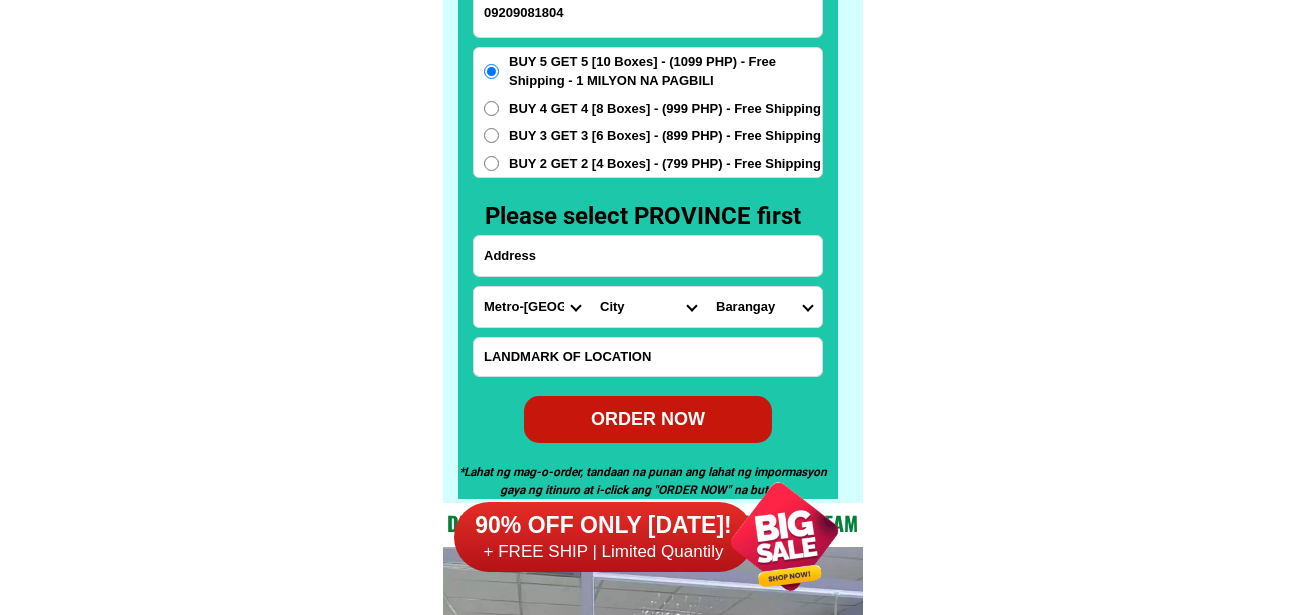 drag, startPoint x: 613, startPoint y: 252, endPoint x: 622, endPoint y: 238, distance: 16.643316 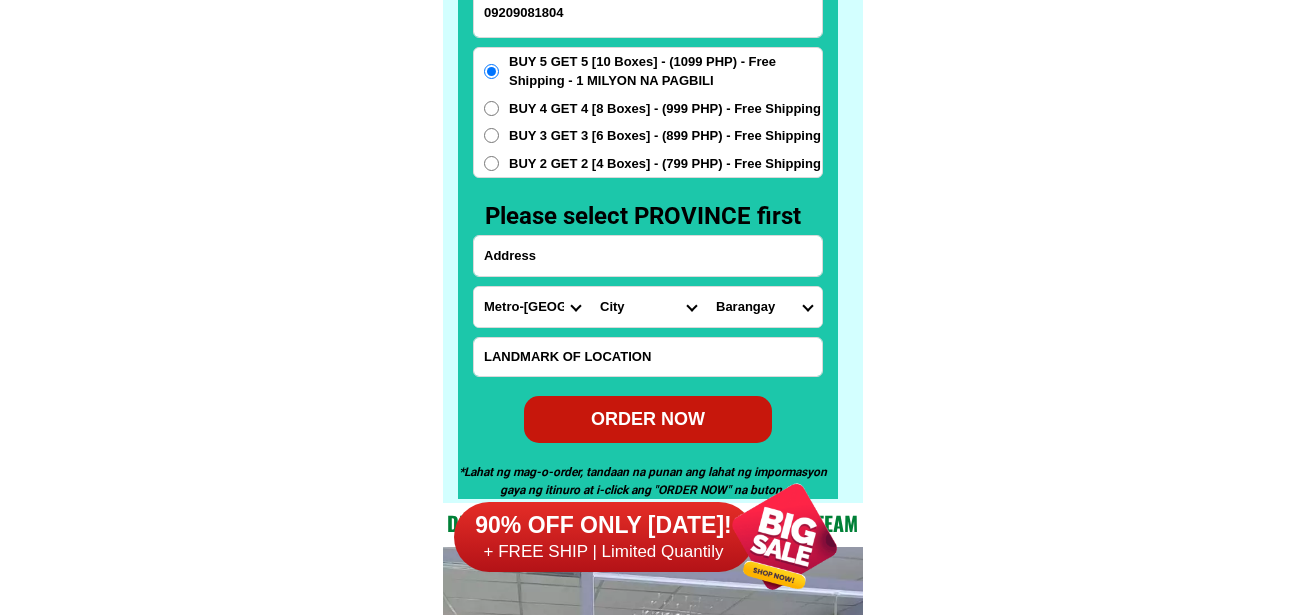 click at bounding box center (648, 256) 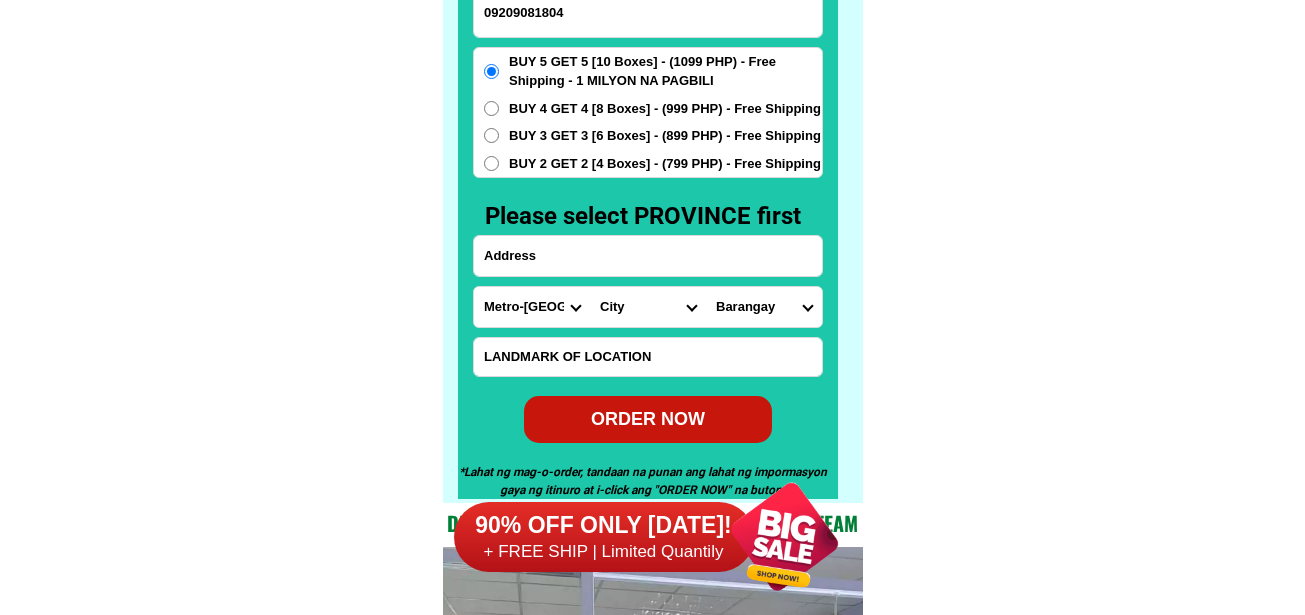 paste on "[STREET_ADDRESS] parkhomes,subd. tunasan [GEOGRAPHIC_DATA]" 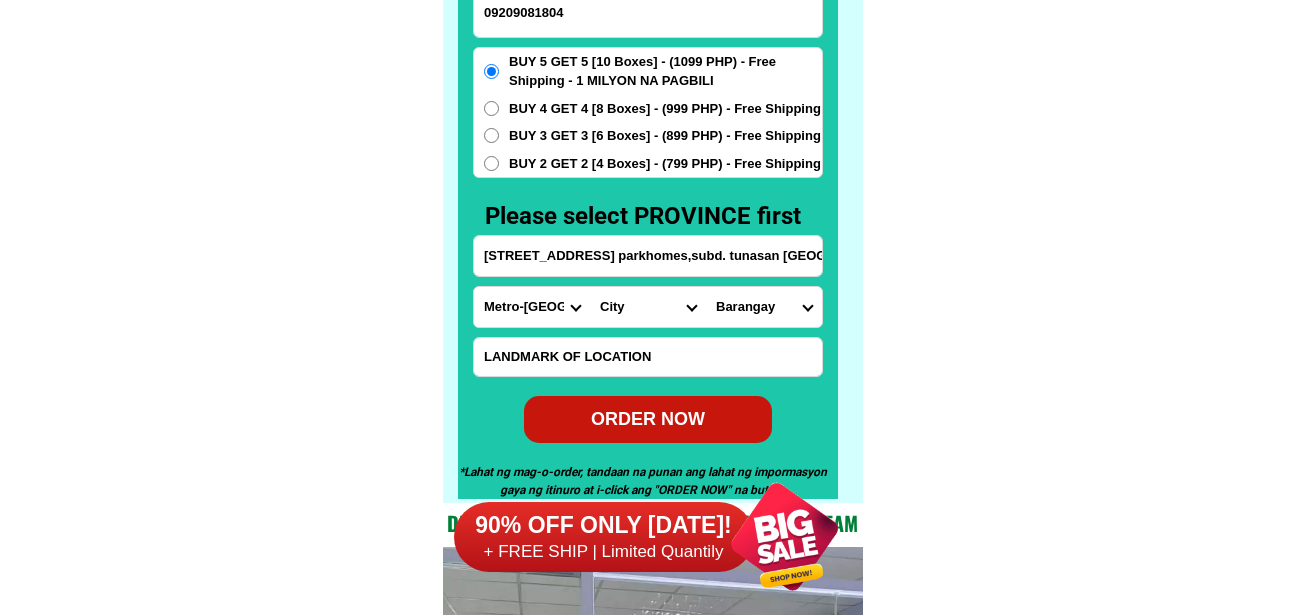 scroll, scrollTop: 0, scrollLeft: 98, axis: horizontal 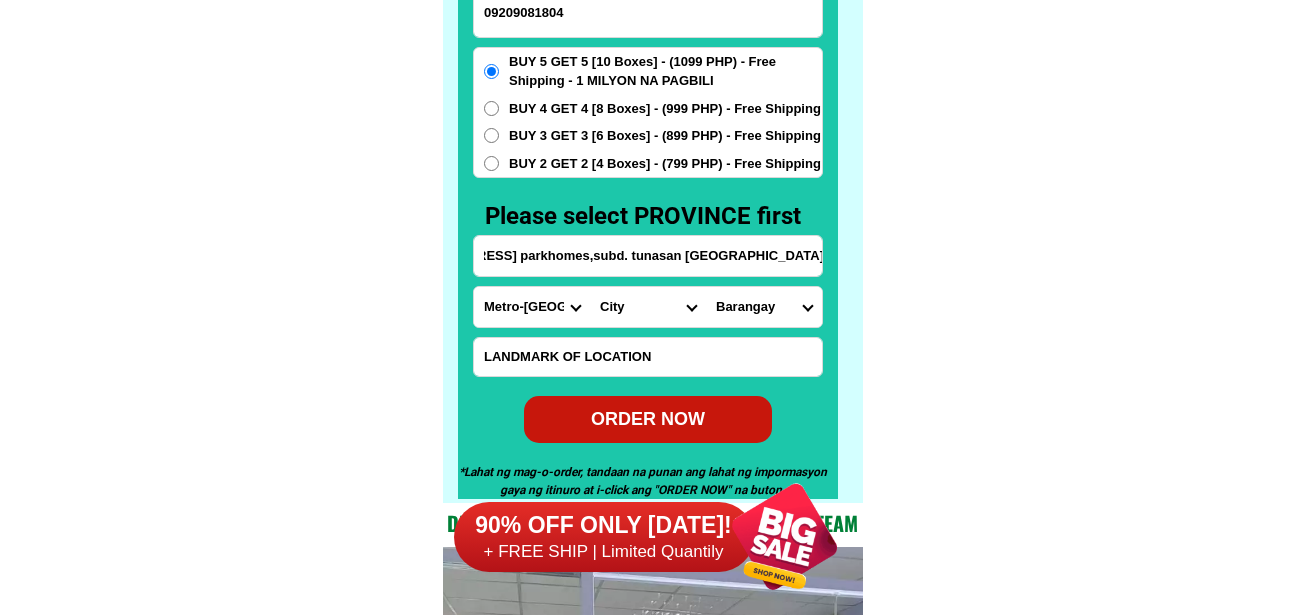 type on "[STREET_ADDRESS] parkhomes,subd. tunasan [GEOGRAPHIC_DATA]" 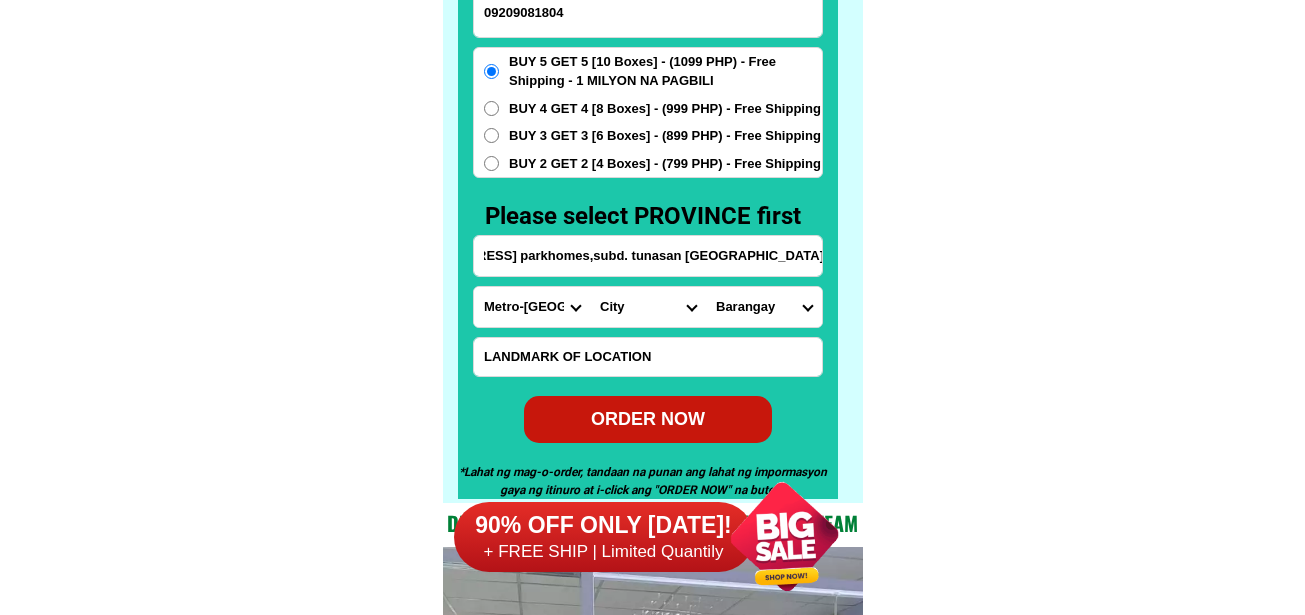 scroll, scrollTop: 0, scrollLeft: 0, axis: both 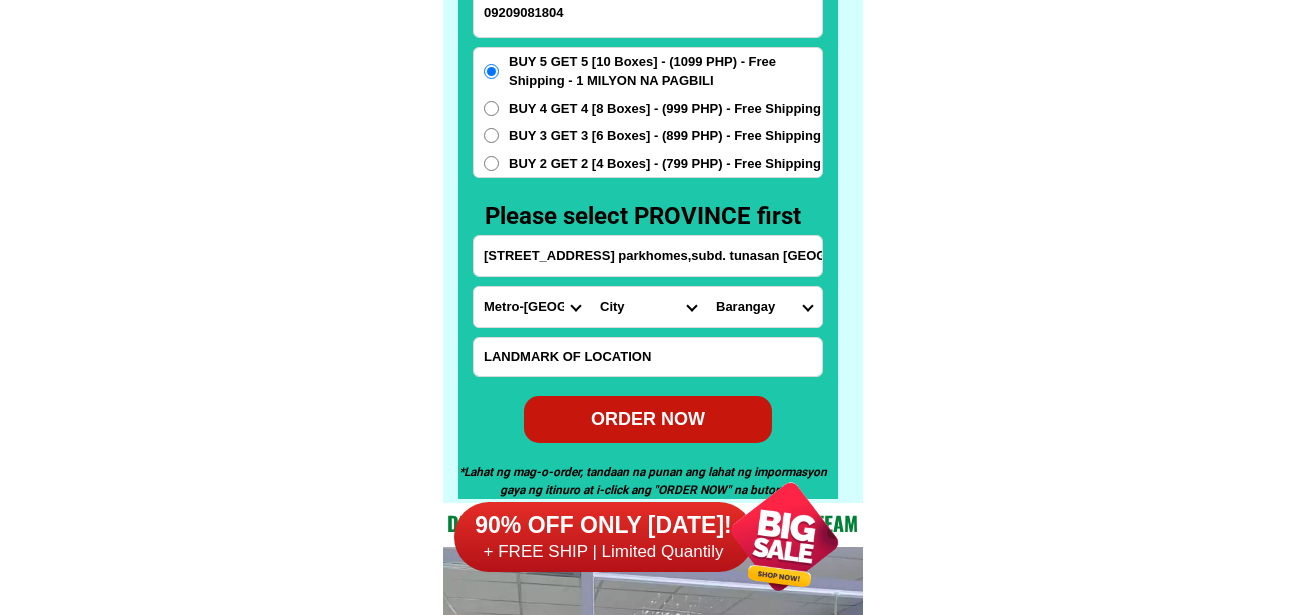 click on "City [GEOGRAPHIC_DATA] [GEOGRAPHIC_DATA] [GEOGRAPHIC_DATA] [GEOGRAPHIC_DATA]-city [GEOGRAPHIC_DATA] [GEOGRAPHIC_DATA] [GEOGRAPHIC_DATA]-[GEOGRAPHIC_DATA]-[GEOGRAPHIC_DATA]-[GEOGRAPHIC_DATA]-[GEOGRAPHIC_DATA]-[PERSON_NAME][GEOGRAPHIC_DATA]-[GEOGRAPHIC_DATA]-[GEOGRAPHIC_DATA][DATE][PERSON_NAME][GEOGRAPHIC_DATA]-[GEOGRAPHIC_DATA]-[GEOGRAPHIC_DATA]-[GEOGRAPHIC_DATA]-[GEOGRAPHIC_DATA][PERSON_NAME]-[GEOGRAPHIC_DATA]-[GEOGRAPHIC_DATA] [GEOGRAPHIC_DATA] [GEOGRAPHIC_DATA]-[GEOGRAPHIC_DATA]-[GEOGRAPHIC_DATA] [GEOGRAPHIC_DATA] [GEOGRAPHIC_DATA] [GEOGRAPHIC_DATA]-area [GEOGRAPHIC_DATA]-city [GEOGRAPHIC_DATA] [GEOGRAPHIC_DATA][PERSON_NAME] [GEOGRAPHIC_DATA][PERSON_NAME][GEOGRAPHIC_DATA] I/II TONDO I/II [PERSON_NAME][GEOGRAPHIC_DATA]" at bounding box center [648, 307] 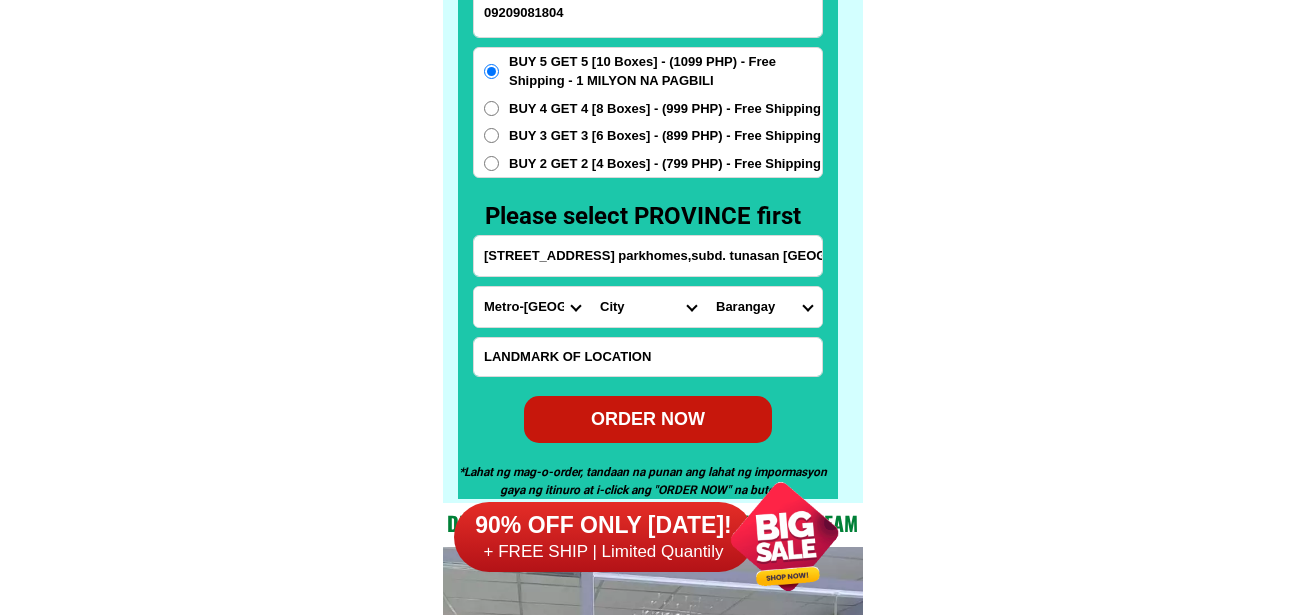 select on "63_219253" 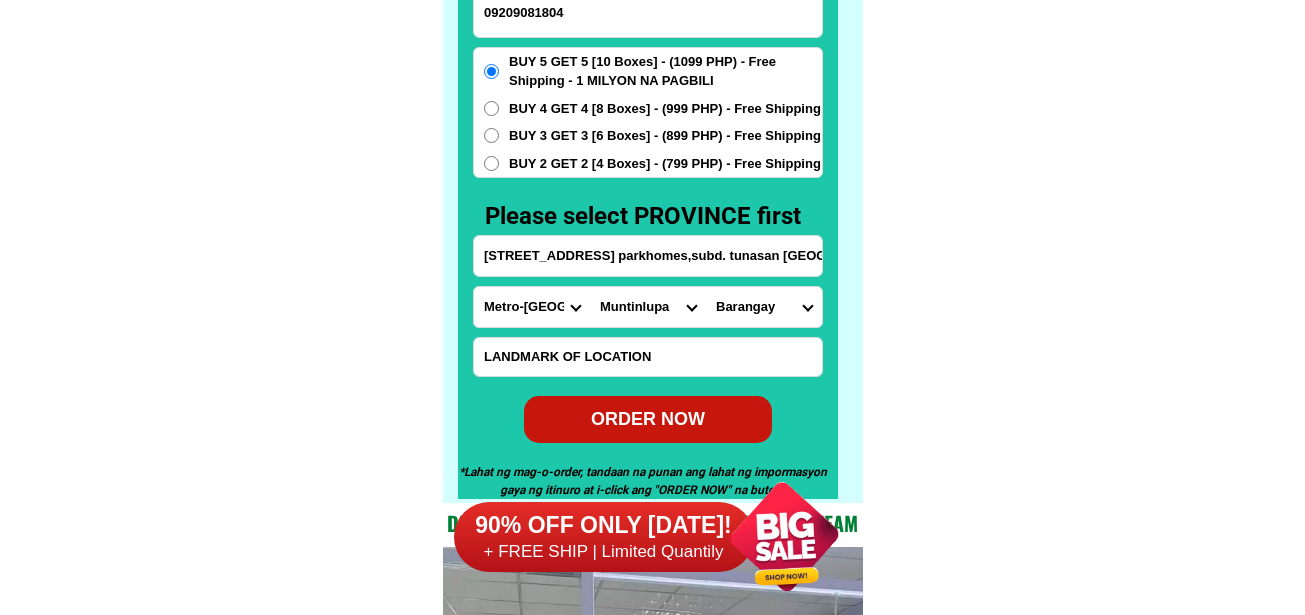 click on "City [GEOGRAPHIC_DATA] [GEOGRAPHIC_DATA] [GEOGRAPHIC_DATA] [GEOGRAPHIC_DATA]-city [GEOGRAPHIC_DATA] [GEOGRAPHIC_DATA] [GEOGRAPHIC_DATA]-[GEOGRAPHIC_DATA]-[GEOGRAPHIC_DATA]-[GEOGRAPHIC_DATA]-[GEOGRAPHIC_DATA]-[PERSON_NAME][GEOGRAPHIC_DATA]-[GEOGRAPHIC_DATA]-[GEOGRAPHIC_DATA][DATE][PERSON_NAME][GEOGRAPHIC_DATA]-[GEOGRAPHIC_DATA]-[GEOGRAPHIC_DATA]-[GEOGRAPHIC_DATA]-[GEOGRAPHIC_DATA][PERSON_NAME]-[GEOGRAPHIC_DATA]-[GEOGRAPHIC_DATA] [GEOGRAPHIC_DATA] [GEOGRAPHIC_DATA]-[GEOGRAPHIC_DATA]-[GEOGRAPHIC_DATA] [GEOGRAPHIC_DATA] [GEOGRAPHIC_DATA] [GEOGRAPHIC_DATA]-area [GEOGRAPHIC_DATA]-city [GEOGRAPHIC_DATA] [GEOGRAPHIC_DATA][PERSON_NAME] [GEOGRAPHIC_DATA][PERSON_NAME][GEOGRAPHIC_DATA] I/II TONDO I/II [PERSON_NAME][GEOGRAPHIC_DATA]" at bounding box center (648, 307) 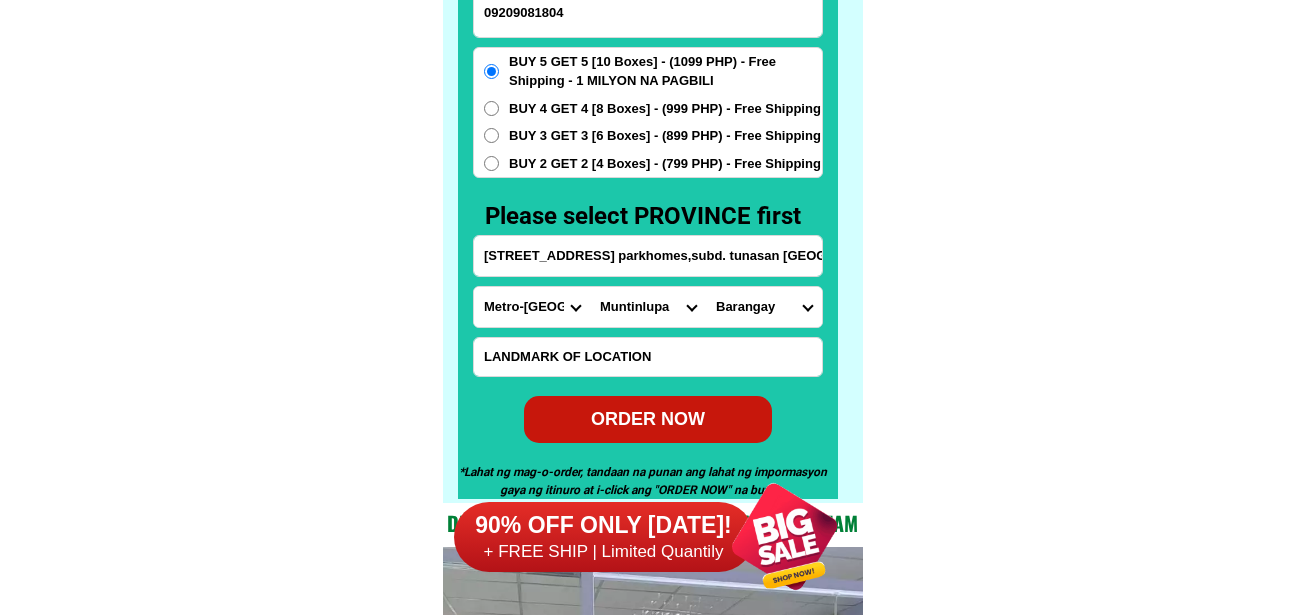 click on "Barangay Alabang [PERSON_NAME] alabang Bayanan Buli [GEOGRAPHIC_DATA] Poblacion Putatan [GEOGRAPHIC_DATA]" at bounding box center [764, 307] 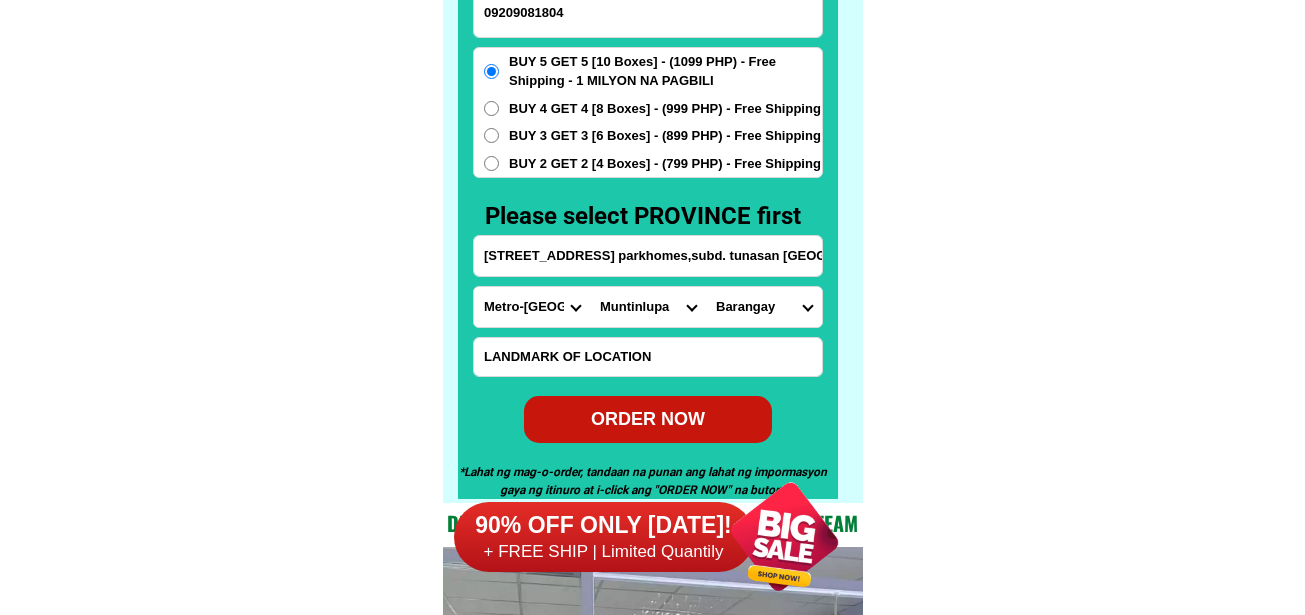 select on "63_21925388" 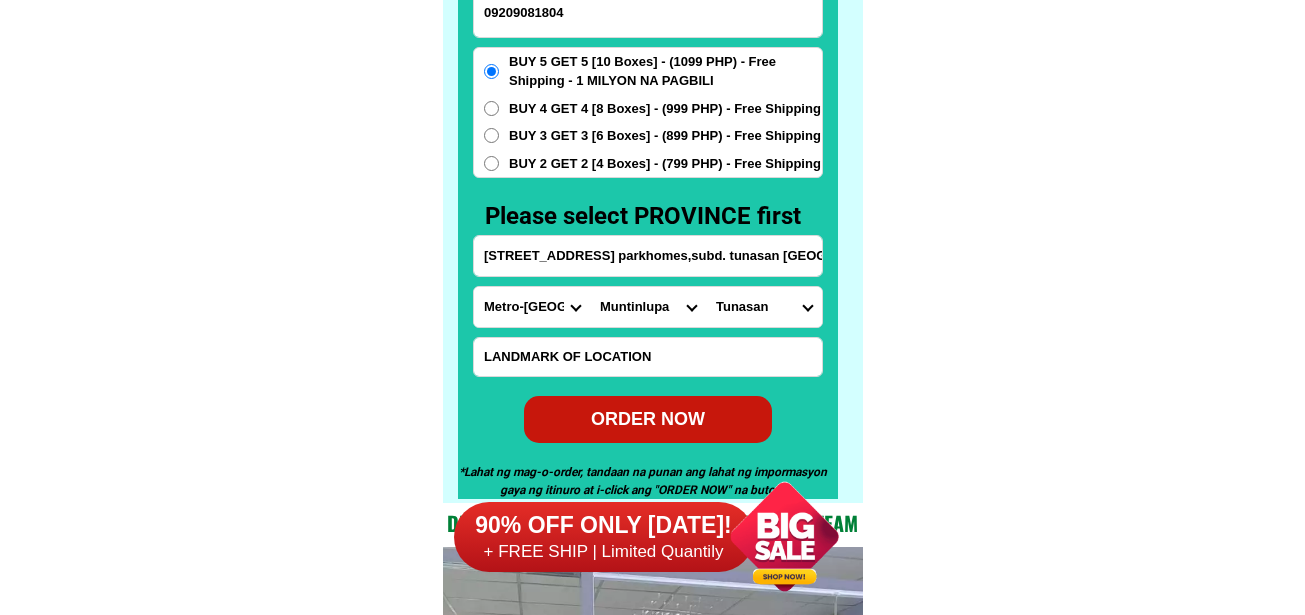click on "Barangay Alabang [PERSON_NAME] alabang Bayanan Buli [GEOGRAPHIC_DATA] Poblacion Putatan [GEOGRAPHIC_DATA]" at bounding box center [764, 307] 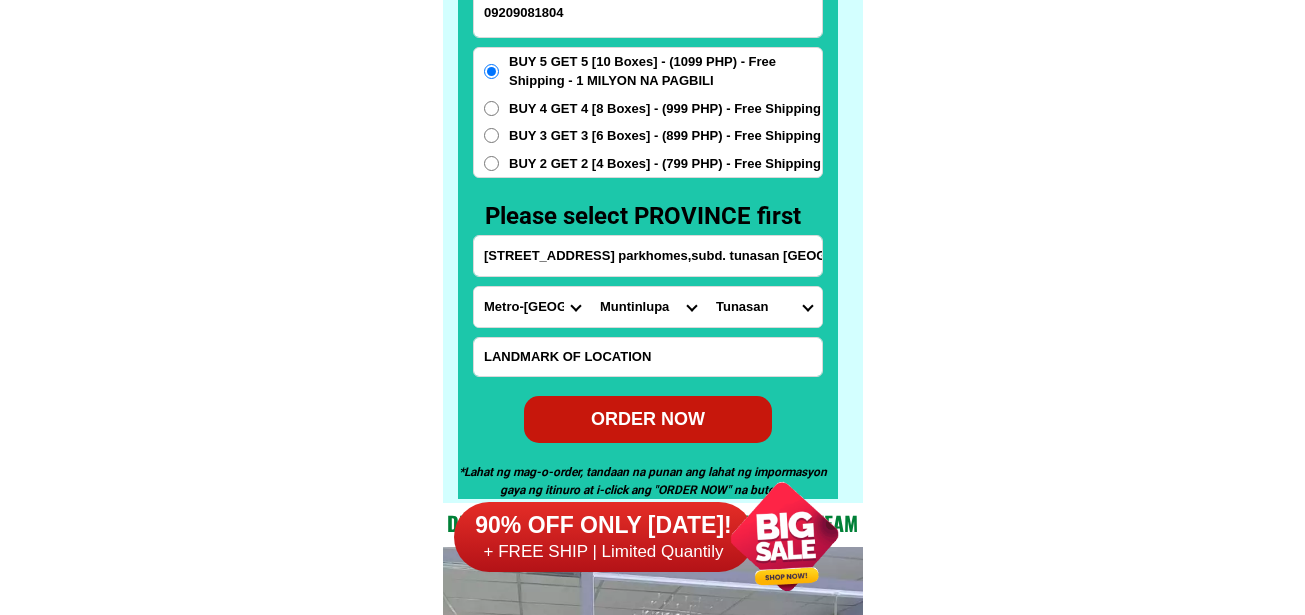 click on "ORDER NOW" at bounding box center (648, 418) 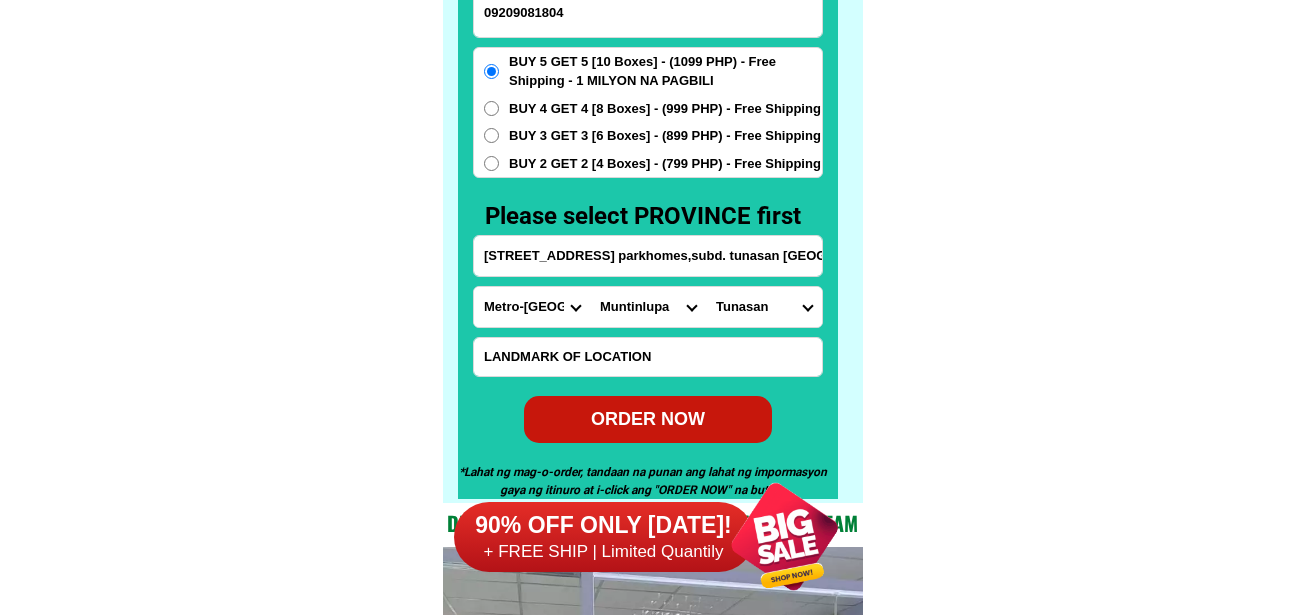 type on "[PERSON_NAME]" 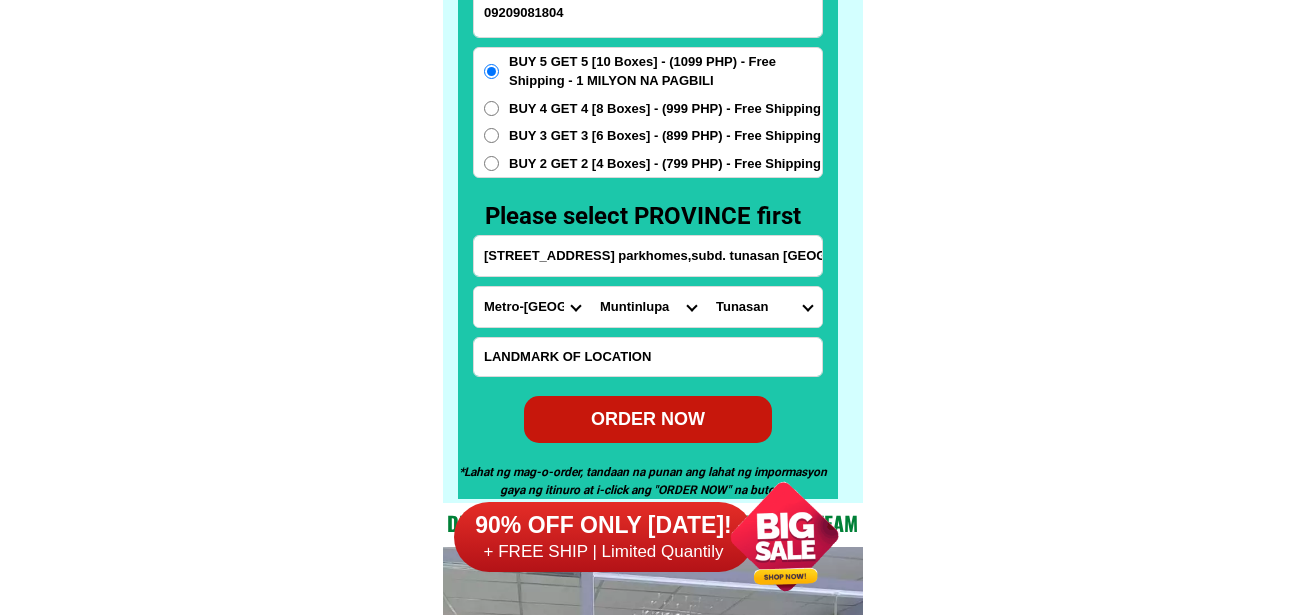 type on "[STREET_ADDRESS] parkhomes,subd. tunasan [GEOGRAPHIC_DATA]" 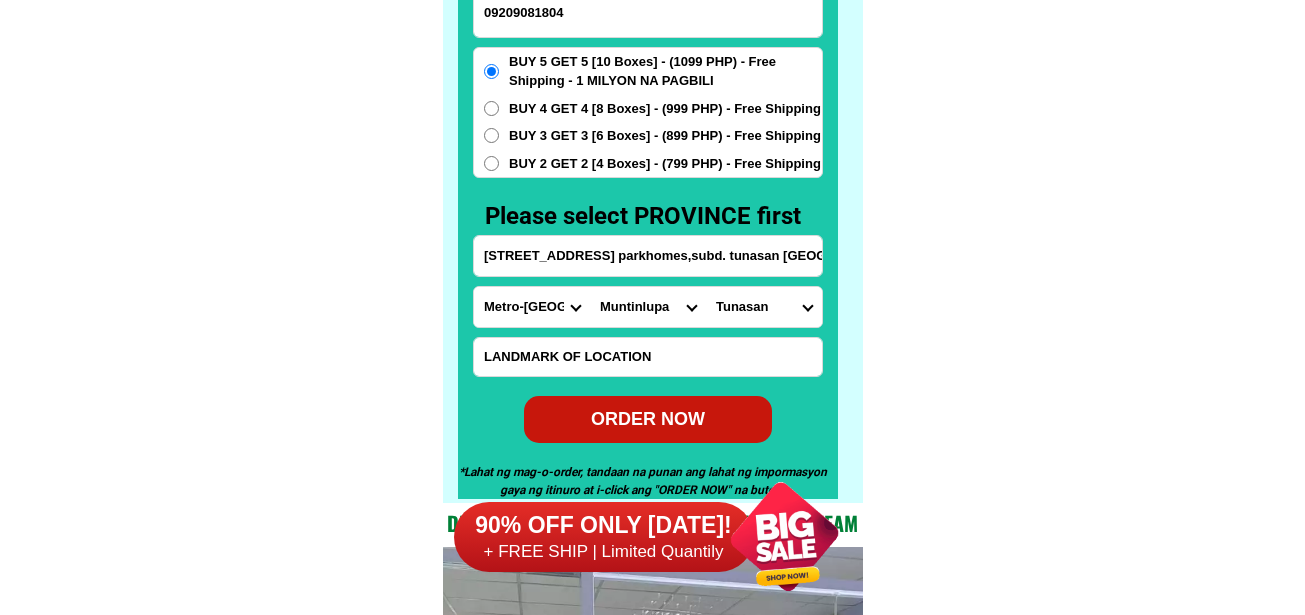 radio on "true" 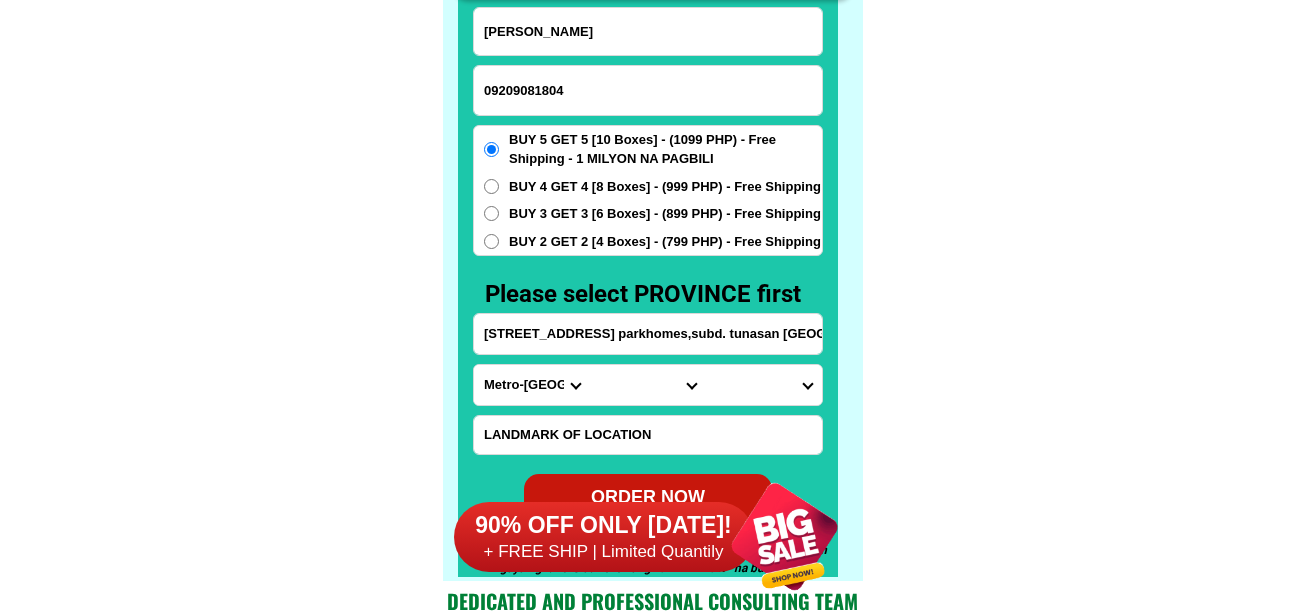 scroll, scrollTop: 15646, scrollLeft: 0, axis: vertical 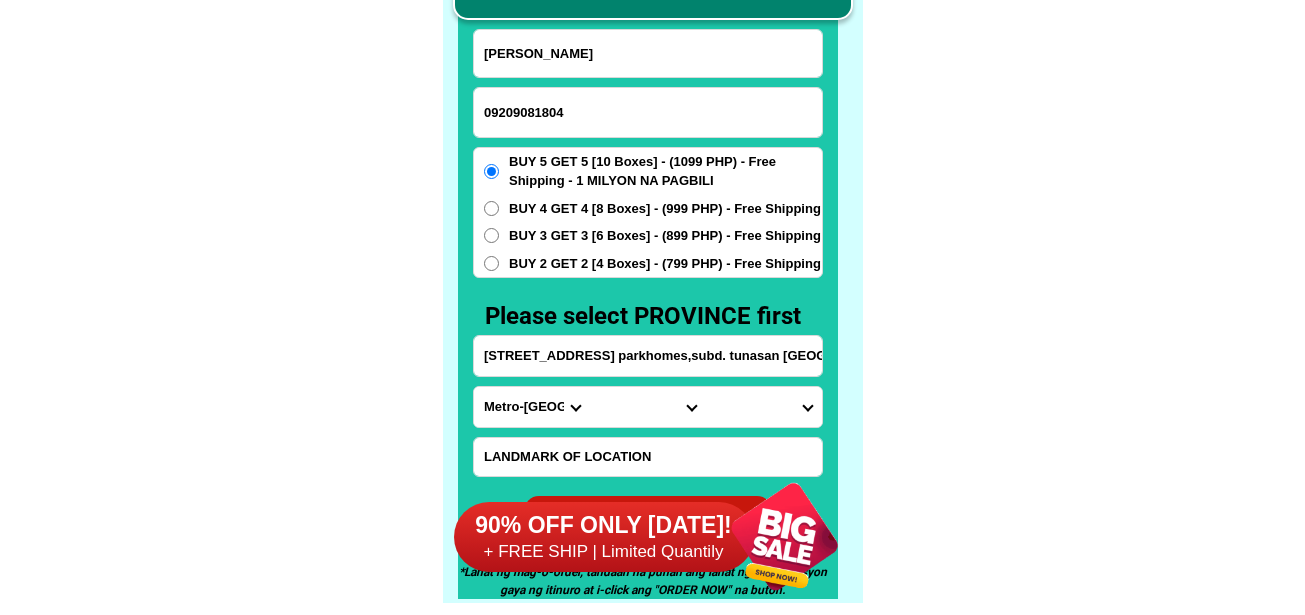 click on "09209081804" at bounding box center (648, 112) 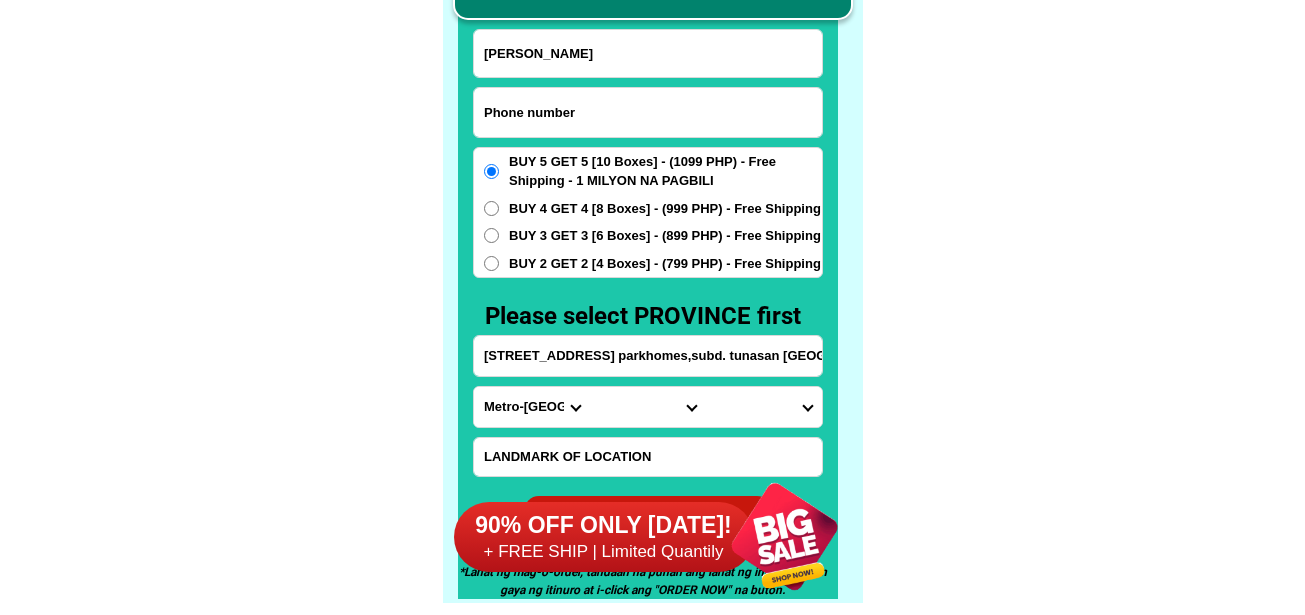 paste on "09477575726" 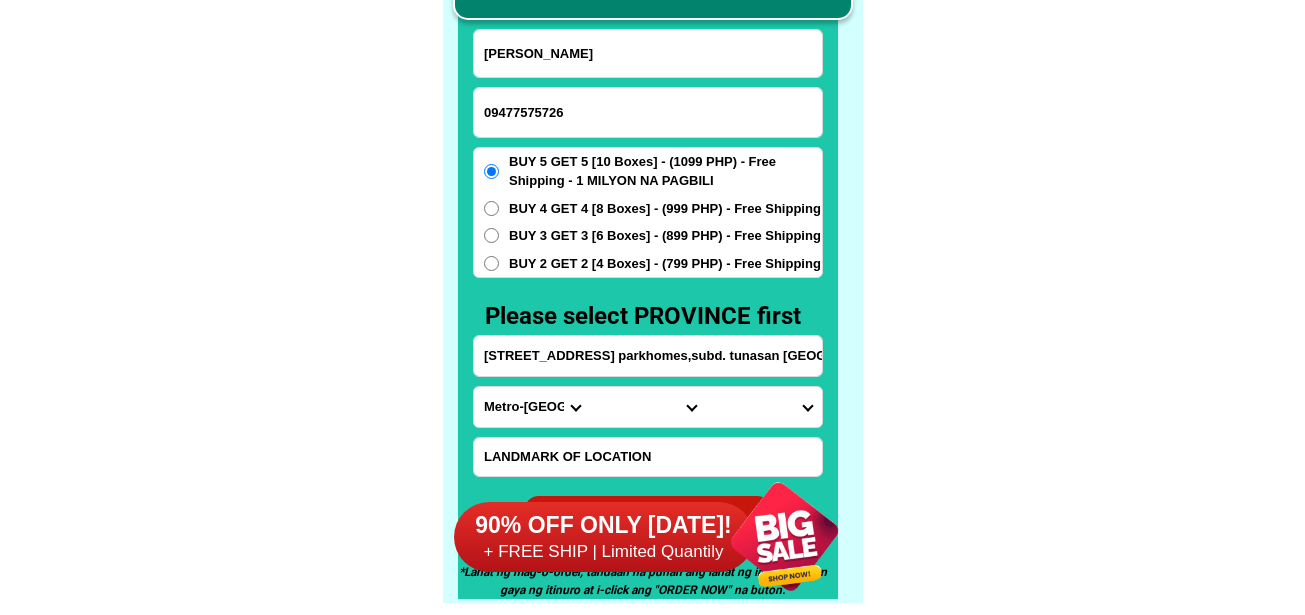 type on "09477575726" 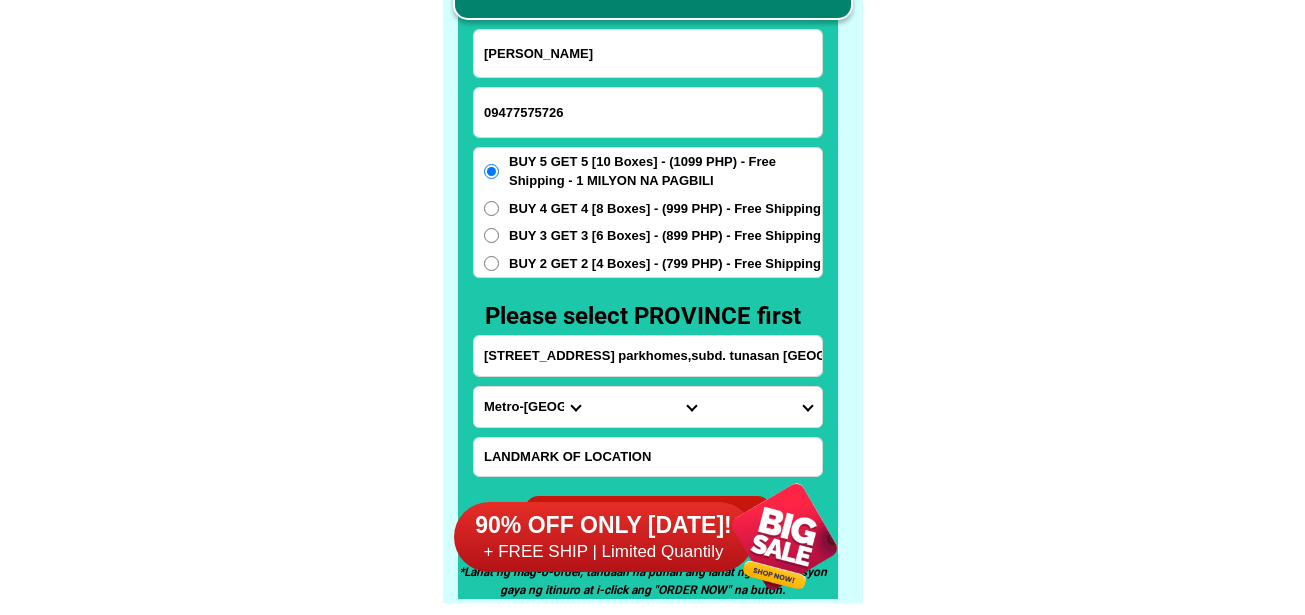 click on "[PERSON_NAME]" at bounding box center [648, 53] 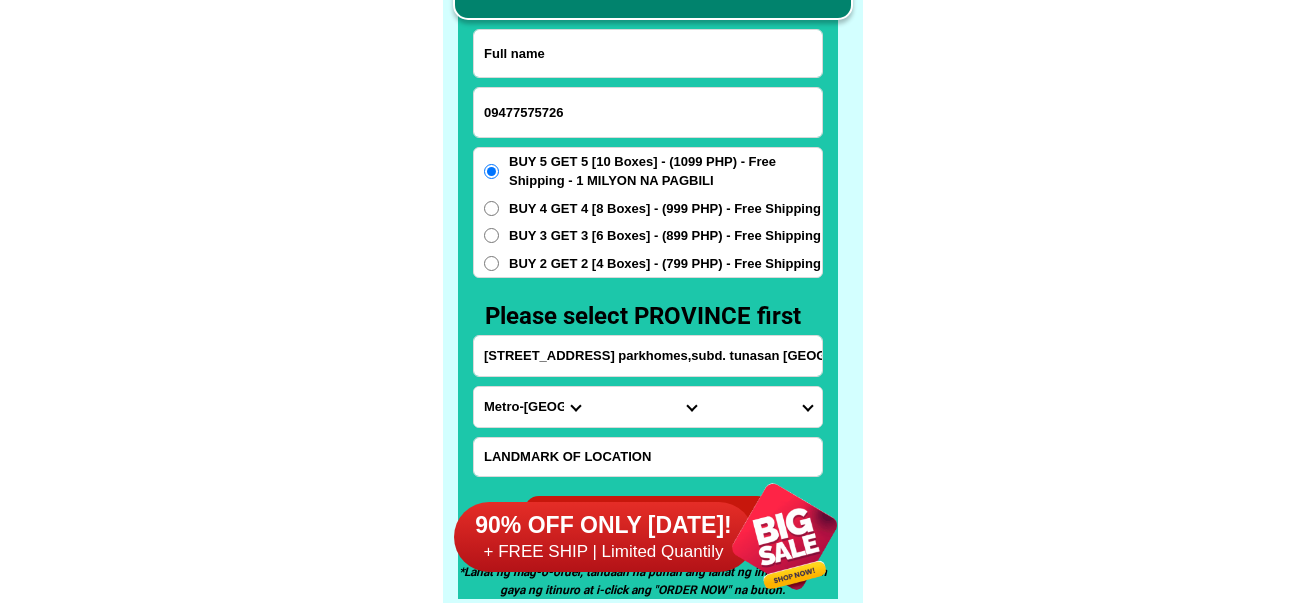 paste on "[PERSON_NAME]" 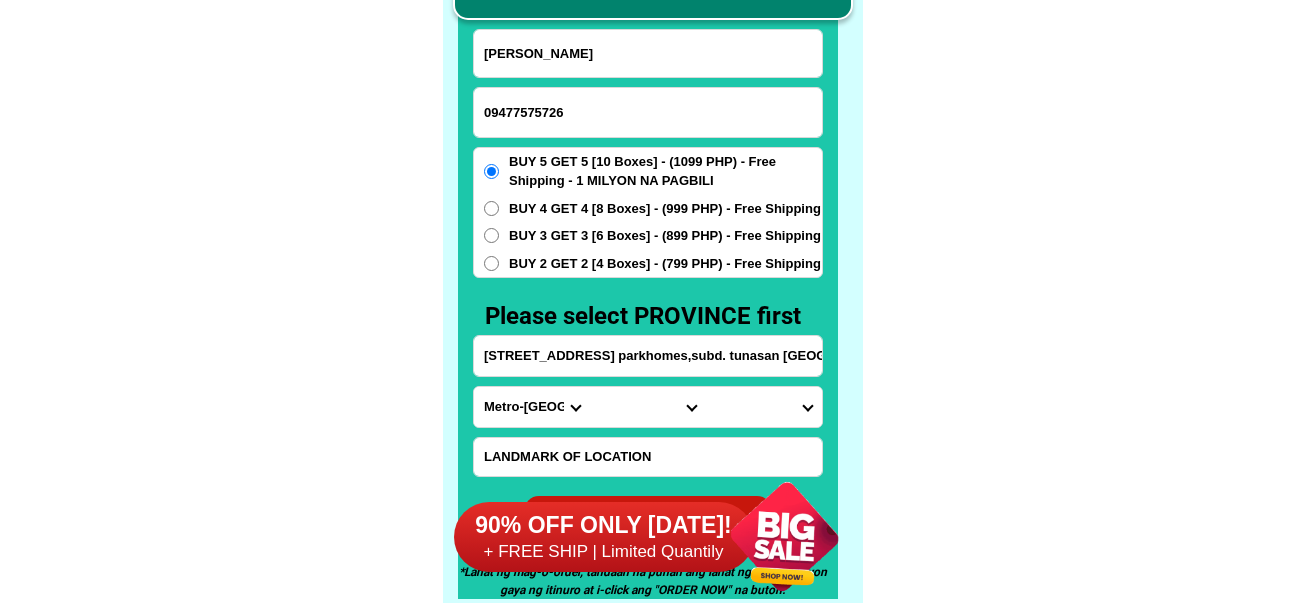 type on "[PERSON_NAME]" 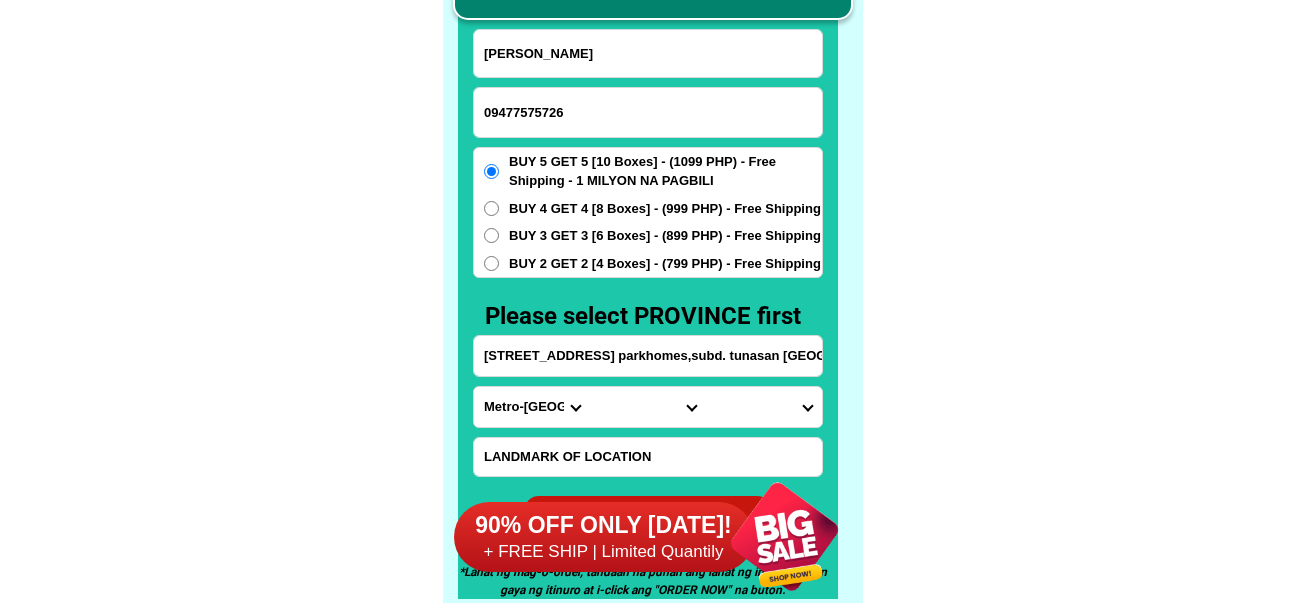 click on "[STREET_ADDRESS] parkhomes,subd. tunasan [GEOGRAPHIC_DATA]" at bounding box center (648, 356) 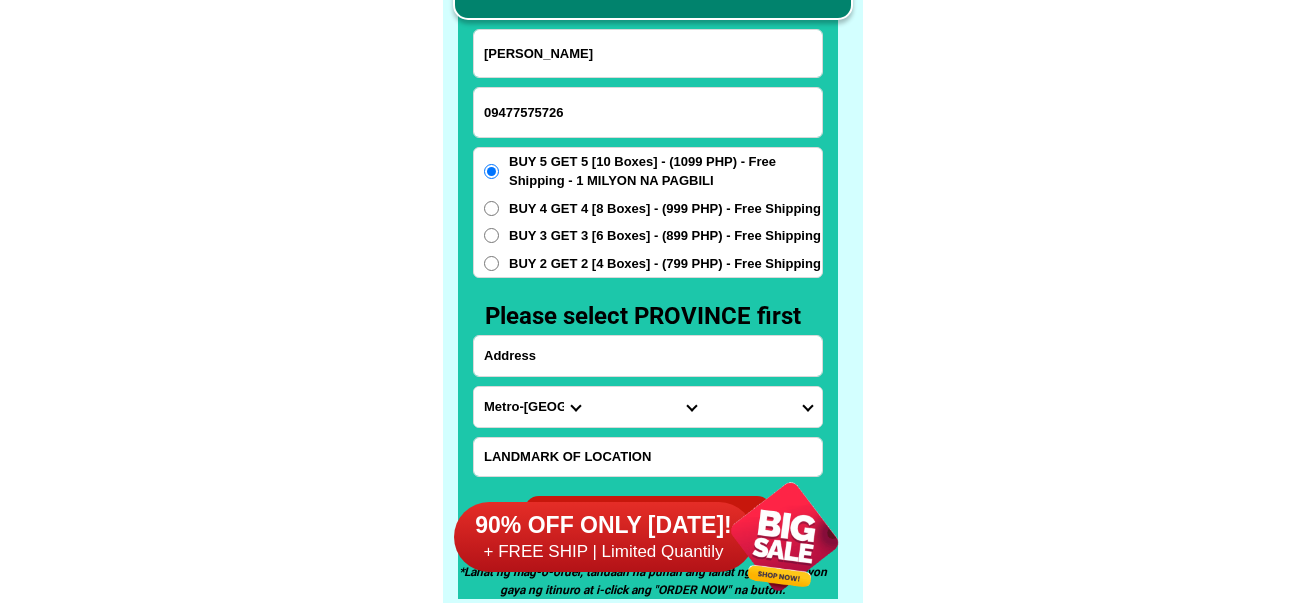 paste on "[STREET_ADDRESS]" 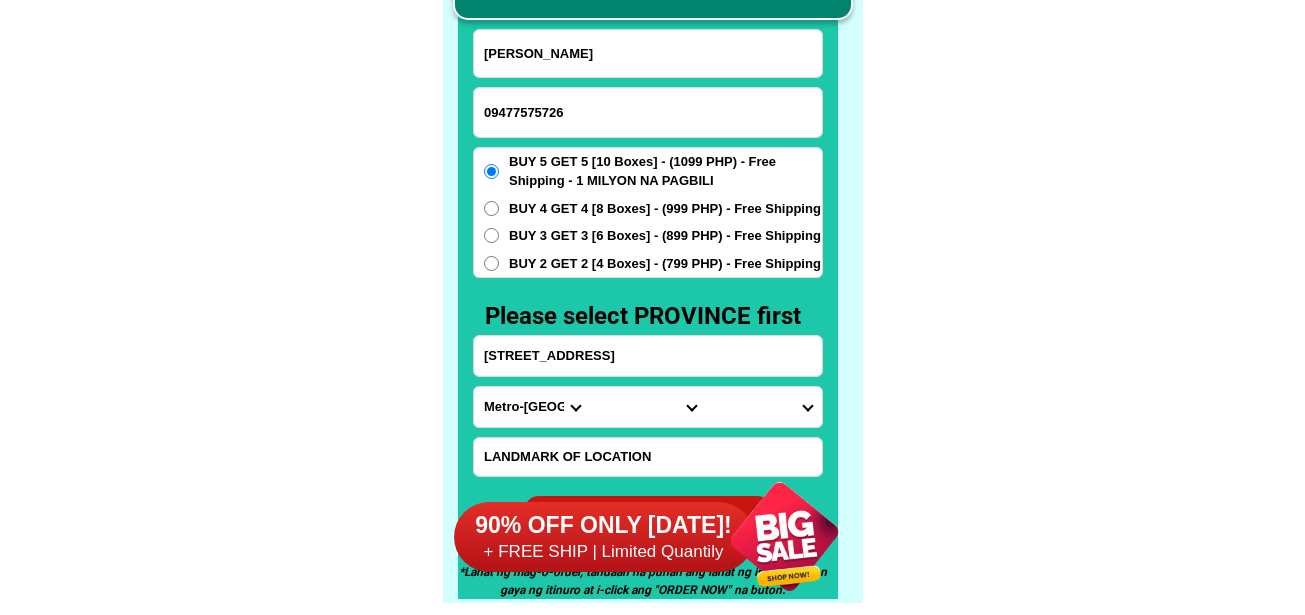 type on "[STREET_ADDRESS]" 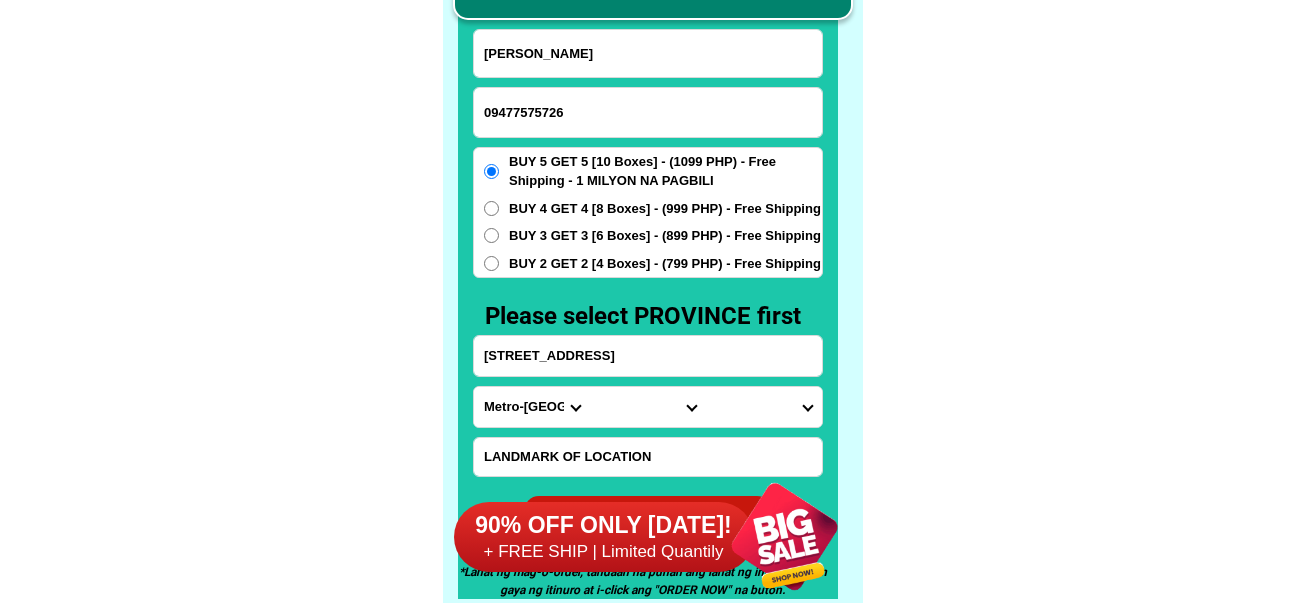 click on "Province [GEOGRAPHIC_DATA] [GEOGRAPHIC_DATA][PERSON_NAME][GEOGRAPHIC_DATA][GEOGRAPHIC_DATA] [GEOGRAPHIC_DATA] [GEOGRAPHIC_DATA][PERSON_NAME][GEOGRAPHIC_DATA][GEOGRAPHIC_DATA] [GEOGRAPHIC_DATA][PERSON_NAME][GEOGRAPHIC_DATA][GEOGRAPHIC_DATA] [GEOGRAPHIC_DATA][PERSON_NAME][GEOGRAPHIC_DATA][GEOGRAPHIC_DATA] [GEOGRAPHIC_DATA] [GEOGRAPHIC_DATA]-[GEOGRAPHIC_DATA] [GEOGRAPHIC_DATA][PERSON_NAME][GEOGRAPHIC_DATA] [GEOGRAPHIC_DATA] [GEOGRAPHIC_DATA] [GEOGRAPHIC_DATA] [GEOGRAPHIC_DATA] [GEOGRAPHIC_DATA] [GEOGRAPHIC_DATA]-occidental [GEOGRAPHIC_DATA] [GEOGRAPHIC_DATA] Eastern-[GEOGRAPHIC_DATA][PERSON_NAME][GEOGRAPHIC_DATA][GEOGRAPHIC_DATA] [GEOGRAPHIC_DATA]-norte [GEOGRAPHIC_DATA]-[GEOGRAPHIC_DATA] [GEOGRAPHIC_DATA][PERSON_NAME][GEOGRAPHIC_DATA] [GEOGRAPHIC_DATA] [GEOGRAPHIC_DATA] [GEOGRAPHIC_DATA][PERSON_NAME][GEOGRAPHIC_DATA][GEOGRAPHIC_DATA] [GEOGRAPHIC_DATA] Metro-[GEOGRAPHIC_DATA] [GEOGRAPHIC_DATA]-[GEOGRAPHIC_DATA]-[GEOGRAPHIC_DATA]-province [GEOGRAPHIC_DATA]-[GEOGRAPHIC_DATA]-oriental [GEOGRAPHIC_DATA] [GEOGRAPHIC_DATA] [GEOGRAPHIC_DATA]-[GEOGRAPHIC_DATA]-[GEOGRAPHIC_DATA] [GEOGRAPHIC_DATA] [GEOGRAPHIC_DATA] [GEOGRAPHIC_DATA] [GEOGRAPHIC_DATA] [GEOGRAPHIC_DATA][PERSON_NAME][GEOGRAPHIC_DATA][GEOGRAPHIC_DATA] [GEOGRAPHIC_DATA][PERSON_NAME][GEOGRAPHIC_DATA][GEOGRAPHIC_DATA] [GEOGRAPHIC_DATA]-[GEOGRAPHIC_DATA]-[GEOGRAPHIC_DATA]-[GEOGRAPHIC_DATA] [GEOGRAPHIC_DATA] [GEOGRAPHIC_DATA]-[GEOGRAPHIC_DATA]-[GEOGRAPHIC_DATA][PERSON_NAME][GEOGRAPHIC_DATA] [GEOGRAPHIC_DATA] [GEOGRAPHIC_DATA]" at bounding box center (532, 407) 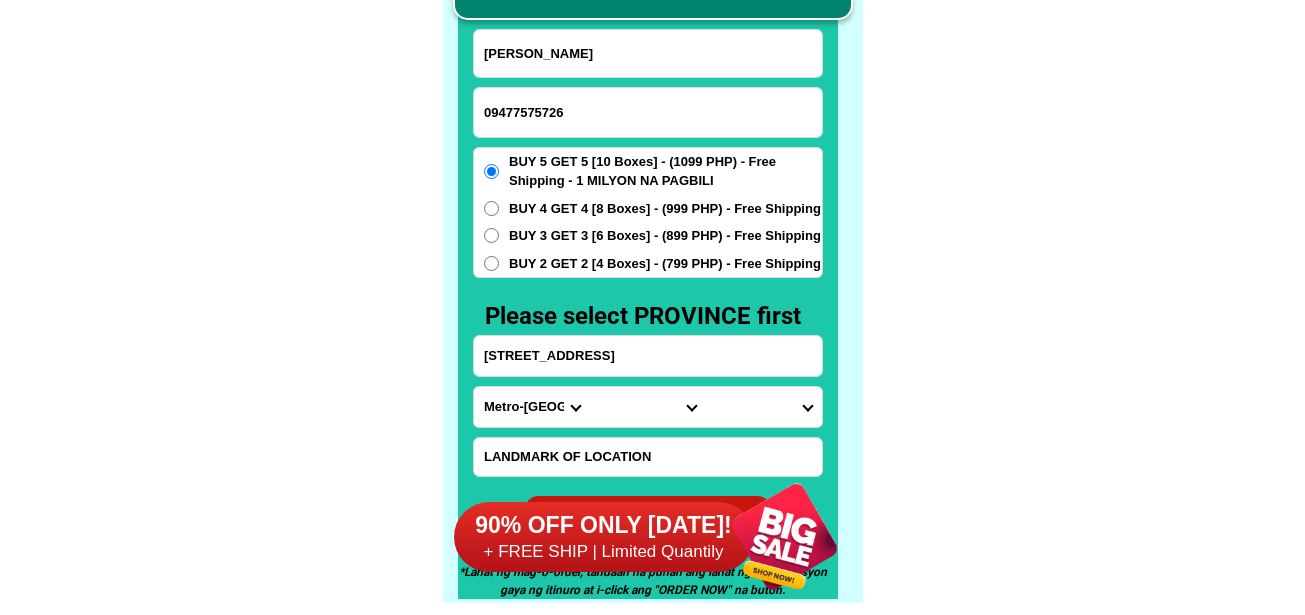 select on "63_219" 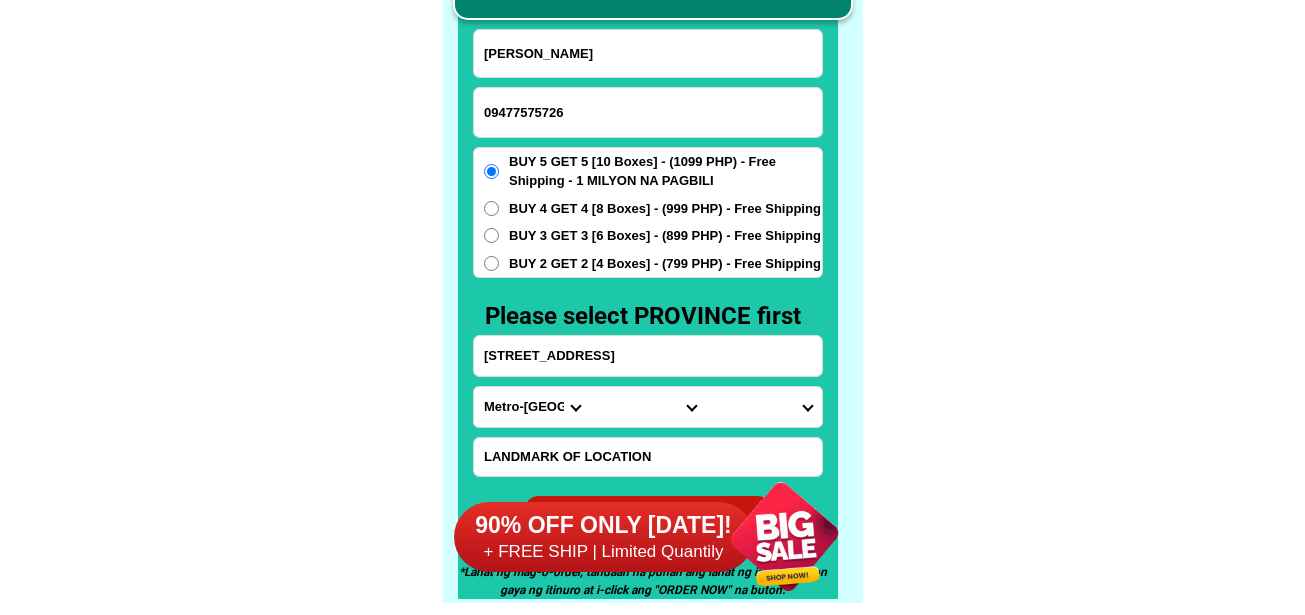click on "Province [GEOGRAPHIC_DATA] [GEOGRAPHIC_DATA][PERSON_NAME][GEOGRAPHIC_DATA][GEOGRAPHIC_DATA] [GEOGRAPHIC_DATA] [GEOGRAPHIC_DATA][PERSON_NAME][GEOGRAPHIC_DATA][GEOGRAPHIC_DATA] [GEOGRAPHIC_DATA][PERSON_NAME][GEOGRAPHIC_DATA][GEOGRAPHIC_DATA] [GEOGRAPHIC_DATA][PERSON_NAME][GEOGRAPHIC_DATA][GEOGRAPHIC_DATA] [GEOGRAPHIC_DATA] [GEOGRAPHIC_DATA]-[GEOGRAPHIC_DATA] [GEOGRAPHIC_DATA][PERSON_NAME][GEOGRAPHIC_DATA] [GEOGRAPHIC_DATA] [GEOGRAPHIC_DATA] [GEOGRAPHIC_DATA] [GEOGRAPHIC_DATA] [GEOGRAPHIC_DATA] [GEOGRAPHIC_DATA]-occidental [GEOGRAPHIC_DATA] [GEOGRAPHIC_DATA] Eastern-[GEOGRAPHIC_DATA][PERSON_NAME][GEOGRAPHIC_DATA][GEOGRAPHIC_DATA] [GEOGRAPHIC_DATA]-norte [GEOGRAPHIC_DATA]-[GEOGRAPHIC_DATA] [GEOGRAPHIC_DATA][PERSON_NAME][GEOGRAPHIC_DATA] [GEOGRAPHIC_DATA] [GEOGRAPHIC_DATA] [GEOGRAPHIC_DATA][PERSON_NAME][GEOGRAPHIC_DATA][GEOGRAPHIC_DATA] [GEOGRAPHIC_DATA] Metro-[GEOGRAPHIC_DATA] [GEOGRAPHIC_DATA]-[GEOGRAPHIC_DATA]-[GEOGRAPHIC_DATA]-province [GEOGRAPHIC_DATA]-[GEOGRAPHIC_DATA]-oriental [GEOGRAPHIC_DATA] [GEOGRAPHIC_DATA] [GEOGRAPHIC_DATA]-[GEOGRAPHIC_DATA]-[GEOGRAPHIC_DATA] [GEOGRAPHIC_DATA] [GEOGRAPHIC_DATA] [GEOGRAPHIC_DATA] [GEOGRAPHIC_DATA] [GEOGRAPHIC_DATA][PERSON_NAME][GEOGRAPHIC_DATA][GEOGRAPHIC_DATA] [GEOGRAPHIC_DATA][PERSON_NAME][GEOGRAPHIC_DATA][GEOGRAPHIC_DATA] [GEOGRAPHIC_DATA]-[GEOGRAPHIC_DATA]-[GEOGRAPHIC_DATA]-[GEOGRAPHIC_DATA] [GEOGRAPHIC_DATA] [GEOGRAPHIC_DATA]-[GEOGRAPHIC_DATA]-[GEOGRAPHIC_DATA][PERSON_NAME][GEOGRAPHIC_DATA] [GEOGRAPHIC_DATA] [GEOGRAPHIC_DATA]" at bounding box center (532, 407) 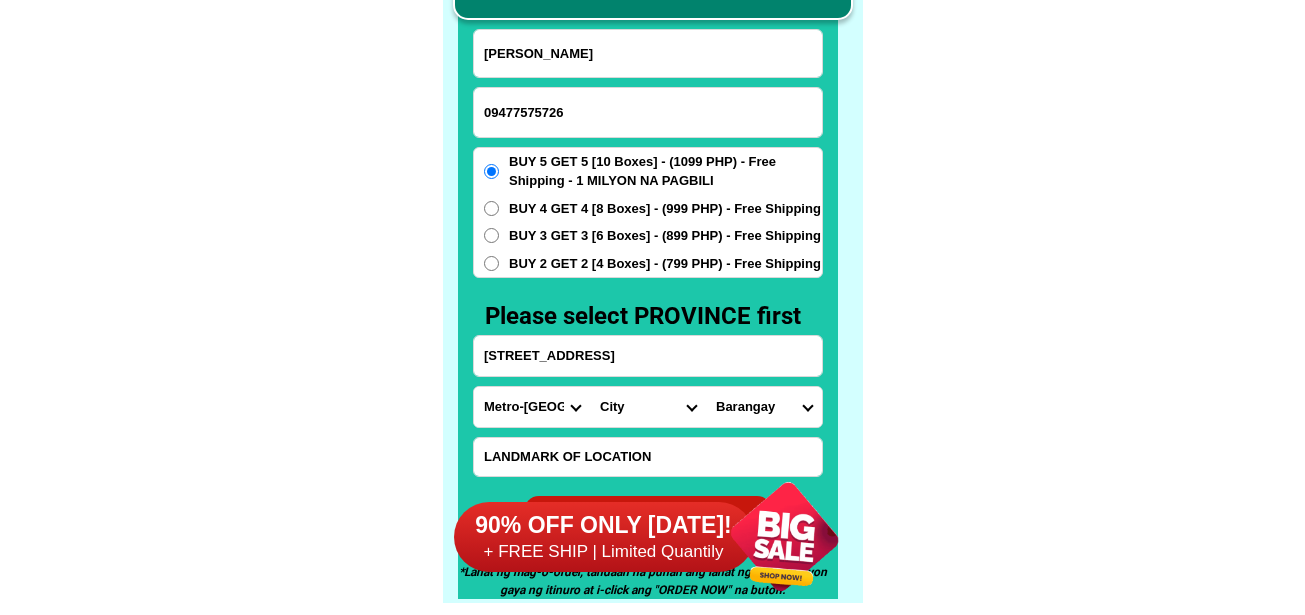 click on "City [GEOGRAPHIC_DATA] [GEOGRAPHIC_DATA] [GEOGRAPHIC_DATA] [GEOGRAPHIC_DATA]-city [GEOGRAPHIC_DATA] [GEOGRAPHIC_DATA] [GEOGRAPHIC_DATA]-[GEOGRAPHIC_DATA]-[GEOGRAPHIC_DATA]-[GEOGRAPHIC_DATA]-[GEOGRAPHIC_DATA]-[PERSON_NAME][GEOGRAPHIC_DATA]-[GEOGRAPHIC_DATA]-[GEOGRAPHIC_DATA][DATE][PERSON_NAME][GEOGRAPHIC_DATA]-[GEOGRAPHIC_DATA]-[GEOGRAPHIC_DATA]-[GEOGRAPHIC_DATA]-[GEOGRAPHIC_DATA][PERSON_NAME]-[GEOGRAPHIC_DATA]-[GEOGRAPHIC_DATA] [GEOGRAPHIC_DATA] [GEOGRAPHIC_DATA]-[GEOGRAPHIC_DATA]-[GEOGRAPHIC_DATA] [GEOGRAPHIC_DATA] [GEOGRAPHIC_DATA] [GEOGRAPHIC_DATA]-area [GEOGRAPHIC_DATA]-city [GEOGRAPHIC_DATA] [GEOGRAPHIC_DATA][PERSON_NAME] [GEOGRAPHIC_DATA][PERSON_NAME][GEOGRAPHIC_DATA] I/II TONDO I/II [PERSON_NAME][GEOGRAPHIC_DATA]" at bounding box center (648, 407) 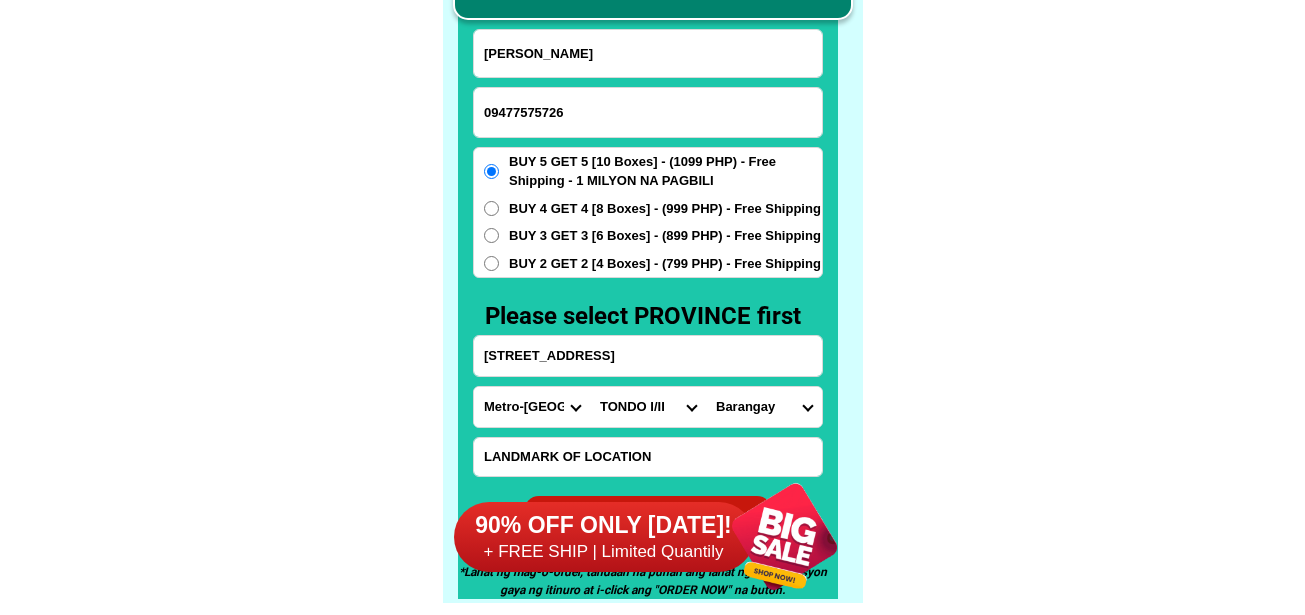click on "City [GEOGRAPHIC_DATA] [GEOGRAPHIC_DATA] [GEOGRAPHIC_DATA] [GEOGRAPHIC_DATA]-city [GEOGRAPHIC_DATA] [GEOGRAPHIC_DATA] [GEOGRAPHIC_DATA]-[GEOGRAPHIC_DATA]-[GEOGRAPHIC_DATA]-[GEOGRAPHIC_DATA]-[GEOGRAPHIC_DATA]-[PERSON_NAME][GEOGRAPHIC_DATA]-[GEOGRAPHIC_DATA]-[GEOGRAPHIC_DATA][DATE][PERSON_NAME][GEOGRAPHIC_DATA]-[GEOGRAPHIC_DATA]-[GEOGRAPHIC_DATA]-[GEOGRAPHIC_DATA]-[GEOGRAPHIC_DATA][PERSON_NAME]-[GEOGRAPHIC_DATA]-[GEOGRAPHIC_DATA] [GEOGRAPHIC_DATA] [GEOGRAPHIC_DATA]-[GEOGRAPHIC_DATA]-[GEOGRAPHIC_DATA] [GEOGRAPHIC_DATA] [GEOGRAPHIC_DATA] [GEOGRAPHIC_DATA]-area [GEOGRAPHIC_DATA]-city [GEOGRAPHIC_DATA] [GEOGRAPHIC_DATA][PERSON_NAME] [GEOGRAPHIC_DATA][PERSON_NAME][GEOGRAPHIC_DATA] I/II TONDO I/II [PERSON_NAME][GEOGRAPHIC_DATA]" at bounding box center (648, 407) 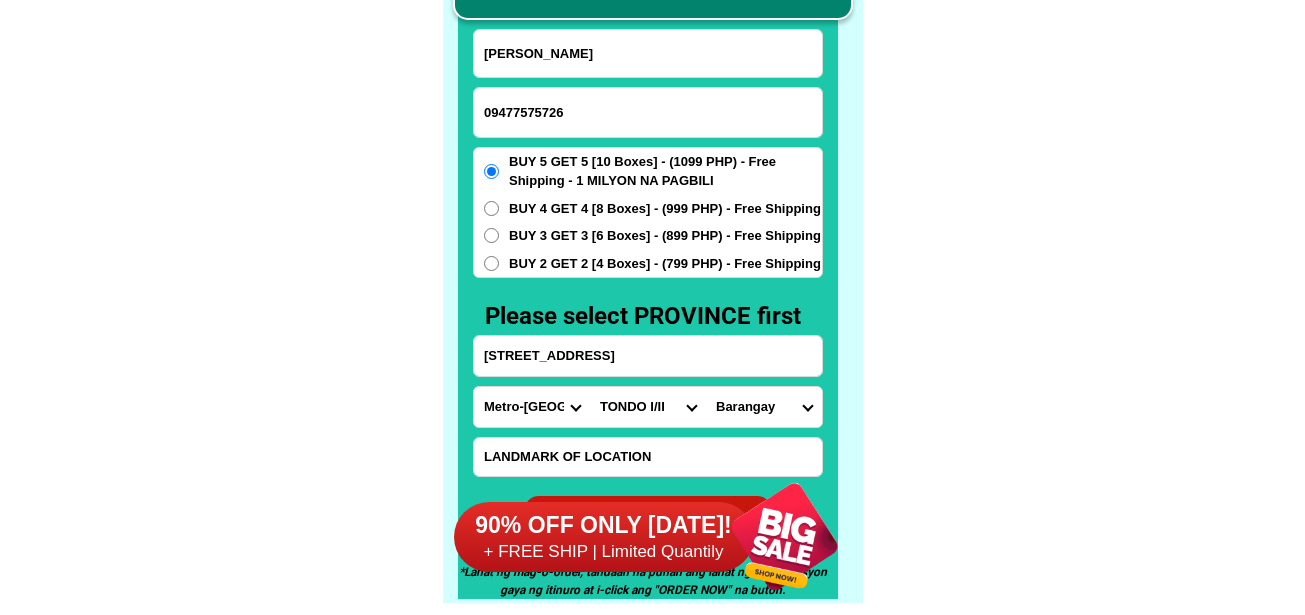click on "[GEOGRAPHIC_DATA]" at bounding box center [764, 407] 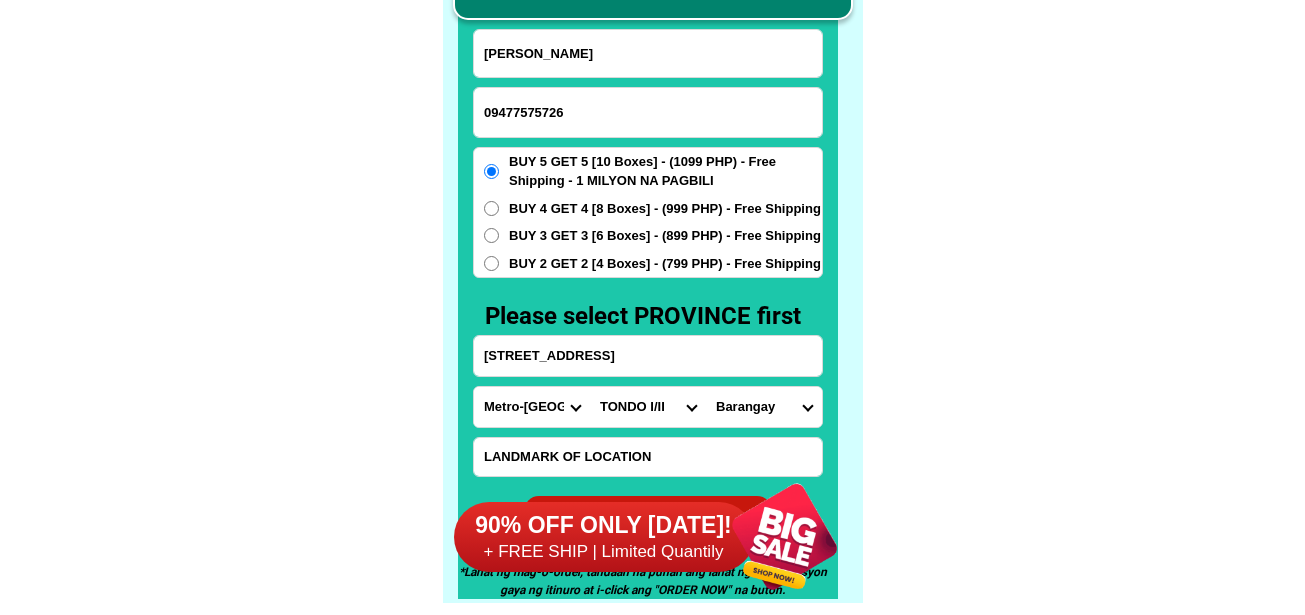 click on "FREE SHIPPING NATIONWIDE Contact Review Introduction Product BONA VITA COFFEE Comprehensive health protection solution
Research by [PERSON_NAME] and [PERSON_NAME] ✅ 𝙰𝚗𝚝𝚒 𝙲𝚊𝚗𝚌𝚎𝚛 ✅ 𝙰𝚗𝚝𝚒 𝚂𝚝𝚛𝚘𝚔𝚎
✅ 𝙰𝚗𝚝𝚒 𝙳𝚒𝚊𝚋𝚎𝚝𝚒𝚌 ✅ 𝙳𝚒𝚊𝚋𝚎𝚝𝚎𝚜 FAKE VS ORIGINAL Noon: nagkaroon ng [MEDICAL_DATA], hindi makalakad ng normal pagkatapos: uminom [PERSON_NAME] dalawang beses sa isang araw, maaaring maglakad nang mag-isa, bawasan ang mga sintomas ng kanser The product has been certified for
safety and effectiveness Prevent and combat signs of [MEDICAL_DATA], [MEDICAL_DATA], and cardiovascular diseases Helps strengthen bones and joints Prevent [MEDICAL_DATA] Reduce excess fat Anti-aging [PERSON_NAME] CAFE WITH HYDROLYZED COLLAGEN Enemy of the cause of disease [PERSON_NAME] Doc Nutrition Department of [GEOGRAPHIC_DATA] shared that BONA VITA CAFE sprouts are the panacea in anti - aging and anti-disease. Start After 1 week" at bounding box center (652, -6201) 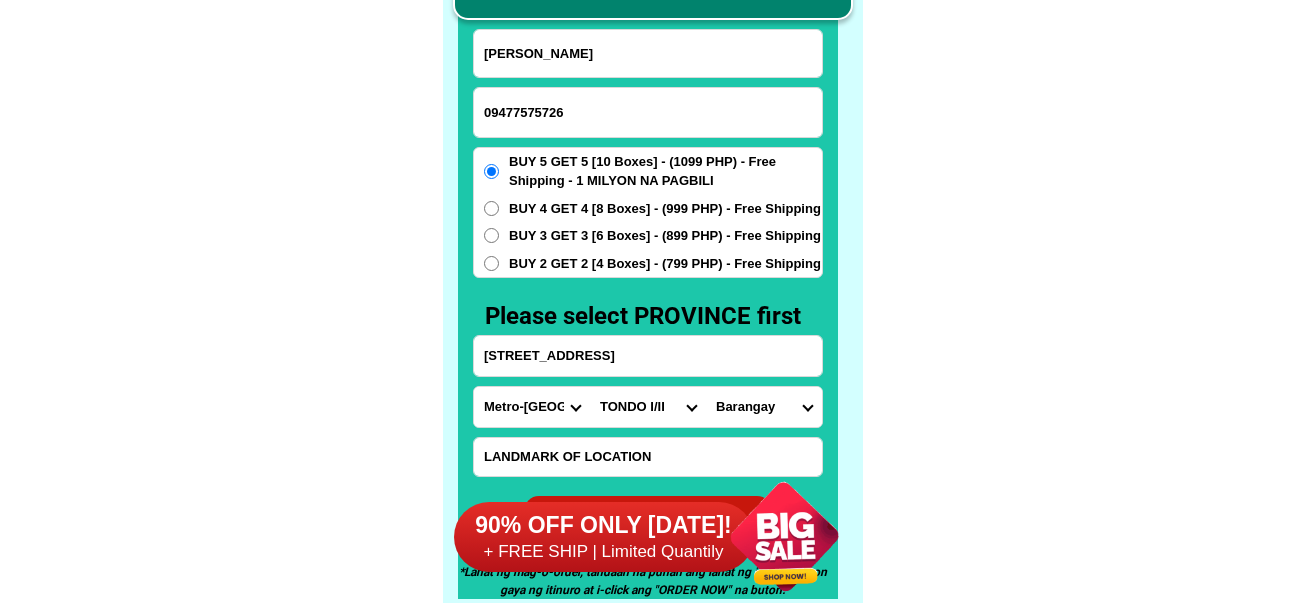 click on "[STREET_ADDRESS]" at bounding box center (648, 356) 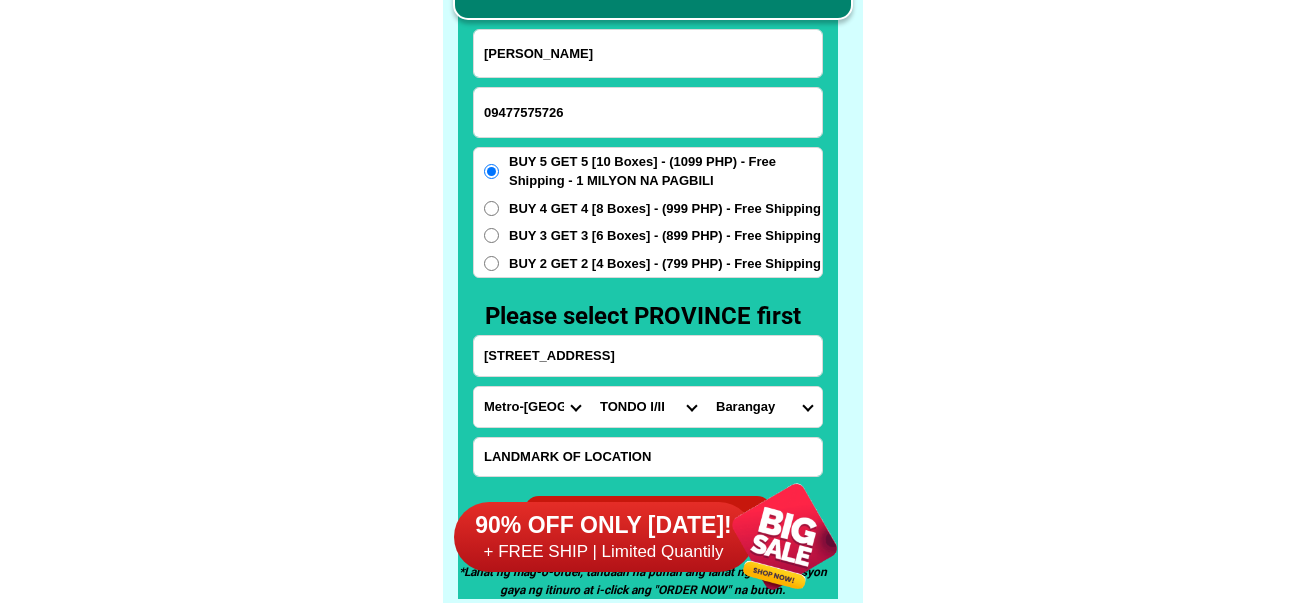 click on "[GEOGRAPHIC_DATA]" at bounding box center [764, 407] 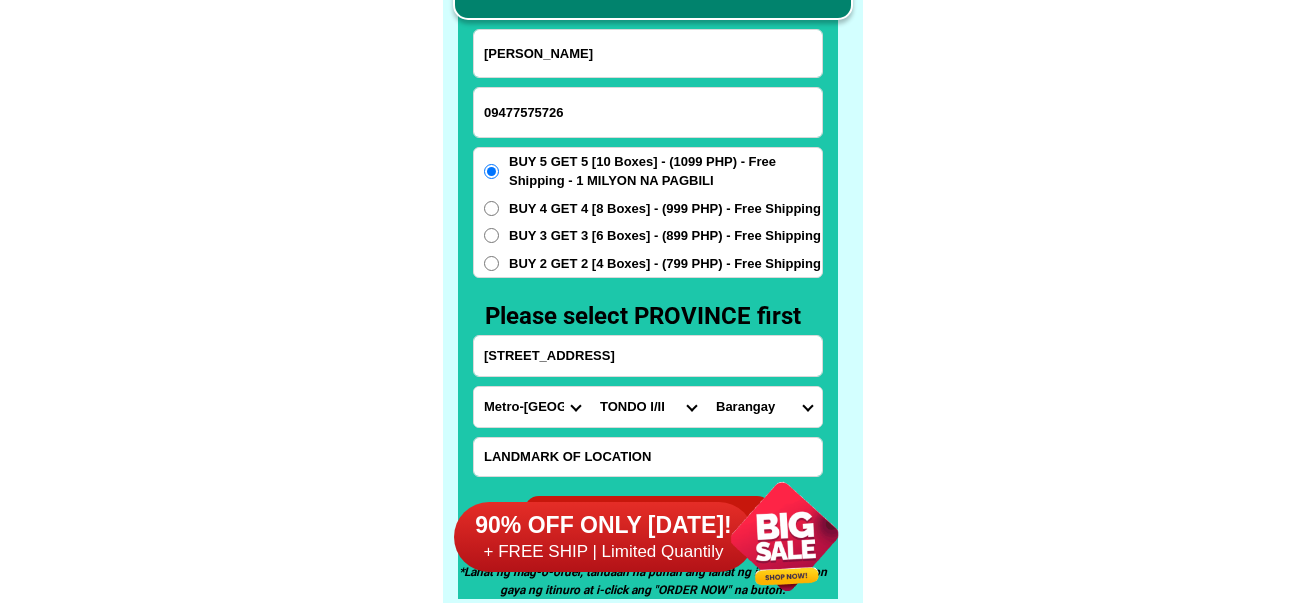 click on "FREE SHIPPING NATIONWIDE Contact Review Introduction Product BONA VITA COFFEE Comprehensive health protection solution
Research by [PERSON_NAME] and [PERSON_NAME] ✅ 𝙰𝚗𝚝𝚒 𝙲𝚊𝚗𝚌𝚎𝚛 ✅ 𝙰𝚗𝚝𝚒 𝚂𝚝𝚛𝚘𝚔𝚎
✅ 𝙰𝚗𝚝𝚒 𝙳𝚒𝚊𝚋𝚎𝚝𝚒𝚌 ✅ 𝙳𝚒𝚊𝚋𝚎𝚝𝚎𝚜 FAKE VS ORIGINAL Noon: nagkaroon ng [MEDICAL_DATA], hindi makalakad ng normal pagkatapos: uminom [PERSON_NAME] dalawang beses sa isang araw, maaaring maglakad nang mag-isa, bawasan ang mga sintomas ng kanser The product has been certified for
safety and effectiveness Prevent and combat signs of [MEDICAL_DATA], [MEDICAL_DATA], and cardiovascular diseases Helps strengthen bones and joints Prevent [MEDICAL_DATA] Reduce excess fat Anti-aging [PERSON_NAME] CAFE WITH HYDROLYZED COLLAGEN Enemy of the cause of disease [PERSON_NAME] Doc Nutrition Department of [GEOGRAPHIC_DATA] shared that BONA VITA CAFE sprouts are the panacea in anti - aging and anti-disease. Start After 1 week" at bounding box center (652, -6201) 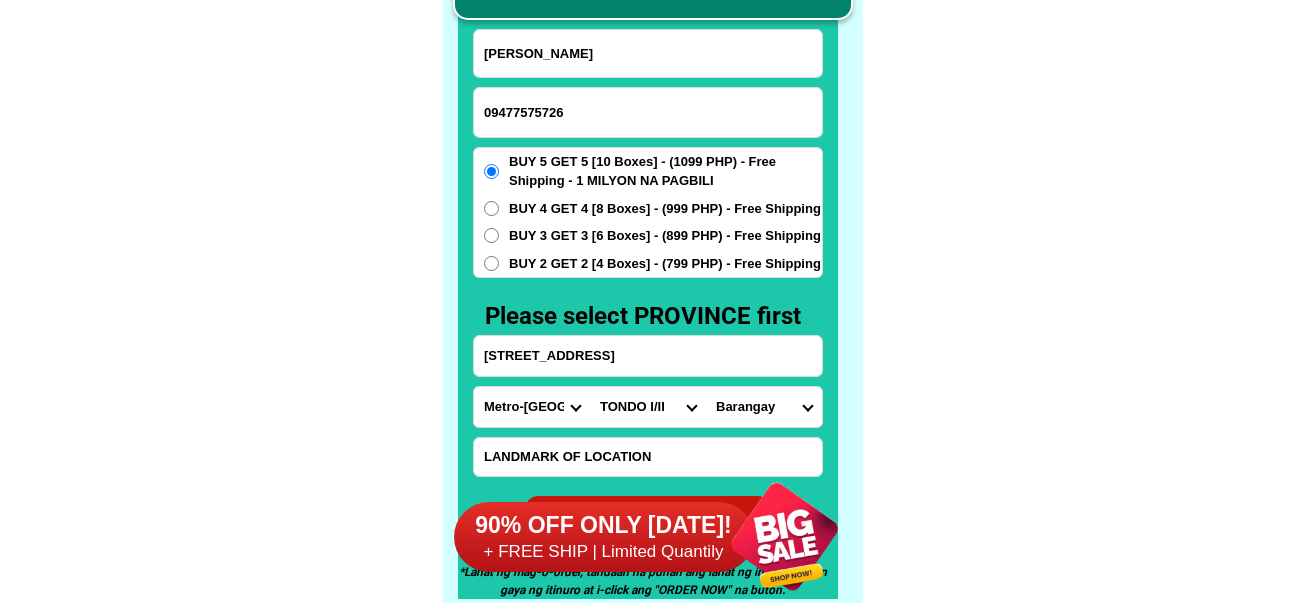 click on "City [GEOGRAPHIC_DATA] [GEOGRAPHIC_DATA] [GEOGRAPHIC_DATA] [GEOGRAPHIC_DATA]-city [GEOGRAPHIC_DATA] [GEOGRAPHIC_DATA] [GEOGRAPHIC_DATA]-[GEOGRAPHIC_DATA]-[GEOGRAPHIC_DATA]-[GEOGRAPHIC_DATA]-[GEOGRAPHIC_DATA]-[PERSON_NAME][GEOGRAPHIC_DATA]-[GEOGRAPHIC_DATA]-[GEOGRAPHIC_DATA][DATE][PERSON_NAME][GEOGRAPHIC_DATA]-[GEOGRAPHIC_DATA]-[GEOGRAPHIC_DATA]-[GEOGRAPHIC_DATA]-[GEOGRAPHIC_DATA][PERSON_NAME]-[GEOGRAPHIC_DATA]-[GEOGRAPHIC_DATA] [GEOGRAPHIC_DATA] [GEOGRAPHIC_DATA]-[GEOGRAPHIC_DATA]-[GEOGRAPHIC_DATA] [GEOGRAPHIC_DATA] [GEOGRAPHIC_DATA] [GEOGRAPHIC_DATA]-area [GEOGRAPHIC_DATA]-city [GEOGRAPHIC_DATA] [GEOGRAPHIC_DATA][PERSON_NAME] [GEOGRAPHIC_DATA][PERSON_NAME][GEOGRAPHIC_DATA] I/II TONDO I/II [PERSON_NAME][GEOGRAPHIC_DATA]" at bounding box center [648, 407] 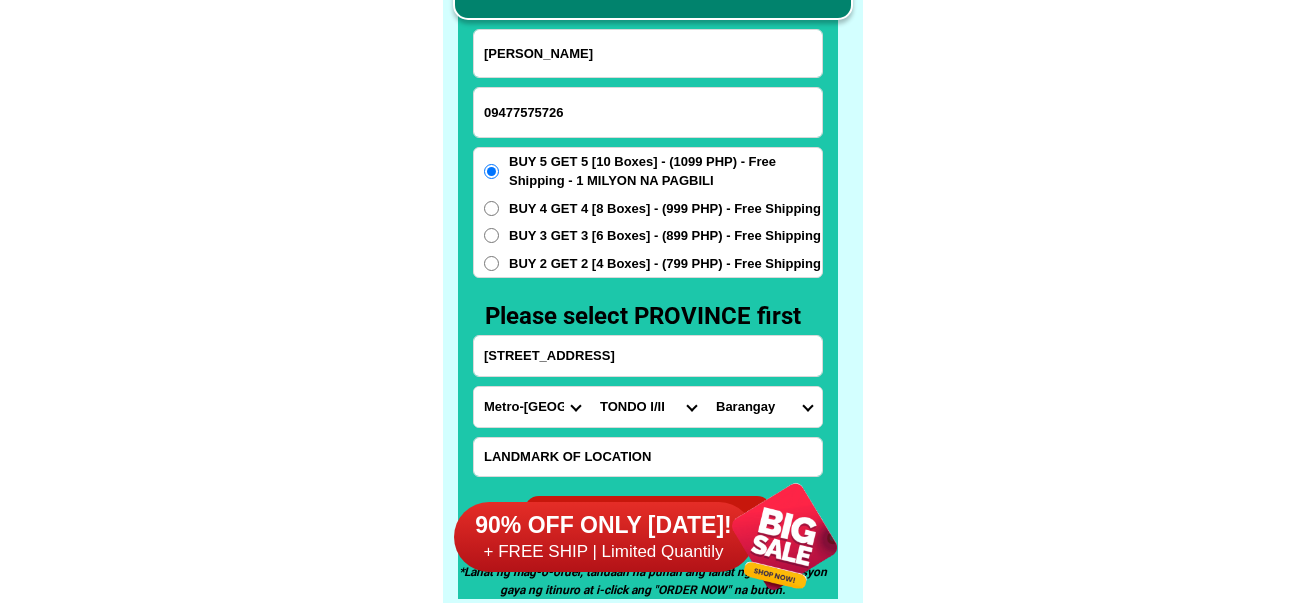 select on "63_2195470" 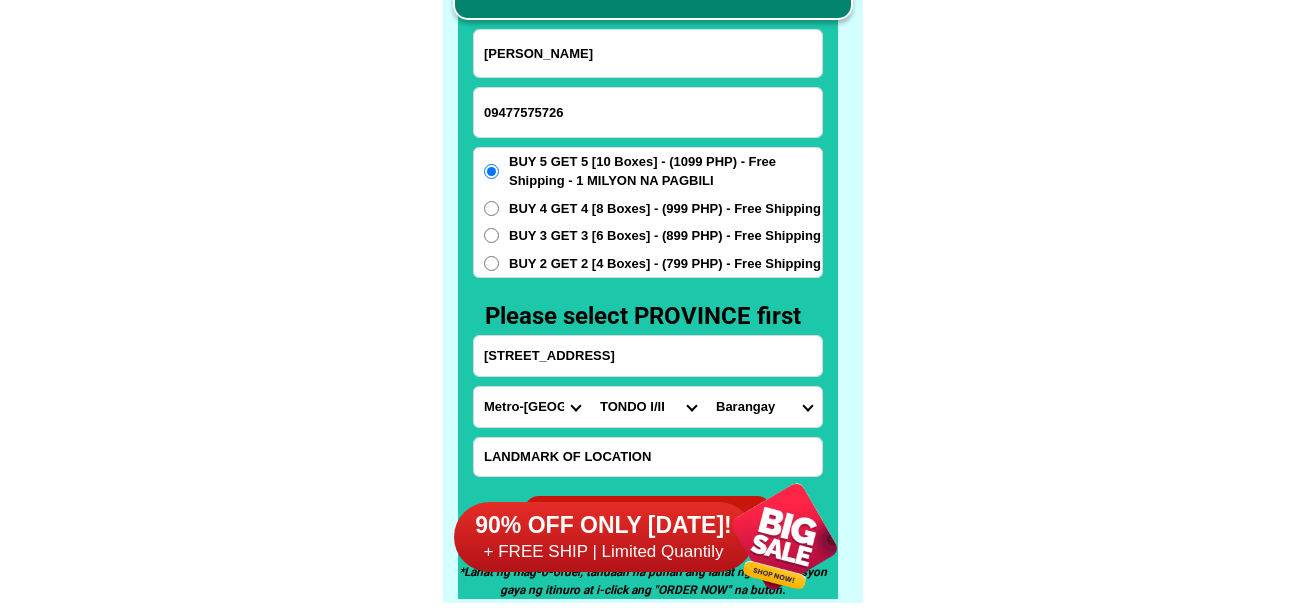 click on "City [GEOGRAPHIC_DATA] [GEOGRAPHIC_DATA] [GEOGRAPHIC_DATA] [GEOGRAPHIC_DATA]-city [GEOGRAPHIC_DATA] [GEOGRAPHIC_DATA] [GEOGRAPHIC_DATA]-[GEOGRAPHIC_DATA]-[GEOGRAPHIC_DATA]-[GEOGRAPHIC_DATA]-[GEOGRAPHIC_DATA]-[PERSON_NAME][GEOGRAPHIC_DATA]-[GEOGRAPHIC_DATA]-[GEOGRAPHIC_DATA][DATE][PERSON_NAME][GEOGRAPHIC_DATA]-[GEOGRAPHIC_DATA]-[GEOGRAPHIC_DATA]-[GEOGRAPHIC_DATA]-[GEOGRAPHIC_DATA][PERSON_NAME]-[GEOGRAPHIC_DATA]-[GEOGRAPHIC_DATA] [GEOGRAPHIC_DATA] [GEOGRAPHIC_DATA]-[GEOGRAPHIC_DATA]-[GEOGRAPHIC_DATA] [GEOGRAPHIC_DATA] [GEOGRAPHIC_DATA] [GEOGRAPHIC_DATA]-area [GEOGRAPHIC_DATA]-city [GEOGRAPHIC_DATA] [GEOGRAPHIC_DATA][PERSON_NAME] [GEOGRAPHIC_DATA][PERSON_NAME][GEOGRAPHIC_DATA] I/II TONDO I/II [PERSON_NAME][GEOGRAPHIC_DATA]" at bounding box center (648, 407) 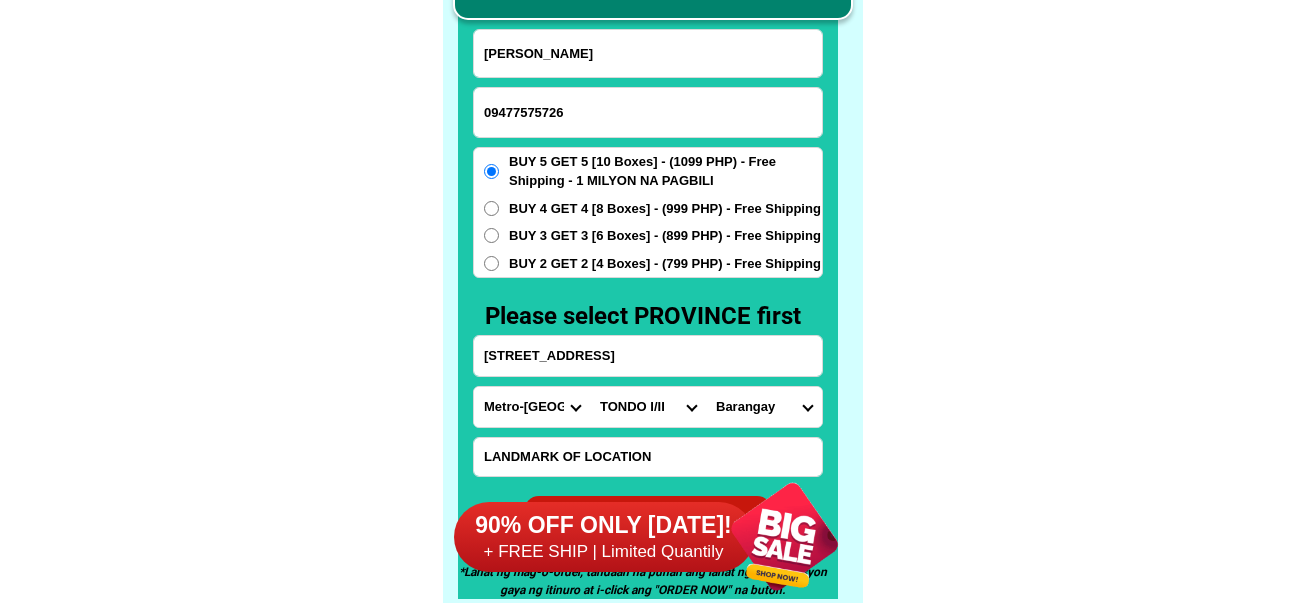 click on "[GEOGRAPHIC_DATA]" at bounding box center [764, 407] 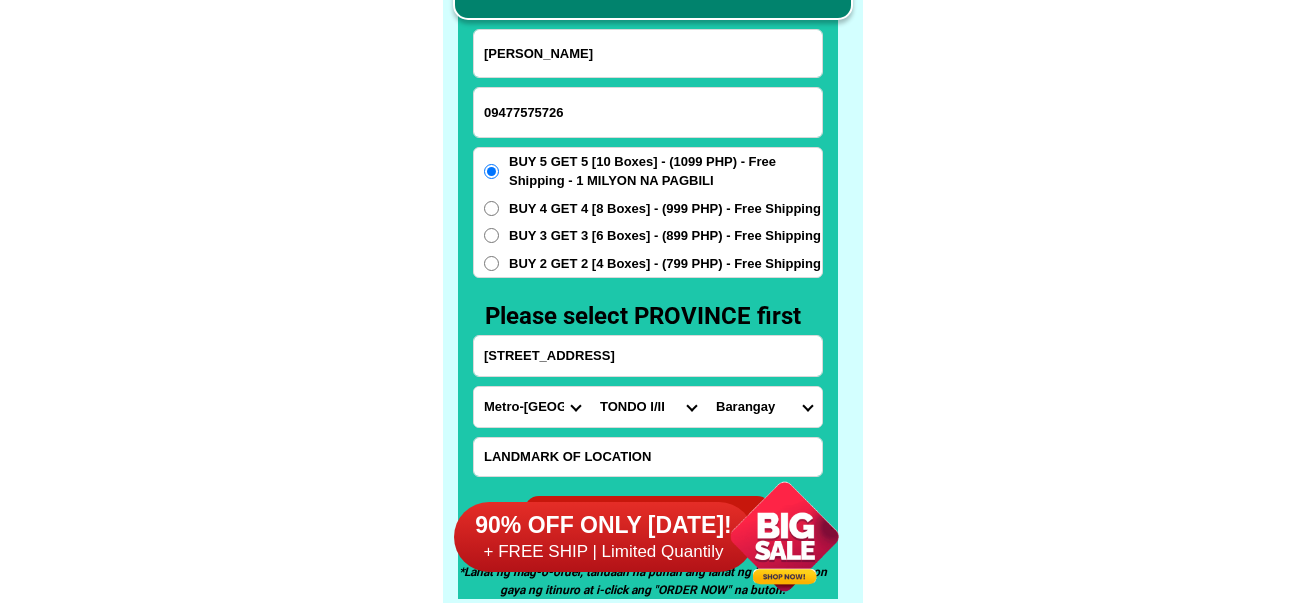 click on "[GEOGRAPHIC_DATA]" at bounding box center [764, 407] 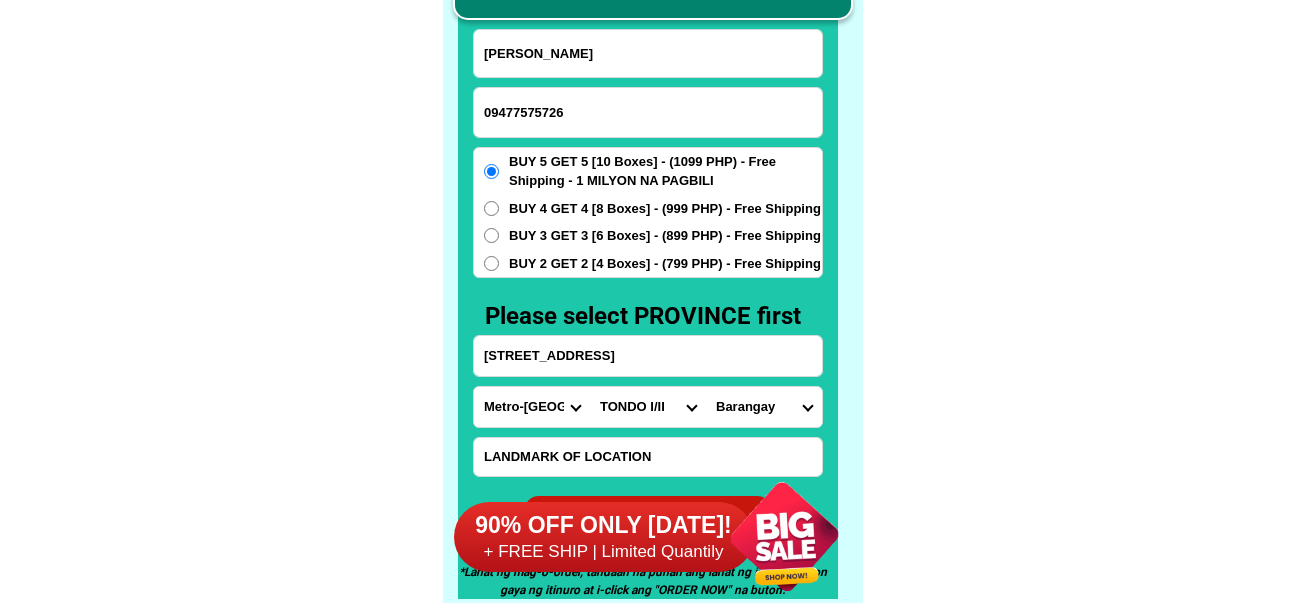 select on "63_21954701989" 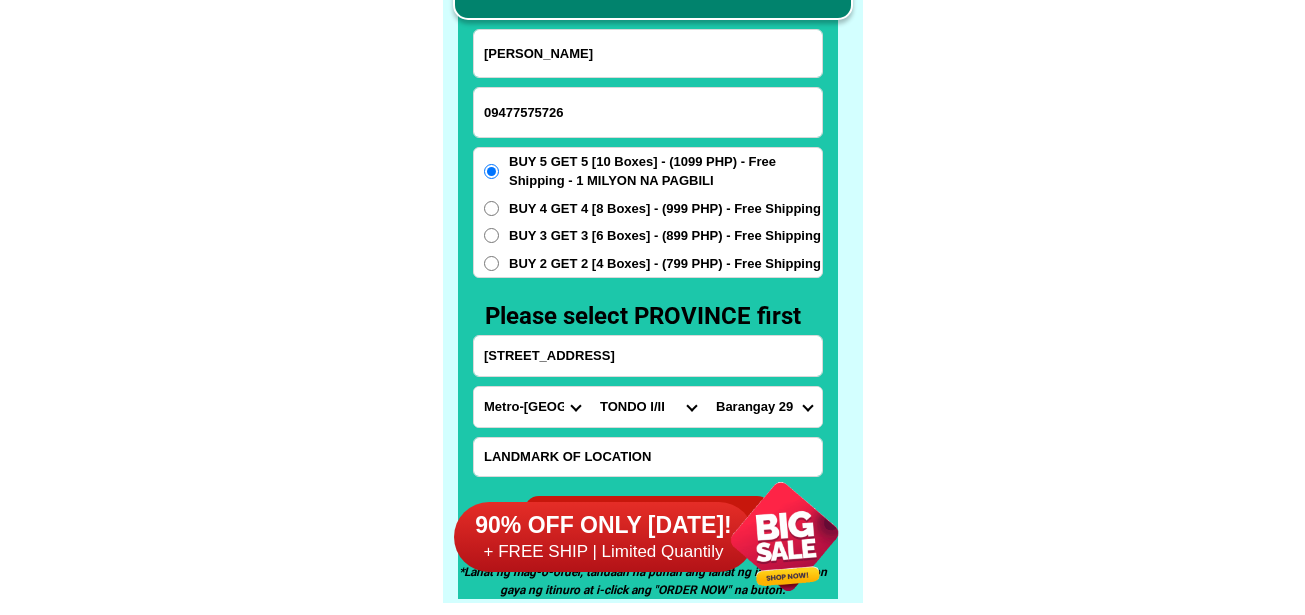 click on "[GEOGRAPHIC_DATA]" at bounding box center [764, 407] 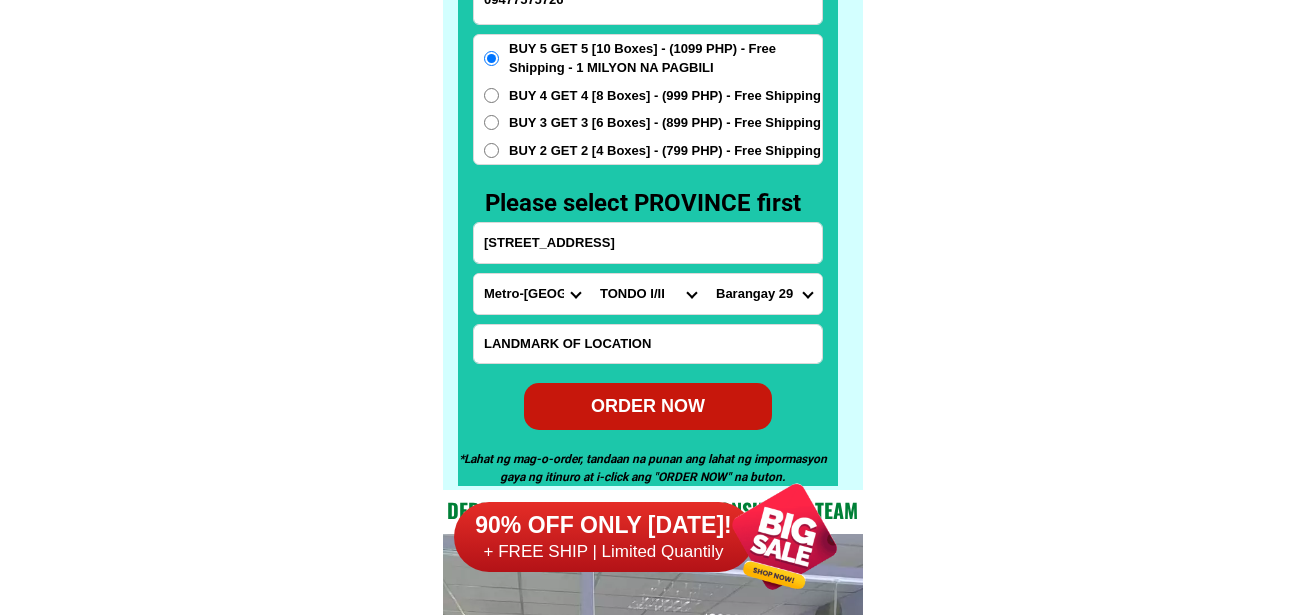 scroll, scrollTop: 15846, scrollLeft: 0, axis: vertical 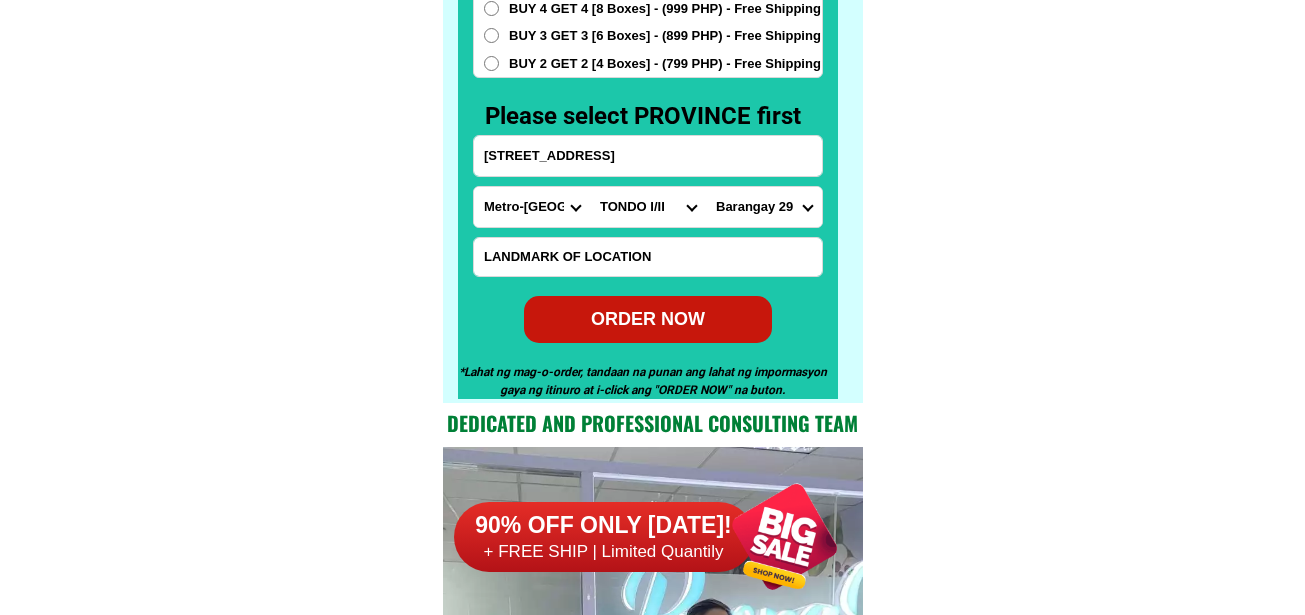click on "ORDER NOW" at bounding box center [648, 319] 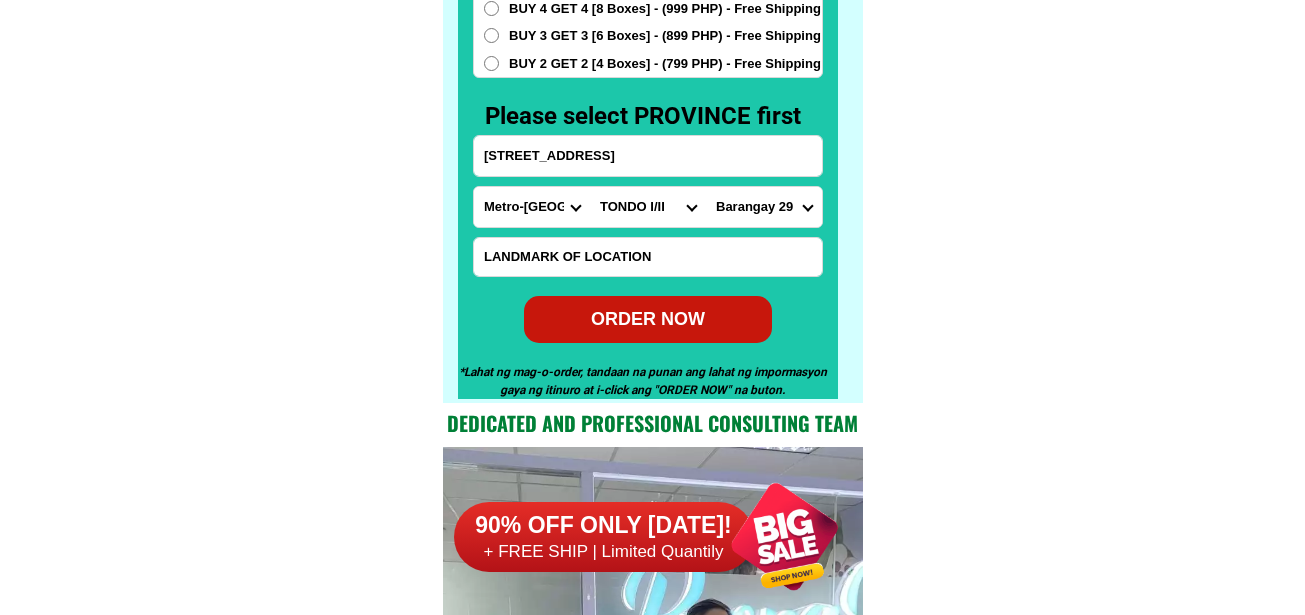 radio on "true" 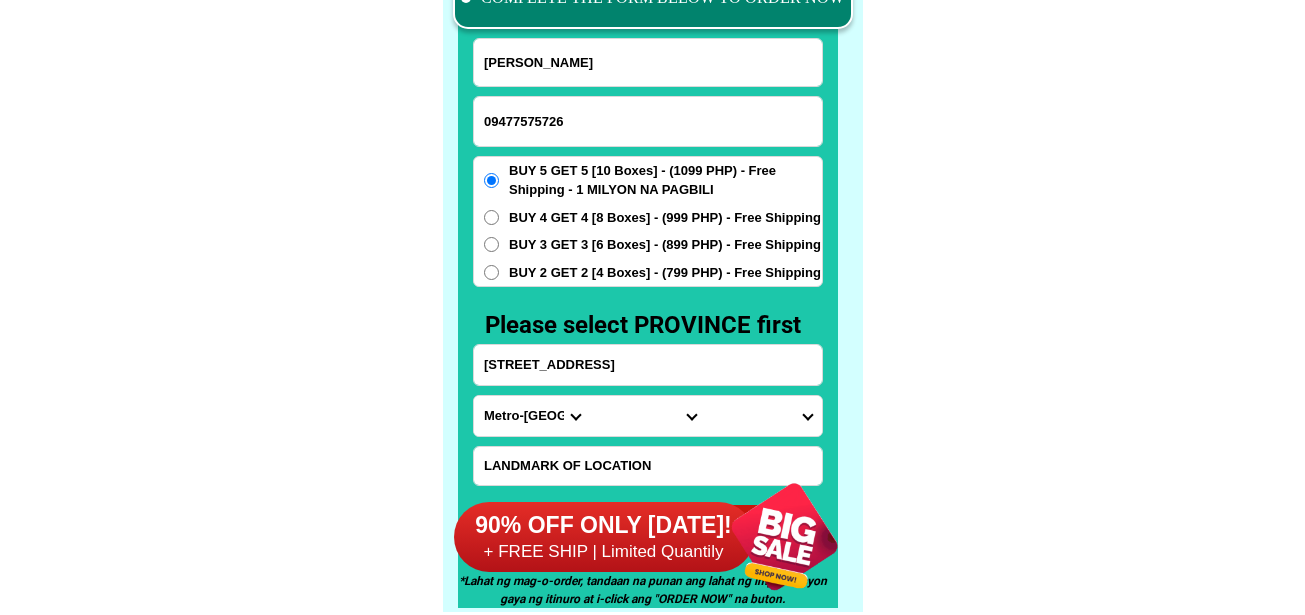 scroll, scrollTop: 15646, scrollLeft: 0, axis: vertical 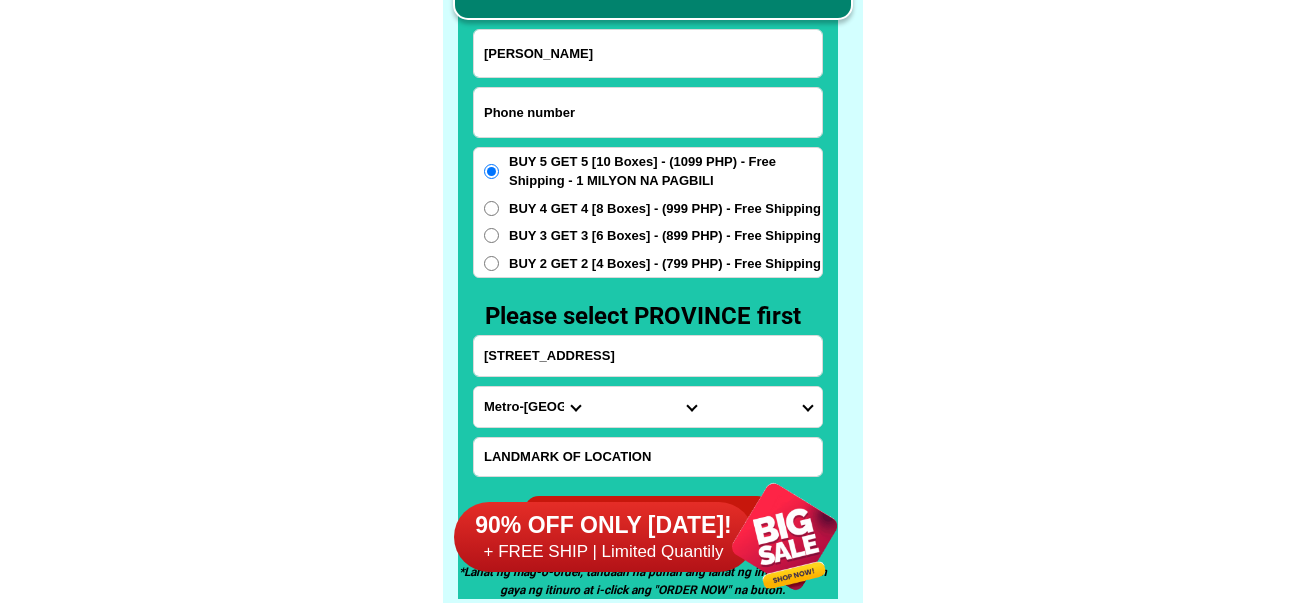 click at bounding box center [648, 112] 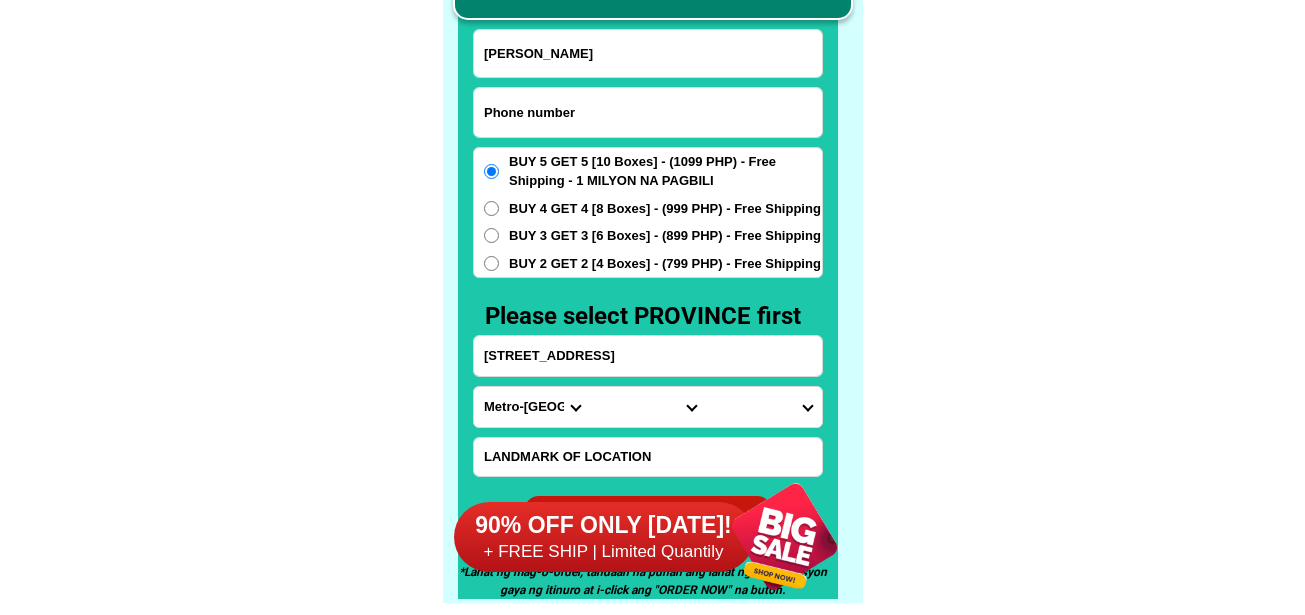 paste on "09672188998" 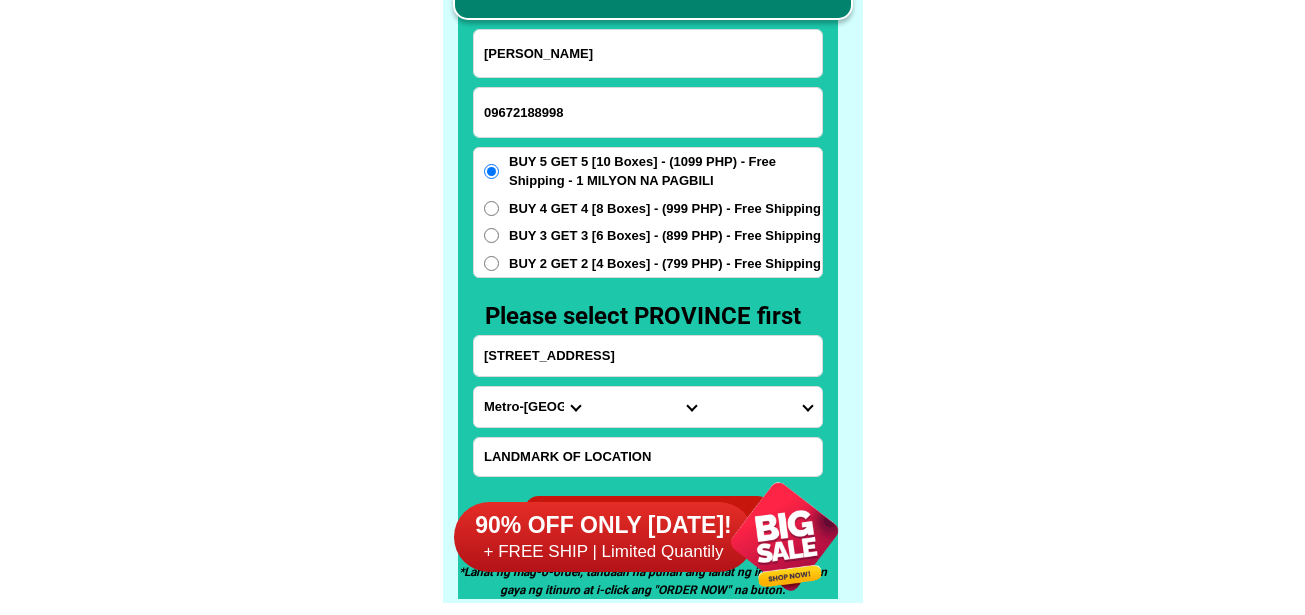 type on "09672188998" 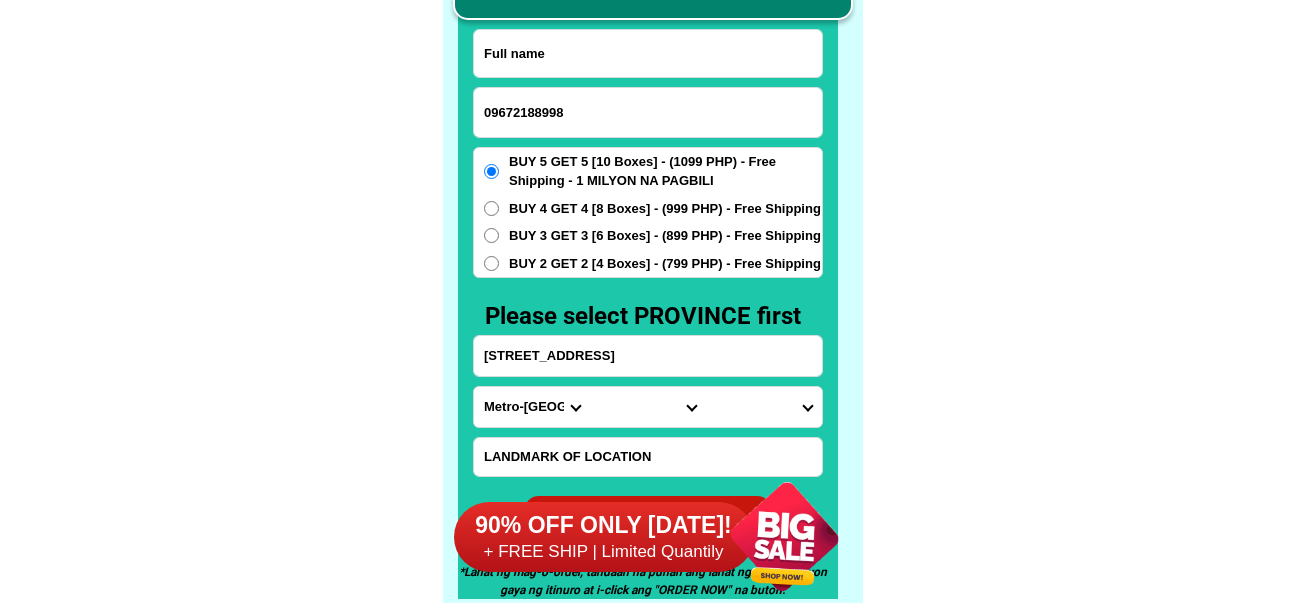 click at bounding box center (648, 53) 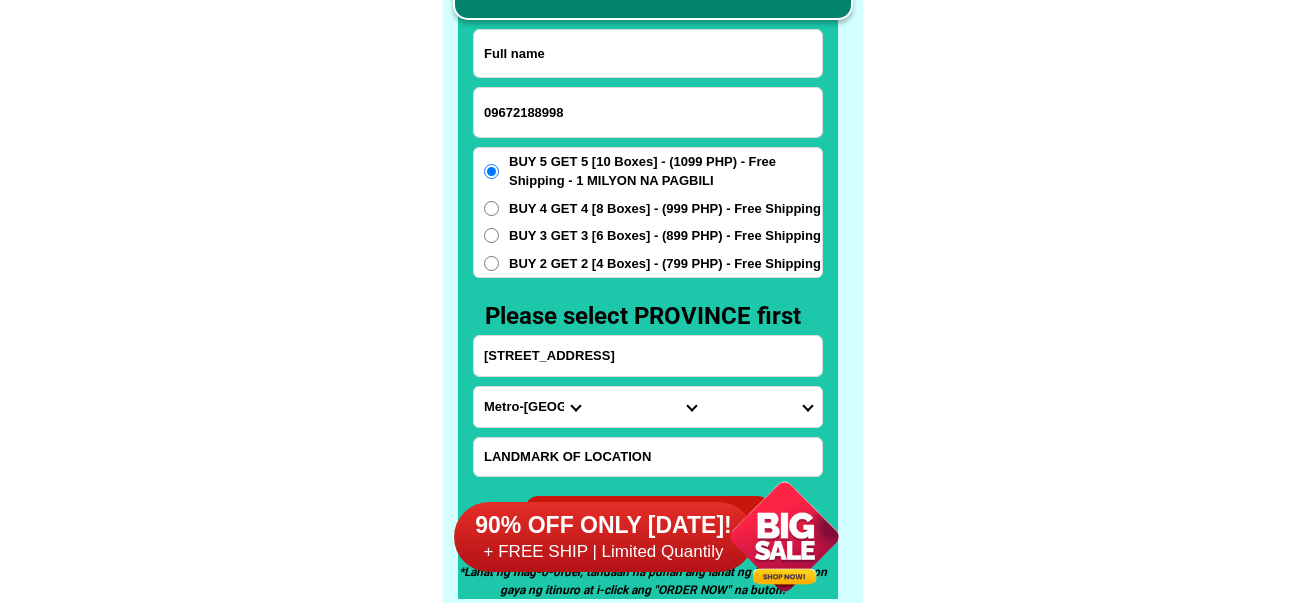 paste on "[PERSON_NAME]" 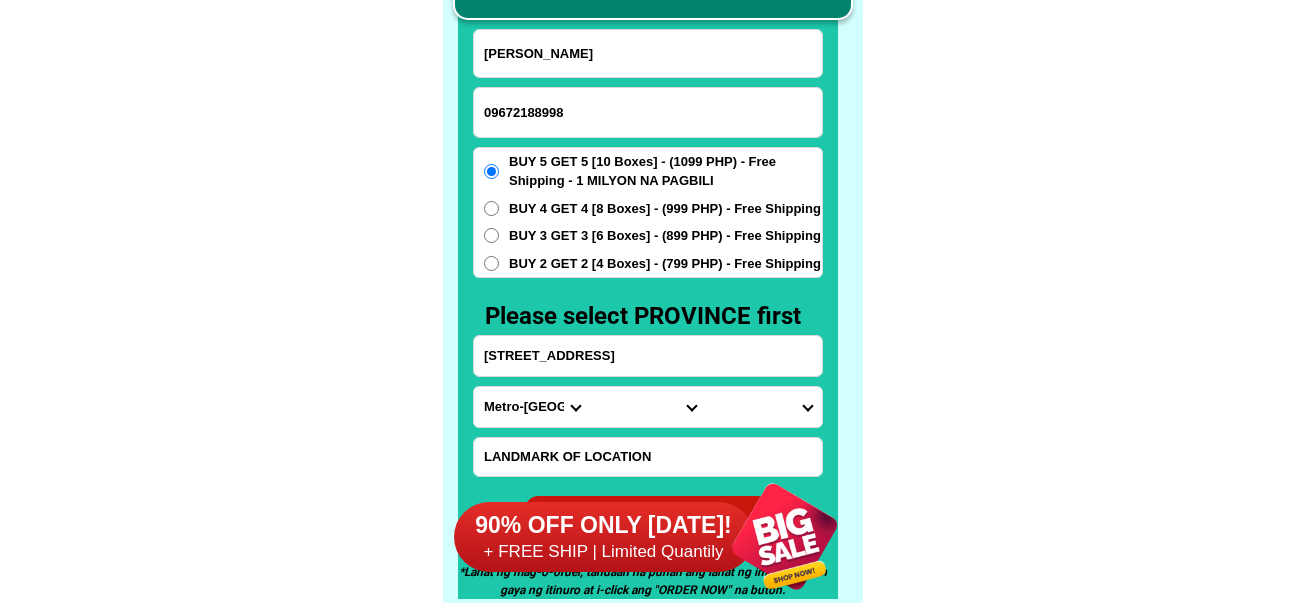 type on "[PERSON_NAME]" 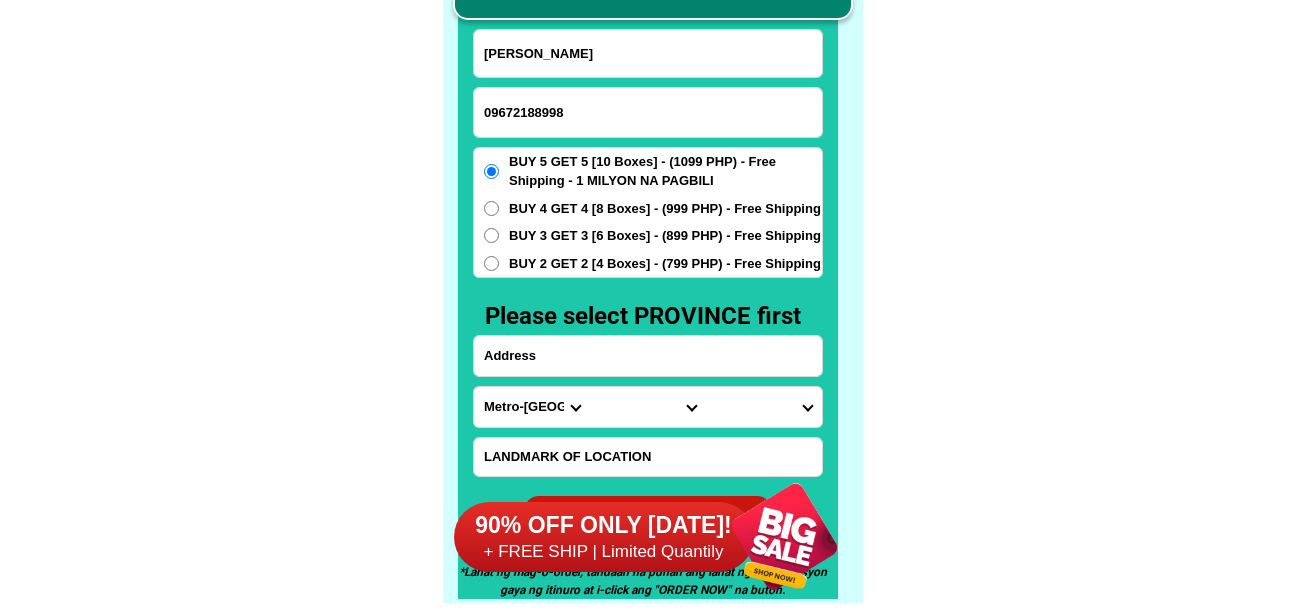 click at bounding box center (648, 356) 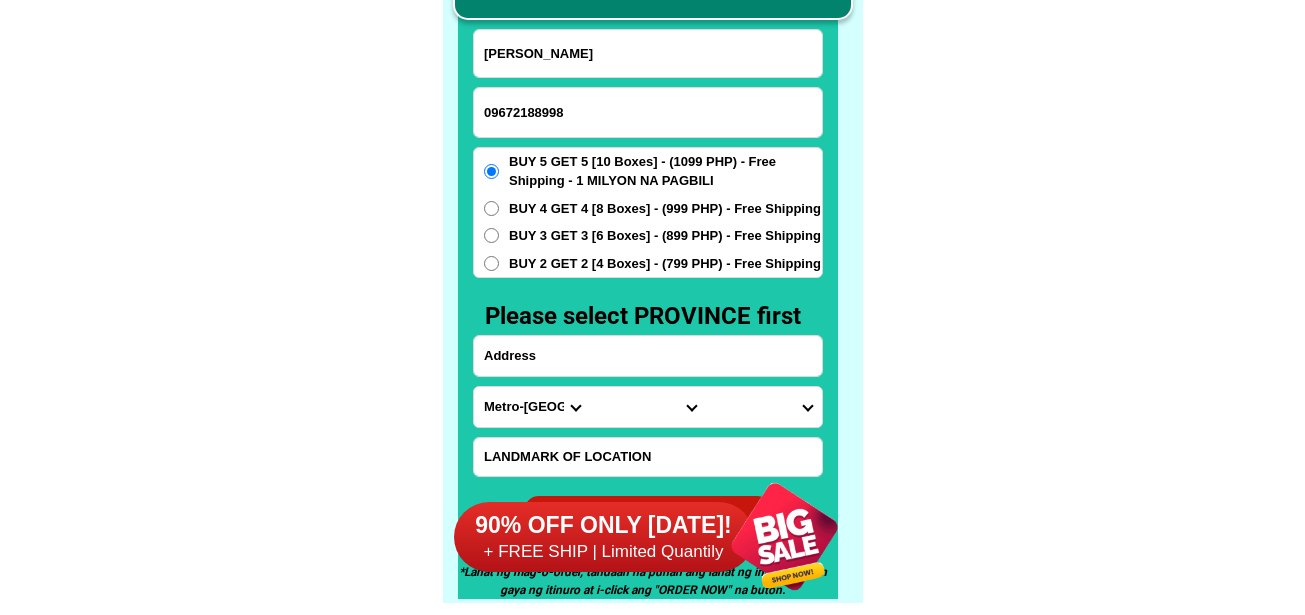 paste on "[GEOGRAPHIC_DATA] brgy [GEOGRAPHIC_DATA] [GEOGRAPHIC_DATA]" 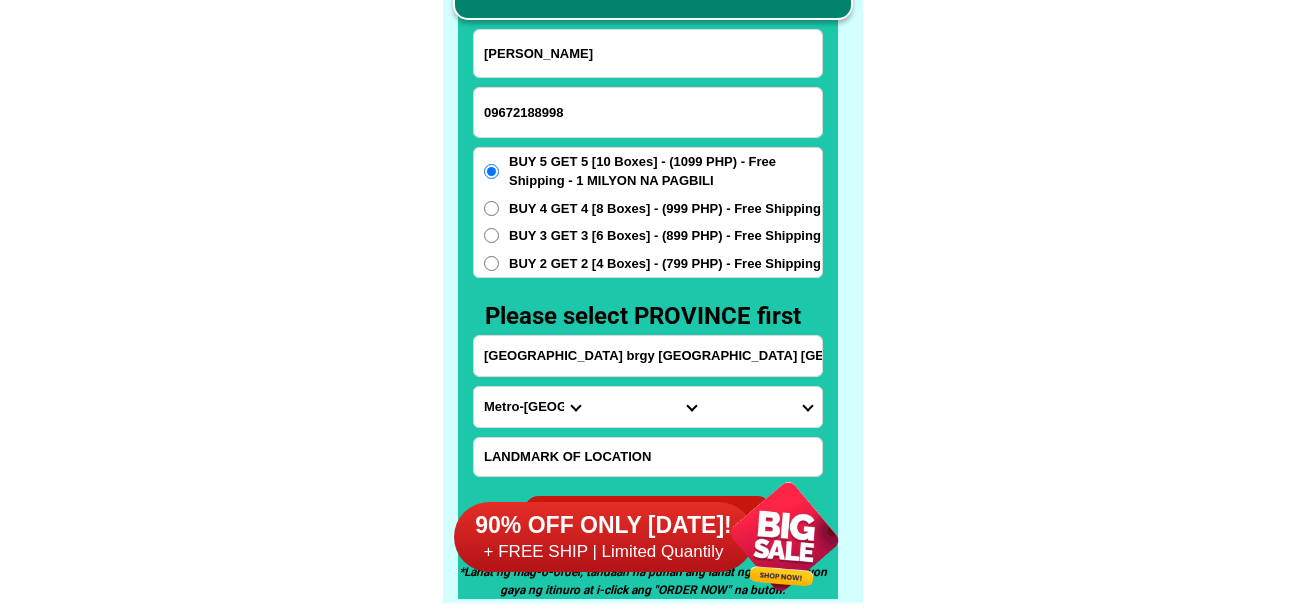 type on "[GEOGRAPHIC_DATA] brgy [GEOGRAPHIC_DATA] [GEOGRAPHIC_DATA]" 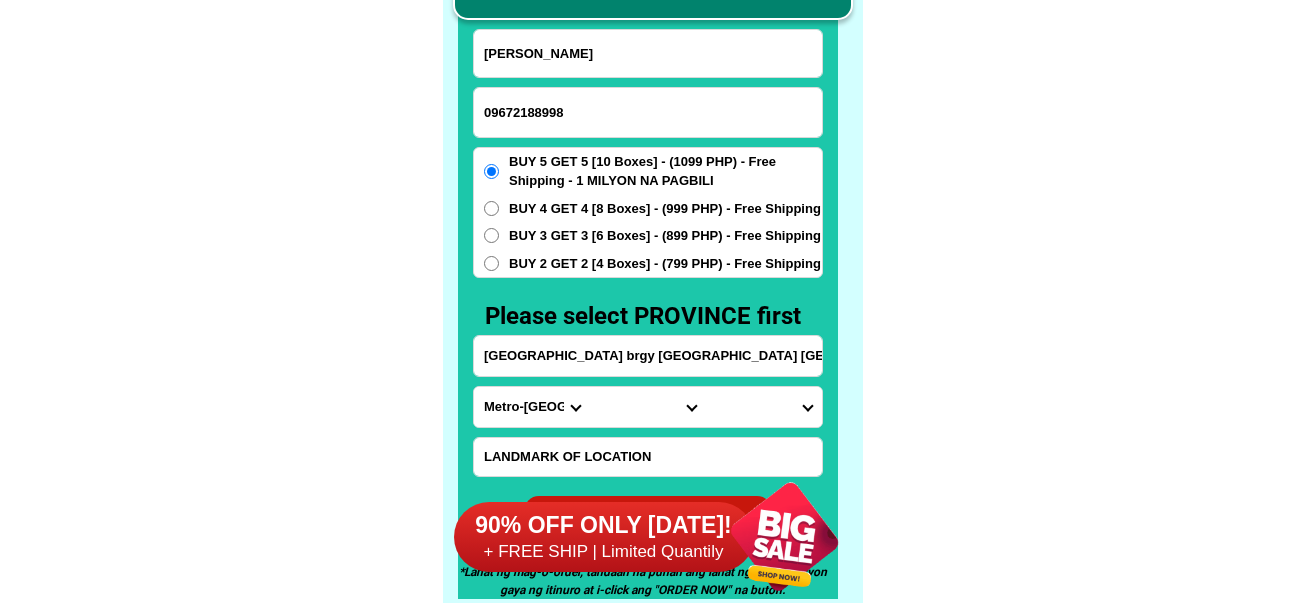 click on "Province [GEOGRAPHIC_DATA] [GEOGRAPHIC_DATA][PERSON_NAME][GEOGRAPHIC_DATA][GEOGRAPHIC_DATA] [GEOGRAPHIC_DATA] [GEOGRAPHIC_DATA][PERSON_NAME][GEOGRAPHIC_DATA][GEOGRAPHIC_DATA] [GEOGRAPHIC_DATA][PERSON_NAME][GEOGRAPHIC_DATA][GEOGRAPHIC_DATA] [GEOGRAPHIC_DATA][PERSON_NAME][GEOGRAPHIC_DATA][GEOGRAPHIC_DATA] [GEOGRAPHIC_DATA] [GEOGRAPHIC_DATA]-[GEOGRAPHIC_DATA] [GEOGRAPHIC_DATA][PERSON_NAME][GEOGRAPHIC_DATA] [GEOGRAPHIC_DATA] [GEOGRAPHIC_DATA] [GEOGRAPHIC_DATA] [GEOGRAPHIC_DATA] [GEOGRAPHIC_DATA] [GEOGRAPHIC_DATA]-occidental [GEOGRAPHIC_DATA] [GEOGRAPHIC_DATA] Eastern-[GEOGRAPHIC_DATA][PERSON_NAME][GEOGRAPHIC_DATA][GEOGRAPHIC_DATA] [GEOGRAPHIC_DATA]-norte [GEOGRAPHIC_DATA]-[GEOGRAPHIC_DATA] [GEOGRAPHIC_DATA][PERSON_NAME][GEOGRAPHIC_DATA] [GEOGRAPHIC_DATA] [GEOGRAPHIC_DATA] [GEOGRAPHIC_DATA][PERSON_NAME][GEOGRAPHIC_DATA][GEOGRAPHIC_DATA] [GEOGRAPHIC_DATA] Metro-[GEOGRAPHIC_DATA] [GEOGRAPHIC_DATA]-[GEOGRAPHIC_DATA]-[GEOGRAPHIC_DATA]-province [GEOGRAPHIC_DATA]-[GEOGRAPHIC_DATA]-oriental [GEOGRAPHIC_DATA] [GEOGRAPHIC_DATA] [GEOGRAPHIC_DATA]-[GEOGRAPHIC_DATA]-[GEOGRAPHIC_DATA] [GEOGRAPHIC_DATA] [GEOGRAPHIC_DATA] [GEOGRAPHIC_DATA] [GEOGRAPHIC_DATA] [GEOGRAPHIC_DATA][PERSON_NAME][GEOGRAPHIC_DATA][GEOGRAPHIC_DATA] [GEOGRAPHIC_DATA][PERSON_NAME][GEOGRAPHIC_DATA][GEOGRAPHIC_DATA] [GEOGRAPHIC_DATA]-[GEOGRAPHIC_DATA]-[GEOGRAPHIC_DATA]-[GEOGRAPHIC_DATA] [GEOGRAPHIC_DATA] [GEOGRAPHIC_DATA]-[GEOGRAPHIC_DATA]-[GEOGRAPHIC_DATA][PERSON_NAME][GEOGRAPHIC_DATA] [GEOGRAPHIC_DATA] [GEOGRAPHIC_DATA]" at bounding box center [532, 407] 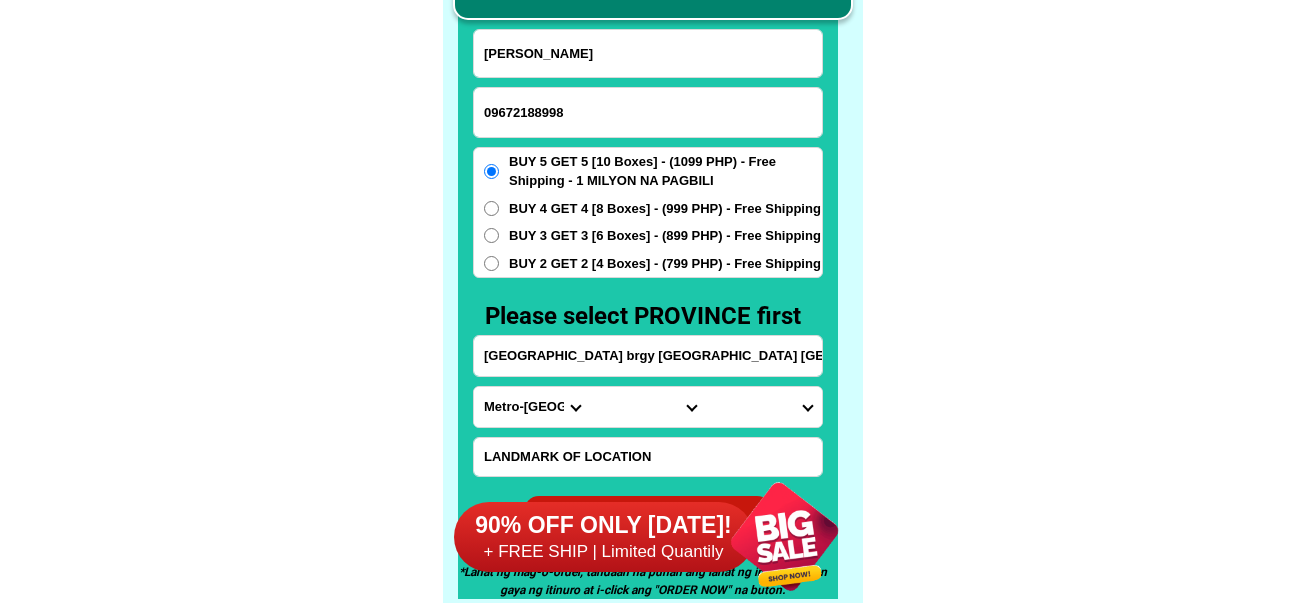 select on "63_761" 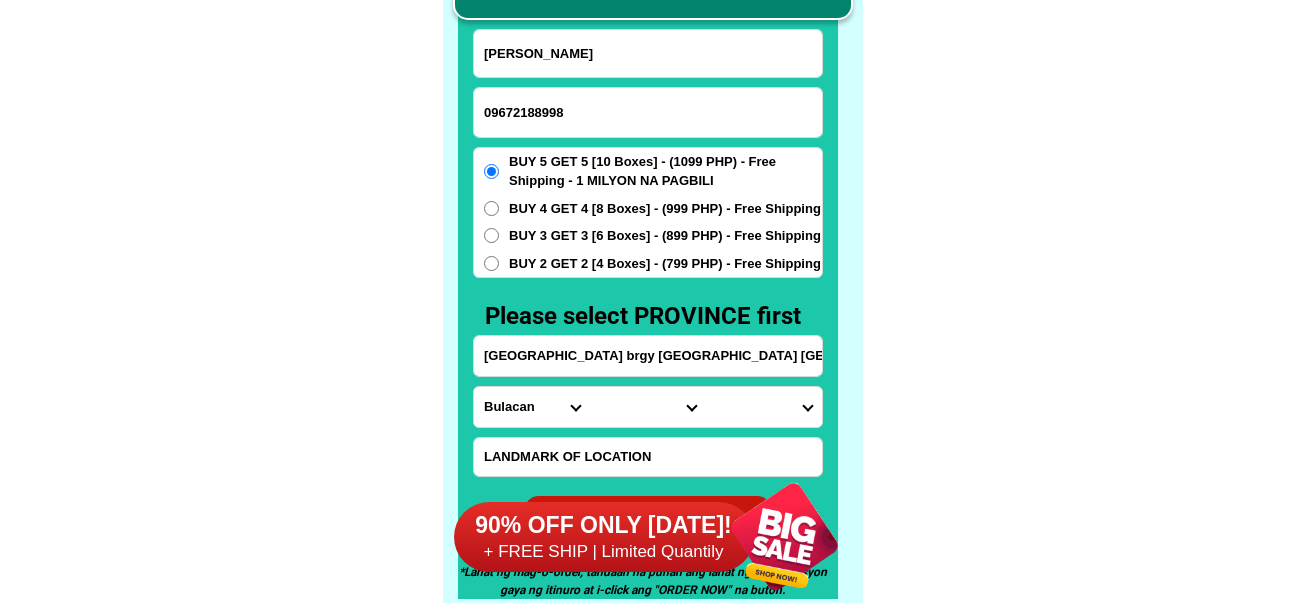 click on "Province [GEOGRAPHIC_DATA] [GEOGRAPHIC_DATA][PERSON_NAME][GEOGRAPHIC_DATA][GEOGRAPHIC_DATA] [GEOGRAPHIC_DATA] [GEOGRAPHIC_DATA][PERSON_NAME][GEOGRAPHIC_DATA][GEOGRAPHIC_DATA] [GEOGRAPHIC_DATA][PERSON_NAME][GEOGRAPHIC_DATA][GEOGRAPHIC_DATA] [GEOGRAPHIC_DATA][PERSON_NAME][GEOGRAPHIC_DATA][GEOGRAPHIC_DATA] [GEOGRAPHIC_DATA] [GEOGRAPHIC_DATA]-[GEOGRAPHIC_DATA] [GEOGRAPHIC_DATA][PERSON_NAME][GEOGRAPHIC_DATA] [GEOGRAPHIC_DATA] [GEOGRAPHIC_DATA] [GEOGRAPHIC_DATA] [GEOGRAPHIC_DATA] [GEOGRAPHIC_DATA] [GEOGRAPHIC_DATA]-occidental [GEOGRAPHIC_DATA] [GEOGRAPHIC_DATA] Eastern-[GEOGRAPHIC_DATA][PERSON_NAME][GEOGRAPHIC_DATA][GEOGRAPHIC_DATA] [GEOGRAPHIC_DATA]-norte [GEOGRAPHIC_DATA]-[GEOGRAPHIC_DATA] [GEOGRAPHIC_DATA][PERSON_NAME][GEOGRAPHIC_DATA] [GEOGRAPHIC_DATA] [GEOGRAPHIC_DATA] [GEOGRAPHIC_DATA][PERSON_NAME][GEOGRAPHIC_DATA][GEOGRAPHIC_DATA] [GEOGRAPHIC_DATA] Metro-[GEOGRAPHIC_DATA] [GEOGRAPHIC_DATA]-[GEOGRAPHIC_DATA]-[GEOGRAPHIC_DATA]-province [GEOGRAPHIC_DATA]-[GEOGRAPHIC_DATA]-oriental [GEOGRAPHIC_DATA] [GEOGRAPHIC_DATA] [GEOGRAPHIC_DATA]-[GEOGRAPHIC_DATA]-[GEOGRAPHIC_DATA] [GEOGRAPHIC_DATA] [GEOGRAPHIC_DATA] [GEOGRAPHIC_DATA] [GEOGRAPHIC_DATA] [GEOGRAPHIC_DATA][PERSON_NAME][GEOGRAPHIC_DATA][GEOGRAPHIC_DATA] [GEOGRAPHIC_DATA][PERSON_NAME][GEOGRAPHIC_DATA][GEOGRAPHIC_DATA] [GEOGRAPHIC_DATA]-[GEOGRAPHIC_DATA]-[GEOGRAPHIC_DATA]-[GEOGRAPHIC_DATA] [GEOGRAPHIC_DATA] [GEOGRAPHIC_DATA]-[GEOGRAPHIC_DATA]-[GEOGRAPHIC_DATA][PERSON_NAME][GEOGRAPHIC_DATA] [GEOGRAPHIC_DATA] [GEOGRAPHIC_DATA]" at bounding box center [532, 407] 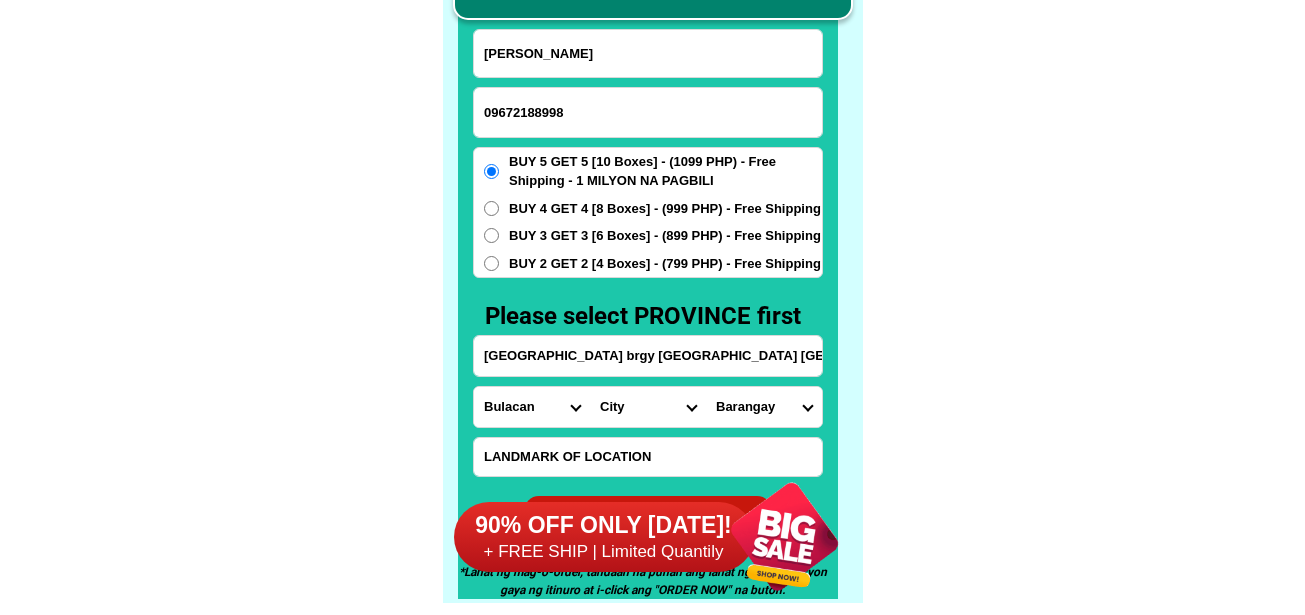click on "City [PERSON_NAME][GEOGRAPHIC_DATA] [GEOGRAPHIC_DATA] [GEOGRAPHIC_DATA] [GEOGRAPHIC_DATA]-[GEOGRAPHIC_DATA] [GEOGRAPHIC_DATA]-[PERSON_NAME][GEOGRAPHIC_DATA]-[GEOGRAPHIC_DATA][PERSON_NAME][GEOGRAPHIC_DATA]-[GEOGRAPHIC_DATA][PERSON_NAME][GEOGRAPHIC_DATA]-[GEOGRAPHIC_DATA][PERSON_NAME][GEOGRAPHIC_DATA]-[GEOGRAPHIC_DATA][PERSON_NAME][GEOGRAPHIC_DATA] Dona-[GEOGRAPHIC_DATA][PERSON_NAME][GEOGRAPHIC_DATA][GEOGRAPHIC_DATA][GEOGRAPHIC_DATA]-city [PERSON_NAME]-city [GEOGRAPHIC_DATA] [PERSON_NAME] [GEOGRAPHIC_DATA] [GEOGRAPHIC_DATA] [GEOGRAPHIC_DATA][PERSON_NAME]" at bounding box center (648, 407) 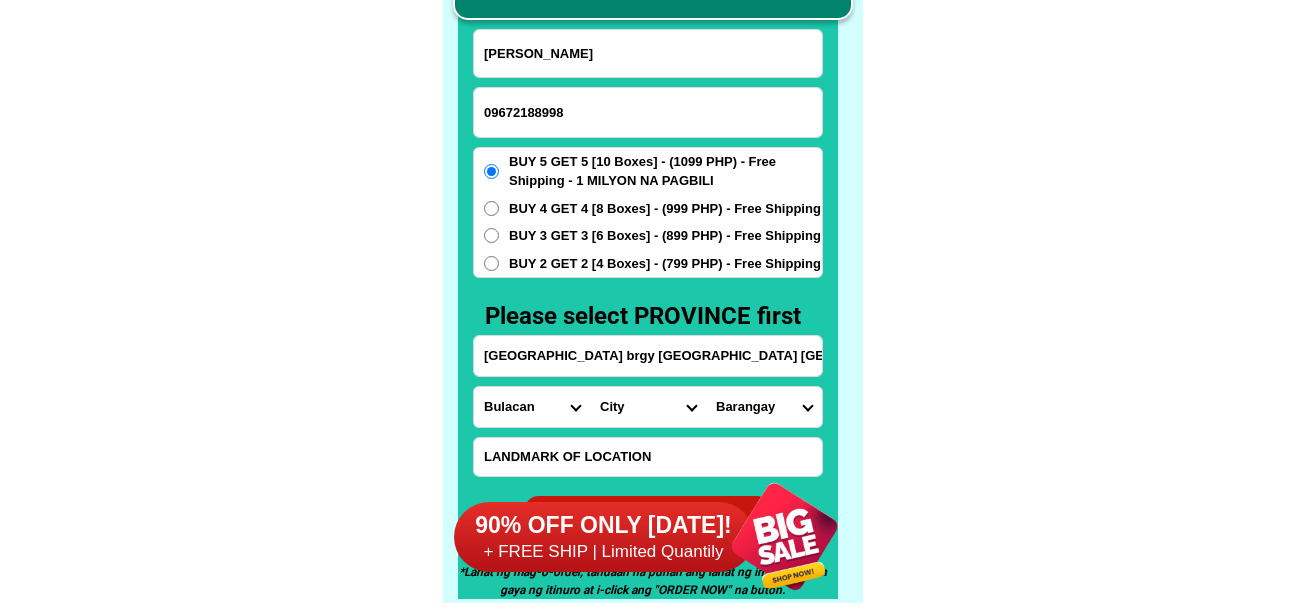 select on "63_7614890" 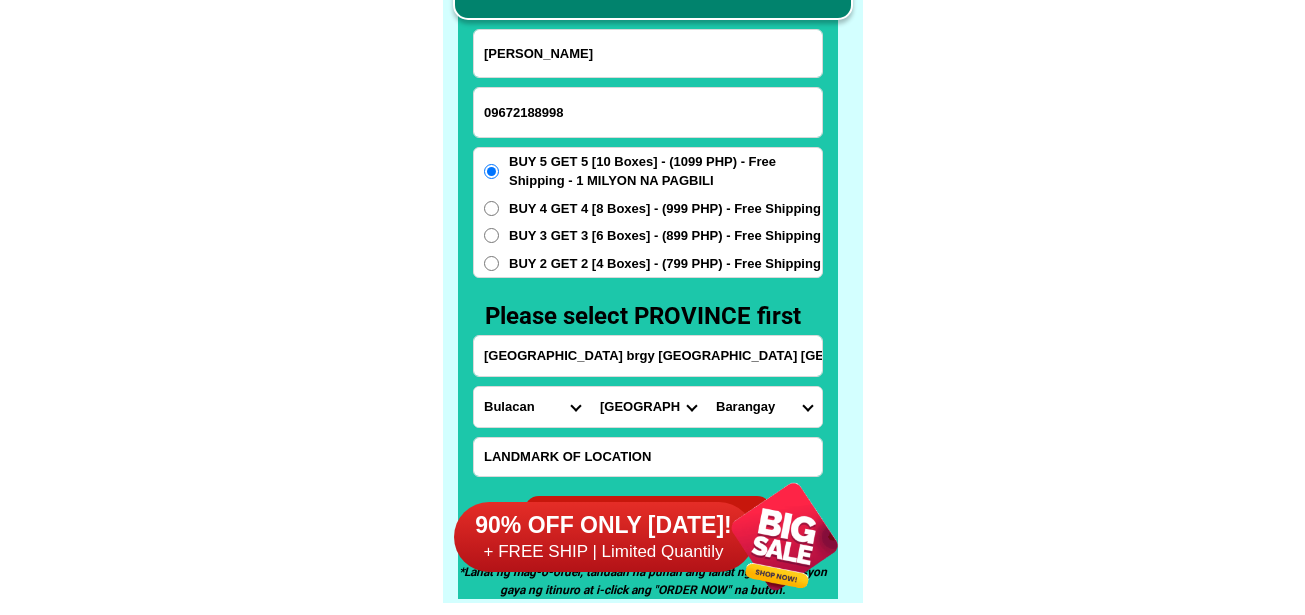 click on "City [PERSON_NAME][GEOGRAPHIC_DATA] [GEOGRAPHIC_DATA] [GEOGRAPHIC_DATA] [GEOGRAPHIC_DATA]-[GEOGRAPHIC_DATA] [GEOGRAPHIC_DATA]-[PERSON_NAME][GEOGRAPHIC_DATA]-[GEOGRAPHIC_DATA][PERSON_NAME][GEOGRAPHIC_DATA]-[GEOGRAPHIC_DATA][PERSON_NAME][GEOGRAPHIC_DATA]-[GEOGRAPHIC_DATA][PERSON_NAME][GEOGRAPHIC_DATA]-[GEOGRAPHIC_DATA][PERSON_NAME][GEOGRAPHIC_DATA] Dona-[GEOGRAPHIC_DATA][PERSON_NAME][GEOGRAPHIC_DATA][GEOGRAPHIC_DATA][GEOGRAPHIC_DATA]-city [PERSON_NAME]-city [GEOGRAPHIC_DATA] [PERSON_NAME] [GEOGRAPHIC_DATA] [GEOGRAPHIC_DATA] [GEOGRAPHIC_DATA][PERSON_NAME]" at bounding box center (648, 407) 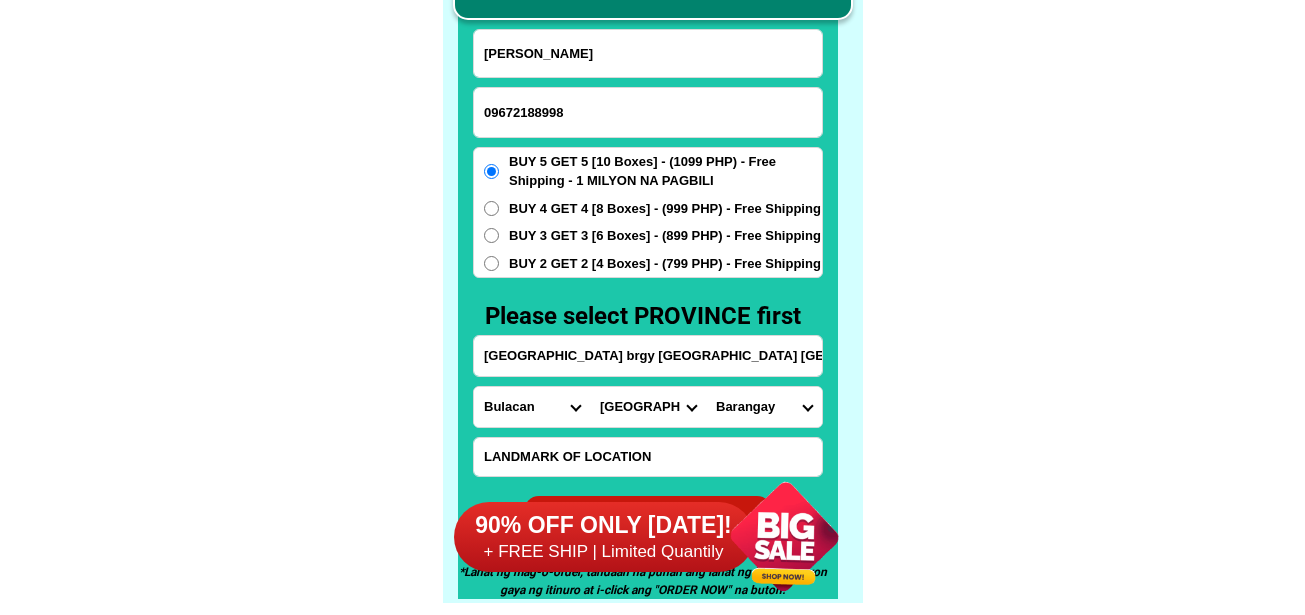click on "Barangay Bagbaguin Bahay pare Bancal Banga Bayugo Caingin [PERSON_NAME] Iba Langka Lawa Libtong Liputan Longos Malhacan Pajo Pandayan Pantoc [PERSON_NAME] Poblacion [GEOGRAPHIC_DATA][PERSON_NAME] (gasak) Saluysoy Tugatog [PERSON_NAME]" at bounding box center [764, 407] 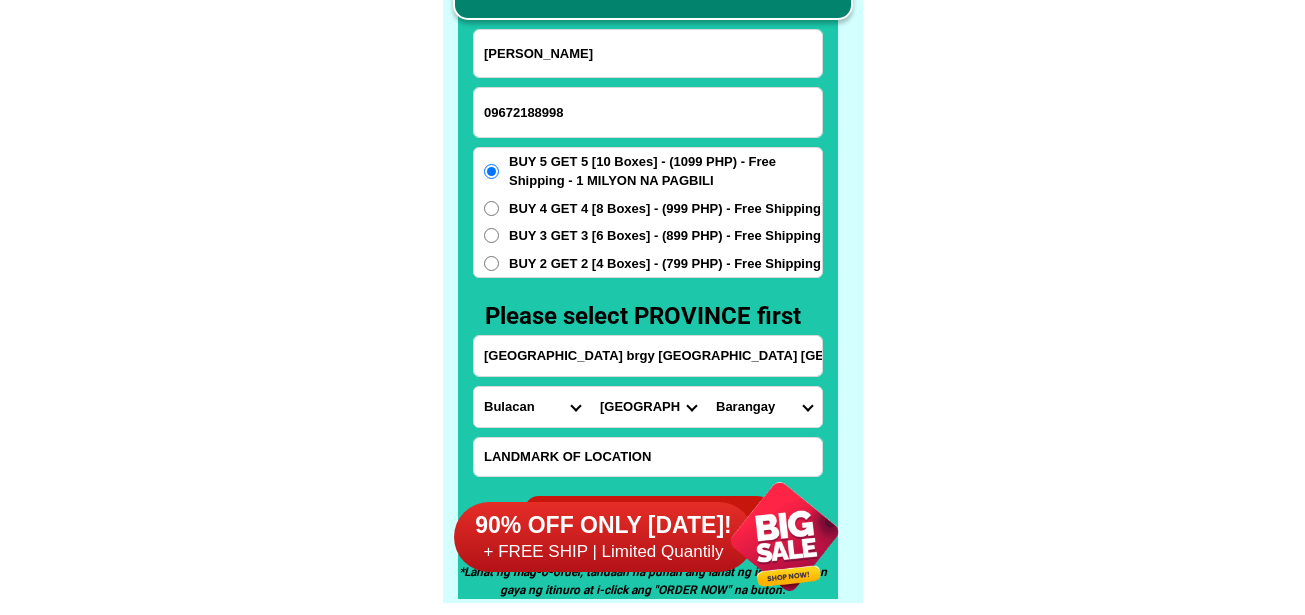 select on "63_76148907397" 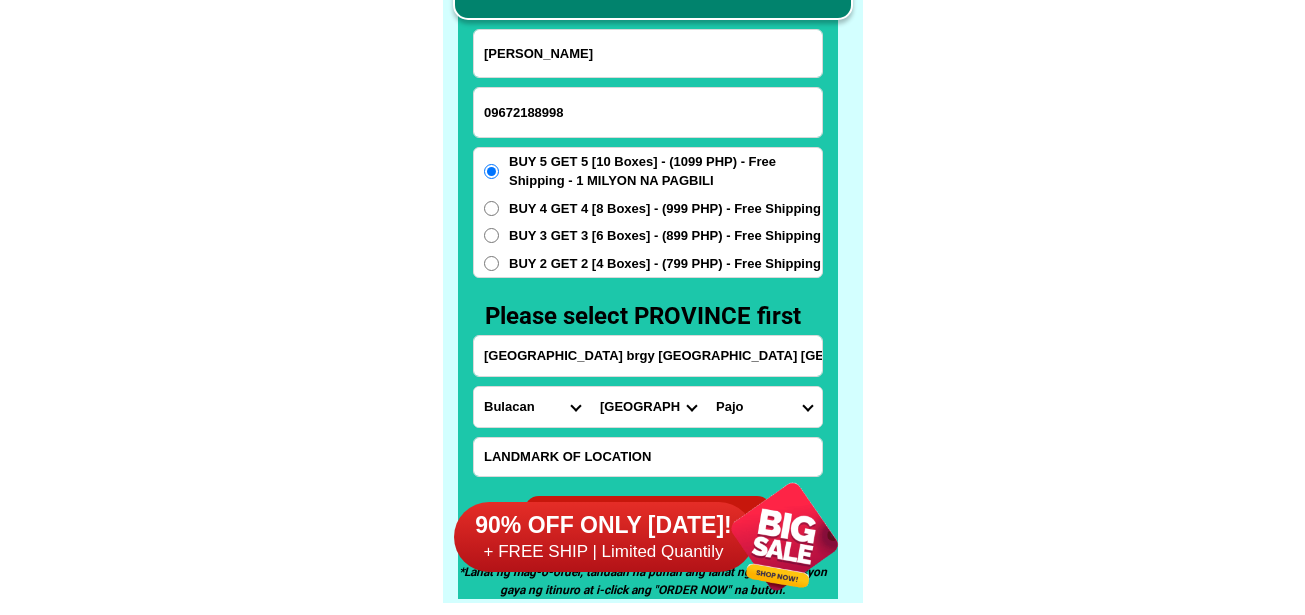 click on "Barangay Bagbaguin Bahay pare Bancal Banga Bayugo Caingin [PERSON_NAME] Iba Langka Lawa Libtong Liputan Longos Malhacan Pajo Pandayan Pantoc [PERSON_NAME] Poblacion [GEOGRAPHIC_DATA][PERSON_NAME] (gasak) Saluysoy Tugatog [PERSON_NAME]" at bounding box center [764, 407] 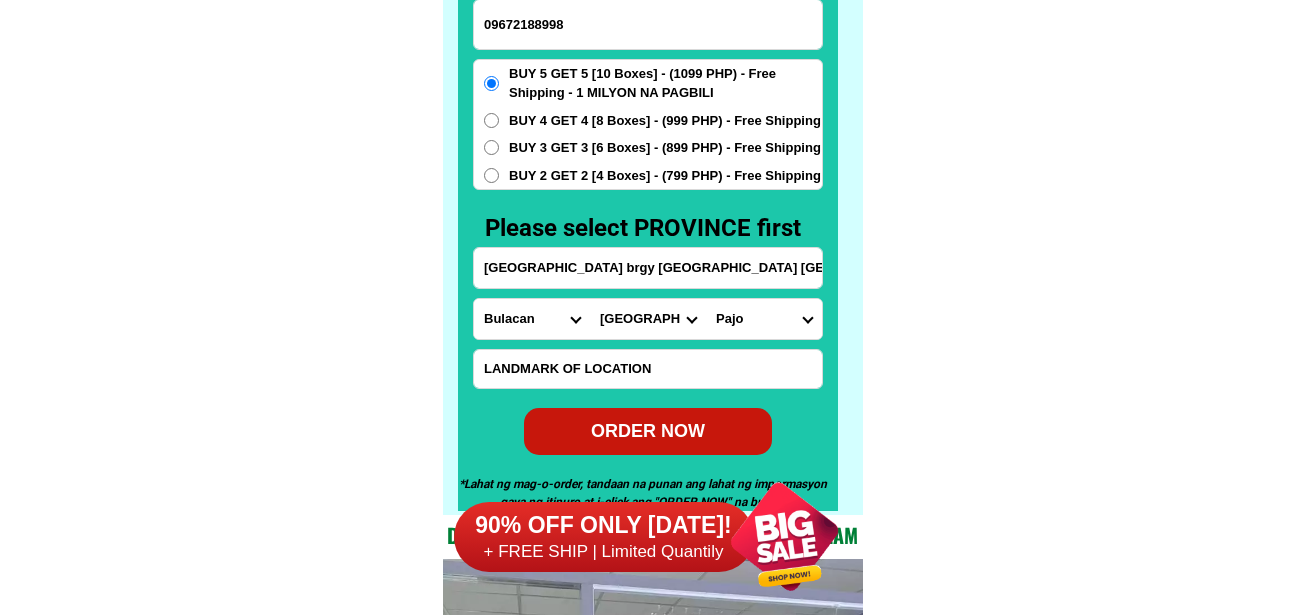 scroll, scrollTop: 15746, scrollLeft: 0, axis: vertical 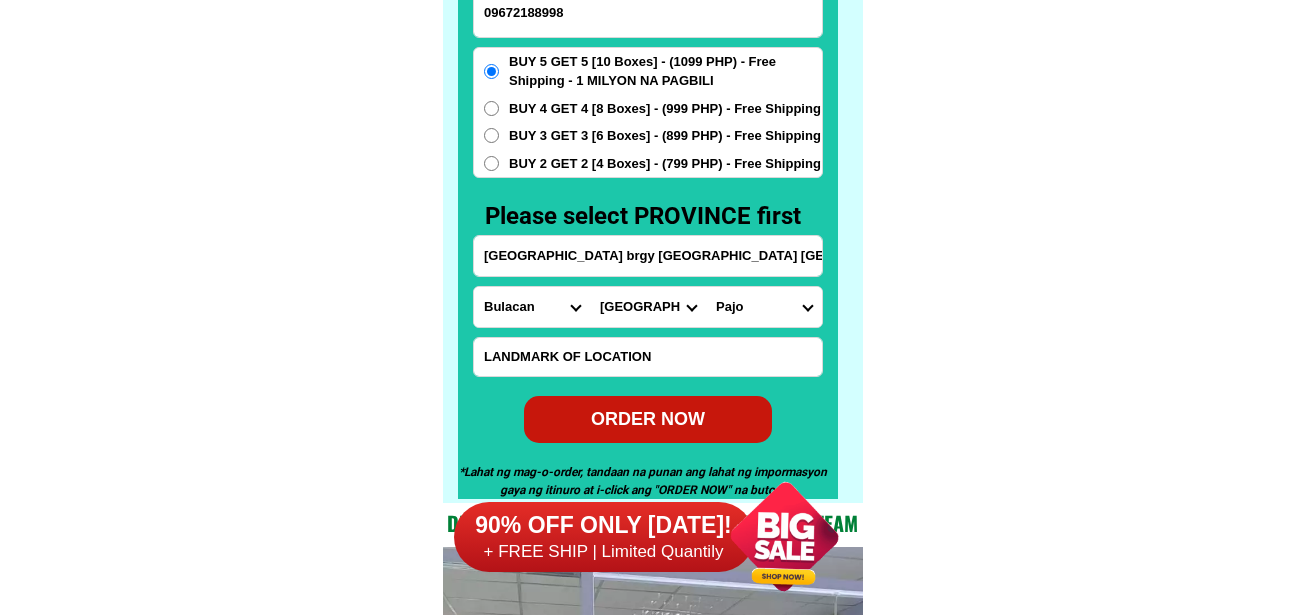 click at bounding box center (648, 357) 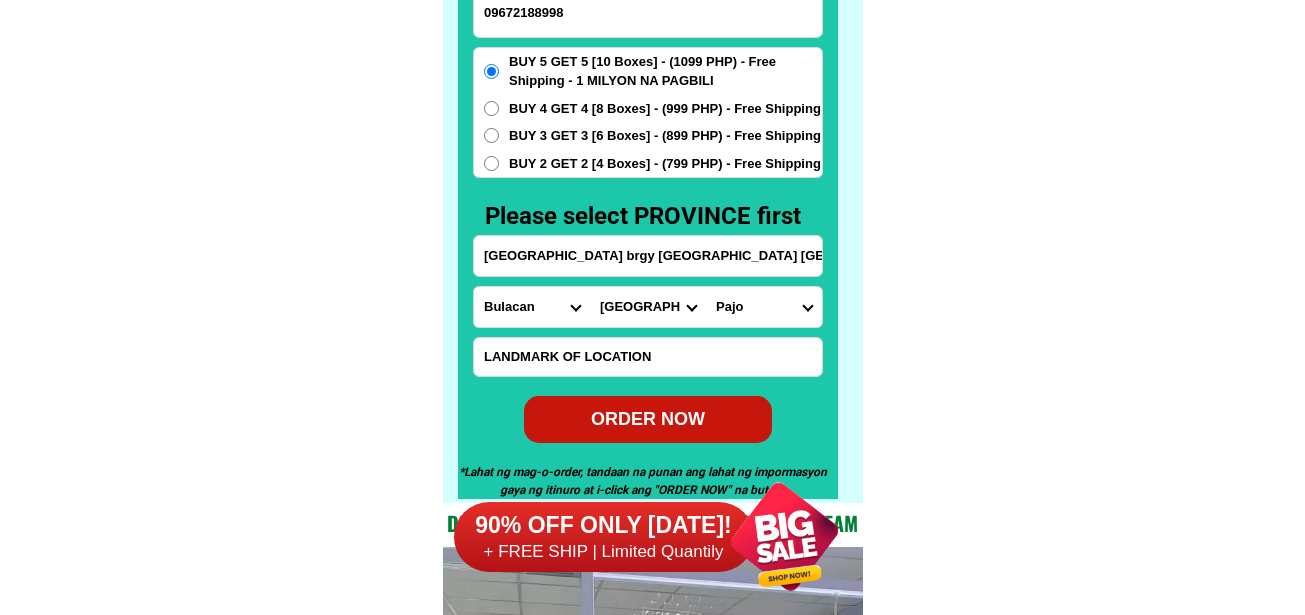 paste on "Pa order po ng 5 get 5 [PERSON_NAME] po.1099" 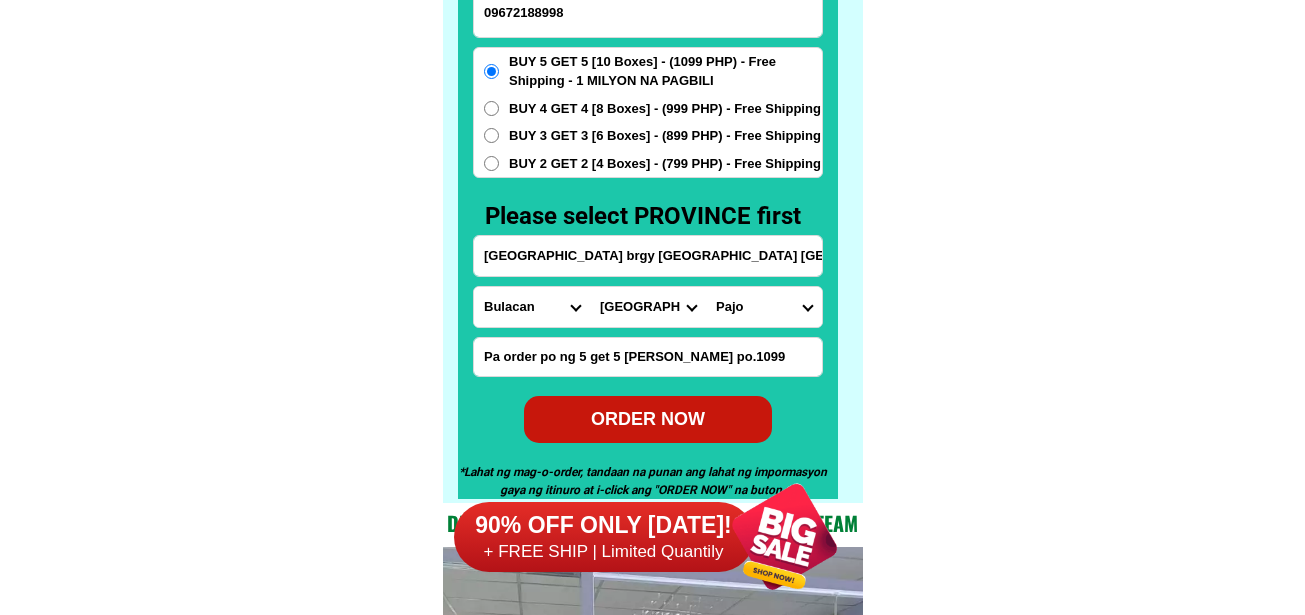 type on "Pa order po ng 5 get 5 [PERSON_NAME] po.1099" 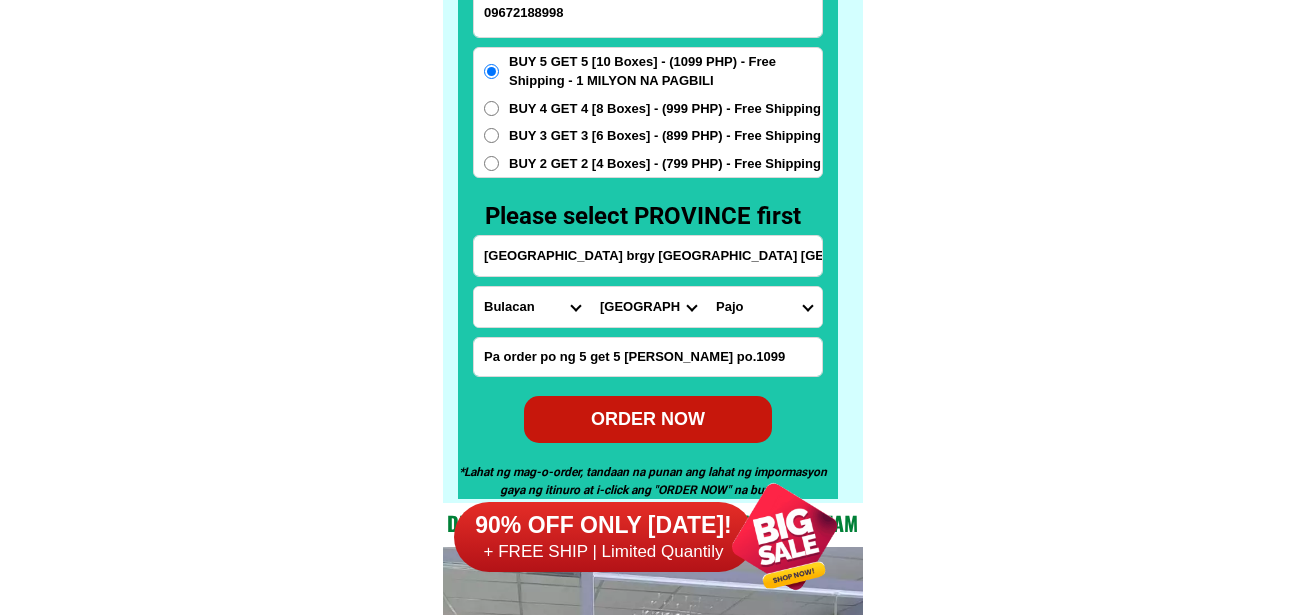 radio on "true" 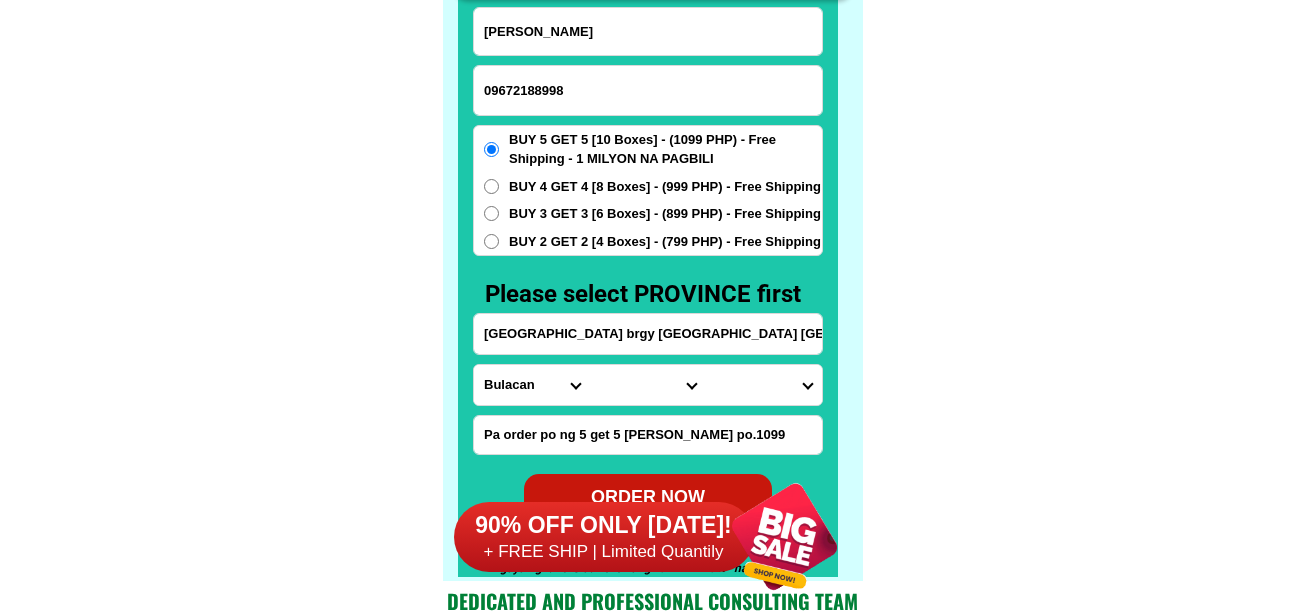 scroll, scrollTop: 15646, scrollLeft: 0, axis: vertical 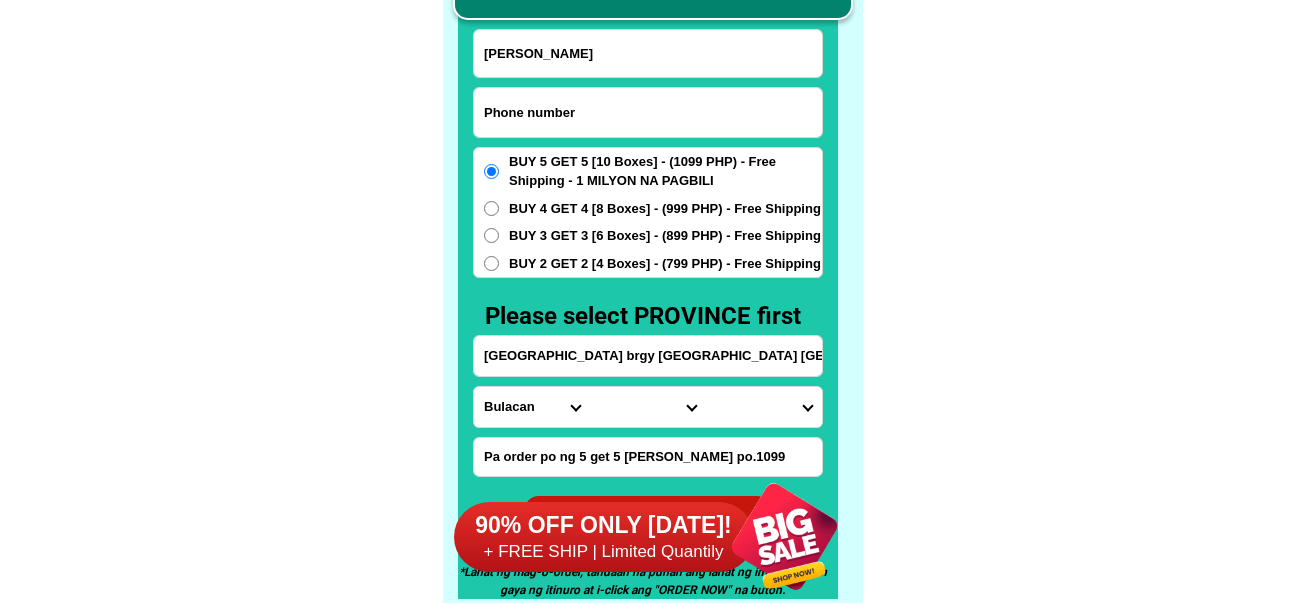 click at bounding box center [648, 112] 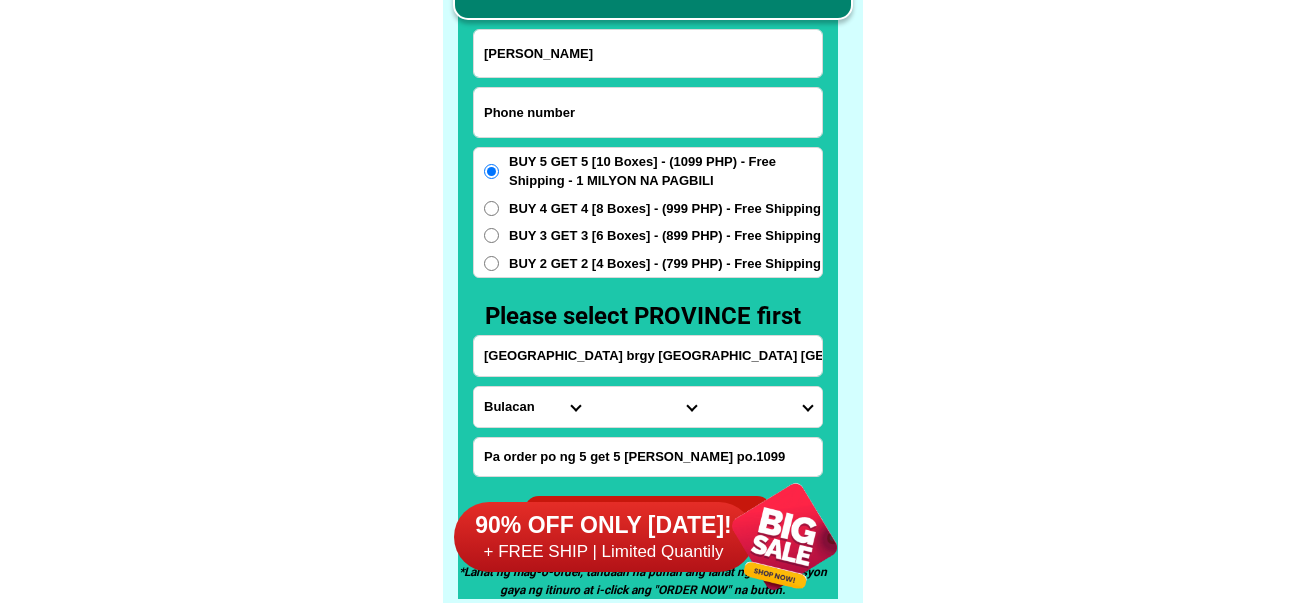 paste on "09657458300" 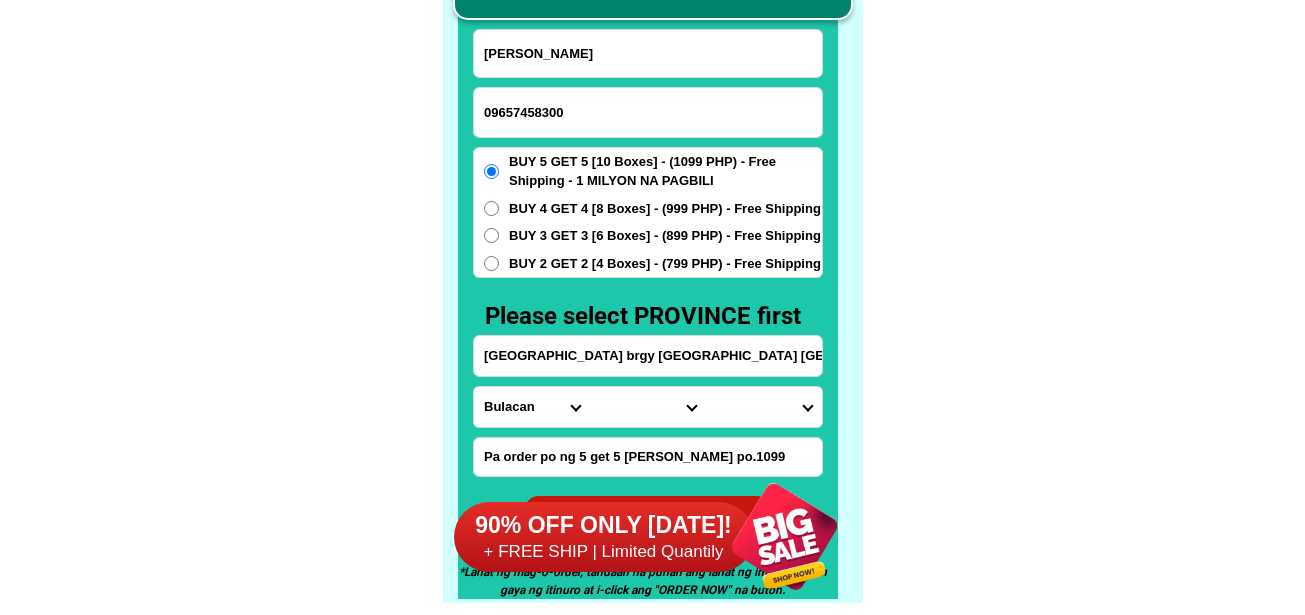 type on "09657458300" 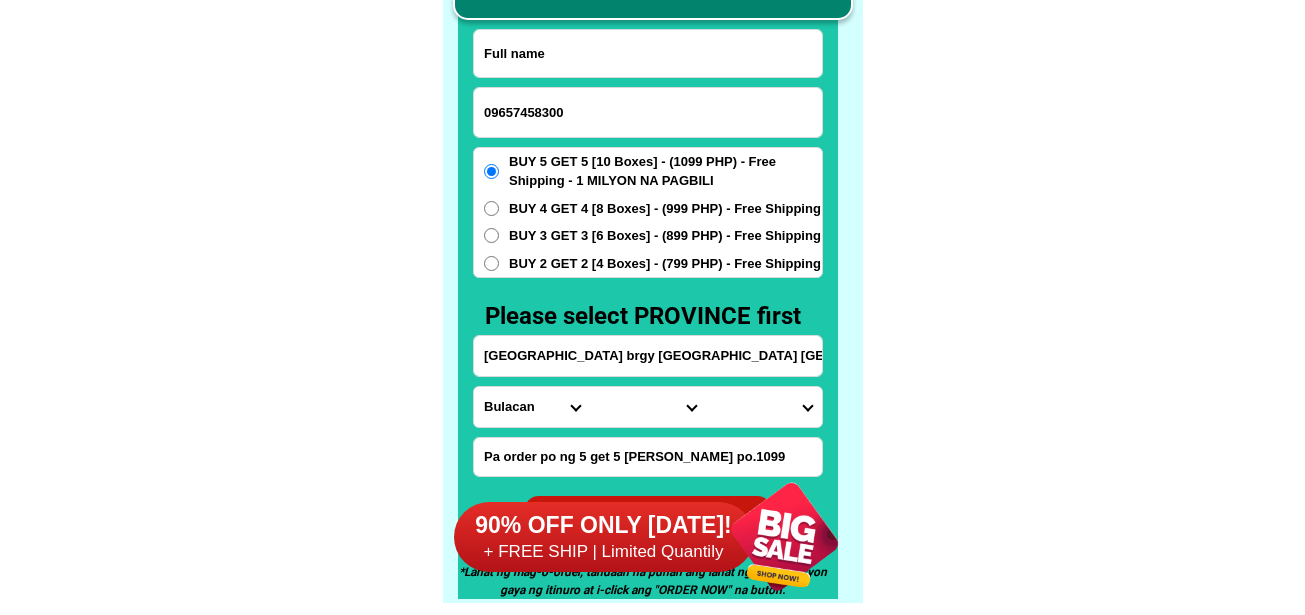 drag, startPoint x: 552, startPoint y: 50, endPoint x: 520, endPoint y: 27, distance: 39.40812 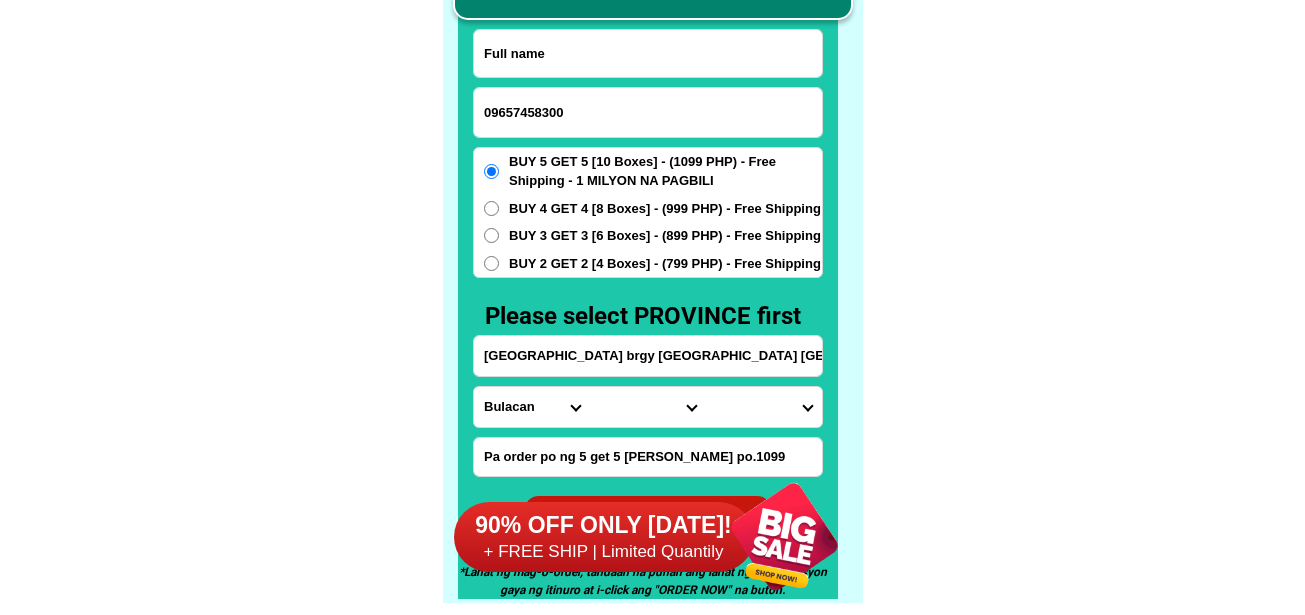 click at bounding box center [648, 53] 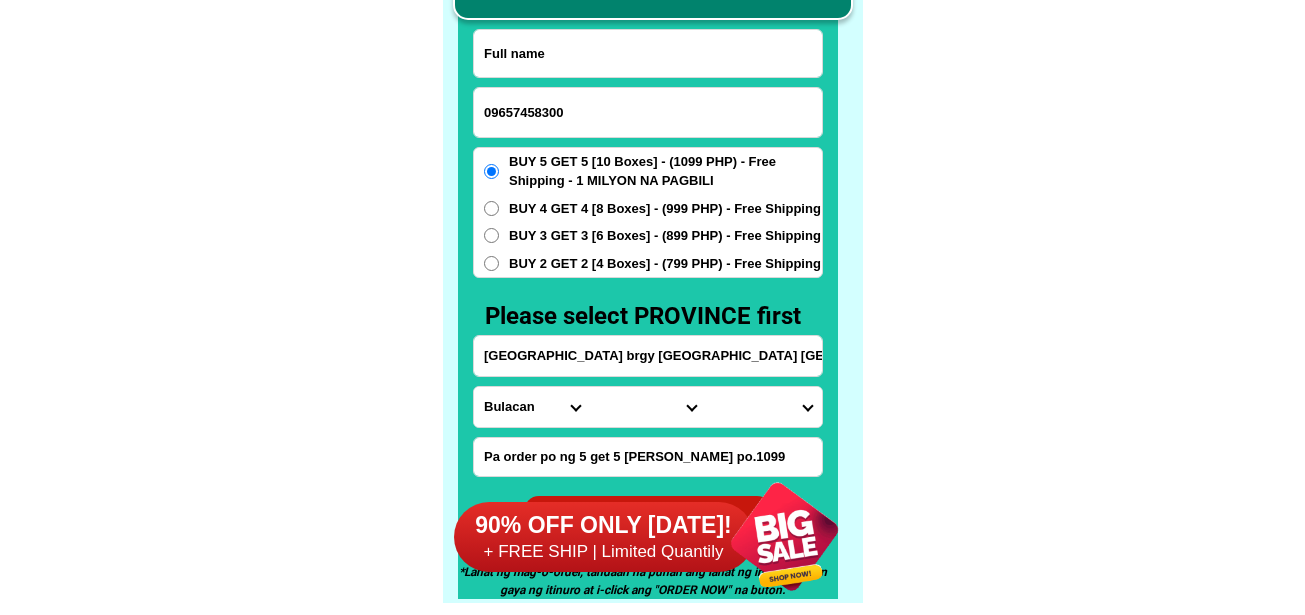 paste on "[PERSON_NAME]" 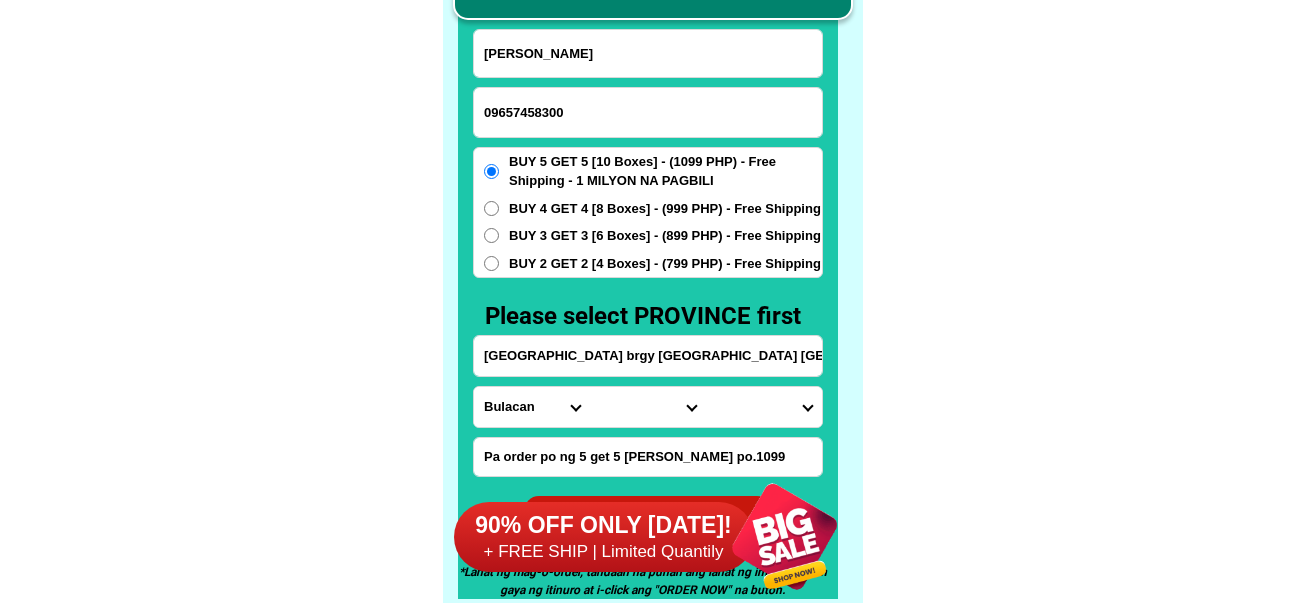type on "[PERSON_NAME]" 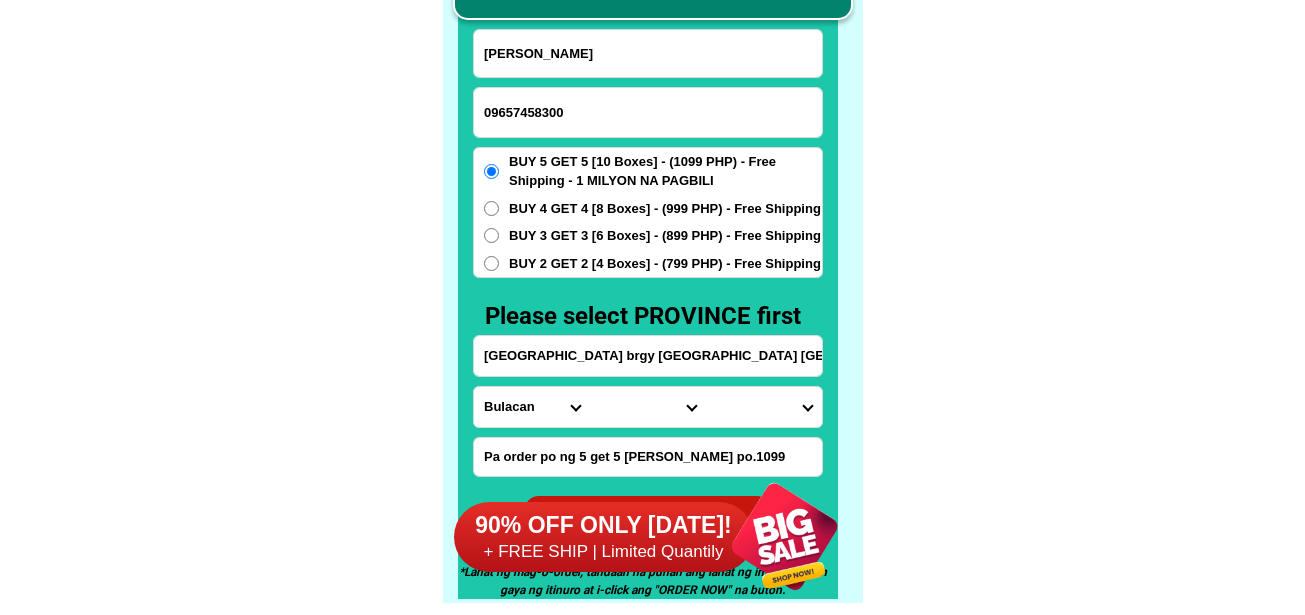 click on "[GEOGRAPHIC_DATA] brgy [GEOGRAPHIC_DATA] [GEOGRAPHIC_DATA]" at bounding box center [648, 356] 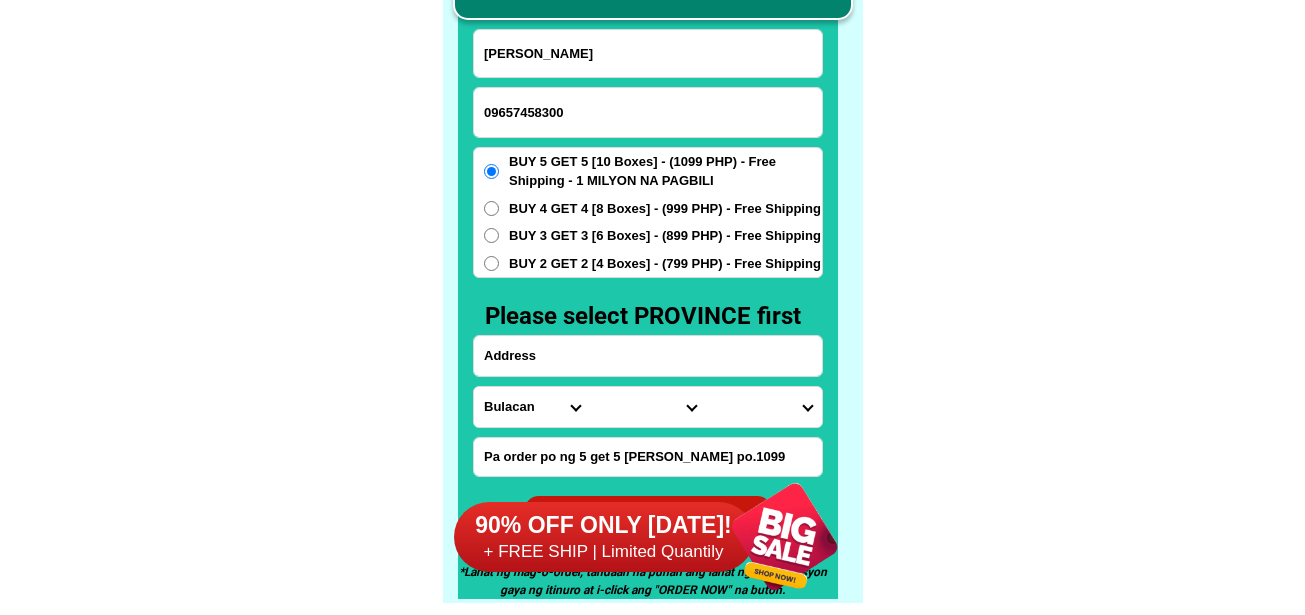paste on "Western Samar" 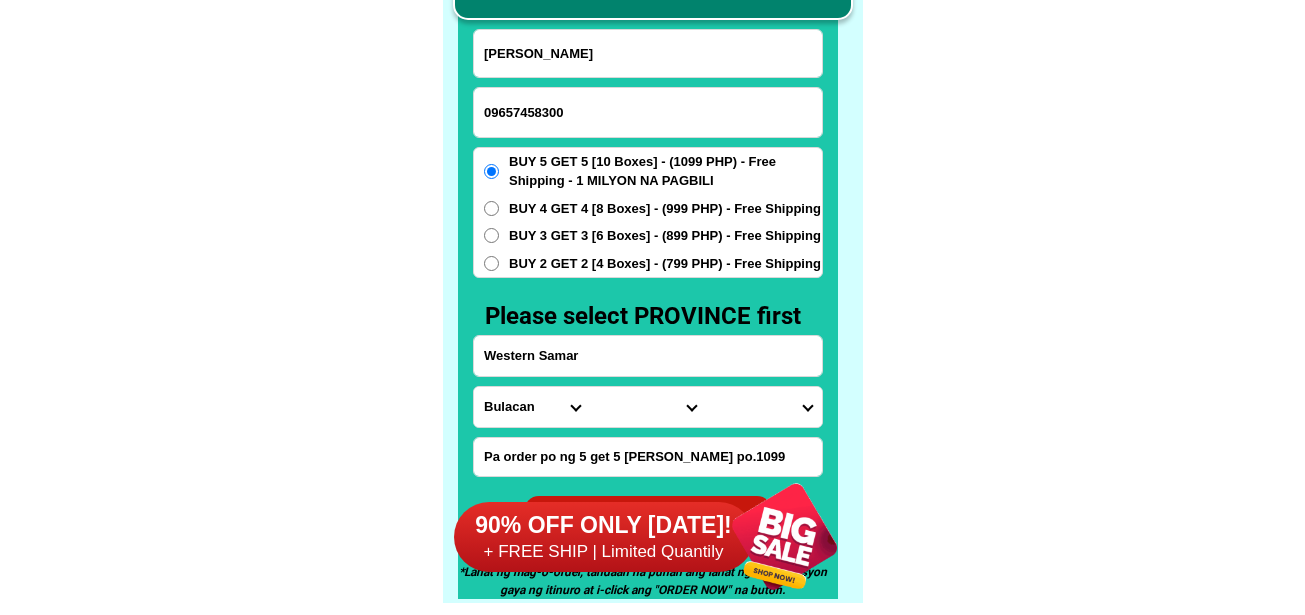 type on "Western Samar" 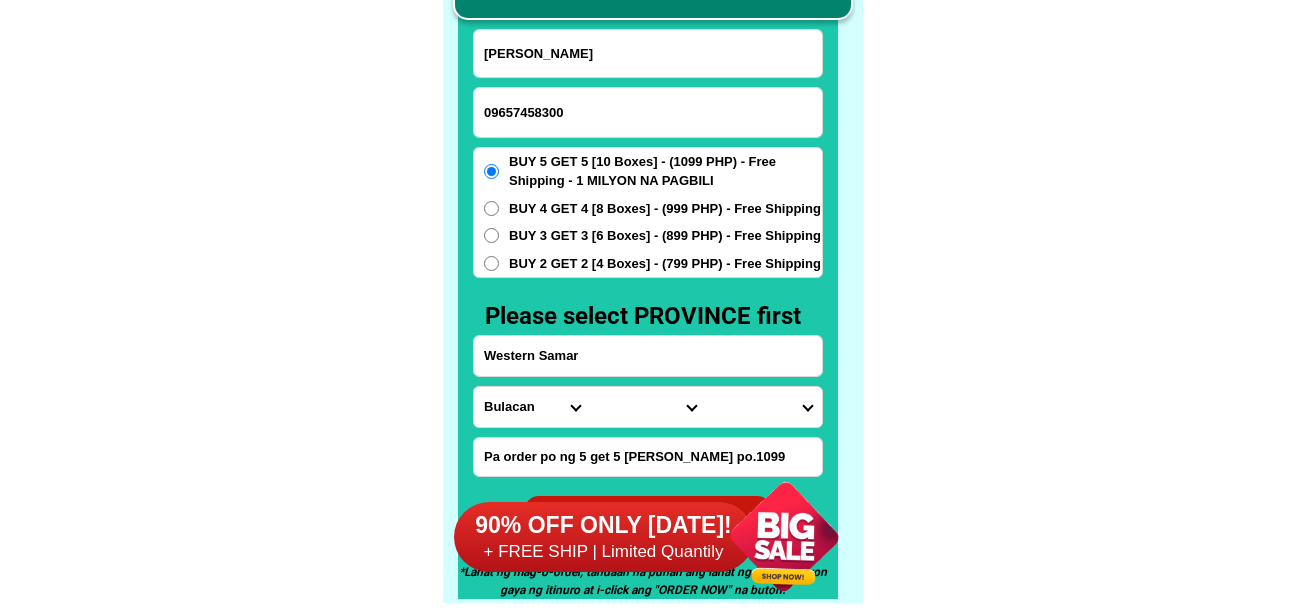 drag, startPoint x: 517, startPoint y: 421, endPoint x: 514, endPoint y: 408, distance: 13.341664 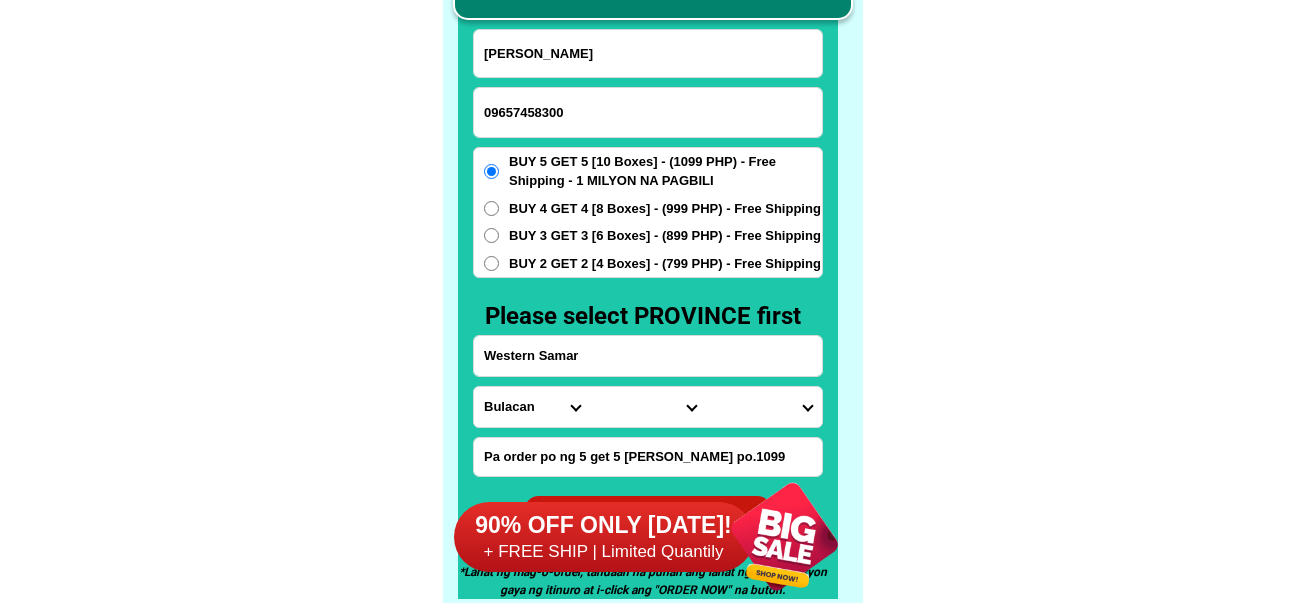 click on "Province [GEOGRAPHIC_DATA] [GEOGRAPHIC_DATA][PERSON_NAME][GEOGRAPHIC_DATA][GEOGRAPHIC_DATA] [GEOGRAPHIC_DATA] [GEOGRAPHIC_DATA][PERSON_NAME][GEOGRAPHIC_DATA][GEOGRAPHIC_DATA] [GEOGRAPHIC_DATA][PERSON_NAME][GEOGRAPHIC_DATA][GEOGRAPHIC_DATA] [GEOGRAPHIC_DATA][PERSON_NAME][GEOGRAPHIC_DATA][GEOGRAPHIC_DATA] [GEOGRAPHIC_DATA] [GEOGRAPHIC_DATA]-[GEOGRAPHIC_DATA] [GEOGRAPHIC_DATA][PERSON_NAME][GEOGRAPHIC_DATA] [GEOGRAPHIC_DATA] [GEOGRAPHIC_DATA] [GEOGRAPHIC_DATA] [GEOGRAPHIC_DATA] [GEOGRAPHIC_DATA] [GEOGRAPHIC_DATA]-occidental [GEOGRAPHIC_DATA] [GEOGRAPHIC_DATA] Eastern-[GEOGRAPHIC_DATA][PERSON_NAME][GEOGRAPHIC_DATA][GEOGRAPHIC_DATA] [GEOGRAPHIC_DATA]-norte [GEOGRAPHIC_DATA]-[GEOGRAPHIC_DATA] [GEOGRAPHIC_DATA][PERSON_NAME][GEOGRAPHIC_DATA] [GEOGRAPHIC_DATA] [GEOGRAPHIC_DATA] [GEOGRAPHIC_DATA][PERSON_NAME][GEOGRAPHIC_DATA][GEOGRAPHIC_DATA] [GEOGRAPHIC_DATA] Metro-[GEOGRAPHIC_DATA] [GEOGRAPHIC_DATA]-[GEOGRAPHIC_DATA]-[GEOGRAPHIC_DATA]-province [GEOGRAPHIC_DATA]-[GEOGRAPHIC_DATA]-oriental [GEOGRAPHIC_DATA] [GEOGRAPHIC_DATA] [GEOGRAPHIC_DATA]-[GEOGRAPHIC_DATA]-[GEOGRAPHIC_DATA] [GEOGRAPHIC_DATA] [GEOGRAPHIC_DATA] [GEOGRAPHIC_DATA] [GEOGRAPHIC_DATA] [GEOGRAPHIC_DATA][PERSON_NAME][GEOGRAPHIC_DATA][GEOGRAPHIC_DATA] [GEOGRAPHIC_DATA][PERSON_NAME][GEOGRAPHIC_DATA][GEOGRAPHIC_DATA] [GEOGRAPHIC_DATA]-[GEOGRAPHIC_DATA]-[GEOGRAPHIC_DATA]-[GEOGRAPHIC_DATA] [GEOGRAPHIC_DATA] [GEOGRAPHIC_DATA]-[GEOGRAPHIC_DATA]-[GEOGRAPHIC_DATA][PERSON_NAME][GEOGRAPHIC_DATA] [GEOGRAPHIC_DATA] [GEOGRAPHIC_DATA]" at bounding box center (532, 407) 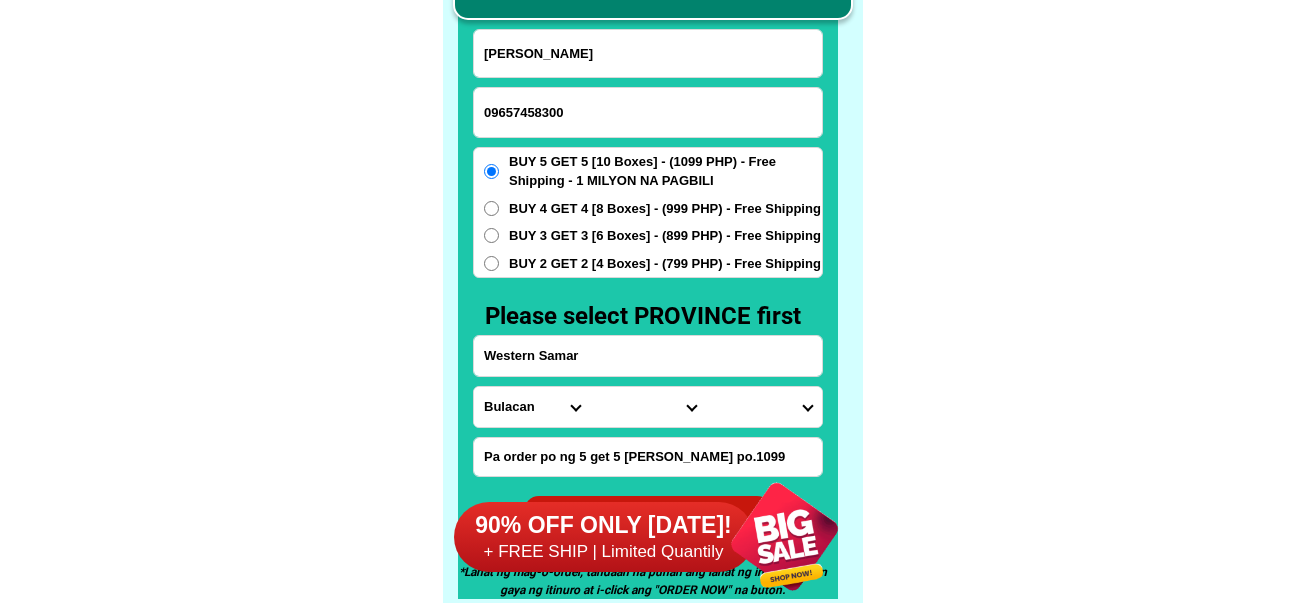 select on "63_600" 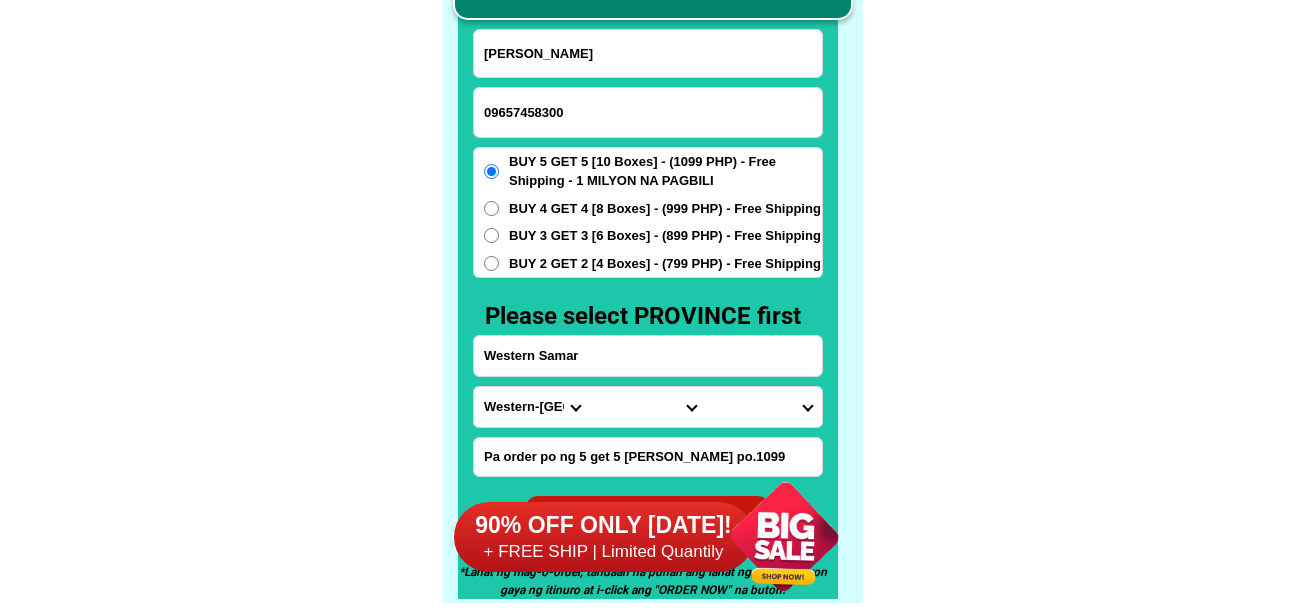 click on "Province [GEOGRAPHIC_DATA] [GEOGRAPHIC_DATA][PERSON_NAME][GEOGRAPHIC_DATA][GEOGRAPHIC_DATA] [GEOGRAPHIC_DATA] [GEOGRAPHIC_DATA][PERSON_NAME][GEOGRAPHIC_DATA][GEOGRAPHIC_DATA] [GEOGRAPHIC_DATA][PERSON_NAME][GEOGRAPHIC_DATA][GEOGRAPHIC_DATA] [GEOGRAPHIC_DATA][PERSON_NAME][GEOGRAPHIC_DATA][GEOGRAPHIC_DATA] [GEOGRAPHIC_DATA] [GEOGRAPHIC_DATA]-[GEOGRAPHIC_DATA] [GEOGRAPHIC_DATA][PERSON_NAME][GEOGRAPHIC_DATA] [GEOGRAPHIC_DATA] [GEOGRAPHIC_DATA] [GEOGRAPHIC_DATA] [GEOGRAPHIC_DATA] [GEOGRAPHIC_DATA] [GEOGRAPHIC_DATA]-occidental [GEOGRAPHIC_DATA] [GEOGRAPHIC_DATA] Eastern-[GEOGRAPHIC_DATA][PERSON_NAME][GEOGRAPHIC_DATA][GEOGRAPHIC_DATA] [GEOGRAPHIC_DATA]-norte [GEOGRAPHIC_DATA]-[GEOGRAPHIC_DATA] [GEOGRAPHIC_DATA][PERSON_NAME][GEOGRAPHIC_DATA] [GEOGRAPHIC_DATA] [GEOGRAPHIC_DATA] [GEOGRAPHIC_DATA][PERSON_NAME][GEOGRAPHIC_DATA][GEOGRAPHIC_DATA] [GEOGRAPHIC_DATA] Metro-[GEOGRAPHIC_DATA] [GEOGRAPHIC_DATA]-[GEOGRAPHIC_DATA]-[GEOGRAPHIC_DATA]-province [GEOGRAPHIC_DATA]-[GEOGRAPHIC_DATA]-oriental [GEOGRAPHIC_DATA] [GEOGRAPHIC_DATA] [GEOGRAPHIC_DATA]-[GEOGRAPHIC_DATA]-[GEOGRAPHIC_DATA] [GEOGRAPHIC_DATA] [GEOGRAPHIC_DATA] [GEOGRAPHIC_DATA] [GEOGRAPHIC_DATA] [GEOGRAPHIC_DATA][PERSON_NAME][GEOGRAPHIC_DATA][GEOGRAPHIC_DATA] [GEOGRAPHIC_DATA][PERSON_NAME][GEOGRAPHIC_DATA][GEOGRAPHIC_DATA] [GEOGRAPHIC_DATA]-[GEOGRAPHIC_DATA]-[GEOGRAPHIC_DATA]-[GEOGRAPHIC_DATA] [GEOGRAPHIC_DATA] [GEOGRAPHIC_DATA]-[GEOGRAPHIC_DATA]-[GEOGRAPHIC_DATA][PERSON_NAME][GEOGRAPHIC_DATA] [GEOGRAPHIC_DATA] [GEOGRAPHIC_DATA]" at bounding box center (532, 407) 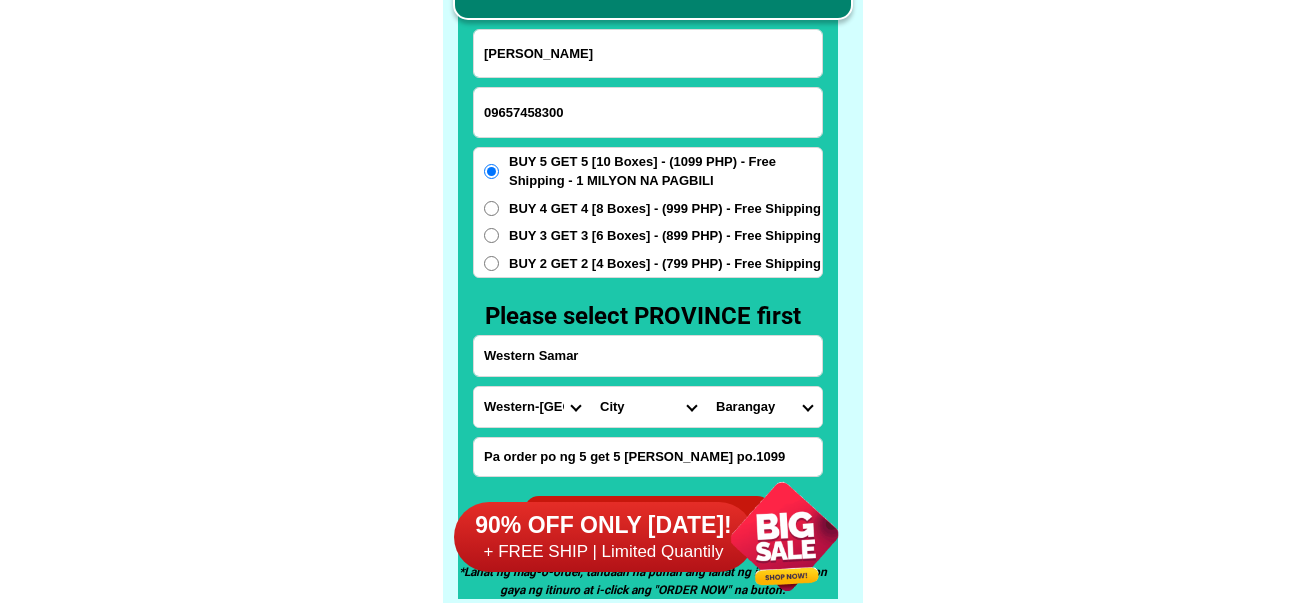 drag, startPoint x: 617, startPoint y: 404, endPoint x: 626, endPoint y: 394, distance: 13.453624 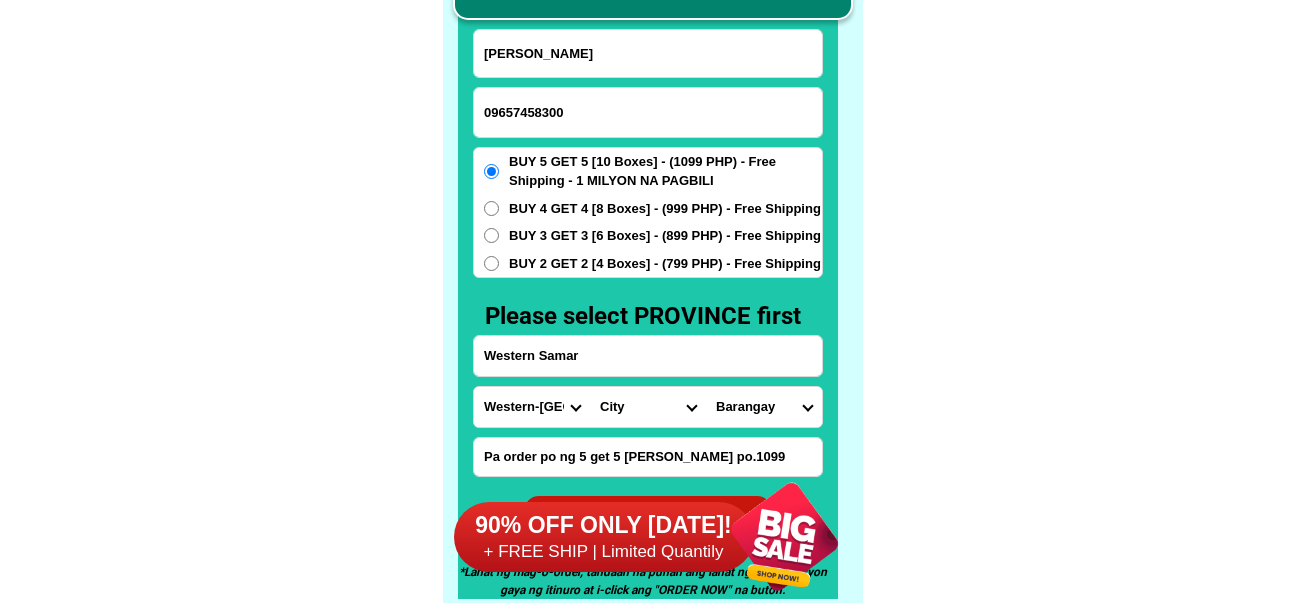 click on "City [GEOGRAPHIC_DATA][PERSON_NAME][GEOGRAPHIC_DATA]-city [GEOGRAPHIC_DATA][PERSON_NAME][GEOGRAPHIC_DATA]-city [GEOGRAPHIC_DATA][PERSON_NAME][GEOGRAPHIC_DATA] [GEOGRAPHIC_DATA][PERSON_NAME] [PERSON_NAME] [PERSON_NAME][GEOGRAPHIC_DATA] [GEOGRAPHIC_DATA][PERSON_NAME] [GEOGRAPHIC_DATA][PERSON_NAME]-de-[GEOGRAPHIC_DATA] [GEOGRAPHIC_DATA][PERSON_NAME][GEOGRAPHIC_DATA]-an [GEOGRAPHIC_DATA][PERSON_NAME][GEOGRAPHIC_DATA][GEOGRAPHIC_DATA]-[GEOGRAPHIC_DATA]-[GEOGRAPHIC_DATA][PERSON_NAME]-[GEOGRAPHIC_DATA]-[PERSON_NAME]" at bounding box center (648, 407) 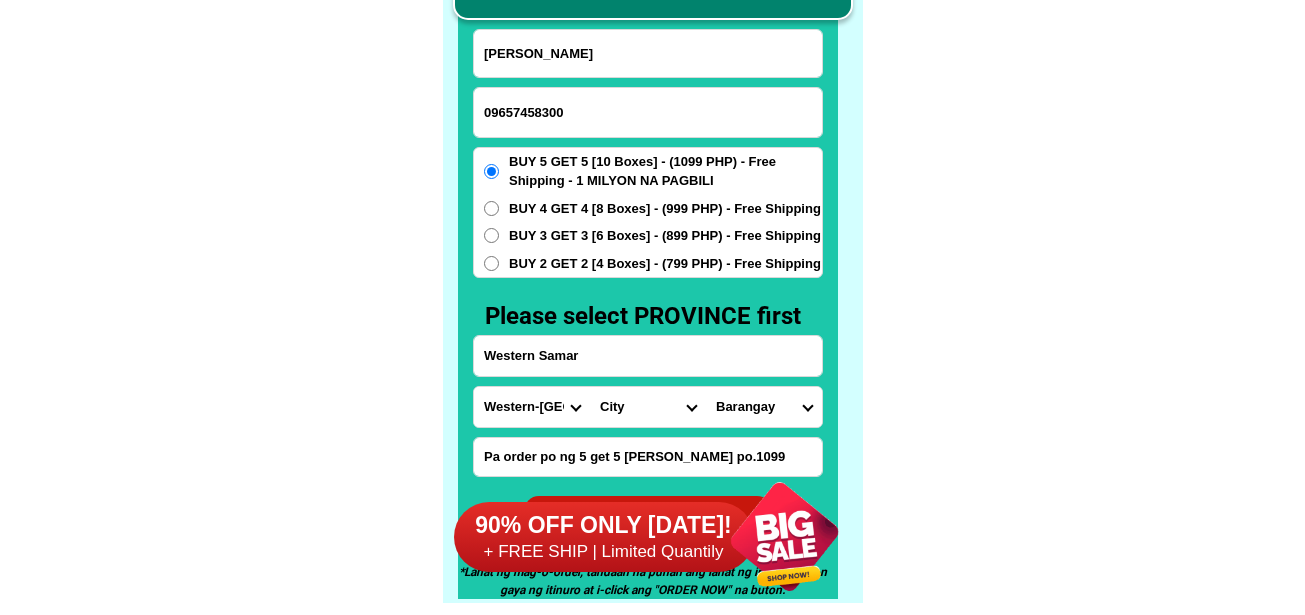 select on "63_6004931" 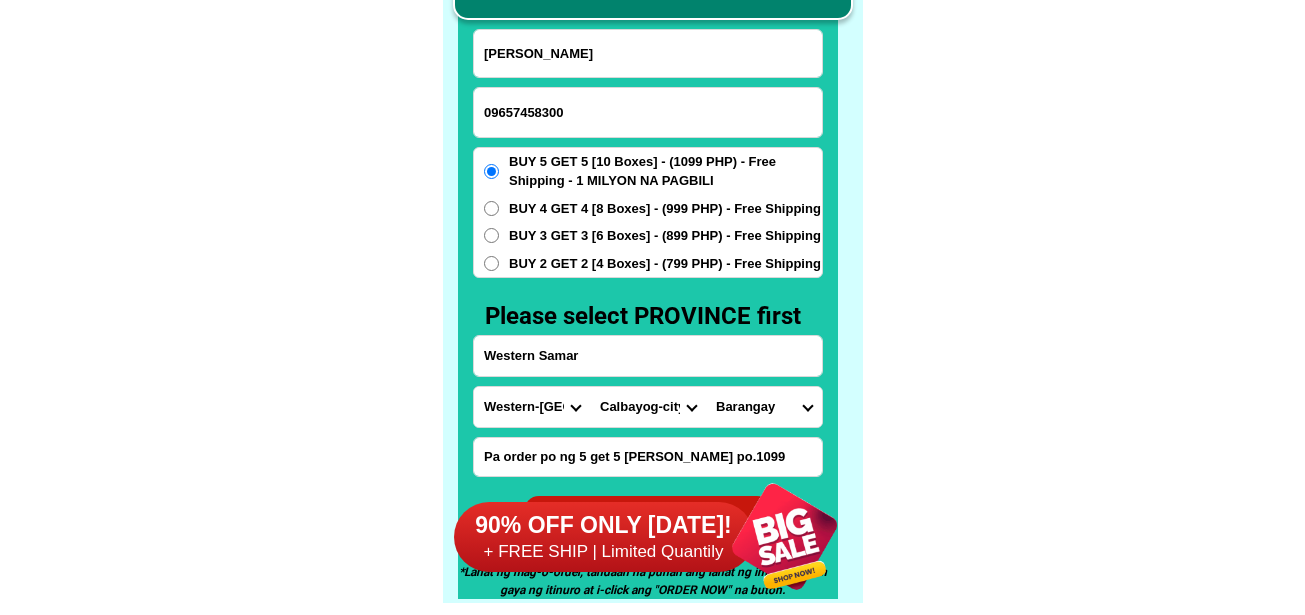 click on "City [GEOGRAPHIC_DATA][PERSON_NAME][GEOGRAPHIC_DATA]-city [GEOGRAPHIC_DATA][PERSON_NAME][GEOGRAPHIC_DATA]-city [GEOGRAPHIC_DATA][PERSON_NAME][GEOGRAPHIC_DATA] [GEOGRAPHIC_DATA][PERSON_NAME] [PERSON_NAME] [PERSON_NAME][GEOGRAPHIC_DATA] [GEOGRAPHIC_DATA][PERSON_NAME] [GEOGRAPHIC_DATA][PERSON_NAME]-de-[GEOGRAPHIC_DATA] [GEOGRAPHIC_DATA][PERSON_NAME][GEOGRAPHIC_DATA]-an [GEOGRAPHIC_DATA][PERSON_NAME][GEOGRAPHIC_DATA][GEOGRAPHIC_DATA]-[GEOGRAPHIC_DATA]-[GEOGRAPHIC_DATA][PERSON_NAME]-[GEOGRAPHIC_DATA]-[PERSON_NAME]" at bounding box center (648, 407) 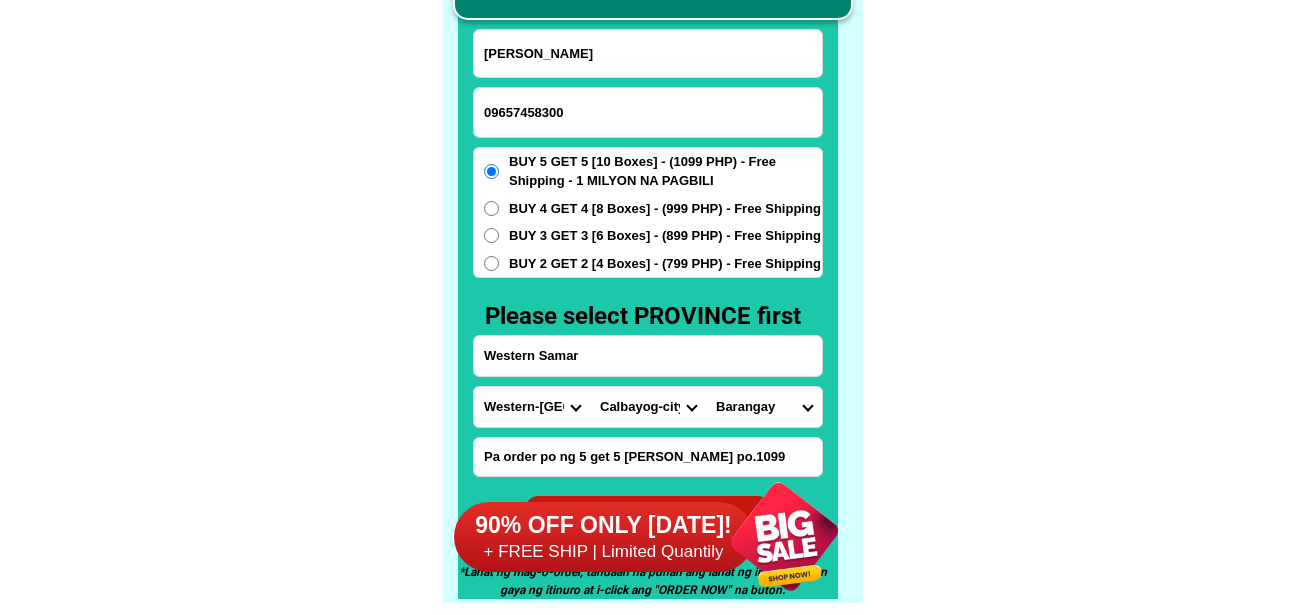 click on "Barangay Acedillo Aguit-itan (pob.) Alibaba Amampacang Anislag [GEOGRAPHIC_DATA] (pob.) [GEOGRAPHIC_DATA] (pob.) Ba-ay Bagacay Bagong lipunan [GEOGRAPHIC_DATA][PERSON_NAME] (pob.) Bante Bantian [GEOGRAPHIC_DATA][PERSON_NAME] [PERSON_NAME] [PERSON_NAME][GEOGRAPHIC_DATA] Cabicahan Cabugawan [GEOGRAPHIC_DATA] Cag-anahaw Cag-anibong Cag-olango Cagbanayacao [GEOGRAPHIC_DATA] [GEOGRAPHIC_DATA][PERSON_NAME][GEOGRAPHIC_DATA] Caglanipao sur Cagmanipes norte Cagmanipes sur Cagnipa Cagsalaosao Cahumpan Calocnayan Cangomaod [GEOGRAPHIC_DATA] Capacuhan [PERSON_NAME] Catabunan Caybago Central (pob.) Cogon [PERSON_NAME] [PERSON_NAME] Dawo De [PERSON_NAME] Dinawacan [PERSON_NAME] [PERSON_NAME]-an Guimbaoyan norte Guimbaoyan sur Guin-on Hamorawon [PERSON_NAME] Hibatang Higasaan Himalandrog [PERSON_NAME] [PERSON_NAME] Kalilihan Kilikili La paz Langoyon Lapaan Libertad Limarayon Longsob [PERSON_NAME] i ([PERSON_NAME][GEOGRAPHIC_DATA]) [GEOGRAPHIC_DATA] ([PERSON_NAME] district) Macatingog Mag-ubay Maguino-o [PERSON_NAME] Malayog Malopalo Mancol Mantaong ([PERSON_NAME] district) [PERSON_NAME]" at bounding box center (764, 407) 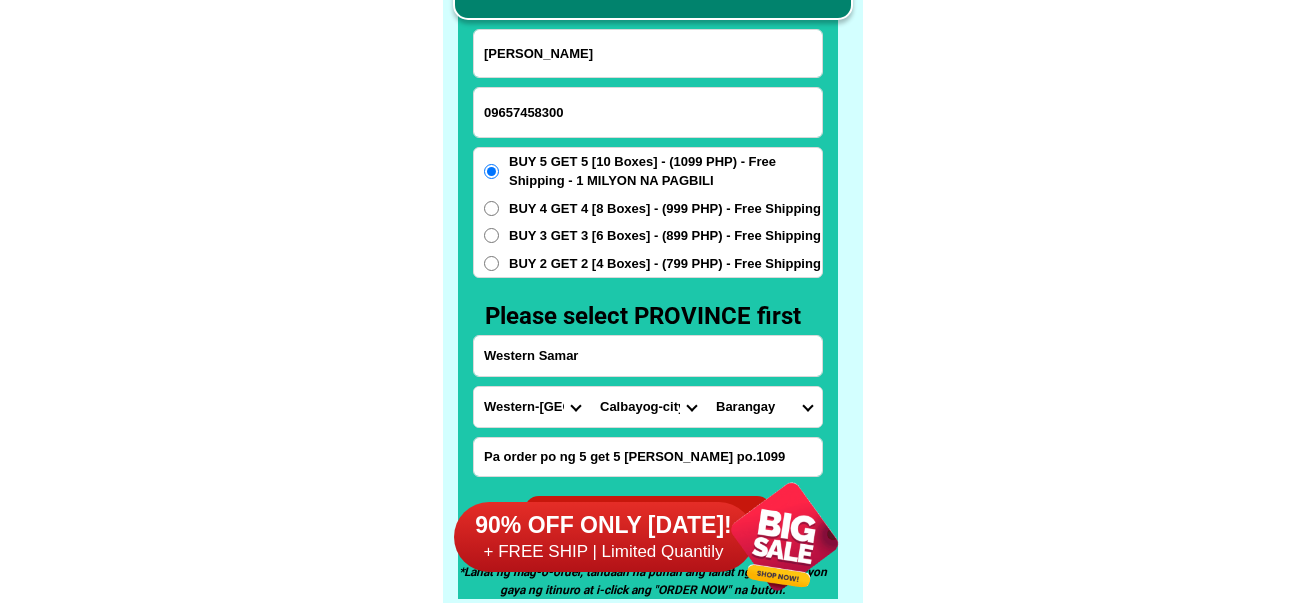 select on "63_60049315001" 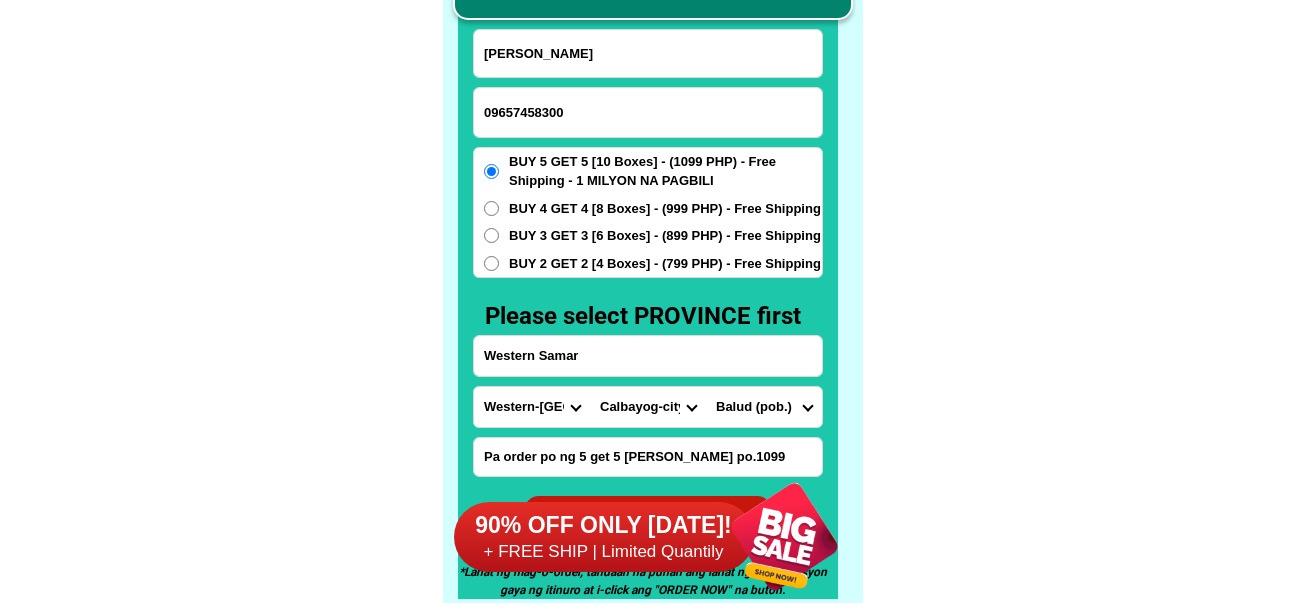 click on "Barangay Acedillo Aguit-itan (pob.) Alibaba Amampacang Anislag [GEOGRAPHIC_DATA] (pob.) [GEOGRAPHIC_DATA] (pob.) Ba-ay Bagacay Bagong lipunan [GEOGRAPHIC_DATA][PERSON_NAME] (pob.) Bante Bantian [GEOGRAPHIC_DATA][PERSON_NAME] [PERSON_NAME] [PERSON_NAME][GEOGRAPHIC_DATA] Cabicahan Cabugawan [GEOGRAPHIC_DATA] Cag-anahaw Cag-anibong Cag-olango Cagbanayacao [GEOGRAPHIC_DATA] [GEOGRAPHIC_DATA][PERSON_NAME][GEOGRAPHIC_DATA] Caglanipao sur Cagmanipes norte Cagmanipes sur Cagnipa Cagsalaosao Cahumpan Calocnayan Cangomaod [GEOGRAPHIC_DATA] Capacuhan [PERSON_NAME] Catabunan Caybago Central (pob.) Cogon [PERSON_NAME] [PERSON_NAME] Dawo De [PERSON_NAME] Dinawacan [PERSON_NAME] [PERSON_NAME]-an Guimbaoyan norte Guimbaoyan sur Guin-on Hamorawon [PERSON_NAME] Hibatang Higasaan Himalandrog [PERSON_NAME] [PERSON_NAME] Kalilihan Kilikili La paz Langoyon Lapaan Libertad Limarayon Longsob [PERSON_NAME] i ([PERSON_NAME][GEOGRAPHIC_DATA]) [GEOGRAPHIC_DATA] ([PERSON_NAME] district) Macatingog Mag-ubay Maguino-o [PERSON_NAME] Malayog Malopalo Mancol Mantaong ([PERSON_NAME] district) [PERSON_NAME]" at bounding box center (764, 407) 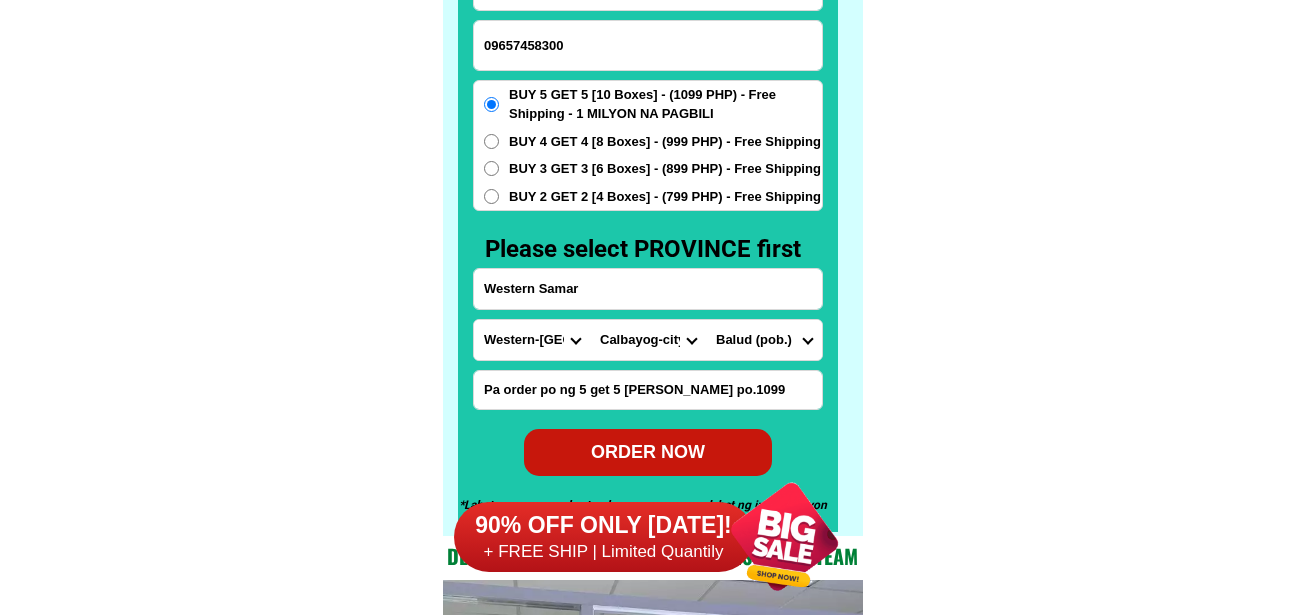 scroll, scrollTop: 15746, scrollLeft: 0, axis: vertical 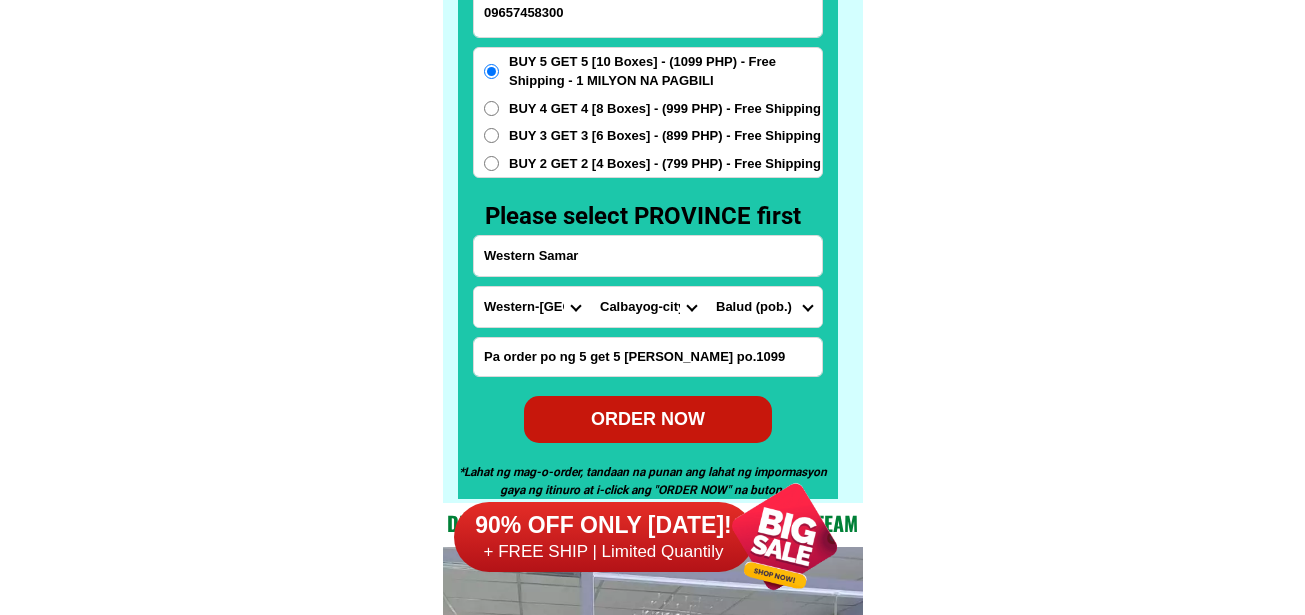 drag, startPoint x: 651, startPoint y: 417, endPoint x: 651, endPoint y: 428, distance: 11 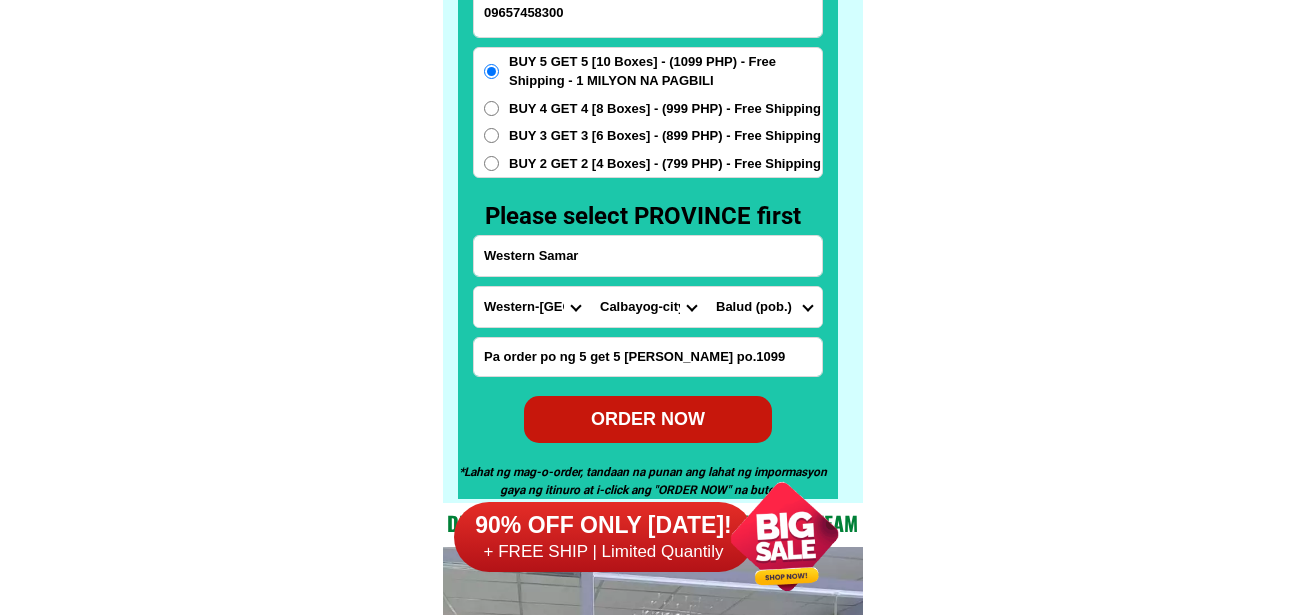 click on "ORDER NOW" at bounding box center (648, 418) 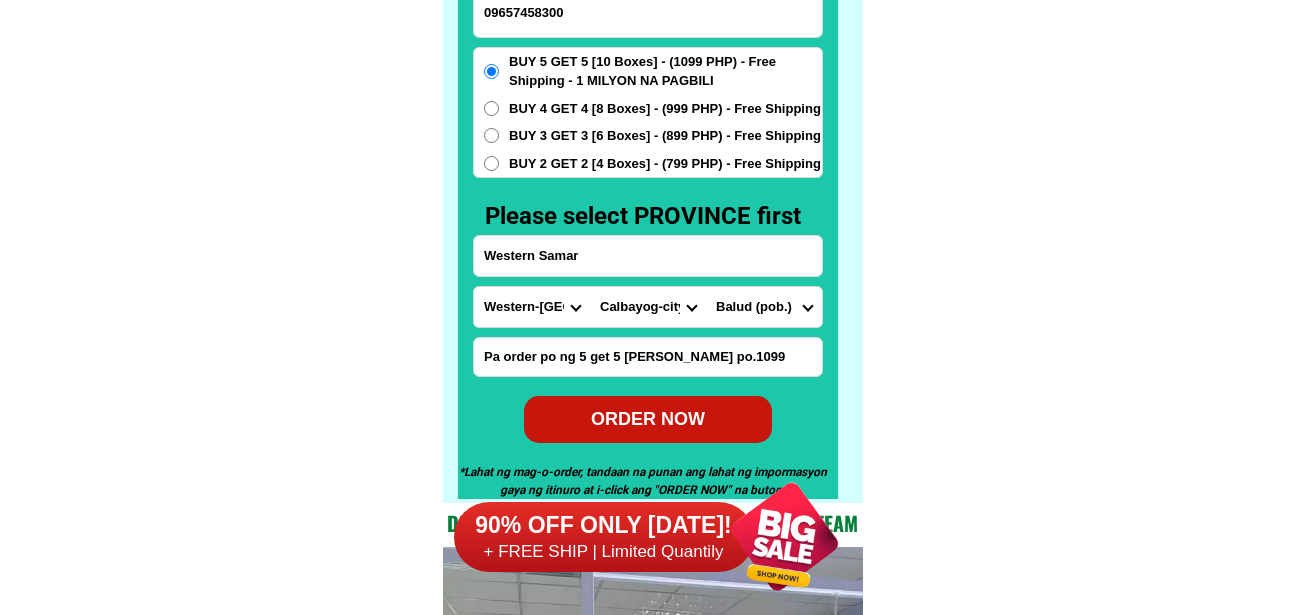 type 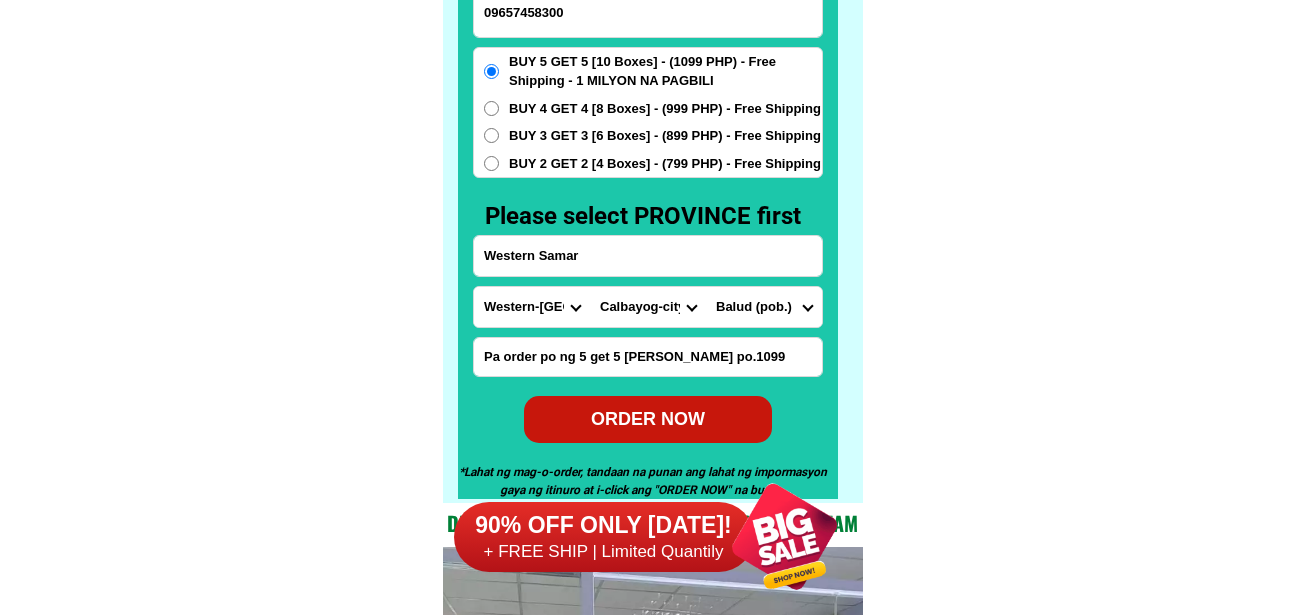 radio on "true" 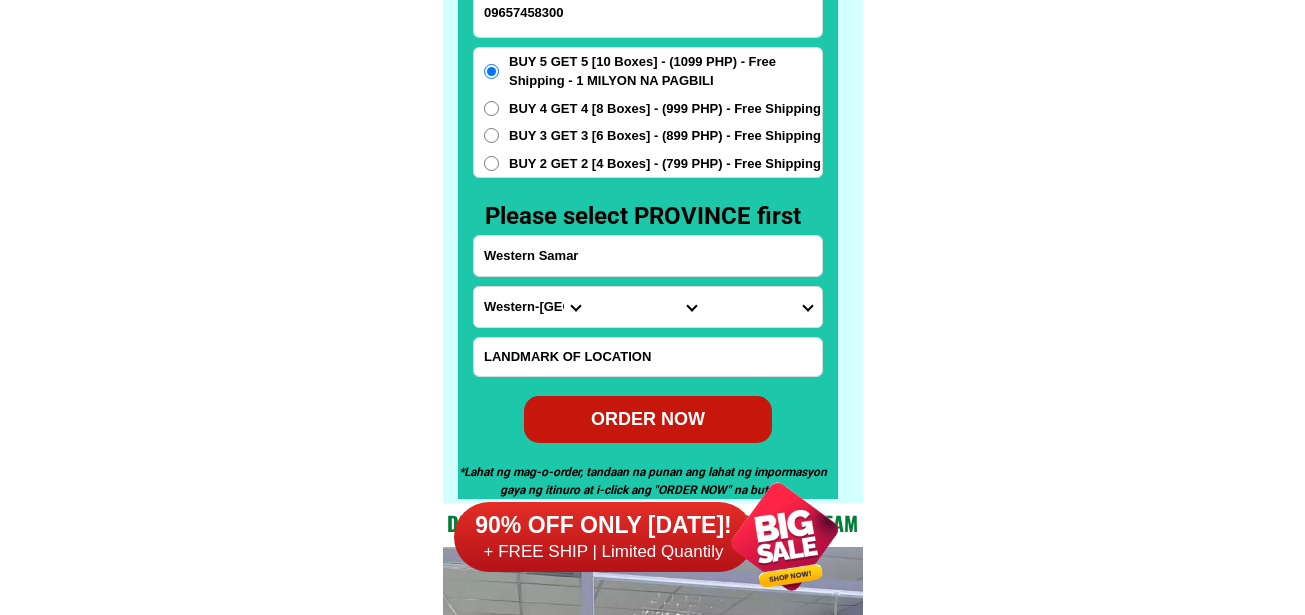click on "BUY 5 GET 5 [10 Boxes] - (1099 PHP) - Free Shipping - 1 MILYON NA PAGBILI  BUY 4 GET 4 [8 Boxes] - (999 PHP) - Free Shipping  BUY 3 GET 3 [6 Boxes] - (899 PHP) - Free Shipping  BUY 2 GET 2 [4 Boxes] - (799 PHP) - Free Shipping" at bounding box center (648, 113) 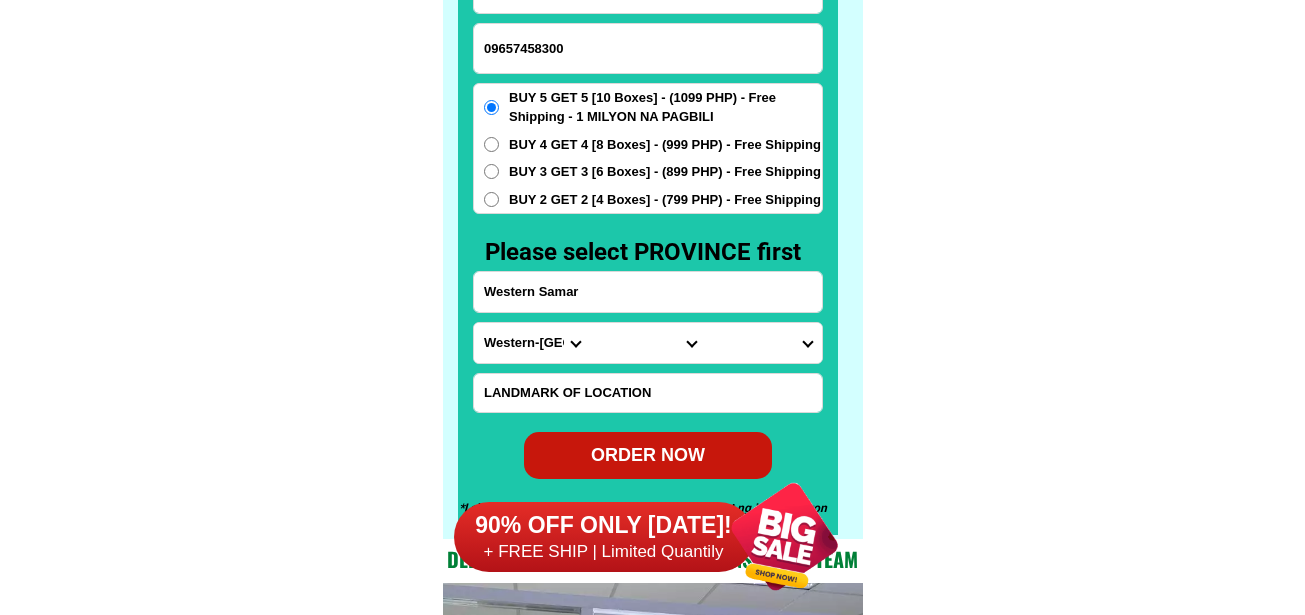 scroll, scrollTop: 15646, scrollLeft: 0, axis: vertical 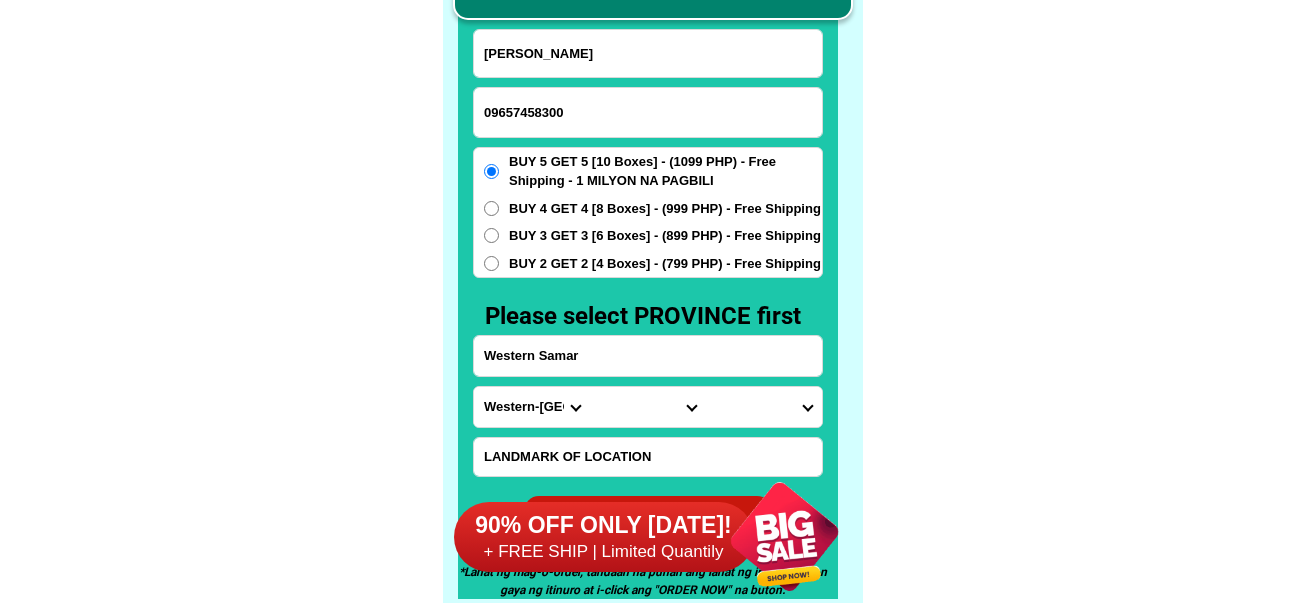 click on "09657458300" at bounding box center [648, 112] 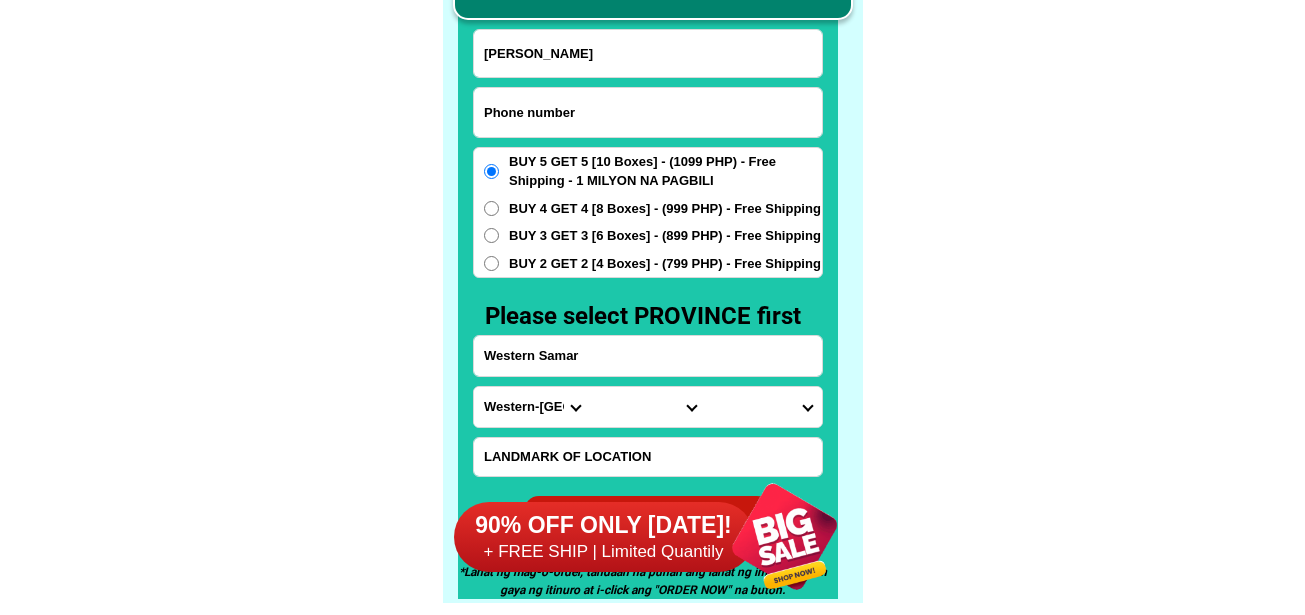 paste on "09178125560" 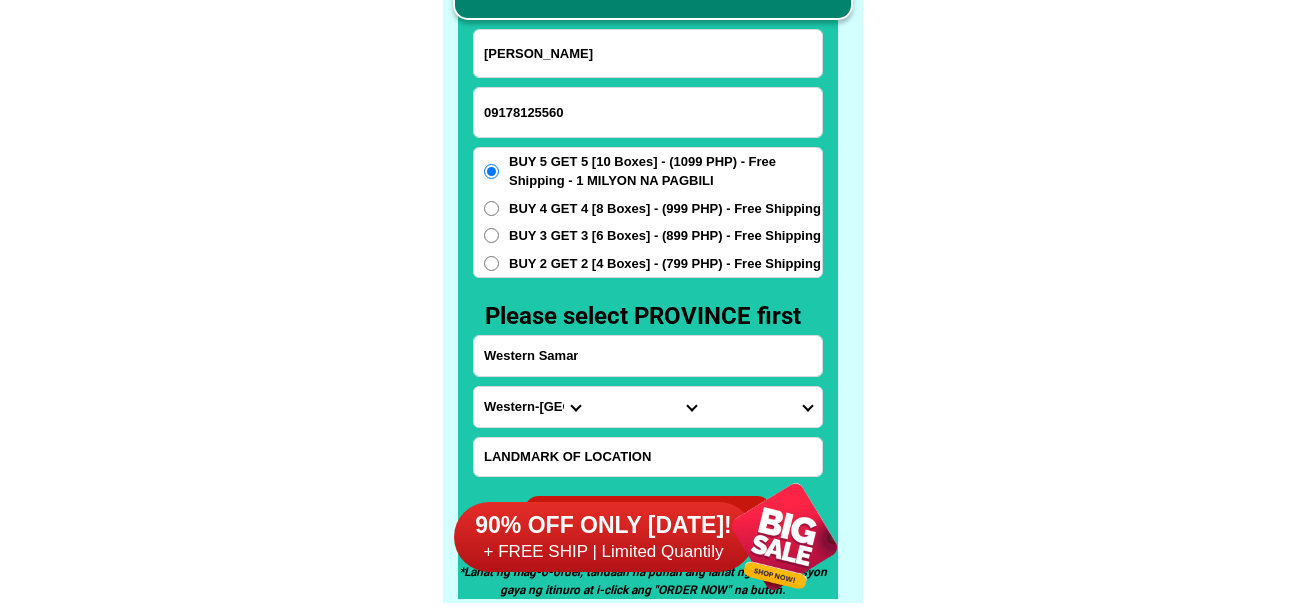type on "09178125560" 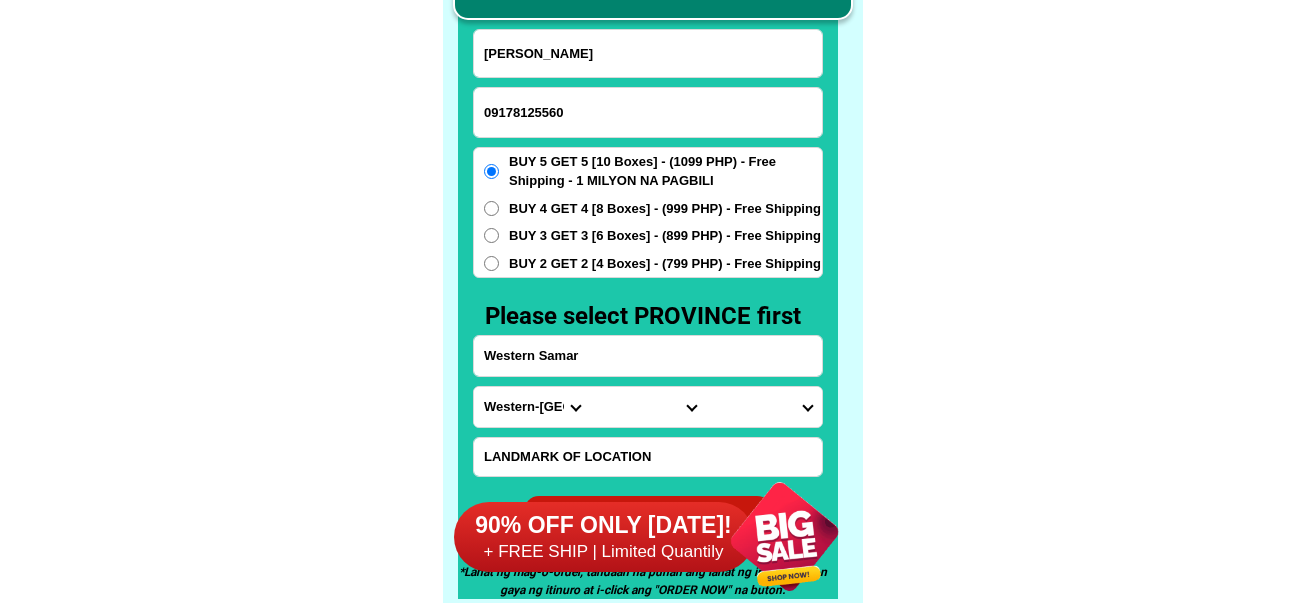 click on "[PERSON_NAME]" at bounding box center (648, 53) 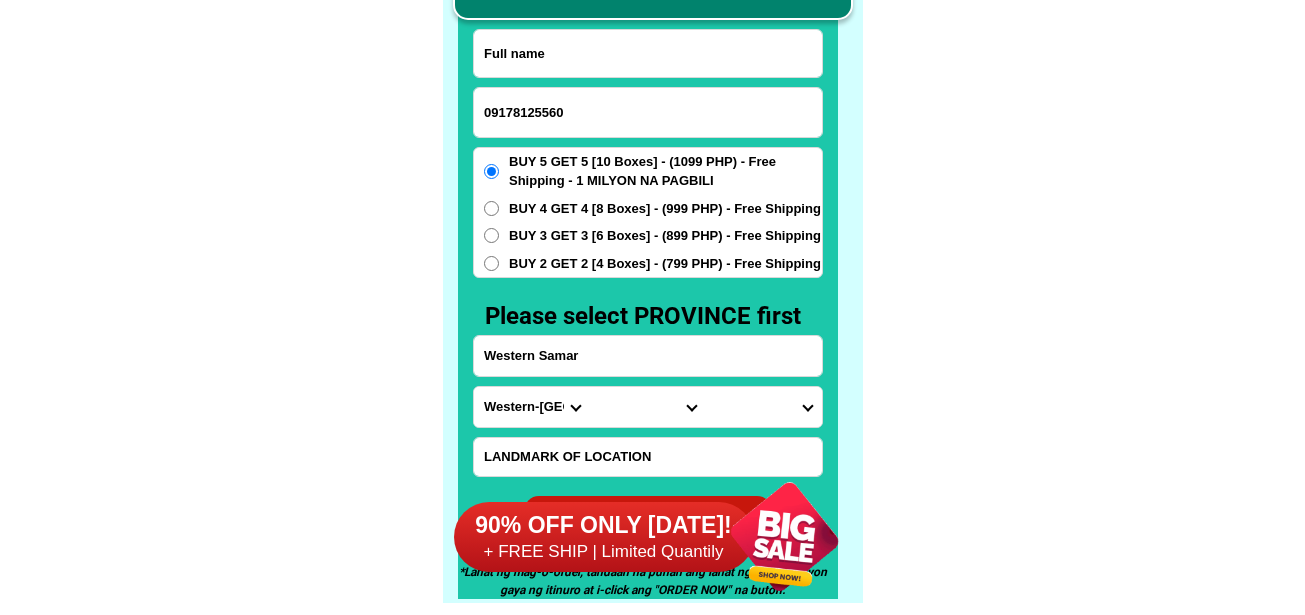 paste on "[PERSON_NAME]" 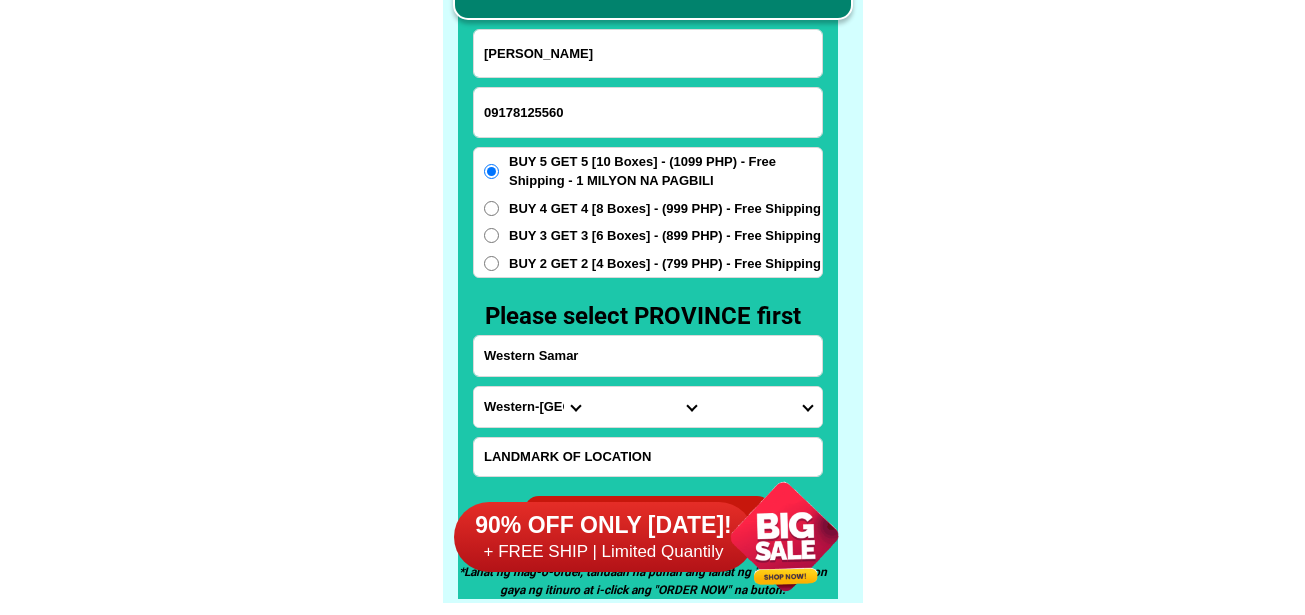 type on "[PERSON_NAME]" 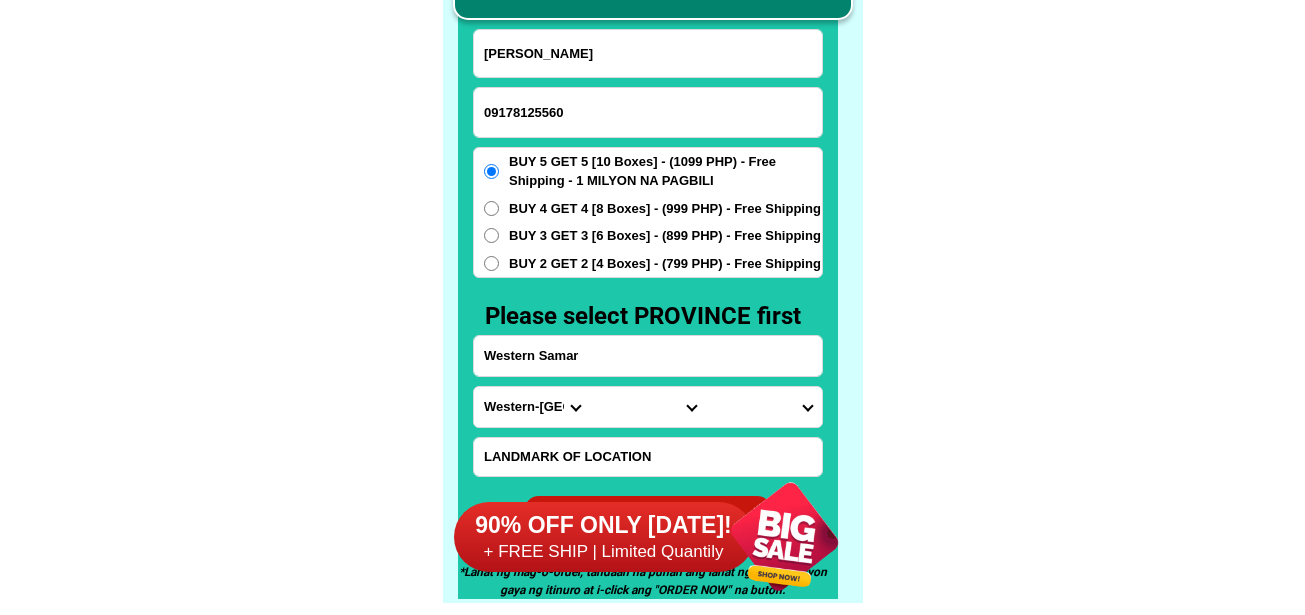 click on "Western Samar" at bounding box center (648, 356) 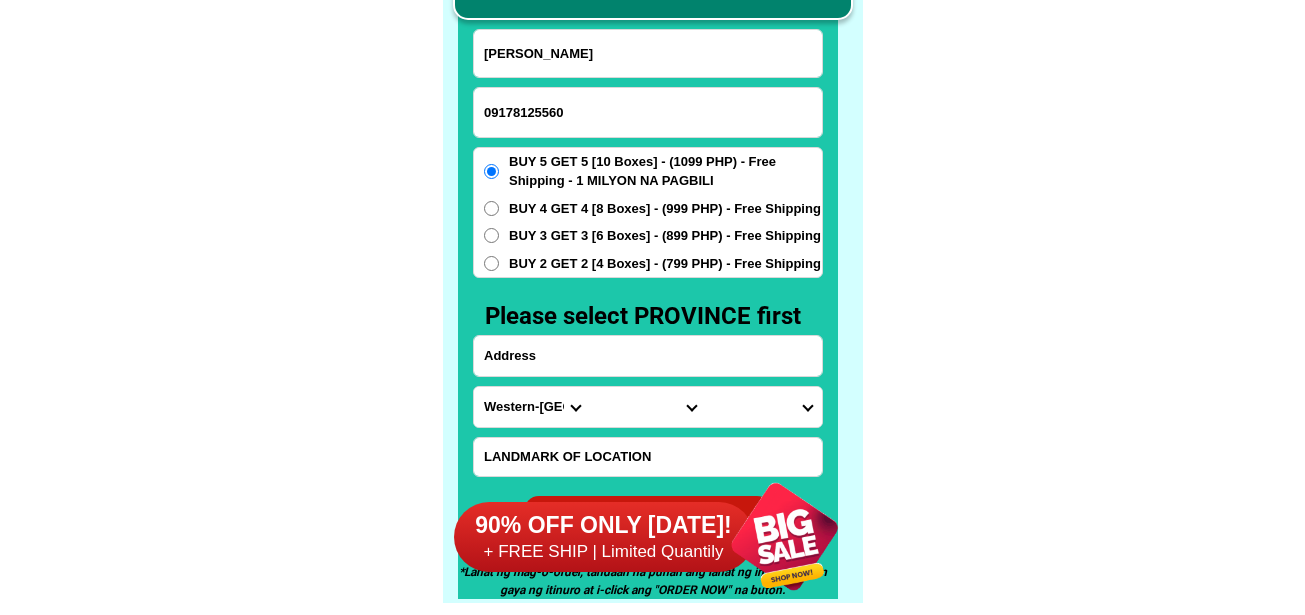 paste on "Blk [STREET_ADDRESS][PERSON_NAME]" 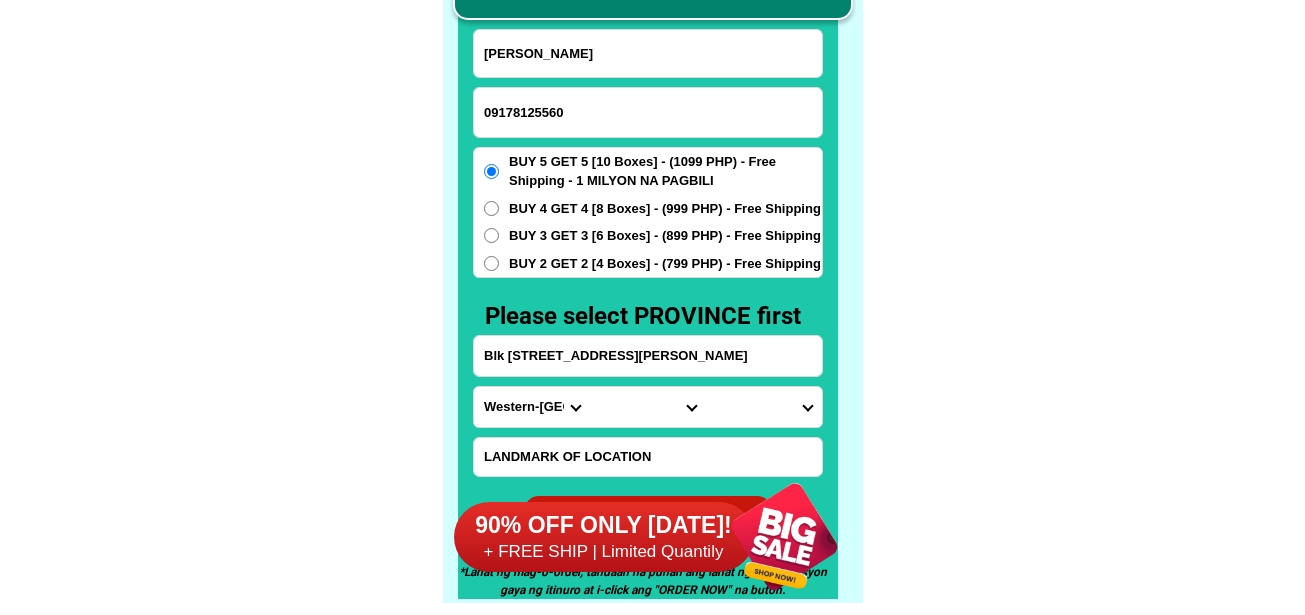 type on "Blk [STREET_ADDRESS][PERSON_NAME]" 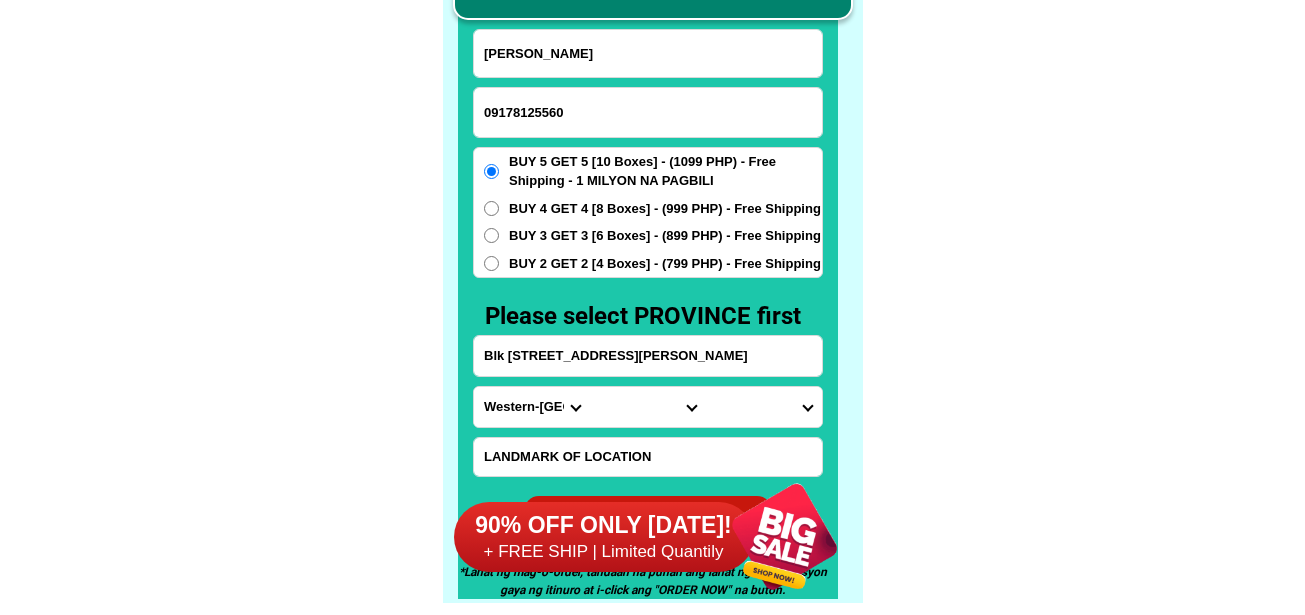 click on "90% OFF ONLY [DATE]! + FREE SHIP | Limited Quantily" at bounding box center [658, 536] 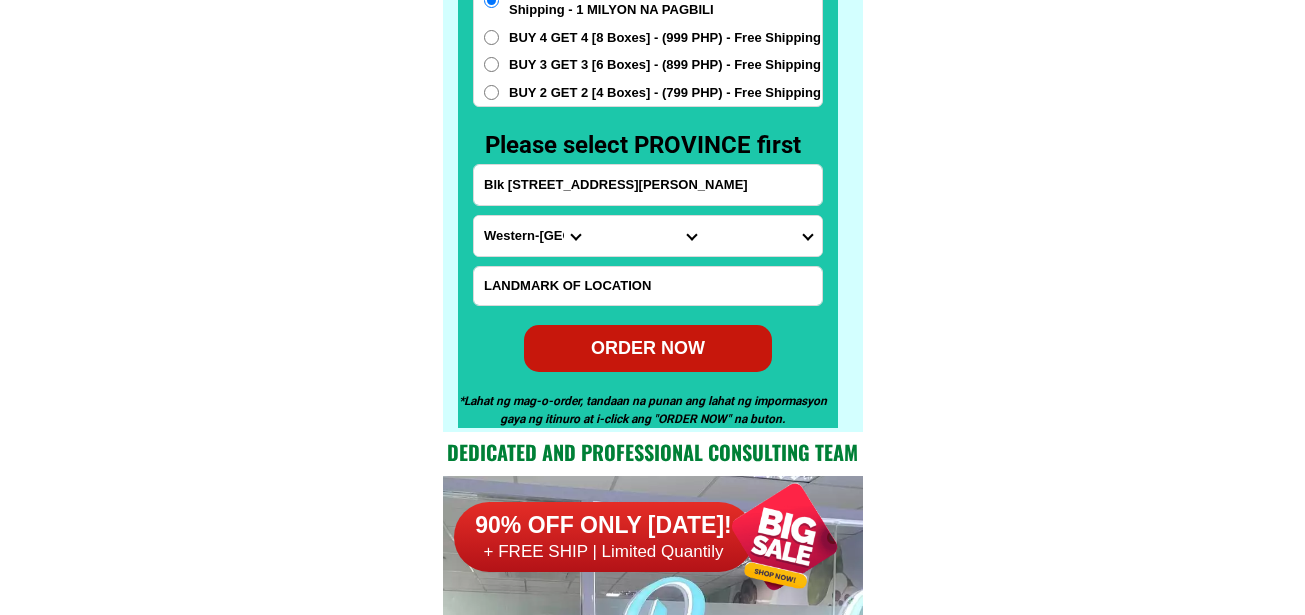 scroll, scrollTop: 15846, scrollLeft: 0, axis: vertical 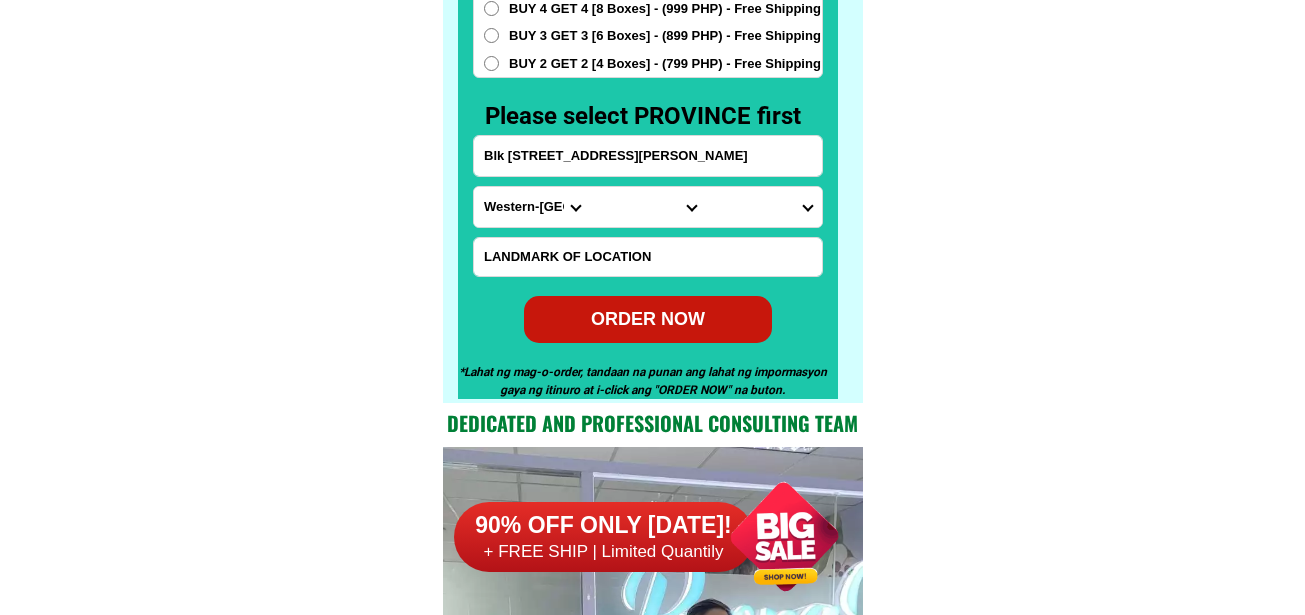 click at bounding box center (648, 257) 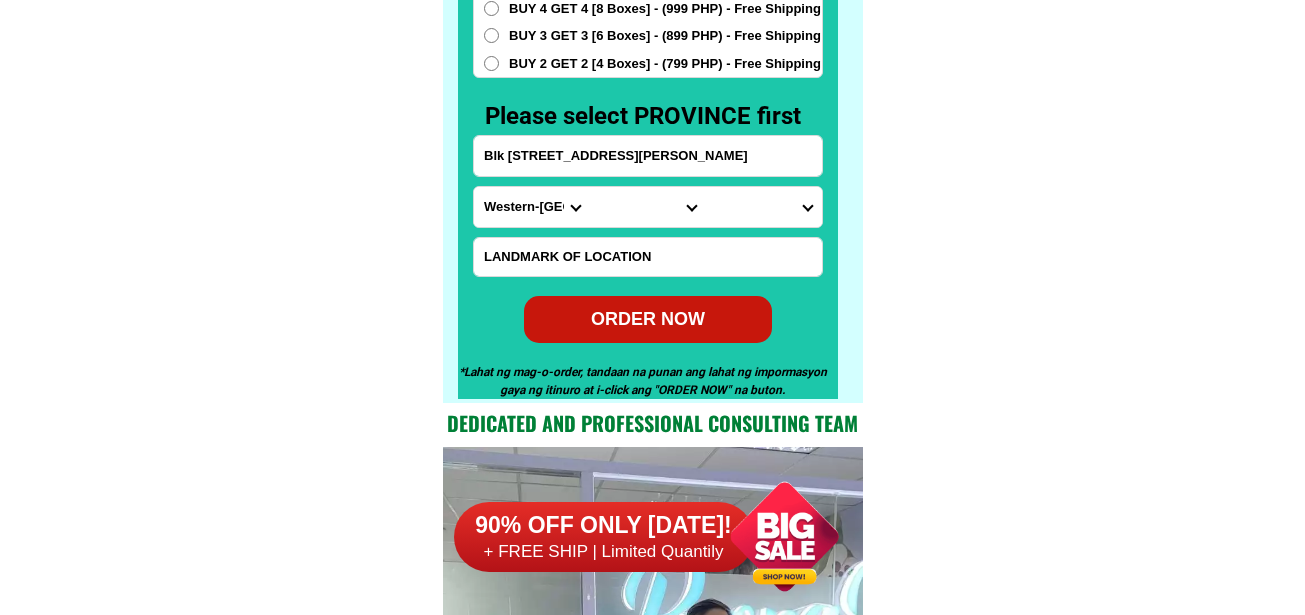 paste on "Near [GEOGRAPHIC_DATA]" 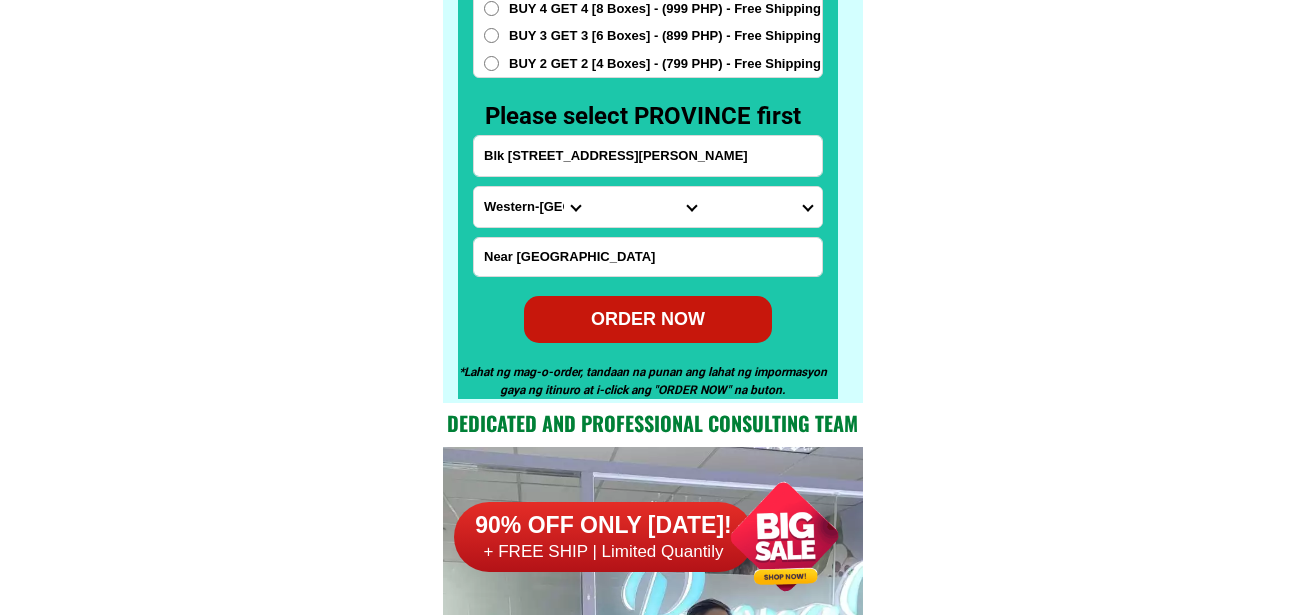 type on "Near [GEOGRAPHIC_DATA]" 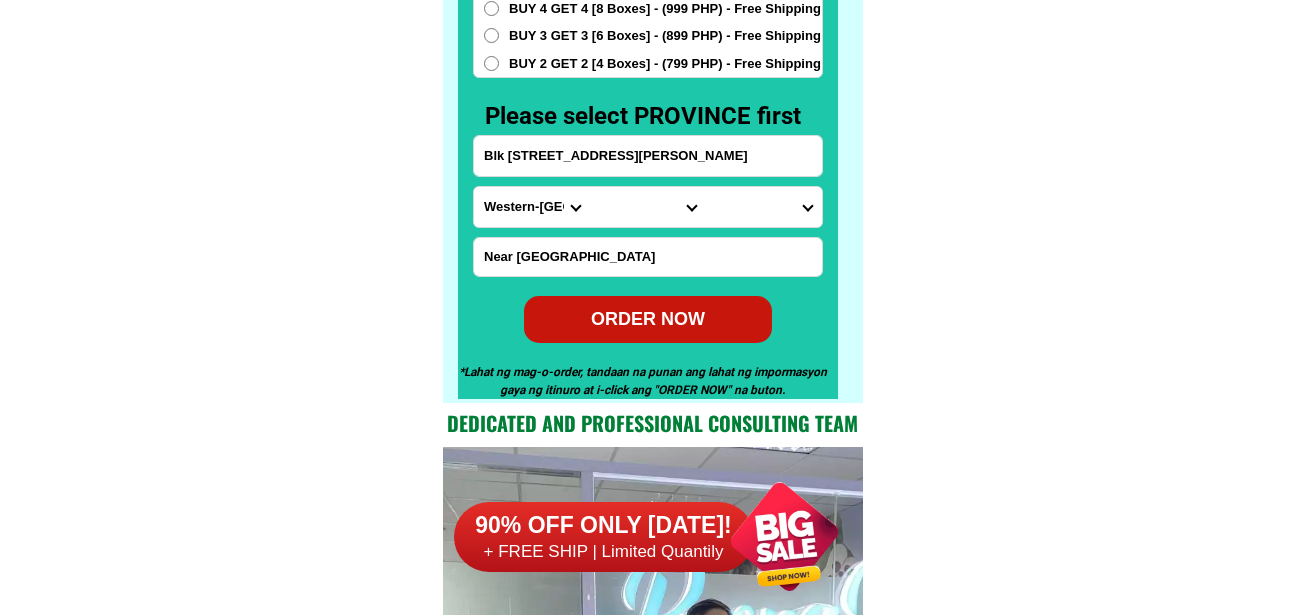 click on "Province [GEOGRAPHIC_DATA] [GEOGRAPHIC_DATA][PERSON_NAME][GEOGRAPHIC_DATA][GEOGRAPHIC_DATA] [GEOGRAPHIC_DATA] [GEOGRAPHIC_DATA][PERSON_NAME][GEOGRAPHIC_DATA][GEOGRAPHIC_DATA] [GEOGRAPHIC_DATA][PERSON_NAME][GEOGRAPHIC_DATA][GEOGRAPHIC_DATA] [GEOGRAPHIC_DATA][PERSON_NAME][GEOGRAPHIC_DATA][GEOGRAPHIC_DATA] [GEOGRAPHIC_DATA] [GEOGRAPHIC_DATA]-[GEOGRAPHIC_DATA] [GEOGRAPHIC_DATA][PERSON_NAME][GEOGRAPHIC_DATA] [GEOGRAPHIC_DATA] [GEOGRAPHIC_DATA] [GEOGRAPHIC_DATA] [GEOGRAPHIC_DATA] [GEOGRAPHIC_DATA] [GEOGRAPHIC_DATA]-occidental [GEOGRAPHIC_DATA] [GEOGRAPHIC_DATA] Eastern-[GEOGRAPHIC_DATA][PERSON_NAME][GEOGRAPHIC_DATA][GEOGRAPHIC_DATA] [GEOGRAPHIC_DATA]-norte [GEOGRAPHIC_DATA]-[GEOGRAPHIC_DATA] [GEOGRAPHIC_DATA][PERSON_NAME][GEOGRAPHIC_DATA] [GEOGRAPHIC_DATA] [GEOGRAPHIC_DATA] [GEOGRAPHIC_DATA][PERSON_NAME][GEOGRAPHIC_DATA][GEOGRAPHIC_DATA] [GEOGRAPHIC_DATA] Metro-[GEOGRAPHIC_DATA] [GEOGRAPHIC_DATA]-[GEOGRAPHIC_DATA]-[GEOGRAPHIC_DATA]-province [GEOGRAPHIC_DATA]-[GEOGRAPHIC_DATA]-oriental [GEOGRAPHIC_DATA] [GEOGRAPHIC_DATA] [GEOGRAPHIC_DATA]-[GEOGRAPHIC_DATA]-[GEOGRAPHIC_DATA] [GEOGRAPHIC_DATA] [GEOGRAPHIC_DATA] [GEOGRAPHIC_DATA] [GEOGRAPHIC_DATA] [GEOGRAPHIC_DATA][PERSON_NAME][GEOGRAPHIC_DATA][GEOGRAPHIC_DATA] [GEOGRAPHIC_DATA][PERSON_NAME][GEOGRAPHIC_DATA][GEOGRAPHIC_DATA] [GEOGRAPHIC_DATA]-[GEOGRAPHIC_DATA]-[GEOGRAPHIC_DATA]-[GEOGRAPHIC_DATA] [GEOGRAPHIC_DATA] [GEOGRAPHIC_DATA]-[GEOGRAPHIC_DATA]-[GEOGRAPHIC_DATA][PERSON_NAME][GEOGRAPHIC_DATA] [GEOGRAPHIC_DATA] [GEOGRAPHIC_DATA]" at bounding box center (532, 207) 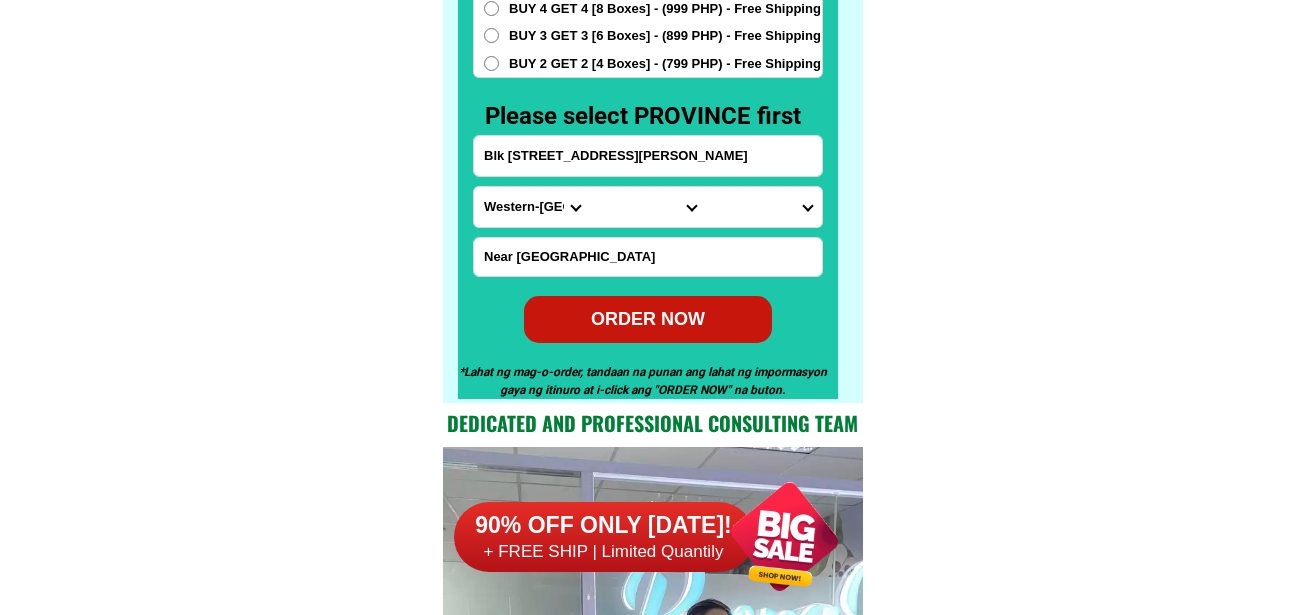 select on "63_219" 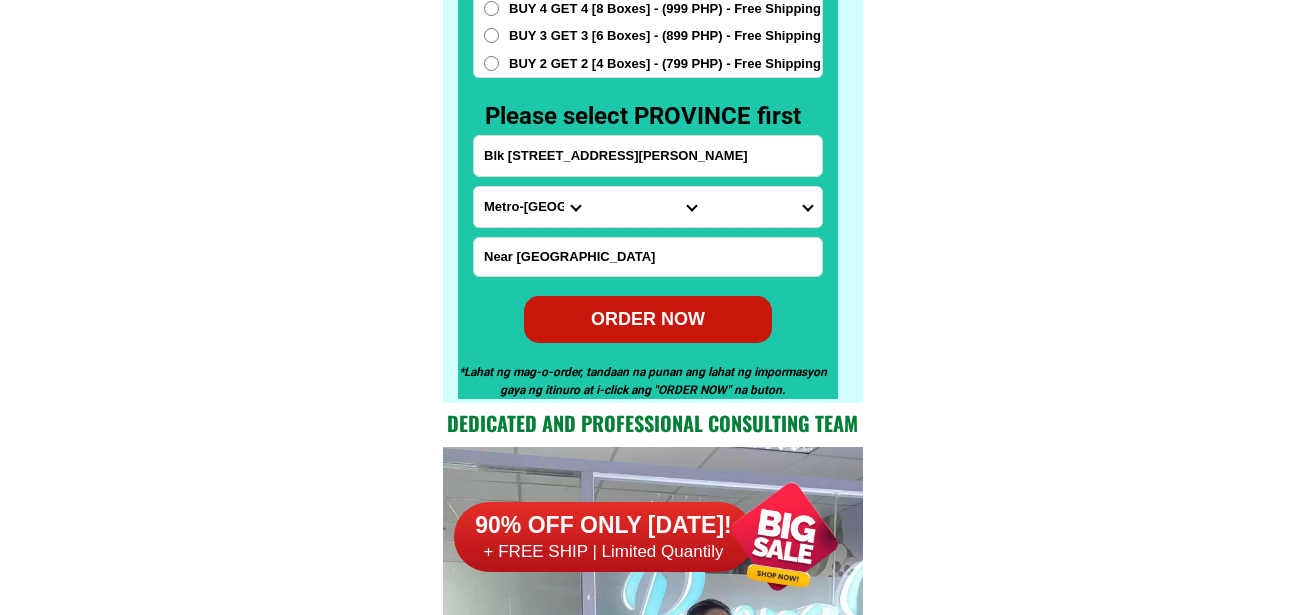 click on "Province [GEOGRAPHIC_DATA] [GEOGRAPHIC_DATA][PERSON_NAME][GEOGRAPHIC_DATA][GEOGRAPHIC_DATA] [GEOGRAPHIC_DATA] [GEOGRAPHIC_DATA][PERSON_NAME][GEOGRAPHIC_DATA][GEOGRAPHIC_DATA] [GEOGRAPHIC_DATA][PERSON_NAME][GEOGRAPHIC_DATA][GEOGRAPHIC_DATA] [GEOGRAPHIC_DATA][PERSON_NAME][GEOGRAPHIC_DATA][GEOGRAPHIC_DATA] [GEOGRAPHIC_DATA] [GEOGRAPHIC_DATA]-[GEOGRAPHIC_DATA] [GEOGRAPHIC_DATA][PERSON_NAME][GEOGRAPHIC_DATA] [GEOGRAPHIC_DATA] [GEOGRAPHIC_DATA] [GEOGRAPHIC_DATA] [GEOGRAPHIC_DATA] [GEOGRAPHIC_DATA] [GEOGRAPHIC_DATA]-occidental [GEOGRAPHIC_DATA] [GEOGRAPHIC_DATA] Eastern-[GEOGRAPHIC_DATA][PERSON_NAME][GEOGRAPHIC_DATA][GEOGRAPHIC_DATA] [GEOGRAPHIC_DATA]-norte [GEOGRAPHIC_DATA]-[GEOGRAPHIC_DATA] [GEOGRAPHIC_DATA][PERSON_NAME][GEOGRAPHIC_DATA] [GEOGRAPHIC_DATA] [GEOGRAPHIC_DATA] [GEOGRAPHIC_DATA][PERSON_NAME][GEOGRAPHIC_DATA][GEOGRAPHIC_DATA] [GEOGRAPHIC_DATA] Metro-[GEOGRAPHIC_DATA] [GEOGRAPHIC_DATA]-[GEOGRAPHIC_DATA]-[GEOGRAPHIC_DATA]-province [GEOGRAPHIC_DATA]-[GEOGRAPHIC_DATA]-oriental [GEOGRAPHIC_DATA] [GEOGRAPHIC_DATA] [GEOGRAPHIC_DATA]-[GEOGRAPHIC_DATA]-[GEOGRAPHIC_DATA] [GEOGRAPHIC_DATA] [GEOGRAPHIC_DATA] [GEOGRAPHIC_DATA] [GEOGRAPHIC_DATA] [GEOGRAPHIC_DATA][PERSON_NAME][GEOGRAPHIC_DATA][GEOGRAPHIC_DATA] [GEOGRAPHIC_DATA][PERSON_NAME][GEOGRAPHIC_DATA][GEOGRAPHIC_DATA] [GEOGRAPHIC_DATA]-[GEOGRAPHIC_DATA]-[GEOGRAPHIC_DATA]-[GEOGRAPHIC_DATA] [GEOGRAPHIC_DATA] [GEOGRAPHIC_DATA]-[GEOGRAPHIC_DATA]-[GEOGRAPHIC_DATA][PERSON_NAME][GEOGRAPHIC_DATA] [GEOGRAPHIC_DATA] [GEOGRAPHIC_DATA]" at bounding box center [532, 207] 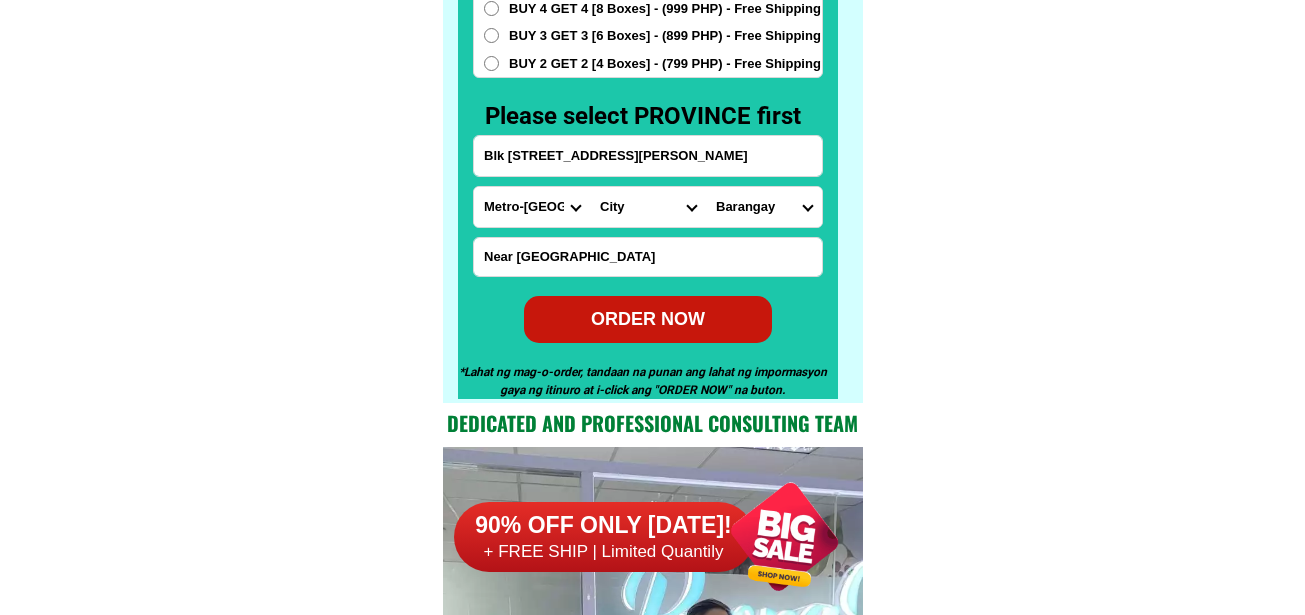 click on "City [GEOGRAPHIC_DATA] [GEOGRAPHIC_DATA] [GEOGRAPHIC_DATA] [GEOGRAPHIC_DATA]-city [GEOGRAPHIC_DATA] [GEOGRAPHIC_DATA] [GEOGRAPHIC_DATA]-[GEOGRAPHIC_DATA]-[GEOGRAPHIC_DATA]-[GEOGRAPHIC_DATA]-[GEOGRAPHIC_DATA]-[PERSON_NAME][GEOGRAPHIC_DATA]-[GEOGRAPHIC_DATA]-[GEOGRAPHIC_DATA][DATE][PERSON_NAME][GEOGRAPHIC_DATA]-[GEOGRAPHIC_DATA]-[GEOGRAPHIC_DATA]-[GEOGRAPHIC_DATA]-[GEOGRAPHIC_DATA][PERSON_NAME]-[GEOGRAPHIC_DATA]-[GEOGRAPHIC_DATA] [GEOGRAPHIC_DATA] [GEOGRAPHIC_DATA]-[GEOGRAPHIC_DATA]-[GEOGRAPHIC_DATA] [GEOGRAPHIC_DATA] [GEOGRAPHIC_DATA] [GEOGRAPHIC_DATA]-area [GEOGRAPHIC_DATA]-city [GEOGRAPHIC_DATA] [GEOGRAPHIC_DATA][PERSON_NAME] [GEOGRAPHIC_DATA][PERSON_NAME][GEOGRAPHIC_DATA] I/II TONDO I/II [PERSON_NAME][GEOGRAPHIC_DATA]" at bounding box center [648, 207] 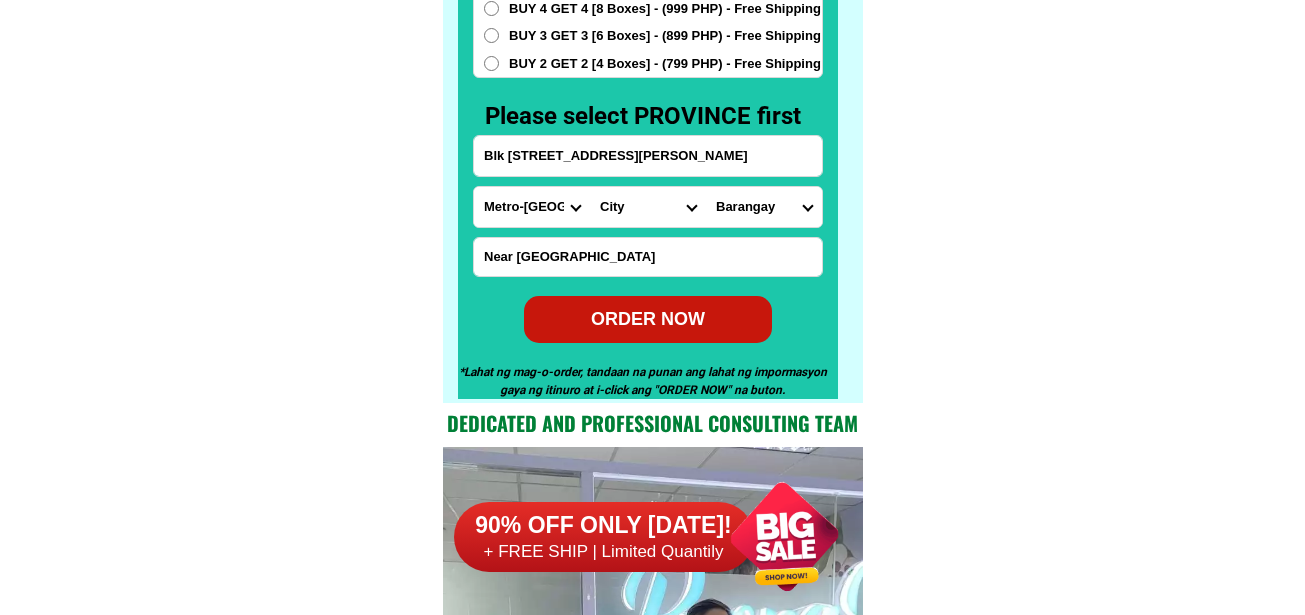 select on "63_2199576" 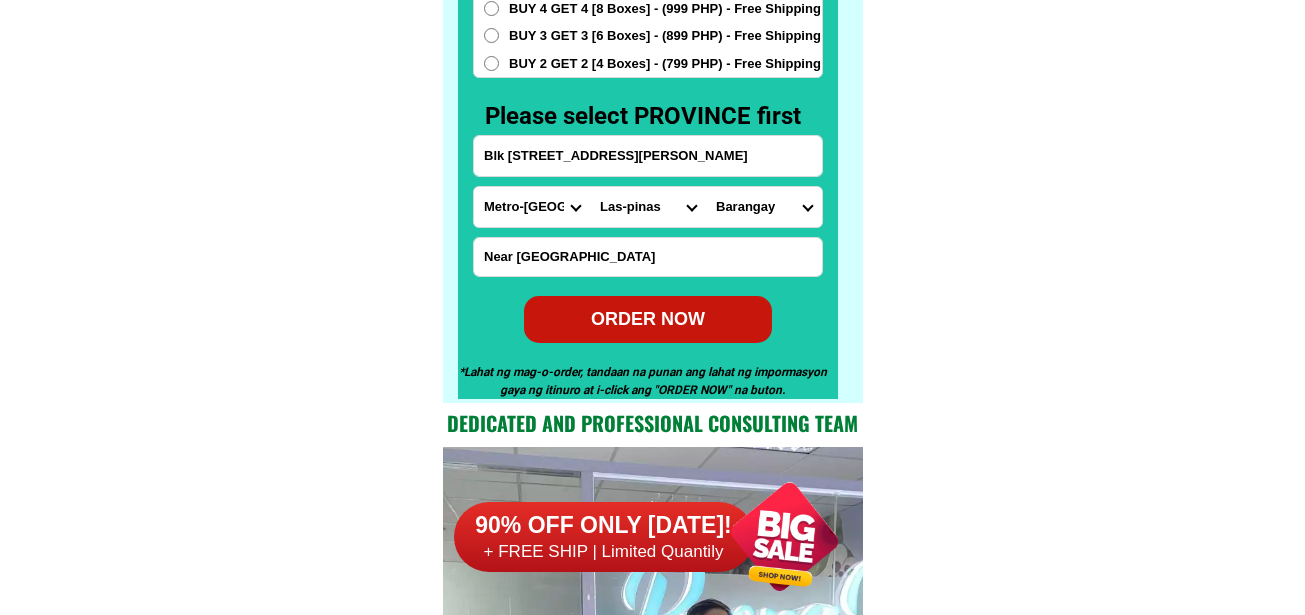 click on "City [GEOGRAPHIC_DATA] [GEOGRAPHIC_DATA] [GEOGRAPHIC_DATA] [GEOGRAPHIC_DATA]-city [GEOGRAPHIC_DATA] [GEOGRAPHIC_DATA] [GEOGRAPHIC_DATA]-[GEOGRAPHIC_DATA]-[GEOGRAPHIC_DATA]-[GEOGRAPHIC_DATA]-[GEOGRAPHIC_DATA]-[PERSON_NAME][GEOGRAPHIC_DATA]-[GEOGRAPHIC_DATA]-[GEOGRAPHIC_DATA][DATE][PERSON_NAME][GEOGRAPHIC_DATA]-[GEOGRAPHIC_DATA]-[GEOGRAPHIC_DATA]-[GEOGRAPHIC_DATA]-[GEOGRAPHIC_DATA][PERSON_NAME]-[GEOGRAPHIC_DATA]-[GEOGRAPHIC_DATA] [GEOGRAPHIC_DATA] [GEOGRAPHIC_DATA]-[GEOGRAPHIC_DATA]-[GEOGRAPHIC_DATA] [GEOGRAPHIC_DATA] [GEOGRAPHIC_DATA] [GEOGRAPHIC_DATA]-area [GEOGRAPHIC_DATA]-city [GEOGRAPHIC_DATA] [GEOGRAPHIC_DATA][PERSON_NAME] [GEOGRAPHIC_DATA][PERSON_NAME][GEOGRAPHIC_DATA] I/II TONDO I/II [PERSON_NAME][GEOGRAPHIC_DATA]" at bounding box center [648, 207] 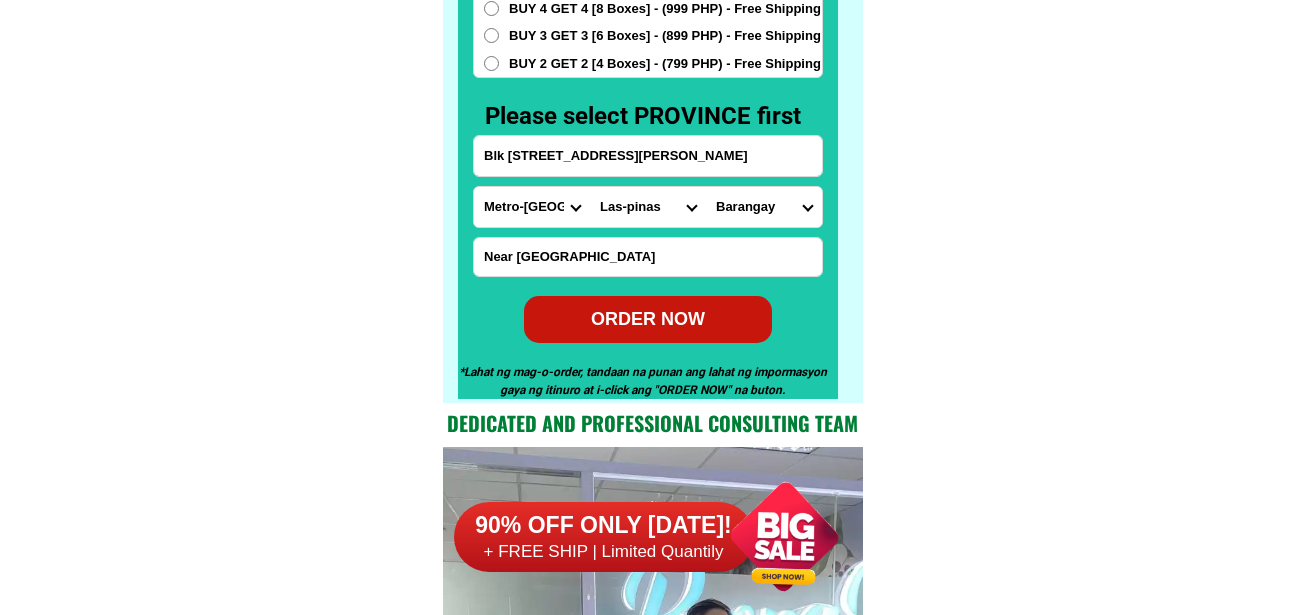 click on "Barangay [PERSON_NAME] dos [PERSON_NAME] uno B. f. international village [PERSON_NAME] [PERSON_NAME] Ilaya Manuyo dos Manuyo uno [GEOGRAPHIC_DATA] dos Pamplona tres Pamplona uno [PERSON_NAME] Pulang lupa dos Pulang lupa uno Talon dos Talon kuatro Talon singko Talon tres Talon uno Zapote" at bounding box center [764, 207] 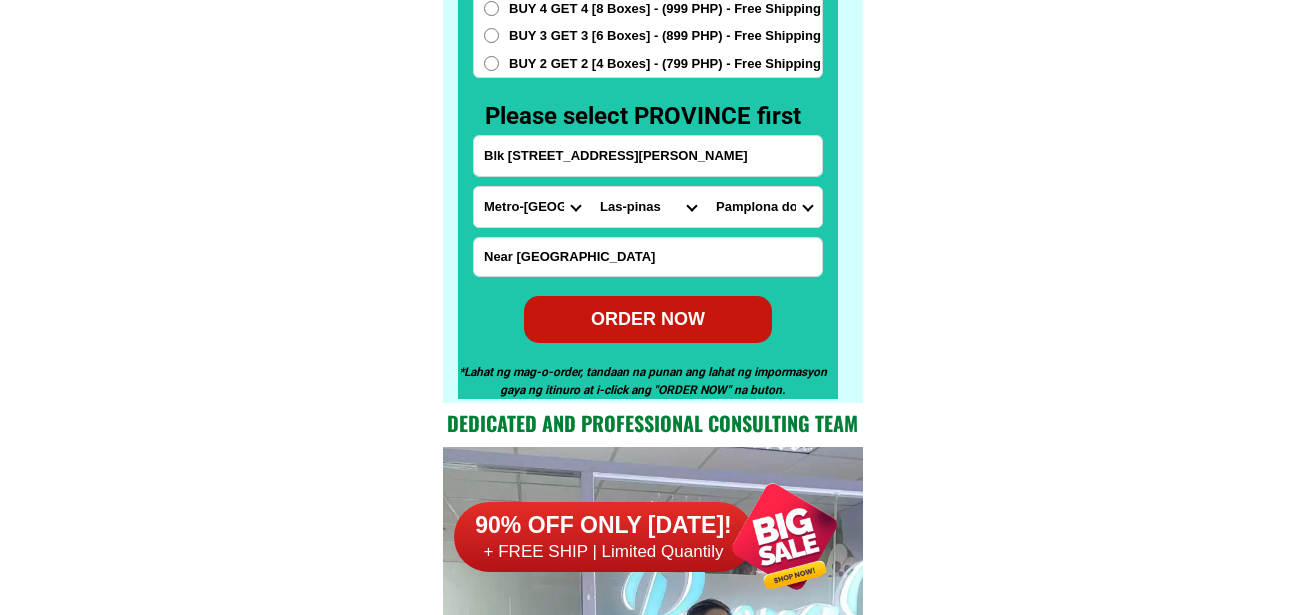click on "Barangay [PERSON_NAME] dos [PERSON_NAME] uno B. f. international village [PERSON_NAME] [PERSON_NAME] Ilaya Manuyo dos Manuyo uno [GEOGRAPHIC_DATA] dos Pamplona tres Pamplona uno [PERSON_NAME] Pulang lupa dos Pulang lupa uno Talon dos Talon kuatro Talon singko Talon tres Talon uno Zapote" at bounding box center (764, 207) 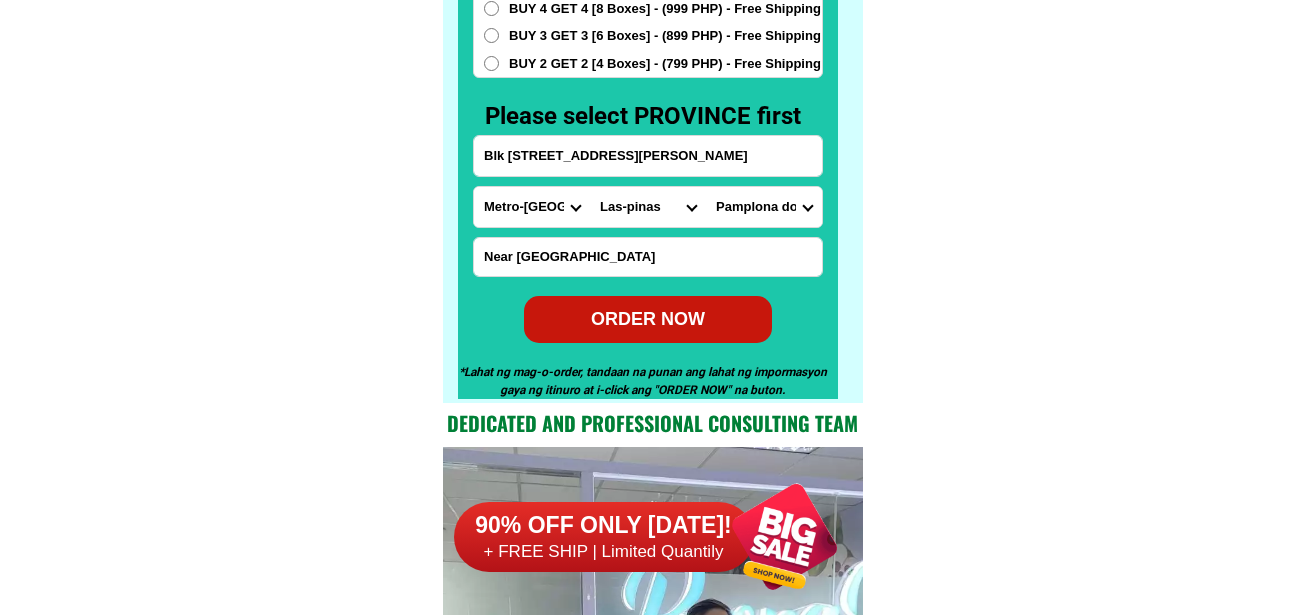 select on "63_21995761229" 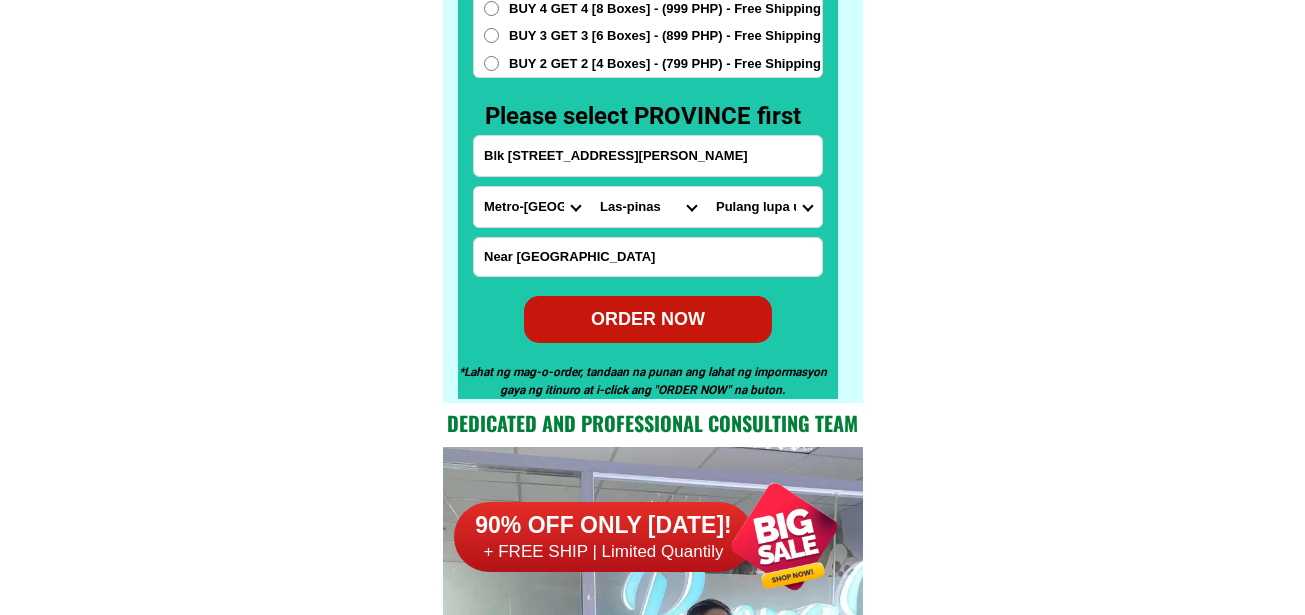 click on "Barangay [PERSON_NAME] dos [PERSON_NAME] uno B. f. international village [PERSON_NAME] [PERSON_NAME] Ilaya Manuyo dos Manuyo uno [GEOGRAPHIC_DATA] dos Pamplona tres Pamplona uno [PERSON_NAME] Pulang lupa dos Pulang lupa uno Talon dos Talon kuatro Talon singko Talon tres Talon uno Zapote" at bounding box center [764, 207] 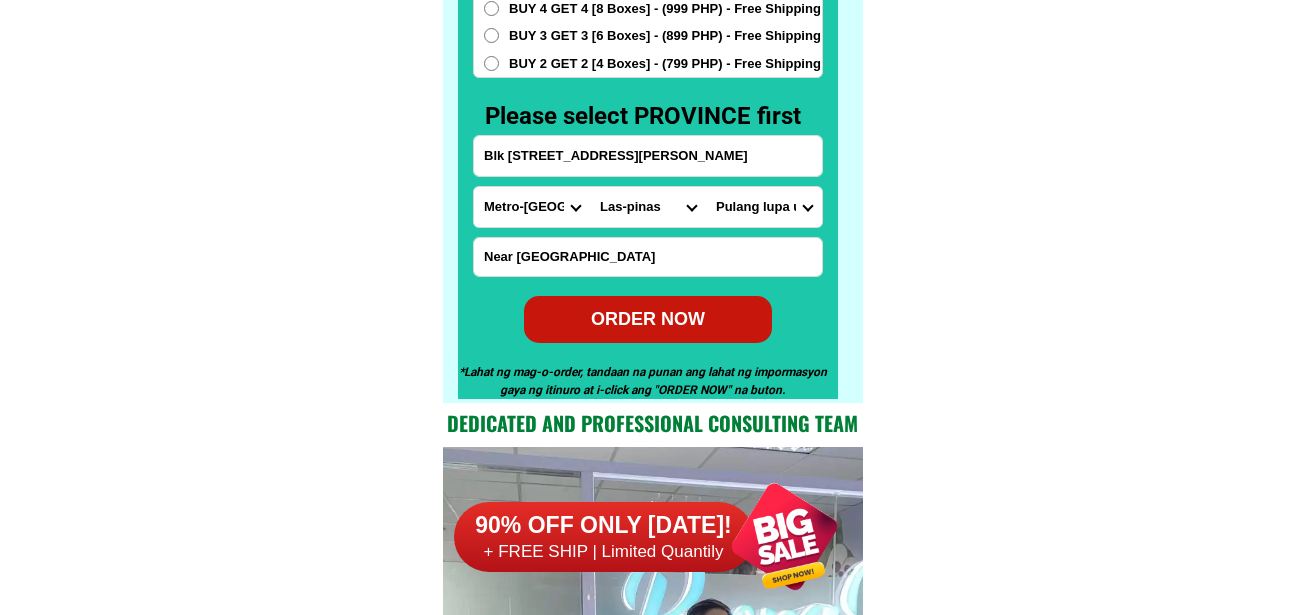 click on "BUY 2 GET 2 [4 Boxes] - (799 PHP) - Free Shipping" at bounding box center (665, 64) 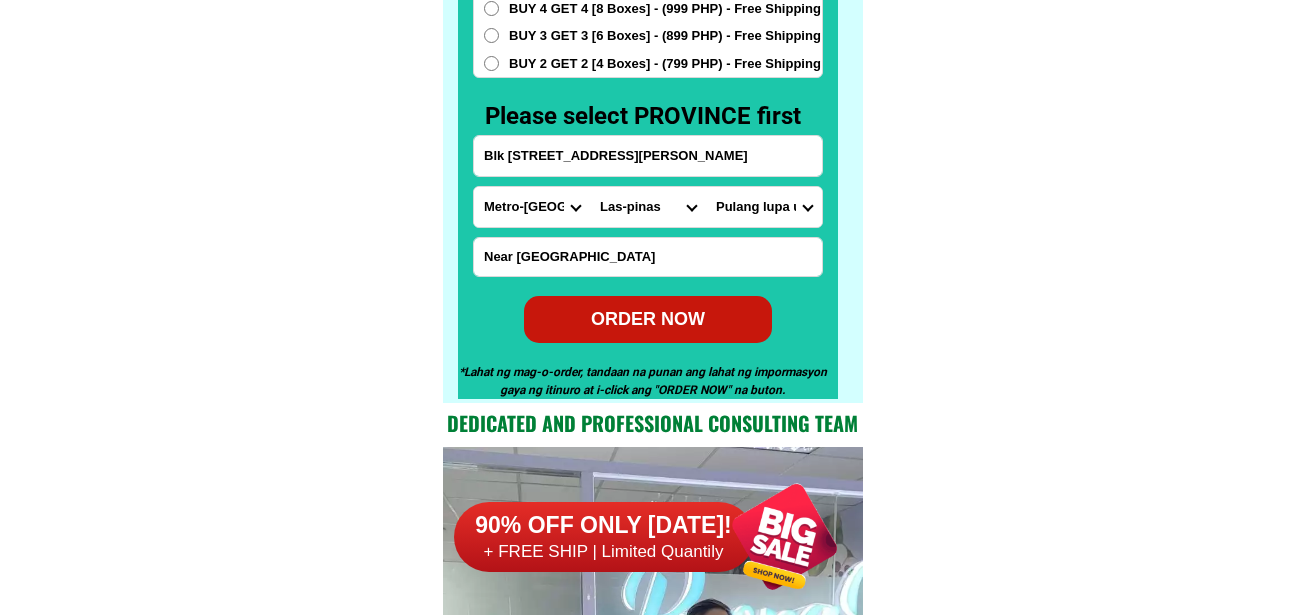 click on "BUY 2 GET 2 [4 Boxes] - (799 PHP) - Free Shipping" at bounding box center [491, 63] 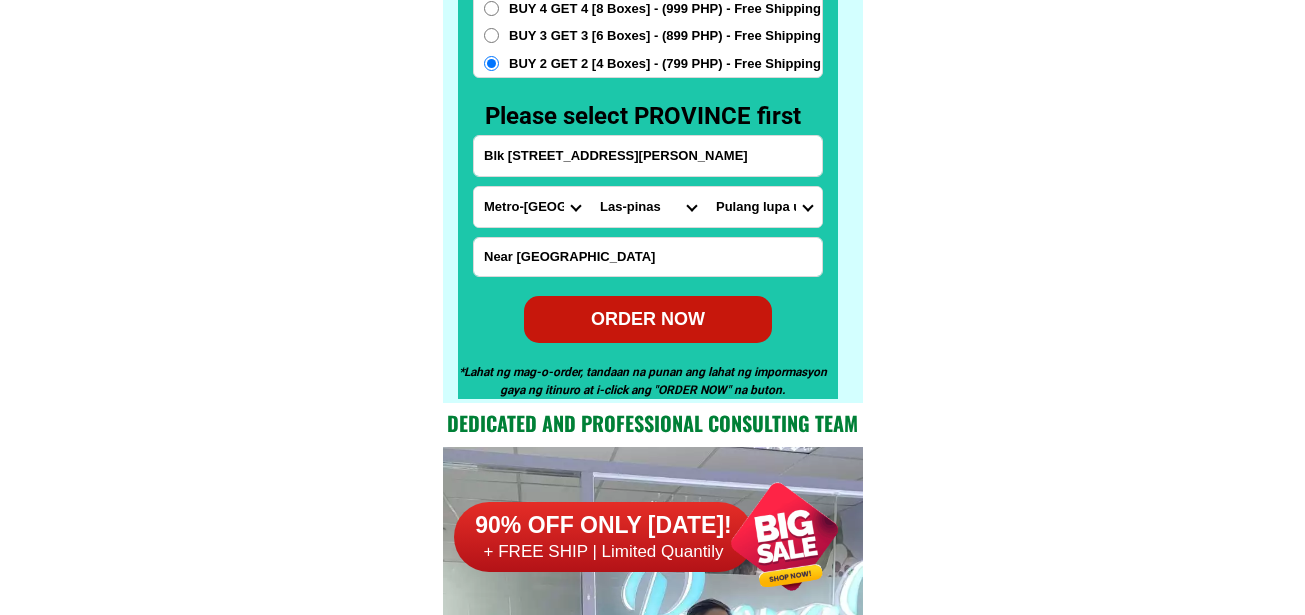click on "ORDER NOW" at bounding box center [648, 319] 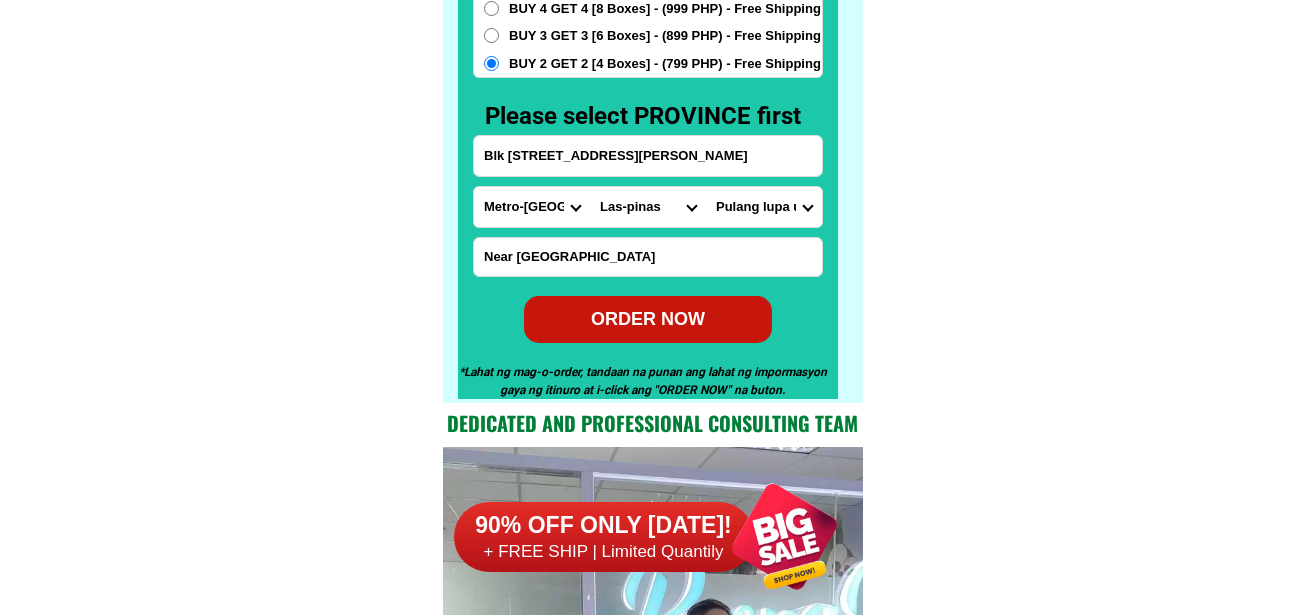 radio on "true" 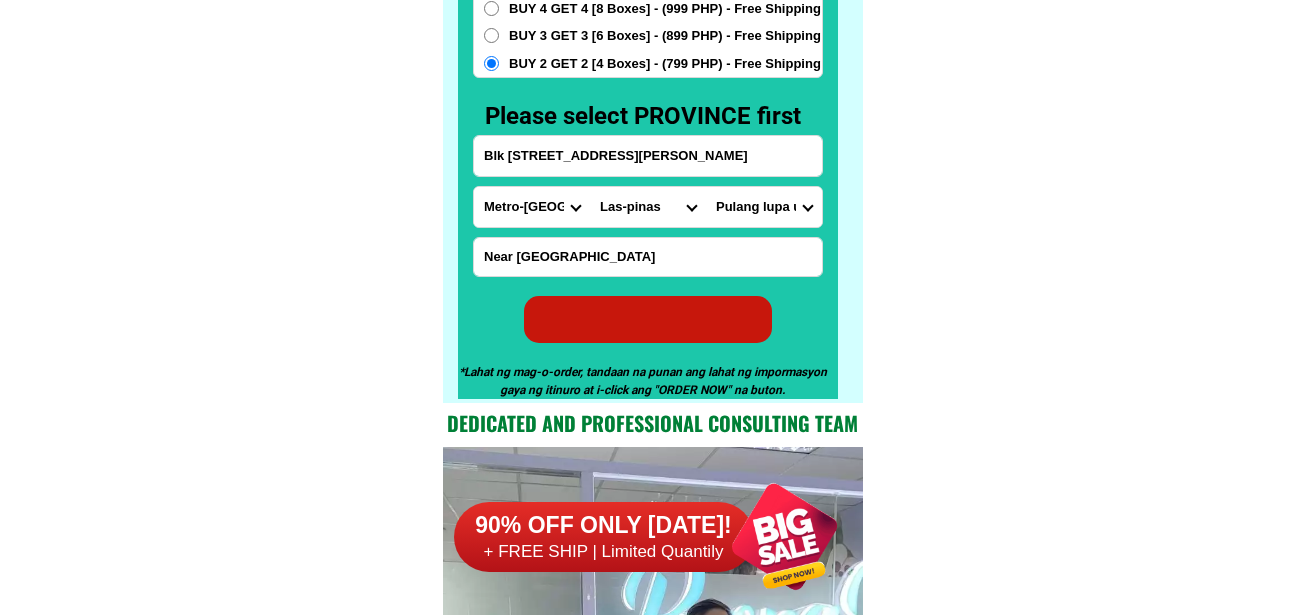 radio on "true" 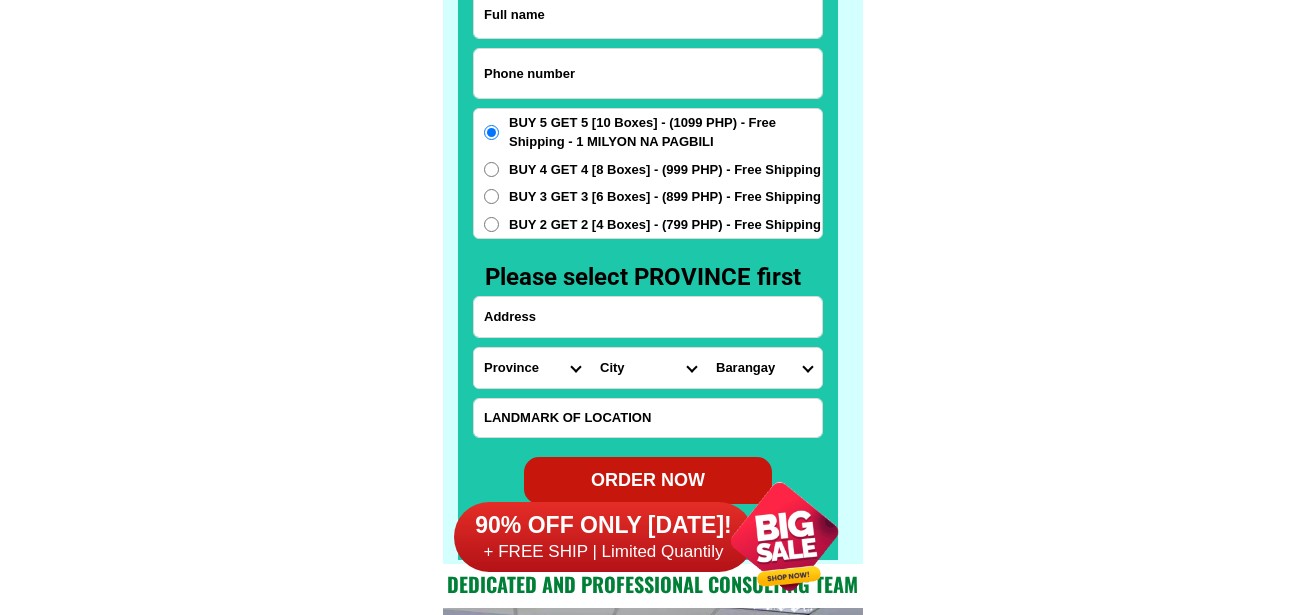 scroll, scrollTop: 15646, scrollLeft: 0, axis: vertical 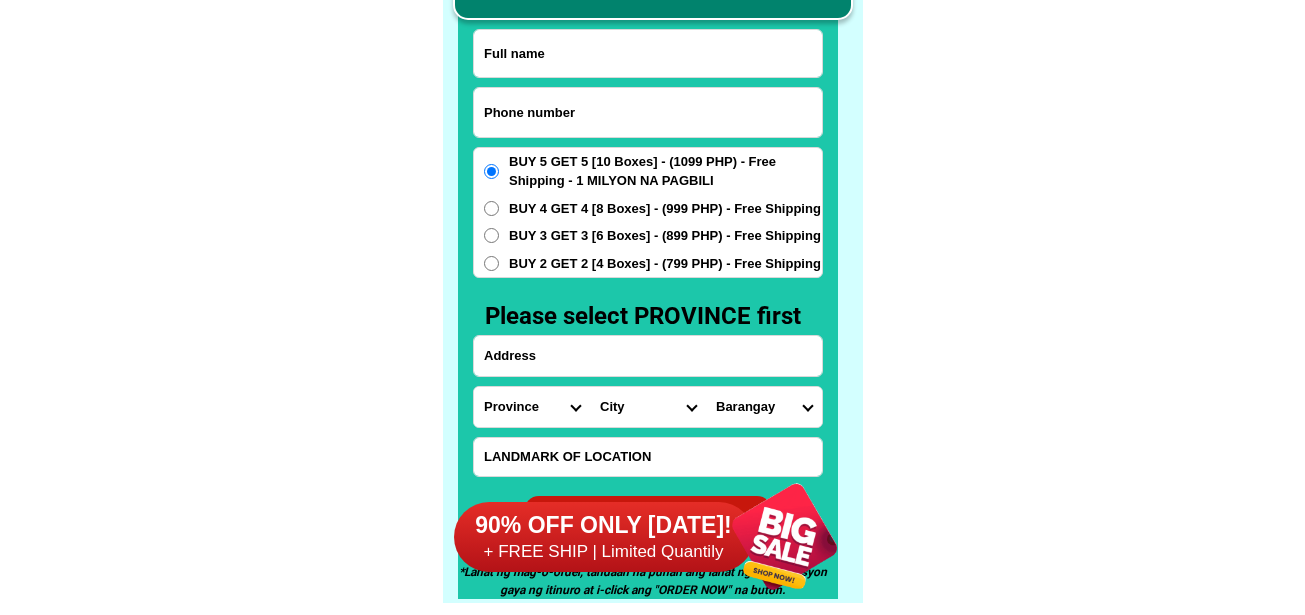 click at bounding box center [648, 112] 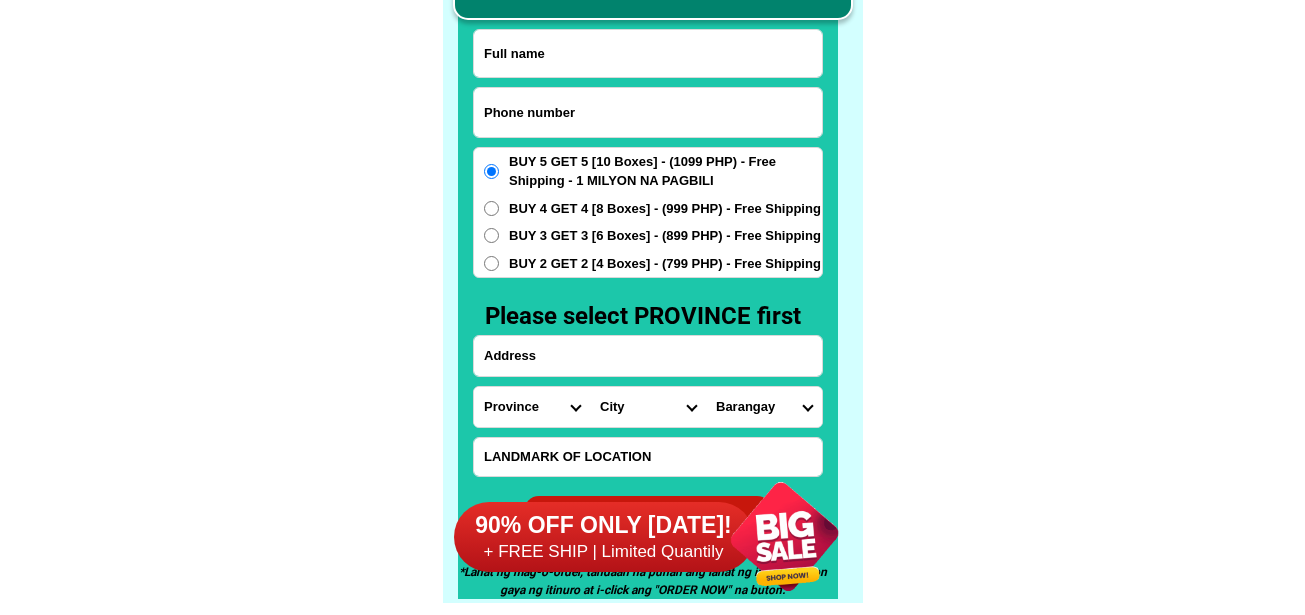 paste on "09357977106" 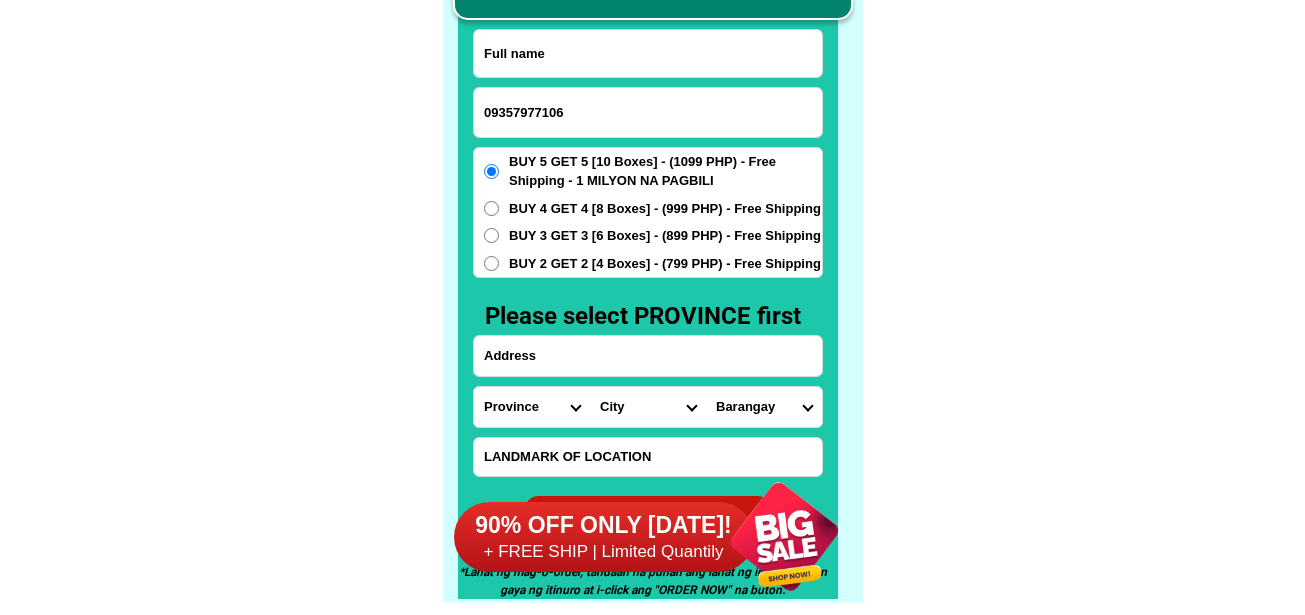 scroll, scrollTop: 158, scrollLeft: 0, axis: vertical 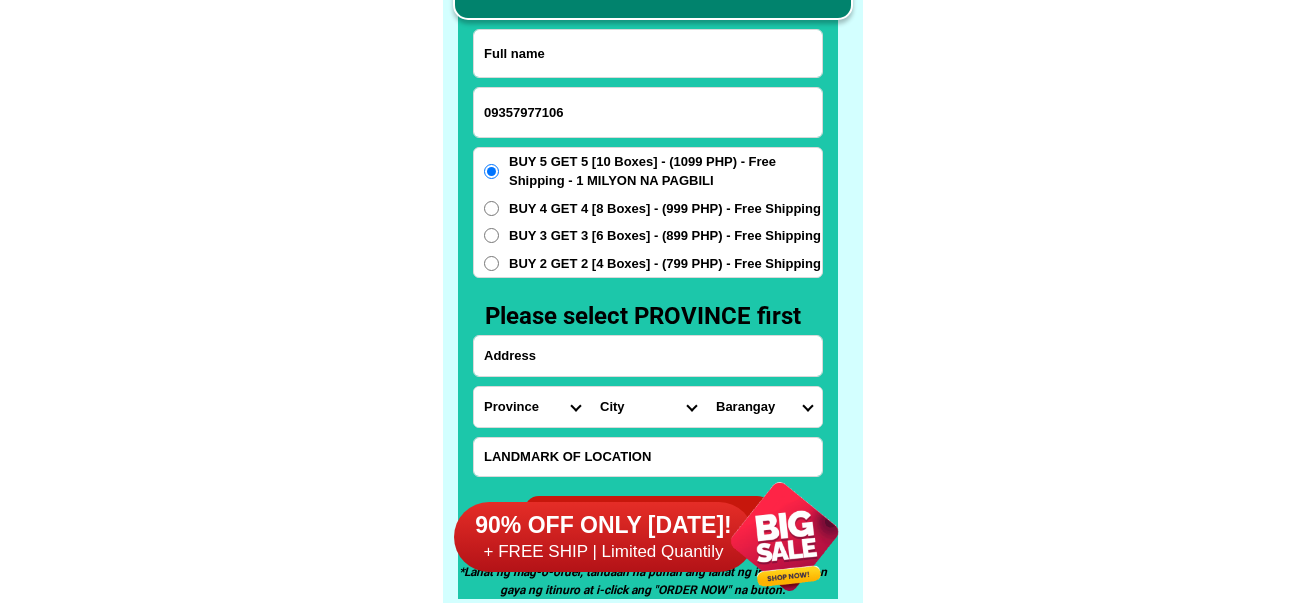 click on "09357977106" at bounding box center [648, 112] 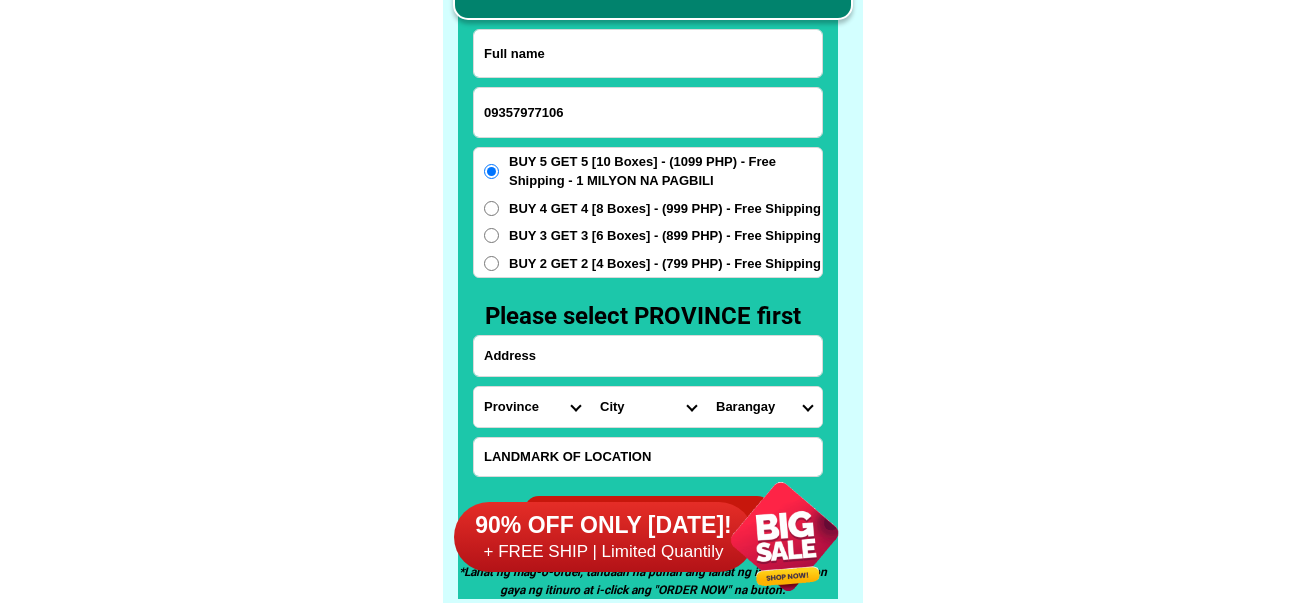 paste on "09565941349" 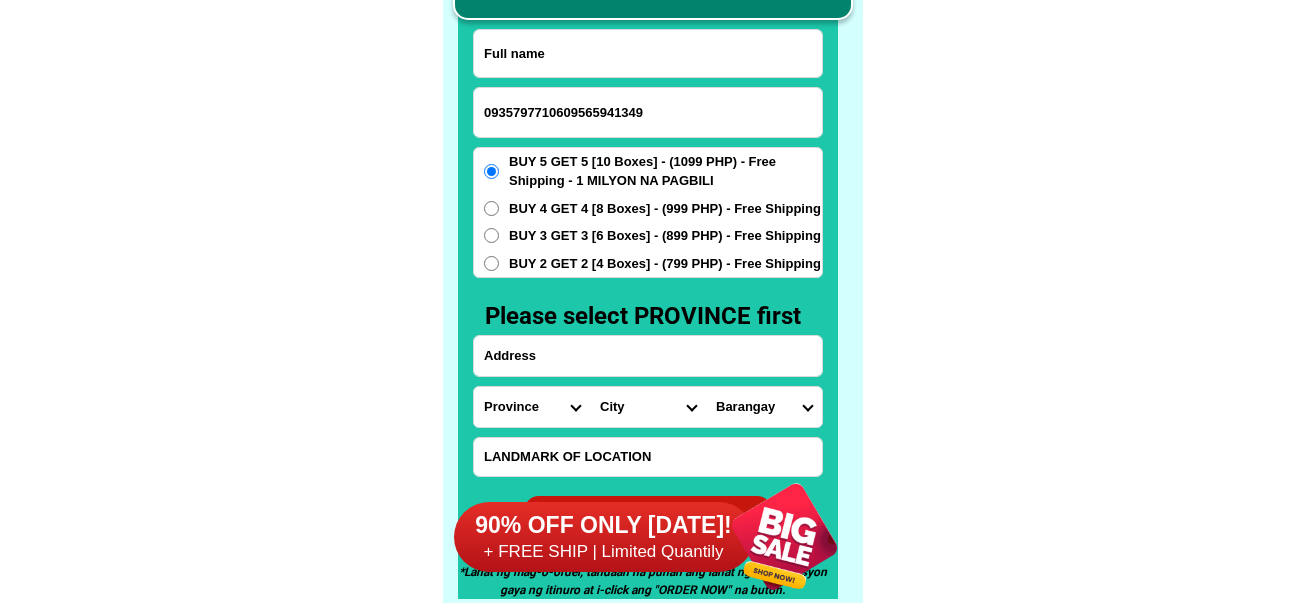 paste 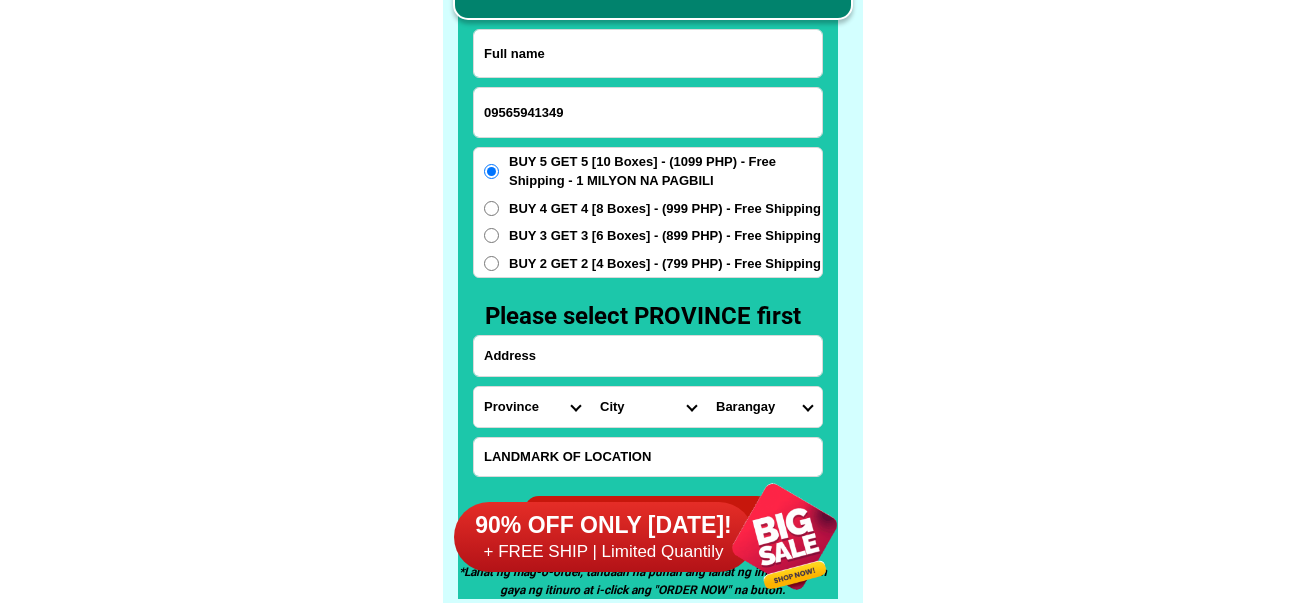 type on "09565941349" 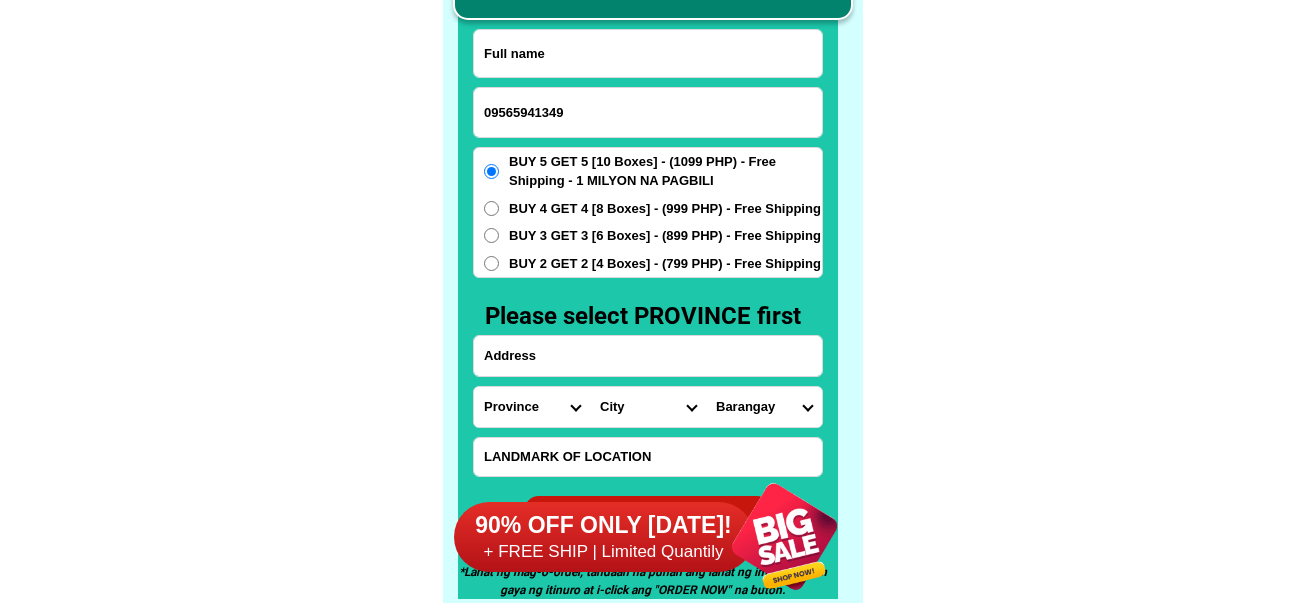 click at bounding box center (648, 53) 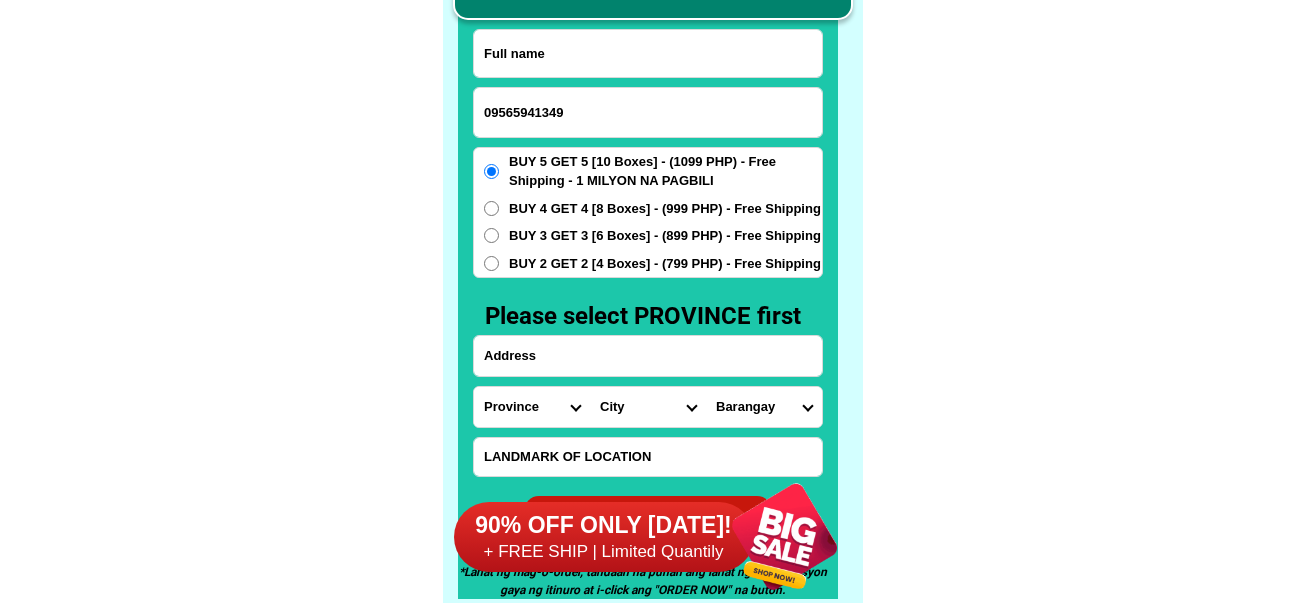 paste on "Jun Abaloyan" 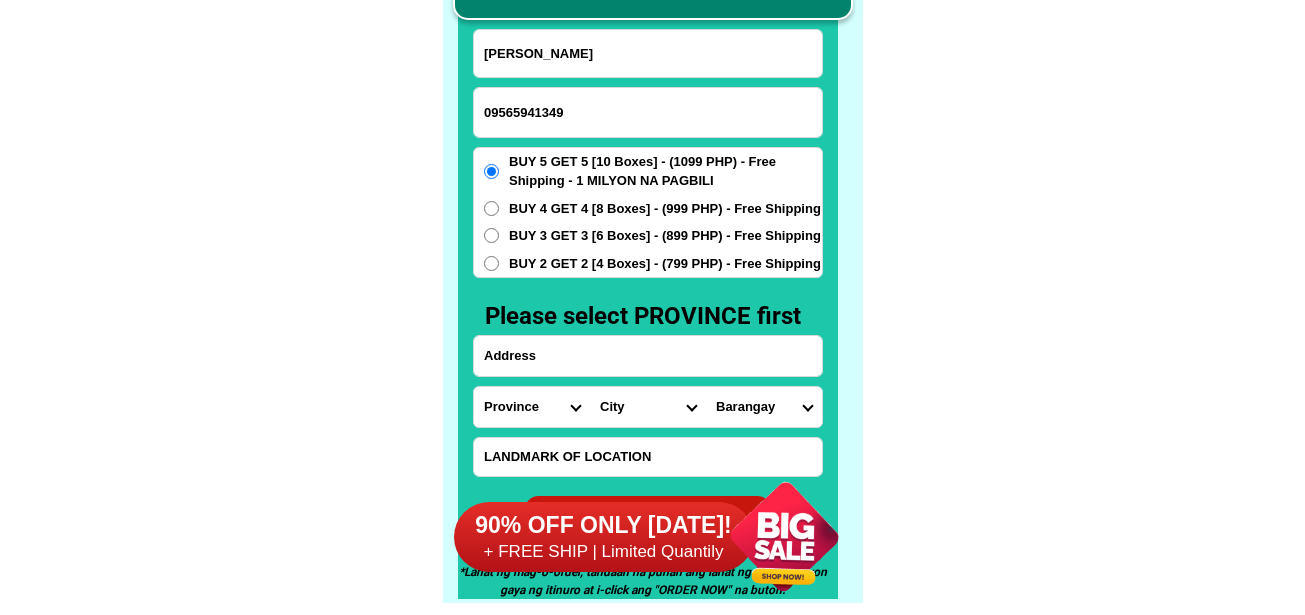 type on "Jun Abaloyan" 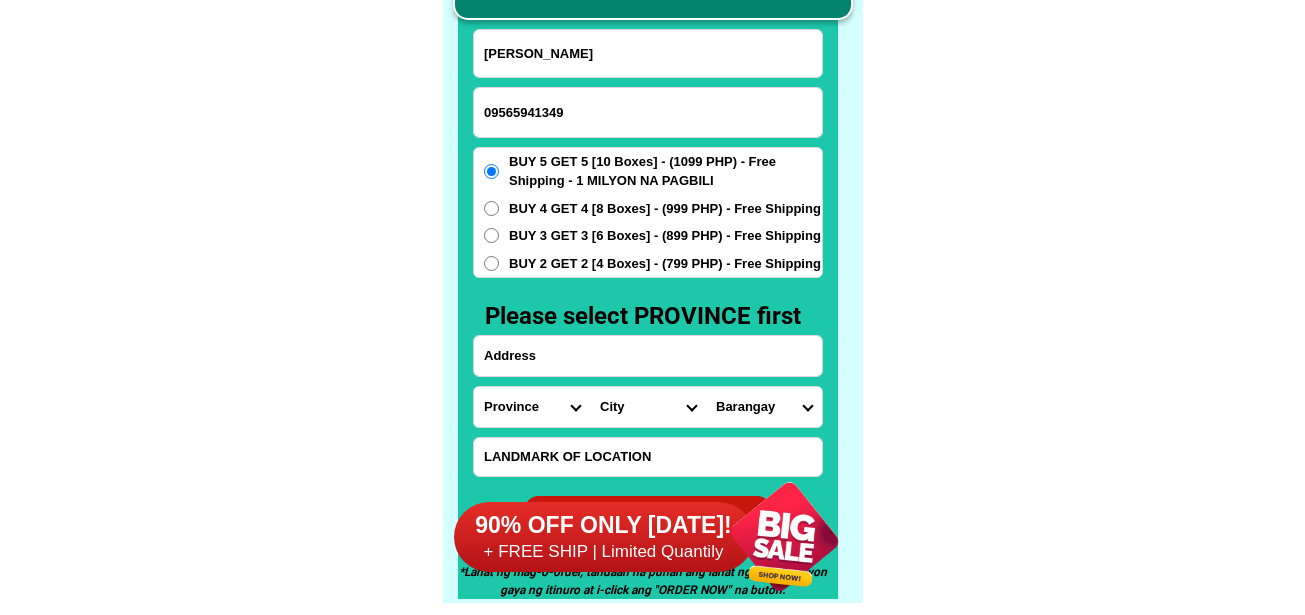 click at bounding box center (648, 356) 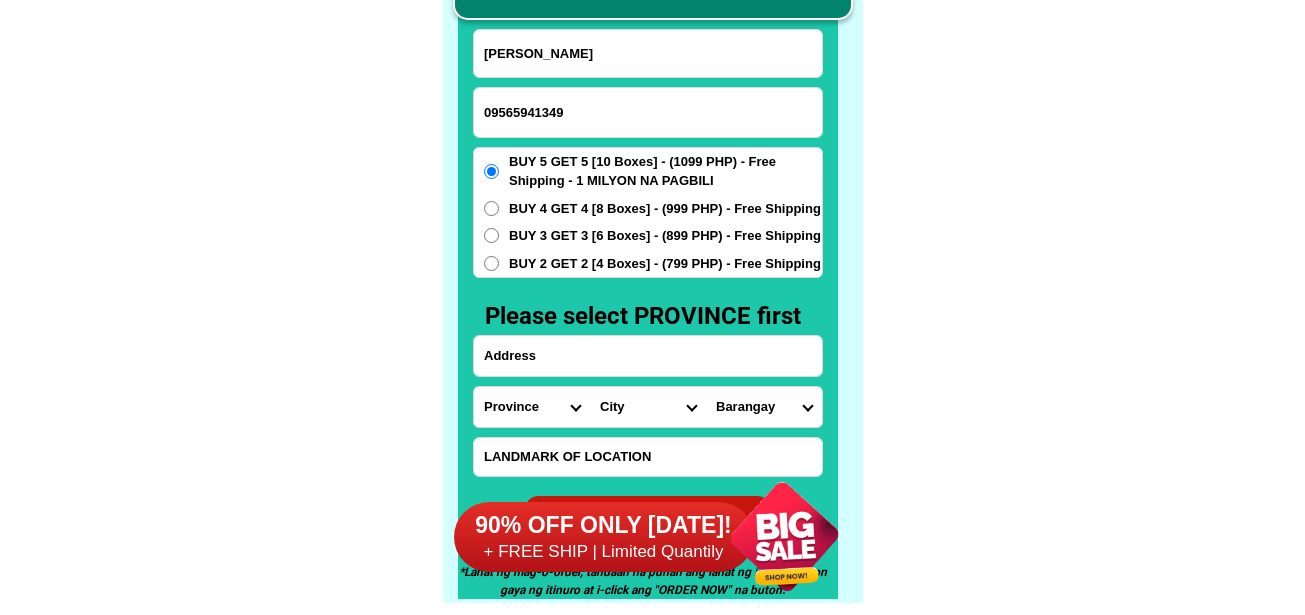 paste on "San Nicolas St Ext Purok 3 Brgy Campoyong" 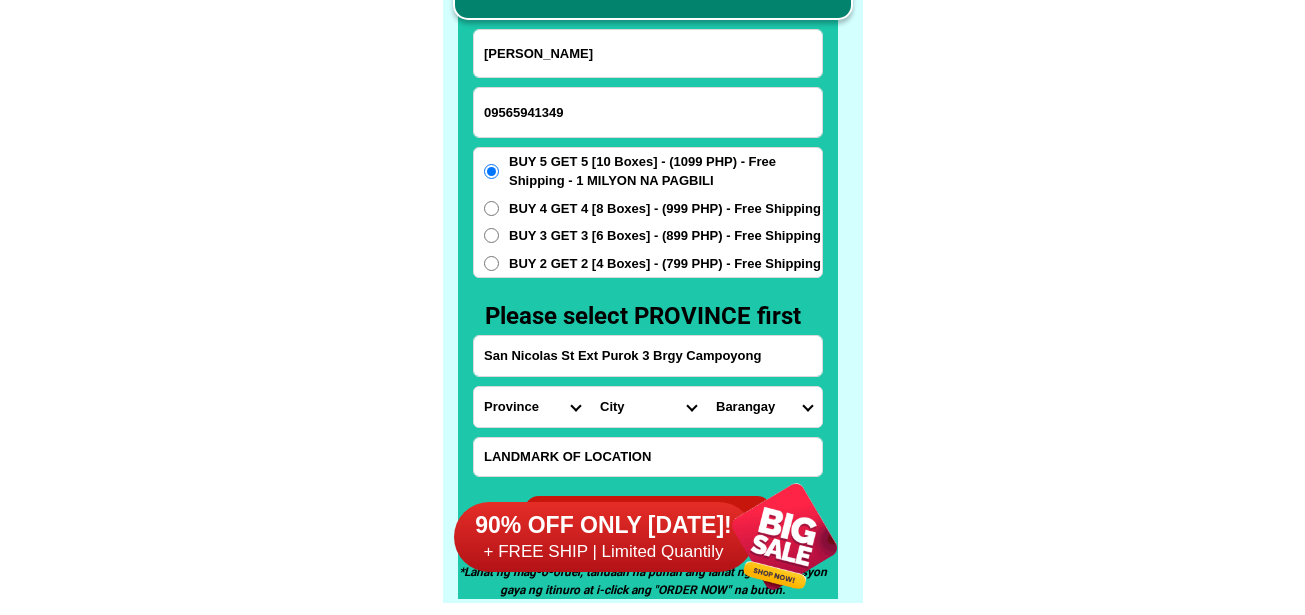 type on "San Nicolas St Ext Purok 3 Brgy Campoyong" 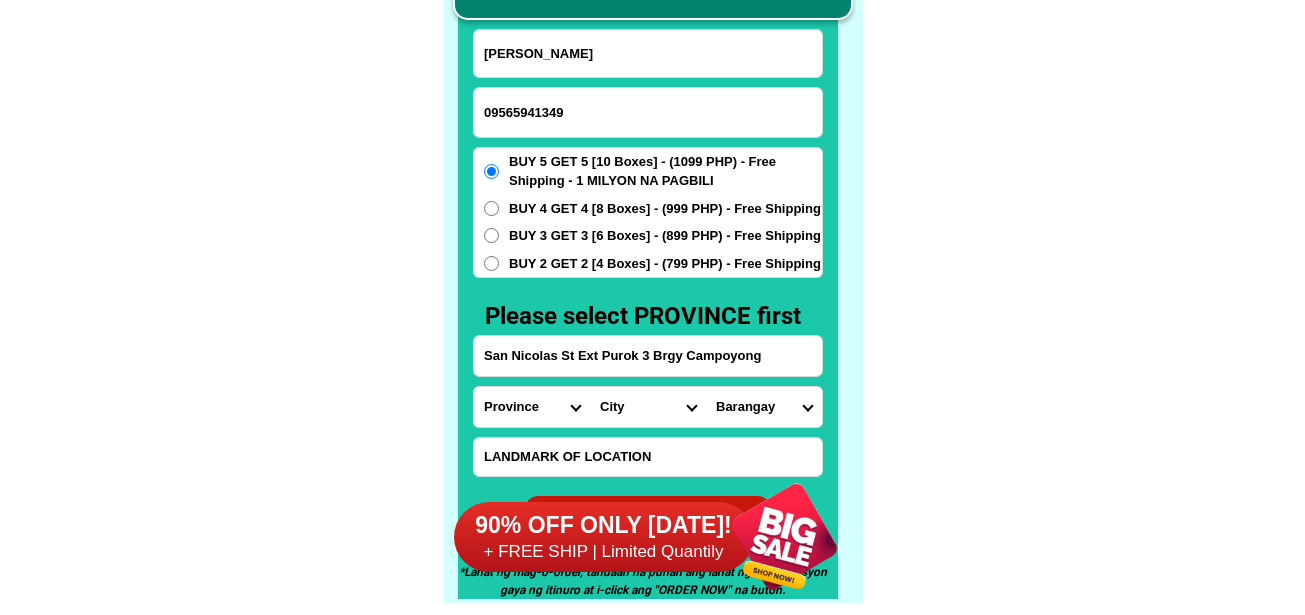 click on "Province [GEOGRAPHIC_DATA] [GEOGRAPHIC_DATA][PERSON_NAME][GEOGRAPHIC_DATA][GEOGRAPHIC_DATA] [GEOGRAPHIC_DATA] [GEOGRAPHIC_DATA][PERSON_NAME][GEOGRAPHIC_DATA][GEOGRAPHIC_DATA] [GEOGRAPHIC_DATA][PERSON_NAME][GEOGRAPHIC_DATA][GEOGRAPHIC_DATA] [GEOGRAPHIC_DATA][PERSON_NAME][GEOGRAPHIC_DATA][GEOGRAPHIC_DATA] [GEOGRAPHIC_DATA] [GEOGRAPHIC_DATA]-[GEOGRAPHIC_DATA] [GEOGRAPHIC_DATA][PERSON_NAME][GEOGRAPHIC_DATA] [GEOGRAPHIC_DATA] [GEOGRAPHIC_DATA] [GEOGRAPHIC_DATA] [GEOGRAPHIC_DATA] [GEOGRAPHIC_DATA] [GEOGRAPHIC_DATA]-occidental [GEOGRAPHIC_DATA] [GEOGRAPHIC_DATA] Eastern-[GEOGRAPHIC_DATA][PERSON_NAME][GEOGRAPHIC_DATA][GEOGRAPHIC_DATA] [GEOGRAPHIC_DATA]-norte [GEOGRAPHIC_DATA]-[GEOGRAPHIC_DATA] [GEOGRAPHIC_DATA][PERSON_NAME][GEOGRAPHIC_DATA] [GEOGRAPHIC_DATA] [GEOGRAPHIC_DATA] [GEOGRAPHIC_DATA][PERSON_NAME][GEOGRAPHIC_DATA][GEOGRAPHIC_DATA] [GEOGRAPHIC_DATA] Metro-[GEOGRAPHIC_DATA] [GEOGRAPHIC_DATA]-[GEOGRAPHIC_DATA]-[GEOGRAPHIC_DATA]-province [GEOGRAPHIC_DATA]-[GEOGRAPHIC_DATA]-oriental [GEOGRAPHIC_DATA] [GEOGRAPHIC_DATA] [GEOGRAPHIC_DATA]-[GEOGRAPHIC_DATA]-[GEOGRAPHIC_DATA] [GEOGRAPHIC_DATA] [GEOGRAPHIC_DATA] [GEOGRAPHIC_DATA] [GEOGRAPHIC_DATA] [GEOGRAPHIC_DATA][PERSON_NAME][GEOGRAPHIC_DATA][GEOGRAPHIC_DATA] [GEOGRAPHIC_DATA][PERSON_NAME][GEOGRAPHIC_DATA][GEOGRAPHIC_DATA] [GEOGRAPHIC_DATA]-[GEOGRAPHIC_DATA]-[GEOGRAPHIC_DATA]-[GEOGRAPHIC_DATA] [GEOGRAPHIC_DATA] [GEOGRAPHIC_DATA]-[GEOGRAPHIC_DATA]-[GEOGRAPHIC_DATA][PERSON_NAME][GEOGRAPHIC_DATA] [GEOGRAPHIC_DATA] [GEOGRAPHIC_DATA]" at bounding box center (532, 407) 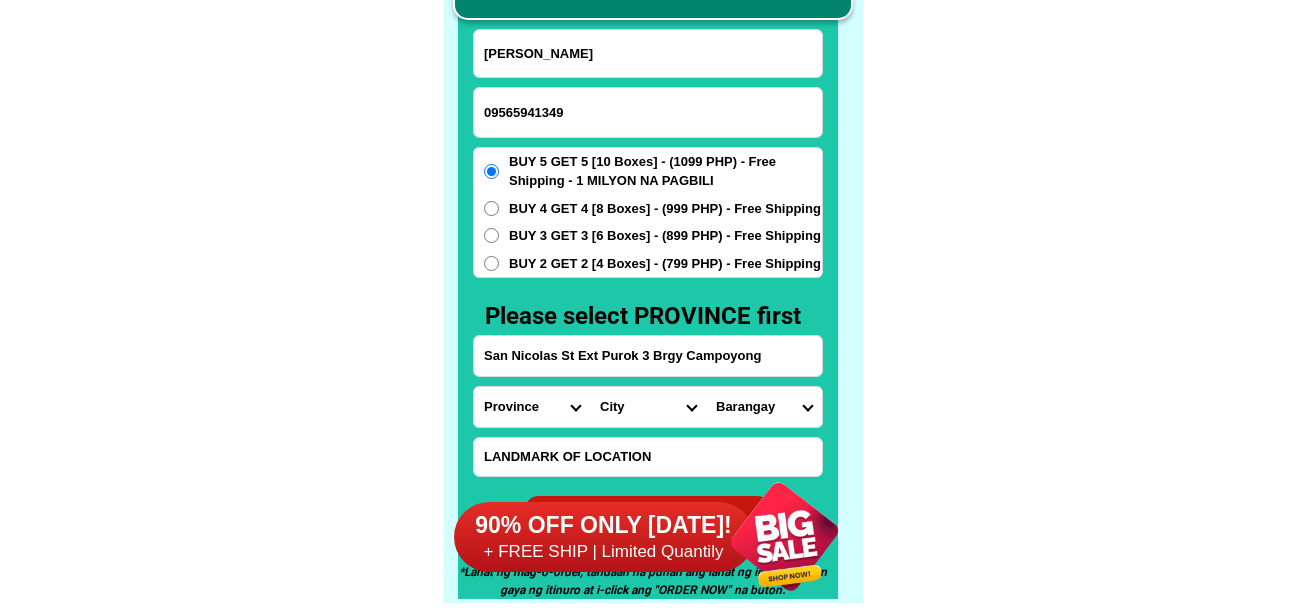 select on "63_791" 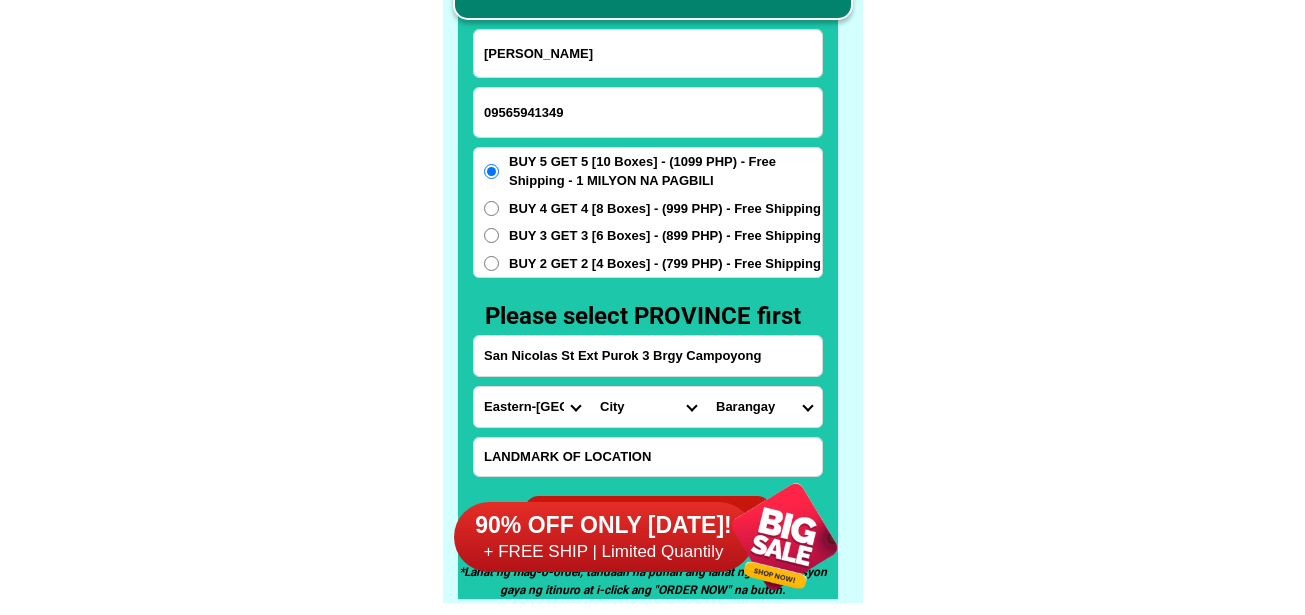 click on "Province [GEOGRAPHIC_DATA] [GEOGRAPHIC_DATA][PERSON_NAME][GEOGRAPHIC_DATA][GEOGRAPHIC_DATA] [GEOGRAPHIC_DATA] [GEOGRAPHIC_DATA][PERSON_NAME][GEOGRAPHIC_DATA][GEOGRAPHIC_DATA] [GEOGRAPHIC_DATA][PERSON_NAME][GEOGRAPHIC_DATA][GEOGRAPHIC_DATA] [GEOGRAPHIC_DATA][PERSON_NAME][GEOGRAPHIC_DATA][GEOGRAPHIC_DATA] [GEOGRAPHIC_DATA] [GEOGRAPHIC_DATA]-[GEOGRAPHIC_DATA] [GEOGRAPHIC_DATA][PERSON_NAME][GEOGRAPHIC_DATA] [GEOGRAPHIC_DATA] [GEOGRAPHIC_DATA] [GEOGRAPHIC_DATA] [GEOGRAPHIC_DATA] [GEOGRAPHIC_DATA] [GEOGRAPHIC_DATA]-occidental [GEOGRAPHIC_DATA] [GEOGRAPHIC_DATA] Eastern-[GEOGRAPHIC_DATA][PERSON_NAME][GEOGRAPHIC_DATA][GEOGRAPHIC_DATA] [GEOGRAPHIC_DATA]-norte [GEOGRAPHIC_DATA]-[GEOGRAPHIC_DATA] [GEOGRAPHIC_DATA][PERSON_NAME][GEOGRAPHIC_DATA] [GEOGRAPHIC_DATA] [GEOGRAPHIC_DATA] [GEOGRAPHIC_DATA][PERSON_NAME][GEOGRAPHIC_DATA][GEOGRAPHIC_DATA] [GEOGRAPHIC_DATA] Metro-[GEOGRAPHIC_DATA] [GEOGRAPHIC_DATA]-[GEOGRAPHIC_DATA]-[GEOGRAPHIC_DATA]-province [GEOGRAPHIC_DATA]-[GEOGRAPHIC_DATA]-oriental [GEOGRAPHIC_DATA] [GEOGRAPHIC_DATA] [GEOGRAPHIC_DATA]-[GEOGRAPHIC_DATA]-[GEOGRAPHIC_DATA] [GEOGRAPHIC_DATA] [GEOGRAPHIC_DATA] [GEOGRAPHIC_DATA] [GEOGRAPHIC_DATA] [GEOGRAPHIC_DATA][PERSON_NAME][GEOGRAPHIC_DATA][GEOGRAPHIC_DATA] [GEOGRAPHIC_DATA][PERSON_NAME][GEOGRAPHIC_DATA][GEOGRAPHIC_DATA] [GEOGRAPHIC_DATA]-[GEOGRAPHIC_DATA]-[GEOGRAPHIC_DATA]-[GEOGRAPHIC_DATA] [GEOGRAPHIC_DATA] [GEOGRAPHIC_DATA]-[GEOGRAPHIC_DATA]-[GEOGRAPHIC_DATA][PERSON_NAME][GEOGRAPHIC_DATA] [GEOGRAPHIC_DATA] [GEOGRAPHIC_DATA]" at bounding box center [532, 407] 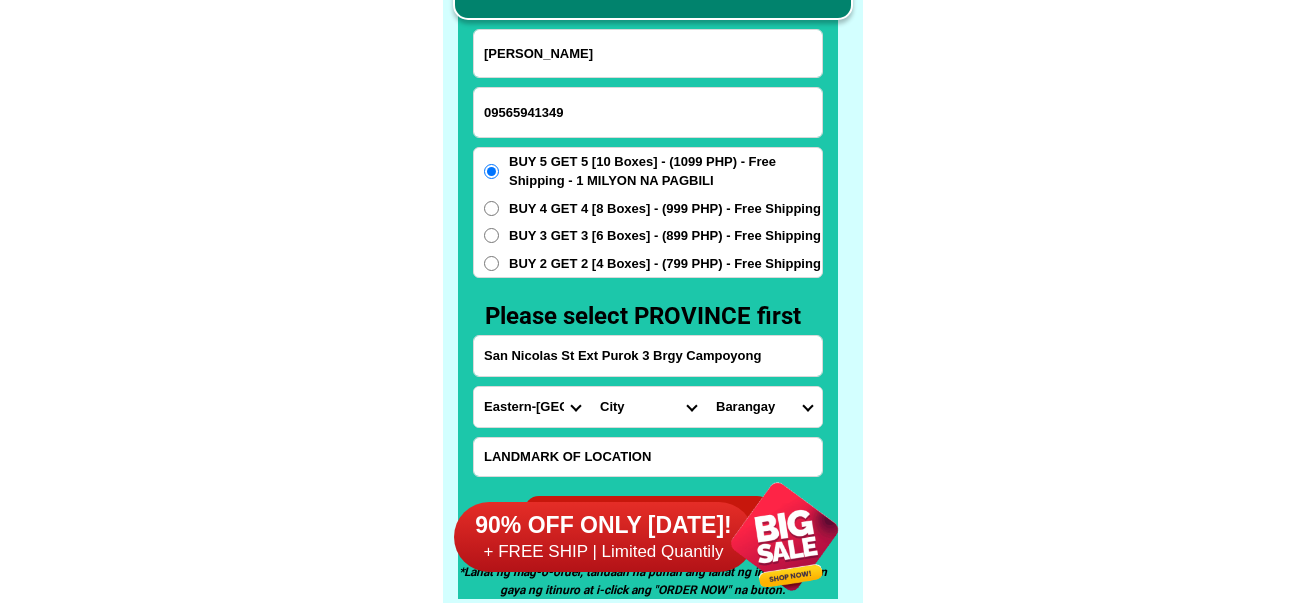 click on "City [PERSON_NAME] [PERSON_NAME]-city Can-[GEOGRAPHIC_DATA] Eastern-[GEOGRAPHIC_DATA]-[GEOGRAPHIC_DATA] EASTERN-[GEOGRAPHIC_DATA]-[GEOGRAPHIC_DATA] Eastern-[GEOGRAPHIC_DATA]-[GEOGRAPHIC_DATA] Eastern-[GEOGRAPHIC_DATA]-[GEOGRAPHIC_DATA] General-[PERSON_NAME] [PERSON_NAME] [PERSON_NAME] [PERSON_NAME][GEOGRAPHIC_DATA] [GEOGRAPHIC_DATA] San-[PERSON_NAME]" at bounding box center [648, 407] 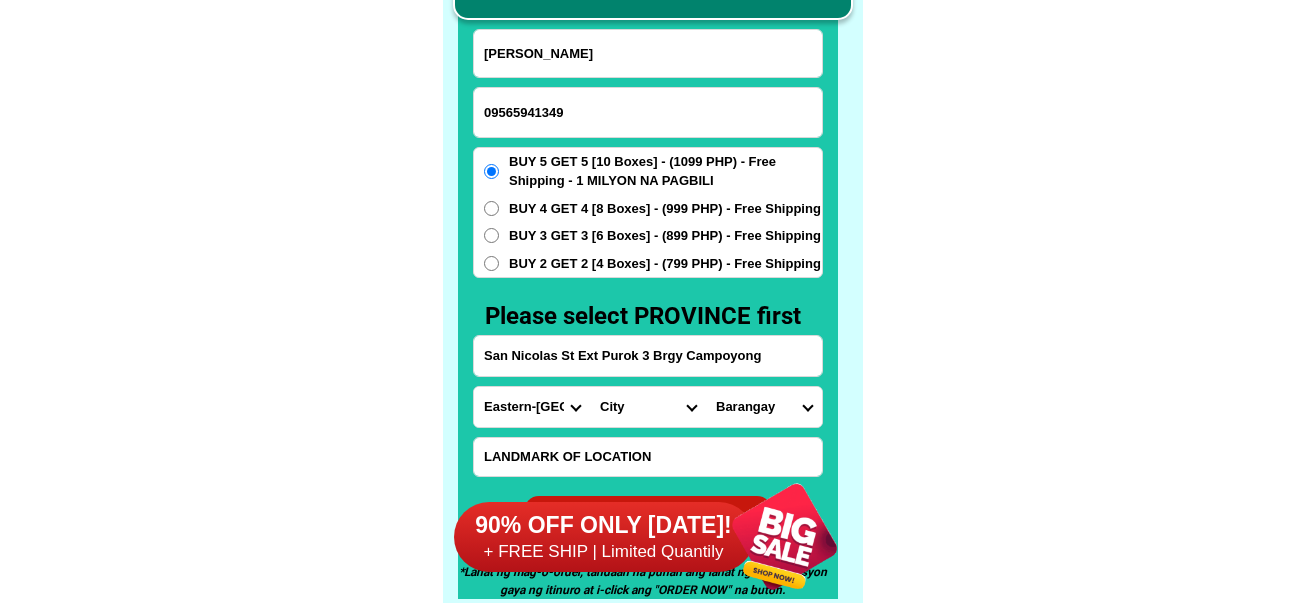 select on "63_7919358" 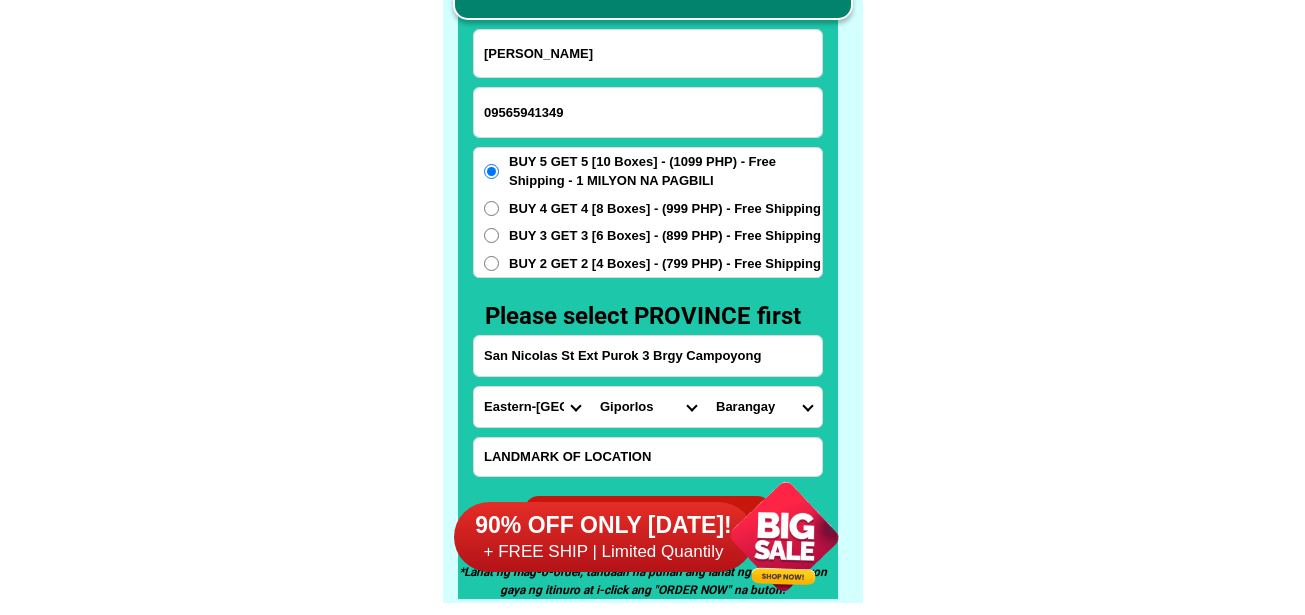 click on "City [PERSON_NAME] [PERSON_NAME]-city Can-[GEOGRAPHIC_DATA] Eastern-[GEOGRAPHIC_DATA]-[GEOGRAPHIC_DATA] EASTERN-[GEOGRAPHIC_DATA]-[GEOGRAPHIC_DATA] Eastern-[GEOGRAPHIC_DATA]-[GEOGRAPHIC_DATA] Eastern-[GEOGRAPHIC_DATA]-[GEOGRAPHIC_DATA] General-[PERSON_NAME] [PERSON_NAME] [PERSON_NAME] [PERSON_NAME][GEOGRAPHIC_DATA] [GEOGRAPHIC_DATA] San-[PERSON_NAME]" at bounding box center (648, 407) 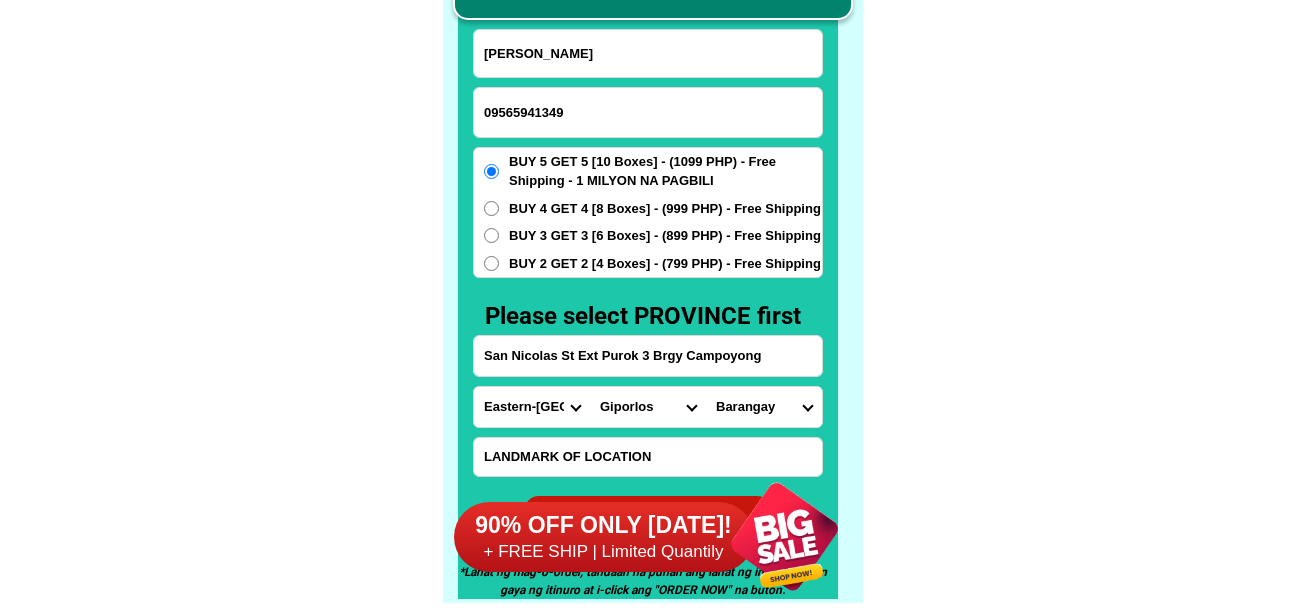 select on "63_79193587211" 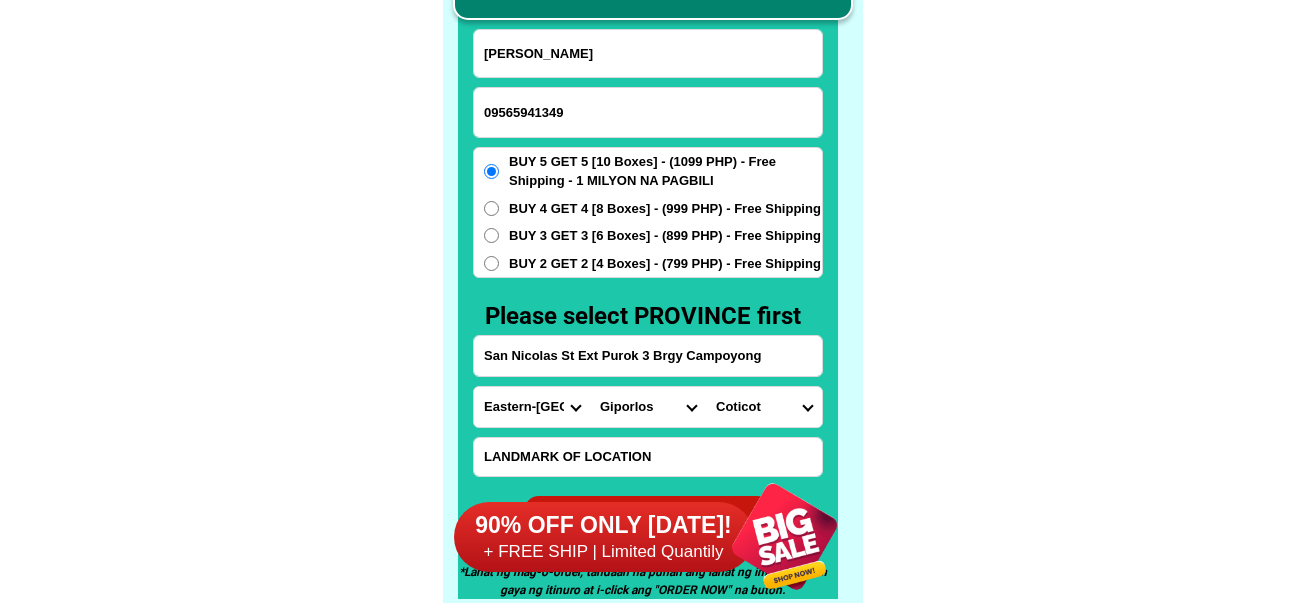 drag, startPoint x: 1018, startPoint y: 244, endPoint x: 1003, endPoint y: 252, distance: 17 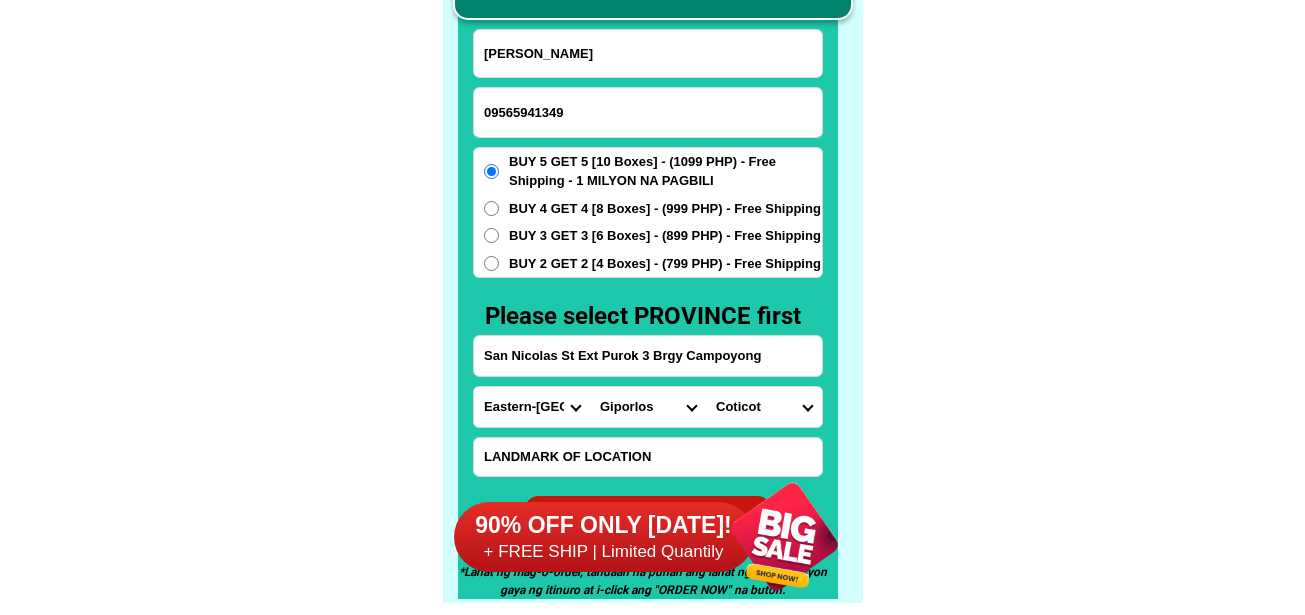 click on "FREE SHIPPING NATIONWIDE Contact Review Introduction Product BONA VITA COFFEE Comprehensive health protection solution
Research by [PERSON_NAME] and [PERSON_NAME] ✅ 𝙰𝚗𝚝𝚒 𝙲𝚊𝚗𝚌𝚎𝚛 ✅ 𝙰𝚗𝚝𝚒 𝚂𝚝𝚛𝚘𝚔𝚎
✅ 𝙰𝚗𝚝𝚒 𝙳𝚒𝚊𝚋𝚎𝚝𝚒𝚌 ✅ 𝙳𝚒𝚊𝚋𝚎𝚝𝚎𝚜 FAKE VS ORIGINAL Noon: nagkaroon ng [MEDICAL_DATA], hindi makalakad ng normal pagkatapos: uminom [PERSON_NAME] dalawang beses sa isang araw, maaaring maglakad nang mag-isa, bawasan ang mga sintomas ng kanser The product has been certified for
safety and effectiveness Prevent and combat signs of [MEDICAL_DATA], [MEDICAL_DATA], and cardiovascular diseases Helps strengthen bones and joints Prevent [MEDICAL_DATA] Reduce excess fat Anti-aging [PERSON_NAME] CAFE WITH HYDROLYZED COLLAGEN Enemy of the cause of disease [PERSON_NAME] Doc Nutrition Department of [GEOGRAPHIC_DATA] shared that BONA VITA CAFE sprouts are the panacea in anti - aging and anti-disease. Start After 1 week" at bounding box center (652, -6201) 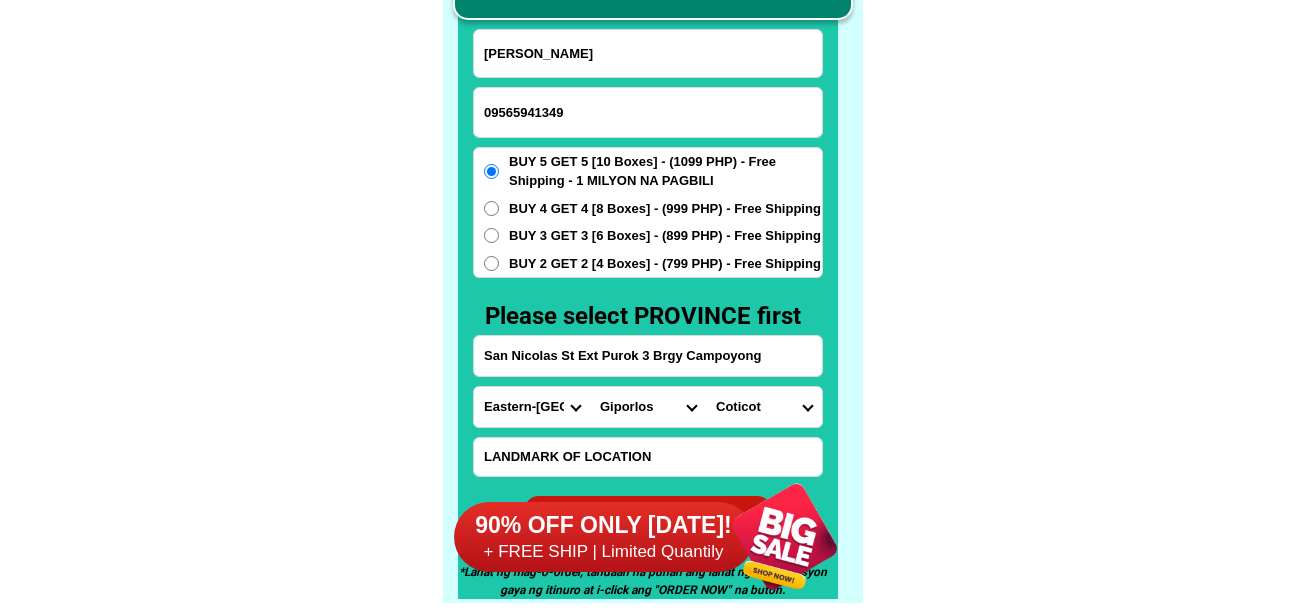 drag, startPoint x: 783, startPoint y: 361, endPoint x: 295, endPoint y: 365, distance: 488.0164 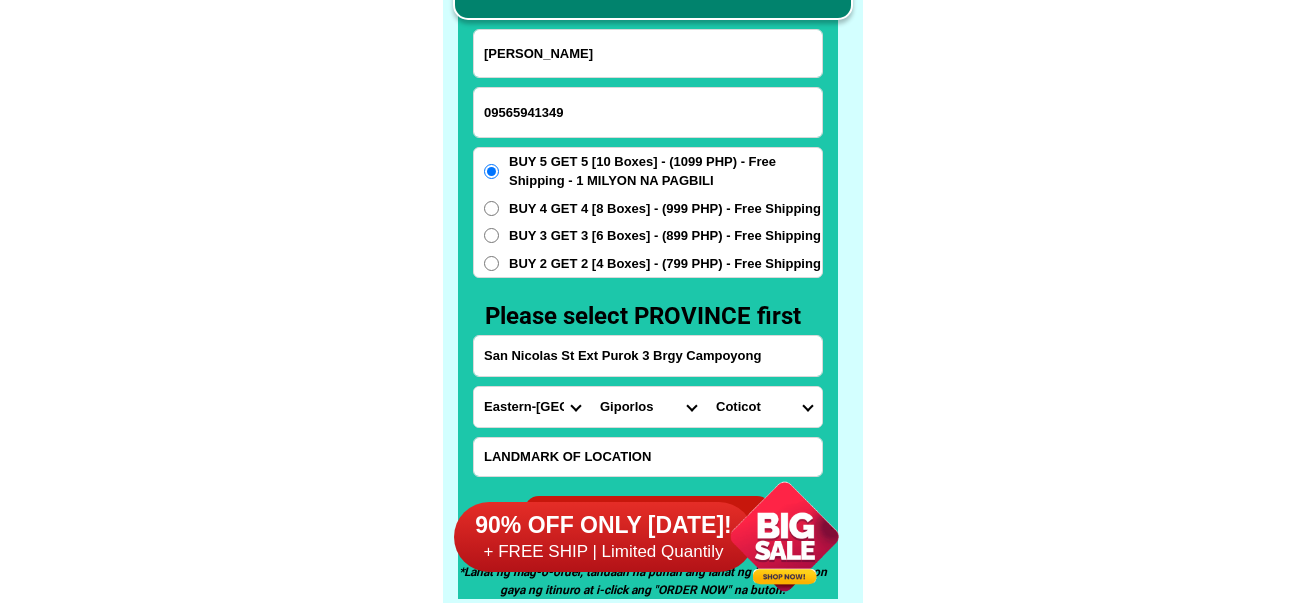 click on "FREE SHIPPING NATIONWIDE Contact Review Introduction Product BONA VITA COFFEE Comprehensive health protection solution
Research by [PERSON_NAME] and [PERSON_NAME] ✅ 𝙰𝚗𝚝𝚒 𝙲𝚊𝚗𝚌𝚎𝚛 ✅ 𝙰𝚗𝚝𝚒 𝚂𝚝𝚛𝚘𝚔𝚎
✅ 𝙰𝚗𝚝𝚒 𝙳𝚒𝚊𝚋𝚎𝚝𝚒𝚌 ✅ 𝙳𝚒𝚊𝚋𝚎𝚝𝚎𝚜 FAKE VS ORIGINAL Noon: nagkaroon ng [MEDICAL_DATA], hindi makalakad ng normal pagkatapos: uminom [PERSON_NAME] dalawang beses sa isang araw, maaaring maglakad nang mag-isa, bawasan ang mga sintomas ng kanser The product has been certified for
safety and effectiveness Prevent and combat signs of [MEDICAL_DATA], [MEDICAL_DATA], and cardiovascular diseases Helps strengthen bones and joints Prevent [MEDICAL_DATA] Reduce excess fat Anti-aging [PERSON_NAME] CAFE WITH HYDROLYZED COLLAGEN Enemy of the cause of disease [PERSON_NAME] Doc Nutrition Department of [GEOGRAPHIC_DATA] shared that BONA VITA CAFE sprouts are the panacea in anti - aging and anti-disease. Start After 1 week" at bounding box center [652, -6201] 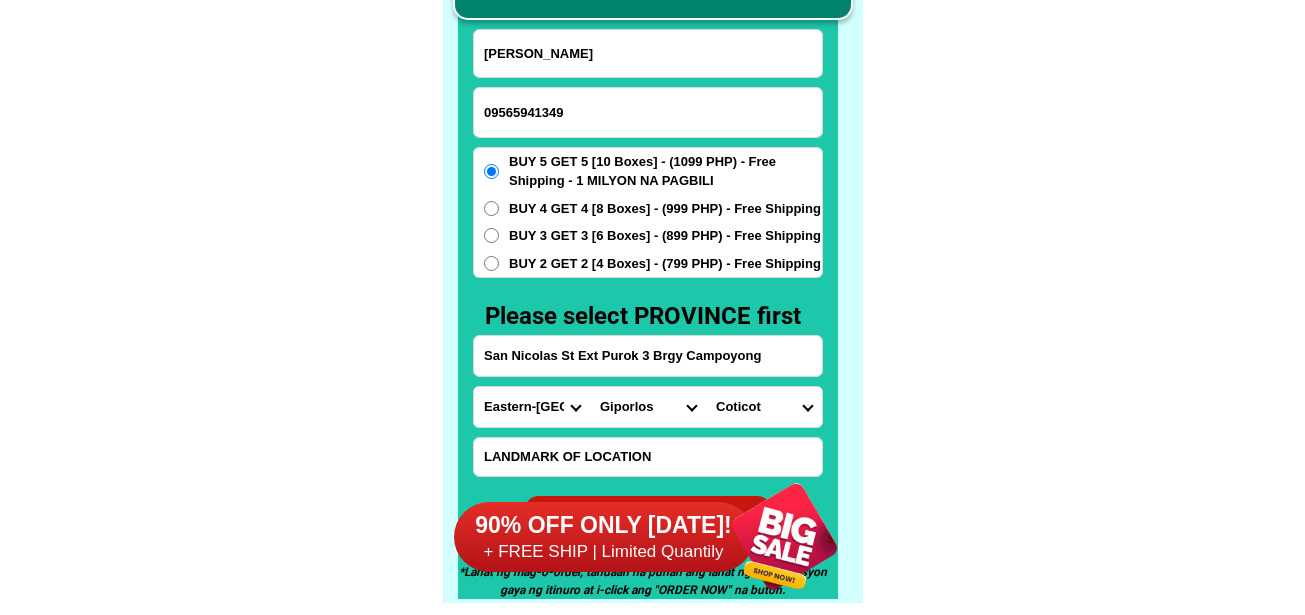click on "Province [GEOGRAPHIC_DATA] [GEOGRAPHIC_DATA][PERSON_NAME][GEOGRAPHIC_DATA][GEOGRAPHIC_DATA] [GEOGRAPHIC_DATA] [GEOGRAPHIC_DATA][PERSON_NAME][GEOGRAPHIC_DATA][GEOGRAPHIC_DATA] [GEOGRAPHIC_DATA][PERSON_NAME][GEOGRAPHIC_DATA][GEOGRAPHIC_DATA] [GEOGRAPHIC_DATA][PERSON_NAME][GEOGRAPHIC_DATA][GEOGRAPHIC_DATA] [GEOGRAPHIC_DATA] [GEOGRAPHIC_DATA]-[GEOGRAPHIC_DATA] [GEOGRAPHIC_DATA][PERSON_NAME][GEOGRAPHIC_DATA] [GEOGRAPHIC_DATA] [GEOGRAPHIC_DATA] [GEOGRAPHIC_DATA] [GEOGRAPHIC_DATA] [GEOGRAPHIC_DATA] [GEOGRAPHIC_DATA]-occidental [GEOGRAPHIC_DATA] [GEOGRAPHIC_DATA] Eastern-[GEOGRAPHIC_DATA][PERSON_NAME][GEOGRAPHIC_DATA][GEOGRAPHIC_DATA] [GEOGRAPHIC_DATA]-norte [GEOGRAPHIC_DATA]-[GEOGRAPHIC_DATA] [GEOGRAPHIC_DATA][PERSON_NAME][GEOGRAPHIC_DATA] [GEOGRAPHIC_DATA] [GEOGRAPHIC_DATA] [GEOGRAPHIC_DATA][PERSON_NAME][GEOGRAPHIC_DATA][GEOGRAPHIC_DATA] [GEOGRAPHIC_DATA] Metro-[GEOGRAPHIC_DATA] [GEOGRAPHIC_DATA]-[GEOGRAPHIC_DATA]-[GEOGRAPHIC_DATA]-province [GEOGRAPHIC_DATA]-[GEOGRAPHIC_DATA]-oriental [GEOGRAPHIC_DATA] [GEOGRAPHIC_DATA] [GEOGRAPHIC_DATA]-[GEOGRAPHIC_DATA]-[GEOGRAPHIC_DATA] [GEOGRAPHIC_DATA] [GEOGRAPHIC_DATA] [GEOGRAPHIC_DATA] [GEOGRAPHIC_DATA] [GEOGRAPHIC_DATA][PERSON_NAME][GEOGRAPHIC_DATA][GEOGRAPHIC_DATA] [GEOGRAPHIC_DATA][PERSON_NAME][GEOGRAPHIC_DATA][GEOGRAPHIC_DATA] [GEOGRAPHIC_DATA]-[GEOGRAPHIC_DATA]-[GEOGRAPHIC_DATA]-[GEOGRAPHIC_DATA] [GEOGRAPHIC_DATA] [GEOGRAPHIC_DATA]-[GEOGRAPHIC_DATA]-[GEOGRAPHIC_DATA][PERSON_NAME][GEOGRAPHIC_DATA] [GEOGRAPHIC_DATA] [GEOGRAPHIC_DATA]" at bounding box center (532, 407) 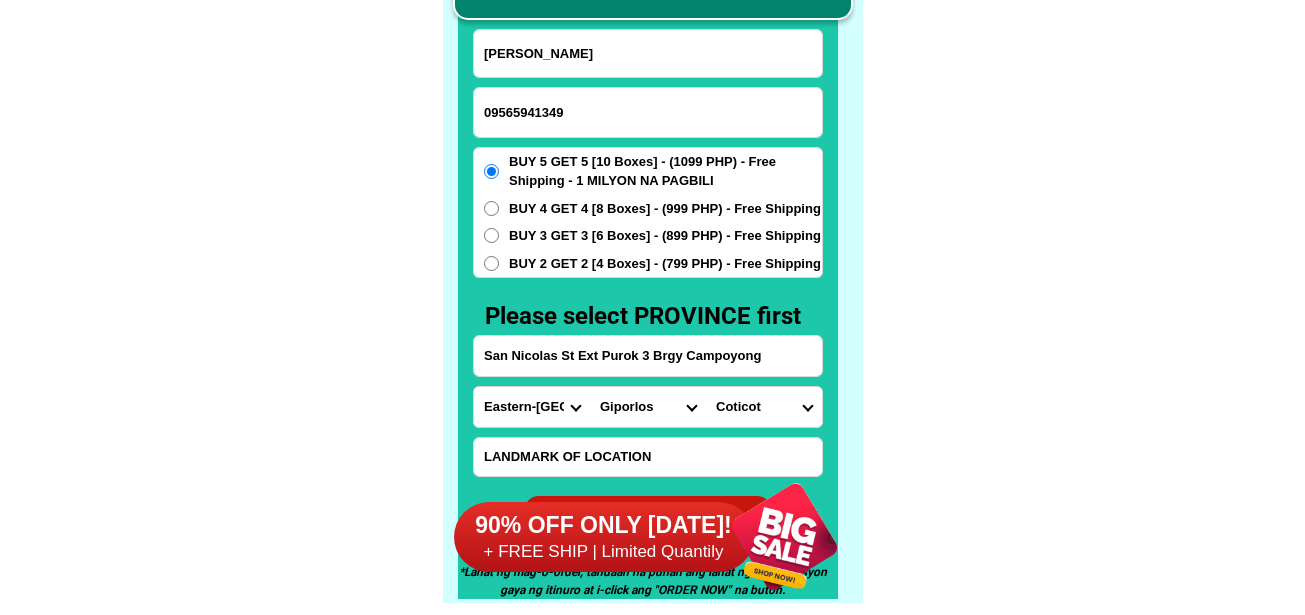 select on "63_773" 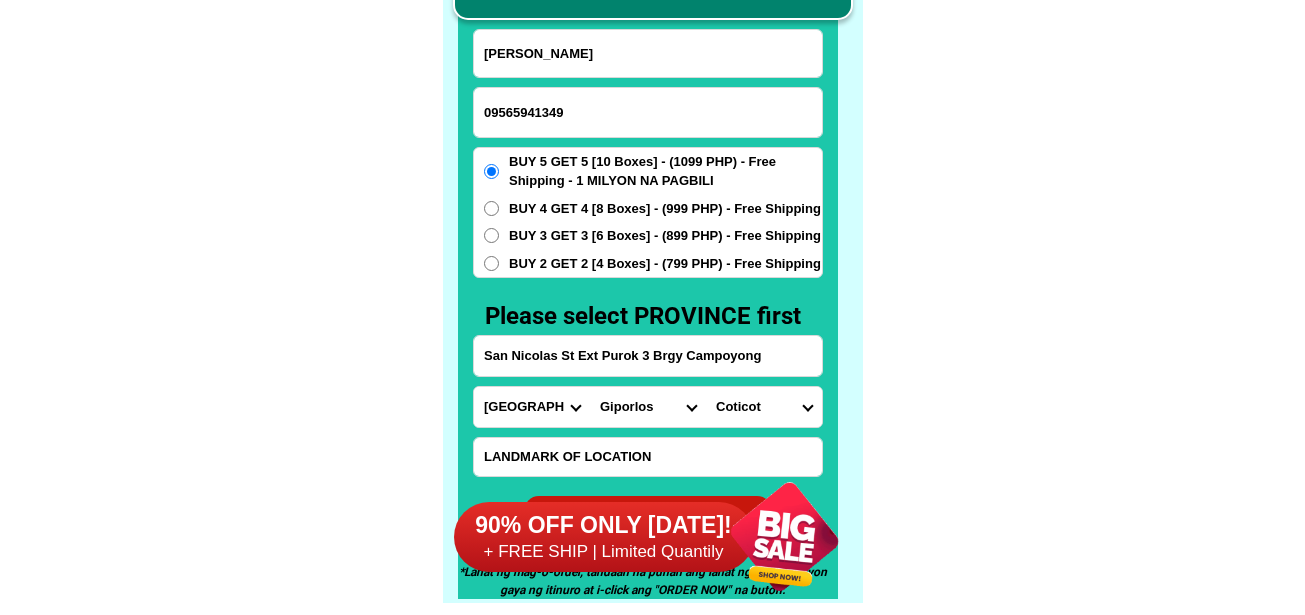 click on "Province [GEOGRAPHIC_DATA] [GEOGRAPHIC_DATA][PERSON_NAME][GEOGRAPHIC_DATA][GEOGRAPHIC_DATA] [GEOGRAPHIC_DATA] [GEOGRAPHIC_DATA][PERSON_NAME][GEOGRAPHIC_DATA][GEOGRAPHIC_DATA] [GEOGRAPHIC_DATA][PERSON_NAME][GEOGRAPHIC_DATA][GEOGRAPHIC_DATA] [GEOGRAPHIC_DATA][PERSON_NAME][GEOGRAPHIC_DATA][GEOGRAPHIC_DATA] [GEOGRAPHIC_DATA] [GEOGRAPHIC_DATA]-[GEOGRAPHIC_DATA] [GEOGRAPHIC_DATA][PERSON_NAME][GEOGRAPHIC_DATA] [GEOGRAPHIC_DATA] [GEOGRAPHIC_DATA] [GEOGRAPHIC_DATA] [GEOGRAPHIC_DATA] [GEOGRAPHIC_DATA] [GEOGRAPHIC_DATA]-occidental [GEOGRAPHIC_DATA] [GEOGRAPHIC_DATA] Eastern-[GEOGRAPHIC_DATA][PERSON_NAME][GEOGRAPHIC_DATA][GEOGRAPHIC_DATA] [GEOGRAPHIC_DATA]-norte [GEOGRAPHIC_DATA]-[GEOGRAPHIC_DATA] [GEOGRAPHIC_DATA][PERSON_NAME][GEOGRAPHIC_DATA] [GEOGRAPHIC_DATA] [GEOGRAPHIC_DATA] [GEOGRAPHIC_DATA][PERSON_NAME][GEOGRAPHIC_DATA][GEOGRAPHIC_DATA] [GEOGRAPHIC_DATA] Metro-[GEOGRAPHIC_DATA] [GEOGRAPHIC_DATA]-[GEOGRAPHIC_DATA]-[GEOGRAPHIC_DATA]-province [GEOGRAPHIC_DATA]-[GEOGRAPHIC_DATA]-oriental [GEOGRAPHIC_DATA] [GEOGRAPHIC_DATA] [GEOGRAPHIC_DATA]-[GEOGRAPHIC_DATA]-[GEOGRAPHIC_DATA] [GEOGRAPHIC_DATA] [GEOGRAPHIC_DATA] [GEOGRAPHIC_DATA] [GEOGRAPHIC_DATA] [GEOGRAPHIC_DATA][PERSON_NAME][GEOGRAPHIC_DATA][GEOGRAPHIC_DATA] [GEOGRAPHIC_DATA][PERSON_NAME][GEOGRAPHIC_DATA][GEOGRAPHIC_DATA] [GEOGRAPHIC_DATA]-[GEOGRAPHIC_DATA]-[GEOGRAPHIC_DATA]-[GEOGRAPHIC_DATA] [GEOGRAPHIC_DATA] [GEOGRAPHIC_DATA]-[GEOGRAPHIC_DATA]-[GEOGRAPHIC_DATA][PERSON_NAME][GEOGRAPHIC_DATA] [GEOGRAPHIC_DATA] [GEOGRAPHIC_DATA]" at bounding box center (532, 407) 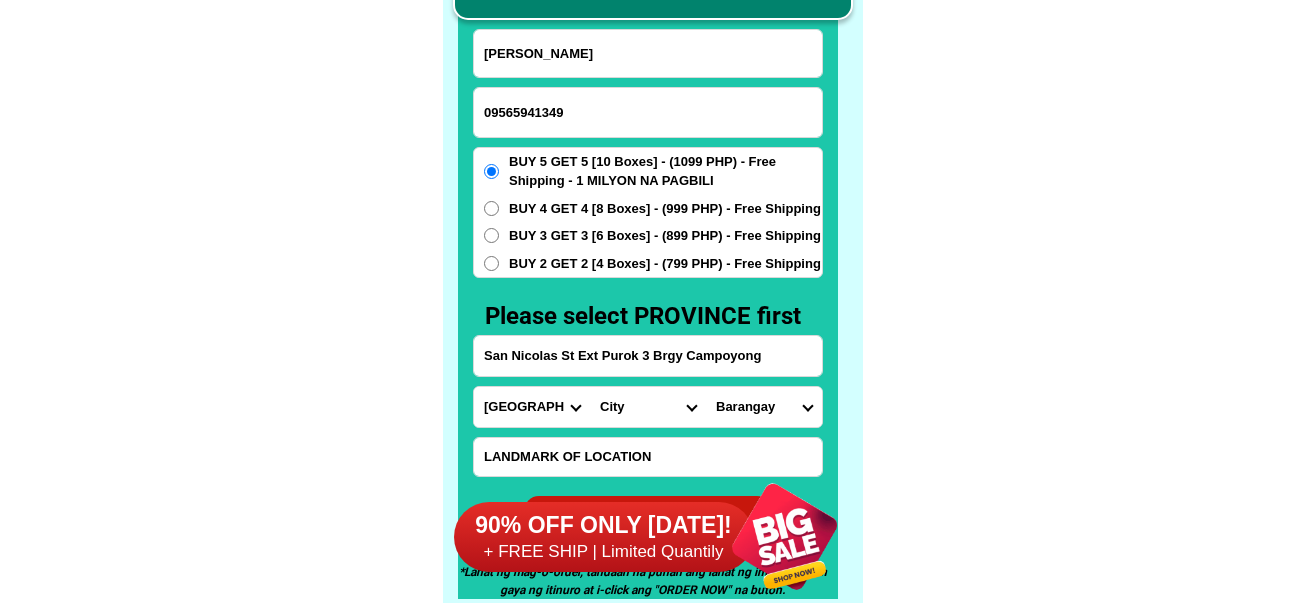 click on "City Asuncion Braulio-e.-dujali Davao-del-norte-carmen Davao-del-norte-san-isidro Davao-del-norte-santo-tomas Island-garden-city-of-samal Kapalong New-corella Panabo-city Tagum-city Talaingod" at bounding box center (648, 407) 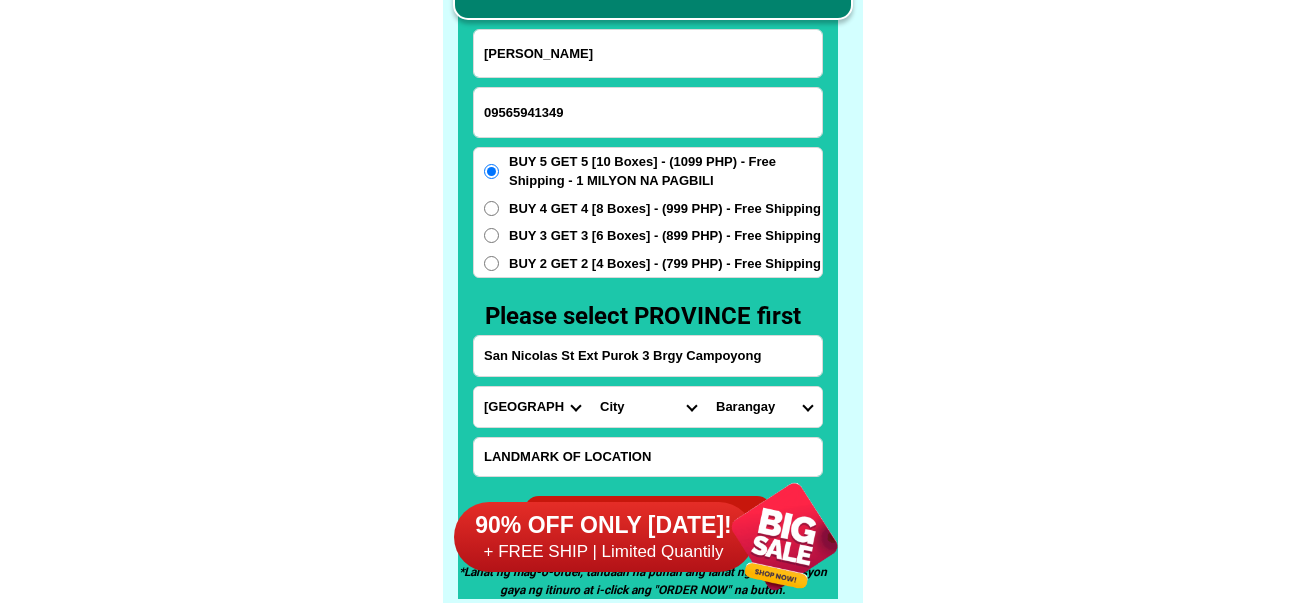 select on "63_7731844" 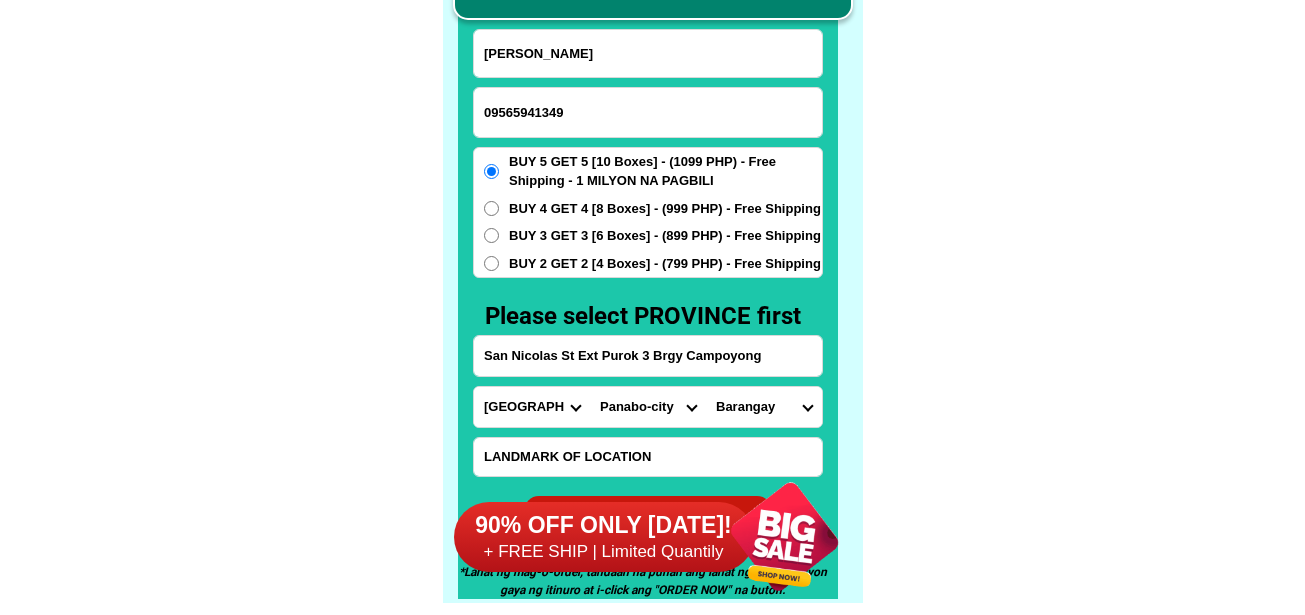 click on "City Asuncion Braulio-e.-dujali Davao-del-norte-carmen Davao-del-norte-san-isidro Davao-del-norte-santo-tomas Island-garden-city-of-samal Kapalong New-corella Panabo-city Tagum-city Talaingod" at bounding box center [648, 407] 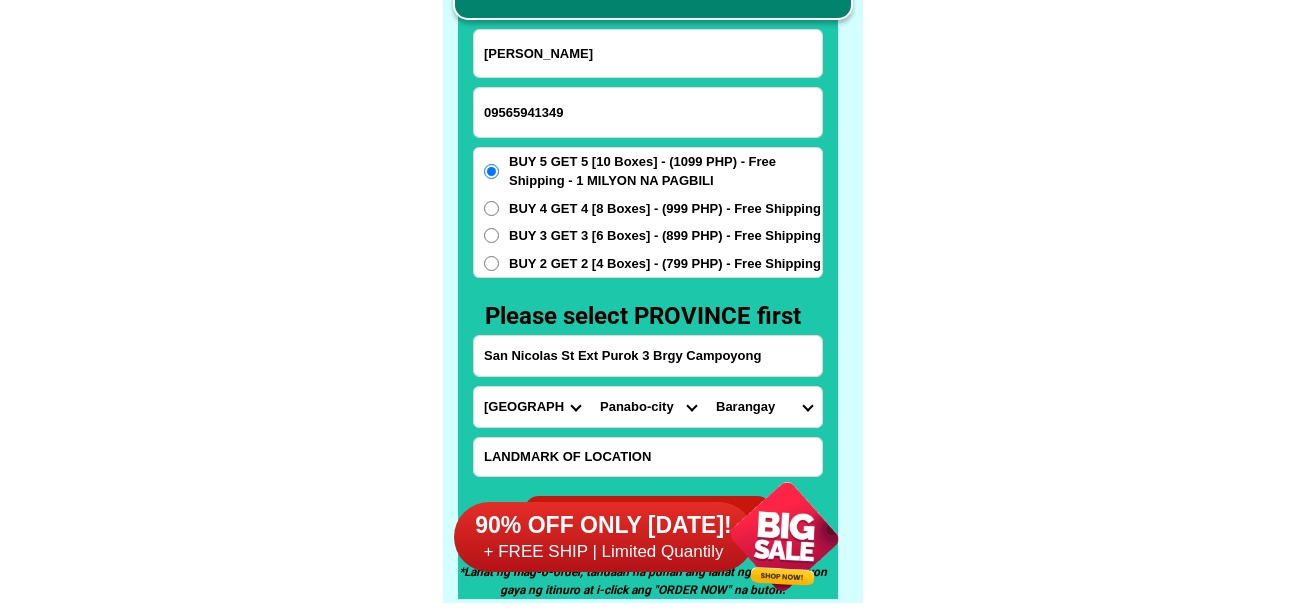 click on "Province [GEOGRAPHIC_DATA] [GEOGRAPHIC_DATA][PERSON_NAME][GEOGRAPHIC_DATA][GEOGRAPHIC_DATA] [GEOGRAPHIC_DATA] [GEOGRAPHIC_DATA][PERSON_NAME][GEOGRAPHIC_DATA][GEOGRAPHIC_DATA] [GEOGRAPHIC_DATA][PERSON_NAME][GEOGRAPHIC_DATA][GEOGRAPHIC_DATA] [GEOGRAPHIC_DATA][PERSON_NAME][GEOGRAPHIC_DATA][GEOGRAPHIC_DATA] [GEOGRAPHIC_DATA] [GEOGRAPHIC_DATA]-[GEOGRAPHIC_DATA] [GEOGRAPHIC_DATA][PERSON_NAME][GEOGRAPHIC_DATA] [GEOGRAPHIC_DATA] [GEOGRAPHIC_DATA] [GEOGRAPHIC_DATA] [GEOGRAPHIC_DATA] [GEOGRAPHIC_DATA] [GEOGRAPHIC_DATA]-occidental [GEOGRAPHIC_DATA] [GEOGRAPHIC_DATA] Eastern-[GEOGRAPHIC_DATA][PERSON_NAME][GEOGRAPHIC_DATA][GEOGRAPHIC_DATA] [GEOGRAPHIC_DATA]-norte [GEOGRAPHIC_DATA]-[GEOGRAPHIC_DATA] [GEOGRAPHIC_DATA][PERSON_NAME][GEOGRAPHIC_DATA] [GEOGRAPHIC_DATA] [GEOGRAPHIC_DATA] [GEOGRAPHIC_DATA][PERSON_NAME][GEOGRAPHIC_DATA][GEOGRAPHIC_DATA] [GEOGRAPHIC_DATA] Metro-[GEOGRAPHIC_DATA] [GEOGRAPHIC_DATA]-[GEOGRAPHIC_DATA]-[GEOGRAPHIC_DATA]-province [GEOGRAPHIC_DATA]-[GEOGRAPHIC_DATA]-oriental [GEOGRAPHIC_DATA] [GEOGRAPHIC_DATA] [GEOGRAPHIC_DATA]-[GEOGRAPHIC_DATA]-[GEOGRAPHIC_DATA] [GEOGRAPHIC_DATA] [GEOGRAPHIC_DATA] [GEOGRAPHIC_DATA] [GEOGRAPHIC_DATA] [GEOGRAPHIC_DATA][PERSON_NAME][GEOGRAPHIC_DATA][GEOGRAPHIC_DATA] [GEOGRAPHIC_DATA][PERSON_NAME][GEOGRAPHIC_DATA][GEOGRAPHIC_DATA] [GEOGRAPHIC_DATA]-[GEOGRAPHIC_DATA]-[GEOGRAPHIC_DATA]-[GEOGRAPHIC_DATA] [GEOGRAPHIC_DATA] [GEOGRAPHIC_DATA]-[GEOGRAPHIC_DATA]-[GEOGRAPHIC_DATA][PERSON_NAME][GEOGRAPHIC_DATA] [GEOGRAPHIC_DATA] [GEOGRAPHIC_DATA]" at bounding box center (532, 407) 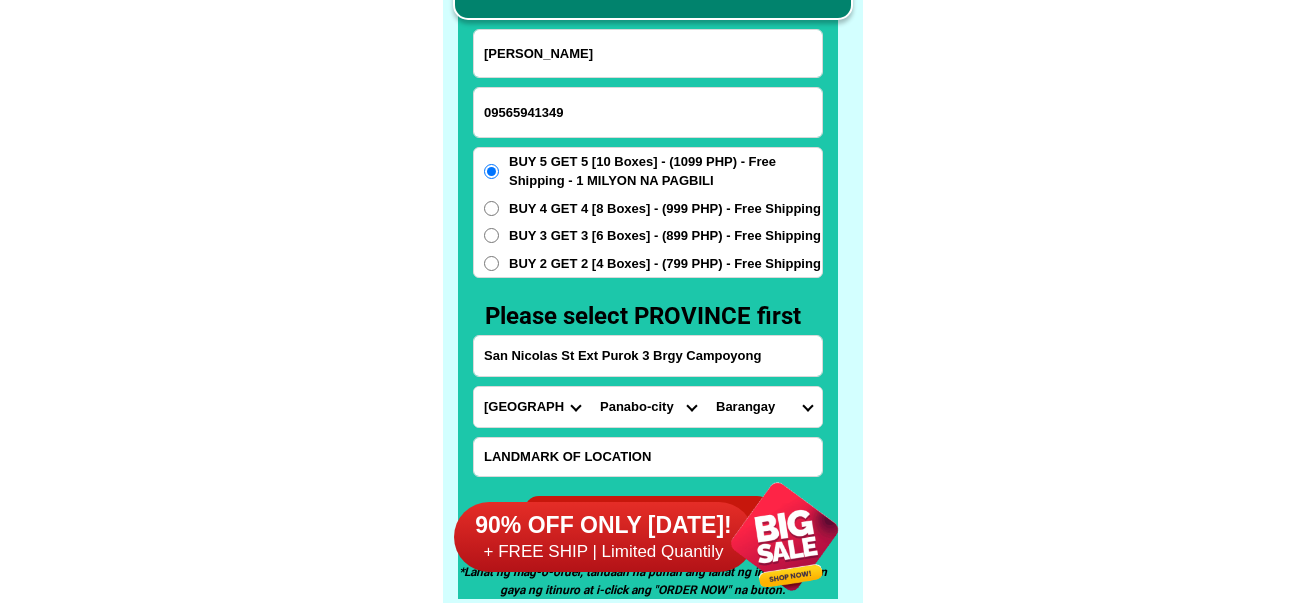 select on "63_791" 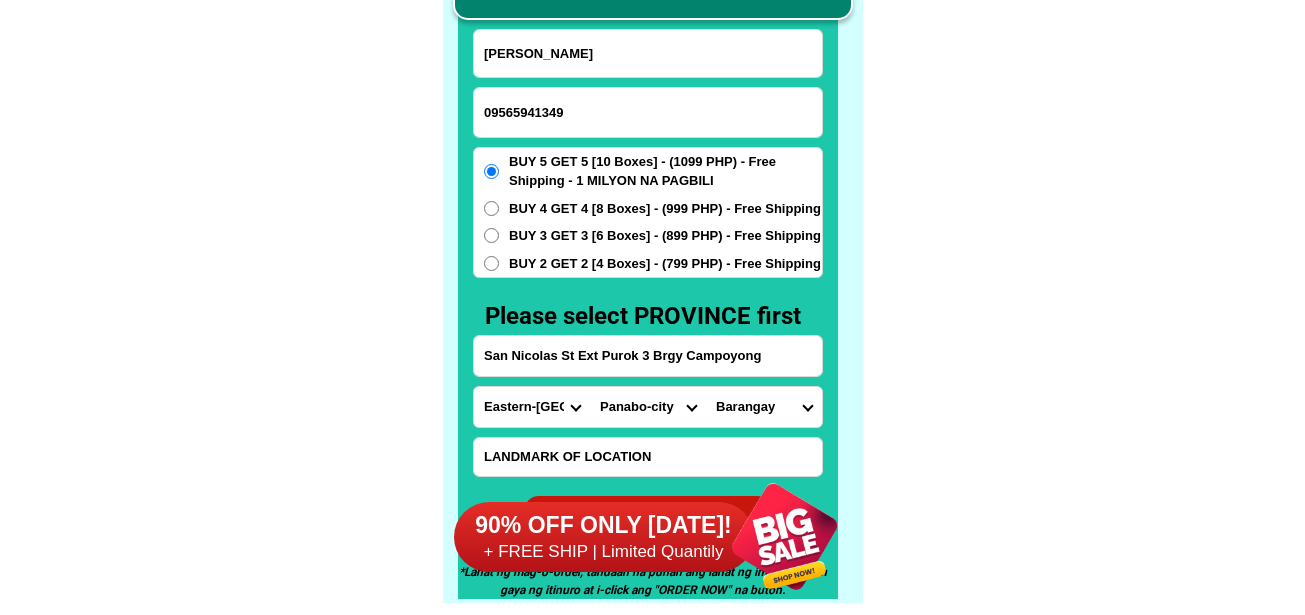 click on "Province [GEOGRAPHIC_DATA] [GEOGRAPHIC_DATA][PERSON_NAME][GEOGRAPHIC_DATA][GEOGRAPHIC_DATA] [GEOGRAPHIC_DATA] [GEOGRAPHIC_DATA][PERSON_NAME][GEOGRAPHIC_DATA][GEOGRAPHIC_DATA] [GEOGRAPHIC_DATA][PERSON_NAME][GEOGRAPHIC_DATA][GEOGRAPHIC_DATA] [GEOGRAPHIC_DATA][PERSON_NAME][GEOGRAPHIC_DATA][GEOGRAPHIC_DATA] [GEOGRAPHIC_DATA] [GEOGRAPHIC_DATA]-[GEOGRAPHIC_DATA] [GEOGRAPHIC_DATA][PERSON_NAME][GEOGRAPHIC_DATA] [GEOGRAPHIC_DATA] [GEOGRAPHIC_DATA] [GEOGRAPHIC_DATA] [GEOGRAPHIC_DATA] [GEOGRAPHIC_DATA] [GEOGRAPHIC_DATA]-occidental [GEOGRAPHIC_DATA] [GEOGRAPHIC_DATA] Eastern-[GEOGRAPHIC_DATA][PERSON_NAME][GEOGRAPHIC_DATA][GEOGRAPHIC_DATA] [GEOGRAPHIC_DATA]-norte [GEOGRAPHIC_DATA]-[GEOGRAPHIC_DATA] [GEOGRAPHIC_DATA][PERSON_NAME][GEOGRAPHIC_DATA] [GEOGRAPHIC_DATA] [GEOGRAPHIC_DATA] [GEOGRAPHIC_DATA][PERSON_NAME][GEOGRAPHIC_DATA][GEOGRAPHIC_DATA] [GEOGRAPHIC_DATA] Metro-[GEOGRAPHIC_DATA] [GEOGRAPHIC_DATA]-[GEOGRAPHIC_DATA]-[GEOGRAPHIC_DATA]-province [GEOGRAPHIC_DATA]-[GEOGRAPHIC_DATA]-oriental [GEOGRAPHIC_DATA] [GEOGRAPHIC_DATA] [GEOGRAPHIC_DATA]-[GEOGRAPHIC_DATA]-[GEOGRAPHIC_DATA] [GEOGRAPHIC_DATA] [GEOGRAPHIC_DATA] [GEOGRAPHIC_DATA] [GEOGRAPHIC_DATA] [GEOGRAPHIC_DATA][PERSON_NAME][GEOGRAPHIC_DATA][GEOGRAPHIC_DATA] [GEOGRAPHIC_DATA][PERSON_NAME][GEOGRAPHIC_DATA][GEOGRAPHIC_DATA] [GEOGRAPHIC_DATA]-[GEOGRAPHIC_DATA]-[GEOGRAPHIC_DATA]-[GEOGRAPHIC_DATA] [GEOGRAPHIC_DATA] [GEOGRAPHIC_DATA]-[GEOGRAPHIC_DATA]-[GEOGRAPHIC_DATA][PERSON_NAME][GEOGRAPHIC_DATA] [GEOGRAPHIC_DATA] [GEOGRAPHIC_DATA]" at bounding box center (532, 407) 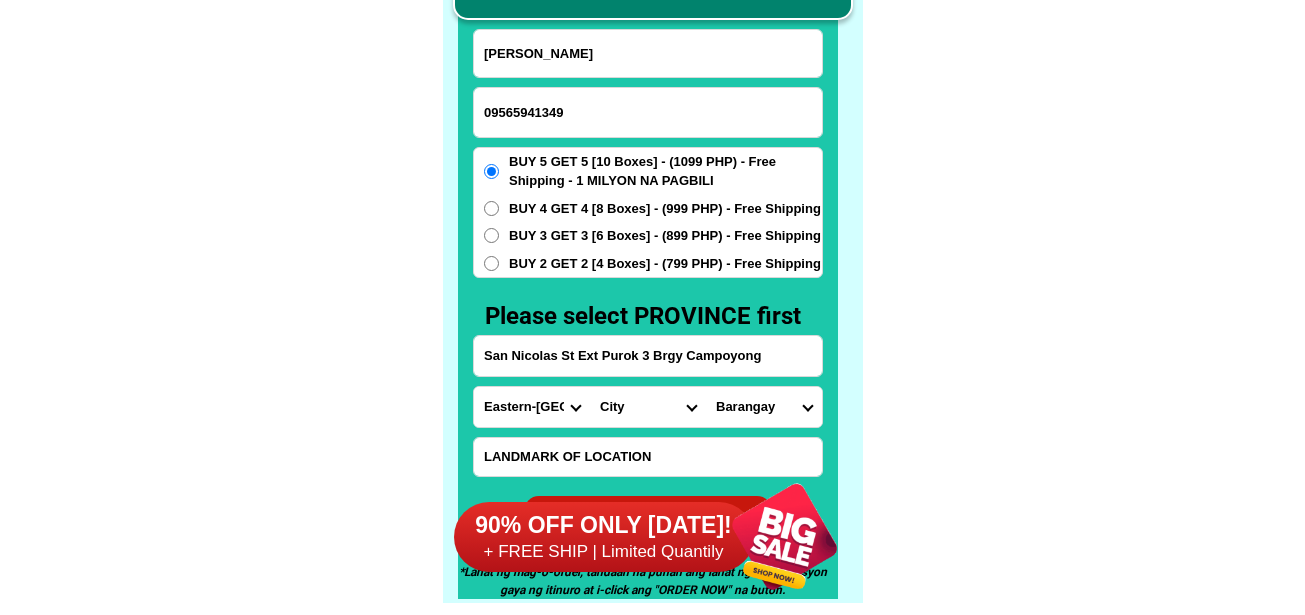 click on "City [PERSON_NAME] [PERSON_NAME]-city Can-[GEOGRAPHIC_DATA] Eastern-[GEOGRAPHIC_DATA]-[GEOGRAPHIC_DATA] EASTERN-[GEOGRAPHIC_DATA]-[GEOGRAPHIC_DATA] Eastern-[GEOGRAPHIC_DATA]-[GEOGRAPHIC_DATA] Eastern-[GEOGRAPHIC_DATA]-[GEOGRAPHIC_DATA] General-[PERSON_NAME] [PERSON_NAME] [PERSON_NAME] [PERSON_NAME][GEOGRAPHIC_DATA] [GEOGRAPHIC_DATA] San-[PERSON_NAME]" at bounding box center (648, 407) 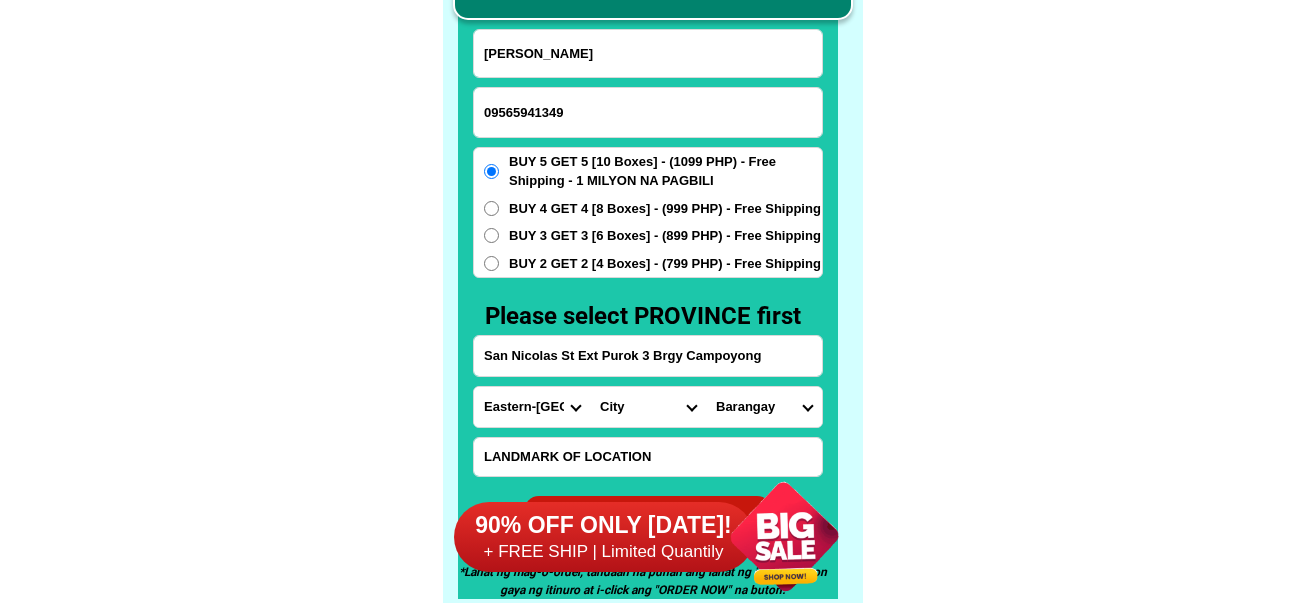 click on "FREE SHIPPING NATIONWIDE Contact Review Introduction Product BONA VITA COFFEE Comprehensive health protection solution
Research by [PERSON_NAME] and [PERSON_NAME] ✅ 𝙰𝚗𝚝𝚒 𝙲𝚊𝚗𝚌𝚎𝚛 ✅ 𝙰𝚗𝚝𝚒 𝚂𝚝𝚛𝚘𝚔𝚎
✅ 𝙰𝚗𝚝𝚒 𝙳𝚒𝚊𝚋𝚎𝚝𝚒𝚌 ✅ 𝙳𝚒𝚊𝚋𝚎𝚝𝚎𝚜 FAKE VS ORIGINAL Noon: nagkaroon ng [MEDICAL_DATA], hindi makalakad ng normal pagkatapos: uminom [PERSON_NAME] dalawang beses sa isang araw, maaaring maglakad nang mag-isa, bawasan ang mga sintomas ng kanser The product has been certified for
safety and effectiveness Prevent and combat signs of [MEDICAL_DATA], [MEDICAL_DATA], and cardiovascular diseases Helps strengthen bones and joints Prevent [MEDICAL_DATA] Reduce excess fat Anti-aging [PERSON_NAME] CAFE WITH HYDROLYZED COLLAGEN Enemy of the cause of disease [PERSON_NAME] Doc Nutrition Department of [GEOGRAPHIC_DATA] shared that BONA VITA CAFE sprouts are the panacea in anti - aging and anti-disease. Start After 1 week" at bounding box center [652, -6201] 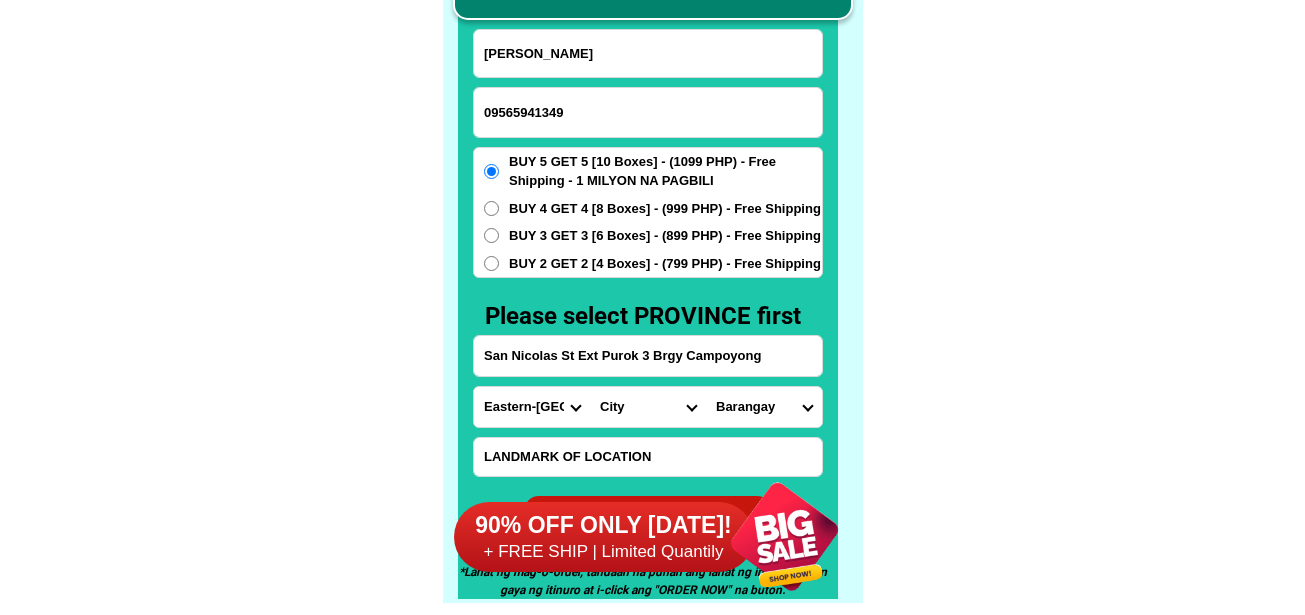 click on "City [PERSON_NAME] [PERSON_NAME]-city Can-[GEOGRAPHIC_DATA] Eastern-[GEOGRAPHIC_DATA]-[GEOGRAPHIC_DATA] EASTERN-[GEOGRAPHIC_DATA]-[GEOGRAPHIC_DATA] Eastern-[GEOGRAPHIC_DATA]-[GEOGRAPHIC_DATA] Eastern-[GEOGRAPHIC_DATA]-[GEOGRAPHIC_DATA] General-[PERSON_NAME] [PERSON_NAME] [PERSON_NAME] [PERSON_NAME][GEOGRAPHIC_DATA] [GEOGRAPHIC_DATA] San-[PERSON_NAME]" at bounding box center [648, 407] 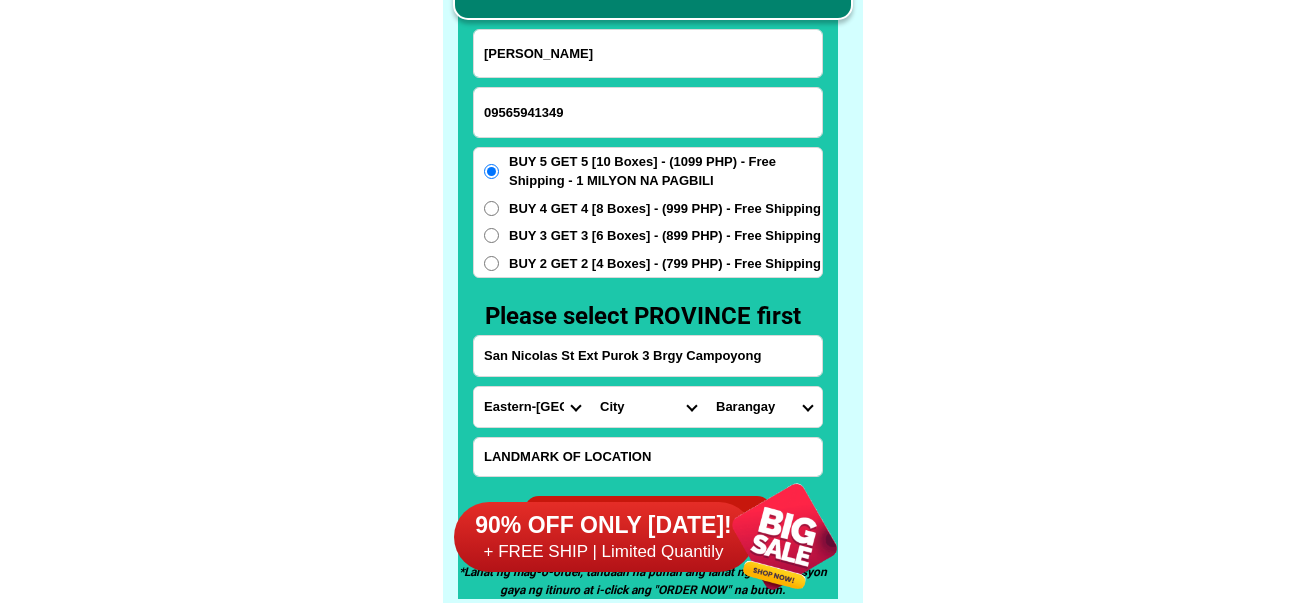 select on "63_791602" 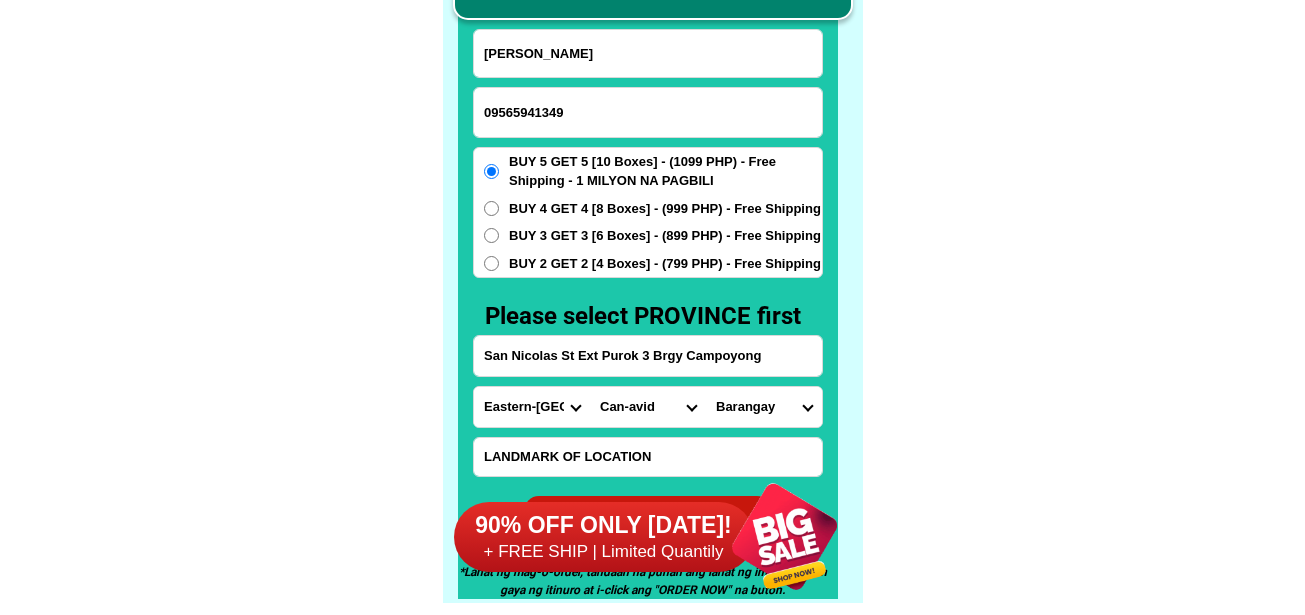 click on "Province [GEOGRAPHIC_DATA] [GEOGRAPHIC_DATA][PERSON_NAME][GEOGRAPHIC_DATA][GEOGRAPHIC_DATA] [GEOGRAPHIC_DATA] [GEOGRAPHIC_DATA][PERSON_NAME][GEOGRAPHIC_DATA][GEOGRAPHIC_DATA] [GEOGRAPHIC_DATA][PERSON_NAME][GEOGRAPHIC_DATA][GEOGRAPHIC_DATA] [GEOGRAPHIC_DATA][PERSON_NAME][GEOGRAPHIC_DATA][GEOGRAPHIC_DATA] [GEOGRAPHIC_DATA] [GEOGRAPHIC_DATA]-[GEOGRAPHIC_DATA] [GEOGRAPHIC_DATA][PERSON_NAME][GEOGRAPHIC_DATA] [GEOGRAPHIC_DATA] [GEOGRAPHIC_DATA] [GEOGRAPHIC_DATA] [GEOGRAPHIC_DATA] [GEOGRAPHIC_DATA] [GEOGRAPHIC_DATA]-occidental [GEOGRAPHIC_DATA] [GEOGRAPHIC_DATA] Eastern-[GEOGRAPHIC_DATA][PERSON_NAME][GEOGRAPHIC_DATA][GEOGRAPHIC_DATA] [GEOGRAPHIC_DATA]-norte [GEOGRAPHIC_DATA]-[GEOGRAPHIC_DATA] [GEOGRAPHIC_DATA][PERSON_NAME][GEOGRAPHIC_DATA] [GEOGRAPHIC_DATA] [GEOGRAPHIC_DATA] [GEOGRAPHIC_DATA][PERSON_NAME][GEOGRAPHIC_DATA][GEOGRAPHIC_DATA] [GEOGRAPHIC_DATA] Metro-[GEOGRAPHIC_DATA] [GEOGRAPHIC_DATA]-[GEOGRAPHIC_DATA]-[GEOGRAPHIC_DATA]-province [GEOGRAPHIC_DATA]-[GEOGRAPHIC_DATA]-oriental [GEOGRAPHIC_DATA] [GEOGRAPHIC_DATA] [GEOGRAPHIC_DATA]-[GEOGRAPHIC_DATA]-[GEOGRAPHIC_DATA] [GEOGRAPHIC_DATA] [GEOGRAPHIC_DATA] [GEOGRAPHIC_DATA] [GEOGRAPHIC_DATA] [GEOGRAPHIC_DATA][PERSON_NAME][GEOGRAPHIC_DATA][GEOGRAPHIC_DATA] [GEOGRAPHIC_DATA][PERSON_NAME][GEOGRAPHIC_DATA][GEOGRAPHIC_DATA] [GEOGRAPHIC_DATA]-[GEOGRAPHIC_DATA]-[GEOGRAPHIC_DATA]-[GEOGRAPHIC_DATA] [GEOGRAPHIC_DATA] [GEOGRAPHIC_DATA]-[GEOGRAPHIC_DATA]-[GEOGRAPHIC_DATA][PERSON_NAME][GEOGRAPHIC_DATA] [GEOGRAPHIC_DATA] [GEOGRAPHIC_DATA]" at bounding box center [532, 407] 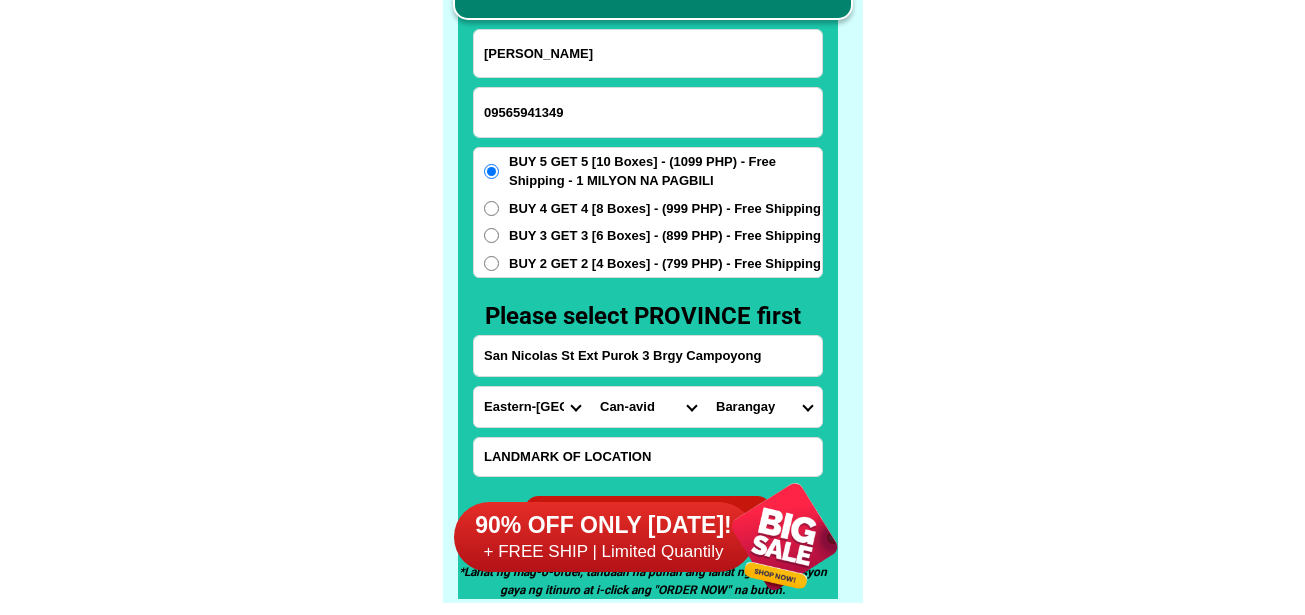 select on "63_600" 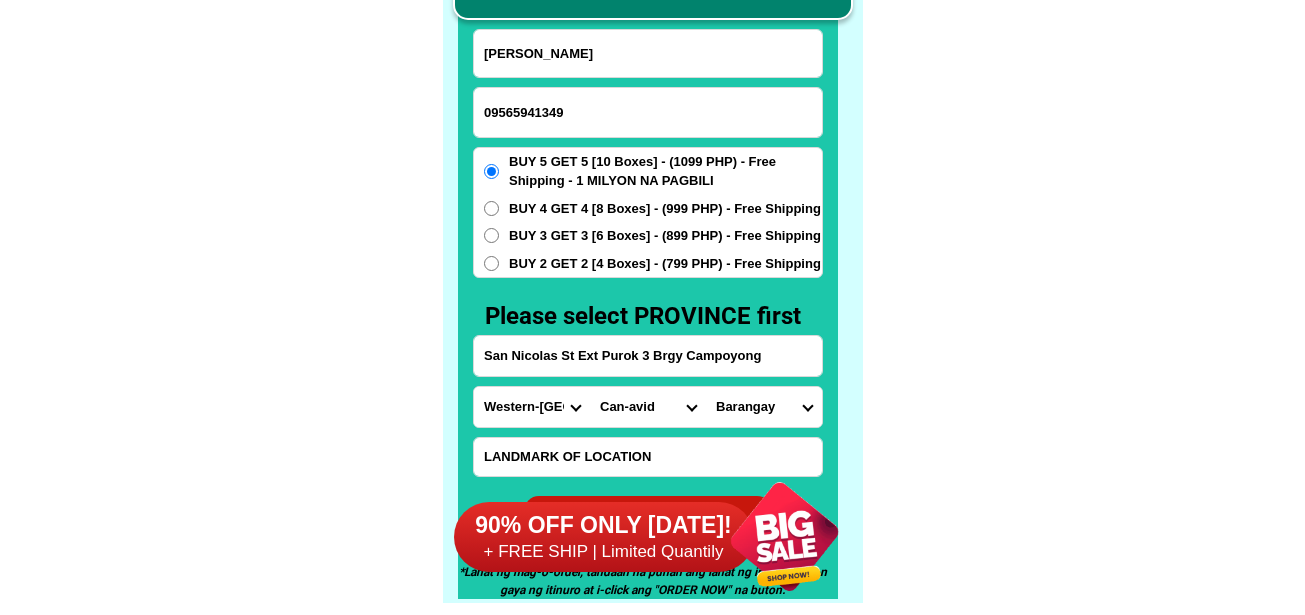 click on "Province [GEOGRAPHIC_DATA] [GEOGRAPHIC_DATA][PERSON_NAME][GEOGRAPHIC_DATA][GEOGRAPHIC_DATA] [GEOGRAPHIC_DATA] [GEOGRAPHIC_DATA][PERSON_NAME][GEOGRAPHIC_DATA][GEOGRAPHIC_DATA] [GEOGRAPHIC_DATA][PERSON_NAME][GEOGRAPHIC_DATA][GEOGRAPHIC_DATA] [GEOGRAPHIC_DATA][PERSON_NAME][GEOGRAPHIC_DATA][GEOGRAPHIC_DATA] [GEOGRAPHIC_DATA] [GEOGRAPHIC_DATA]-[GEOGRAPHIC_DATA] [GEOGRAPHIC_DATA][PERSON_NAME][GEOGRAPHIC_DATA] [GEOGRAPHIC_DATA] [GEOGRAPHIC_DATA] [GEOGRAPHIC_DATA] [GEOGRAPHIC_DATA] [GEOGRAPHIC_DATA] [GEOGRAPHIC_DATA]-occidental [GEOGRAPHIC_DATA] [GEOGRAPHIC_DATA] Eastern-[GEOGRAPHIC_DATA][PERSON_NAME][GEOGRAPHIC_DATA][GEOGRAPHIC_DATA] [GEOGRAPHIC_DATA]-norte [GEOGRAPHIC_DATA]-[GEOGRAPHIC_DATA] [GEOGRAPHIC_DATA][PERSON_NAME][GEOGRAPHIC_DATA] [GEOGRAPHIC_DATA] [GEOGRAPHIC_DATA] [GEOGRAPHIC_DATA][PERSON_NAME][GEOGRAPHIC_DATA][GEOGRAPHIC_DATA] [GEOGRAPHIC_DATA] Metro-[GEOGRAPHIC_DATA] [GEOGRAPHIC_DATA]-[GEOGRAPHIC_DATA]-[GEOGRAPHIC_DATA]-province [GEOGRAPHIC_DATA]-[GEOGRAPHIC_DATA]-oriental [GEOGRAPHIC_DATA] [GEOGRAPHIC_DATA] [GEOGRAPHIC_DATA]-[GEOGRAPHIC_DATA]-[GEOGRAPHIC_DATA] [GEOGRAPHIC_DATA] [GEOGRAPHIC_DATA] [GEOGRAPHIC_DATA] [GEOGRAPHIC_DATA] [GEOGRAPHIC_DATA][PERSON_NAME][GEOGRAPHIC_DATA][GEOGRAPHIC_DATA] [GEOGRAPHIC_DATA][PERSON_NAME][GEOGRAPHIC_DATA][GEOGRAPHIC_DATA] [GEOGRAPHIC_DATA]-[GEOGRAPHIC_DATA]-[GEOGRAPHIC_DATA]-[GEOGRAPHIC_DATA] [GEOGRAPHIC_DATA] [GEOGRAPHIC_DATA]-[GEOGRAPHIC_DATA]-[GEOGRAPHIC_DATA][PERSON_NAME][GEOGRAPHIC_DATA] [GEOGRAPHIC_DATA] [GEOGRAPHIC_DATA]" at bounding box center [532, 407] 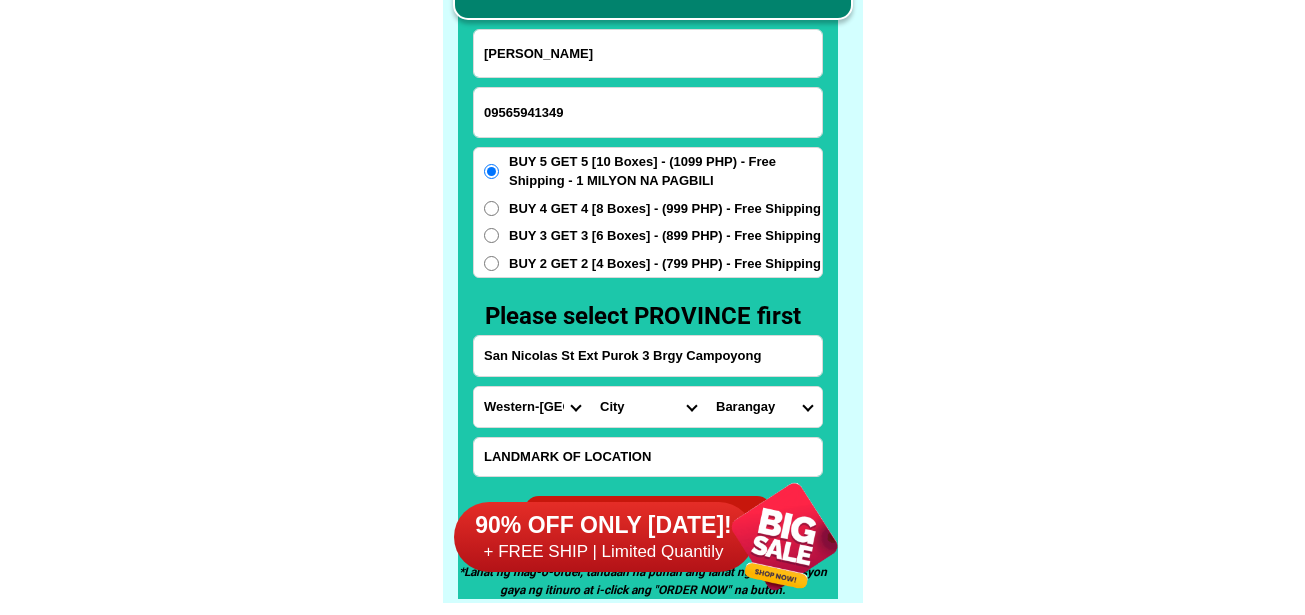 click on "City [GEOGRAPHIC_DATA][PERSON_NAME][GEOGRAPHIC_DATA]-city [GEOGRAPHIC_DATA][PERSON_NAME][GEOGRAPHIC_DATA]-city [GEOGRAPHIC_DATA][PERSON_NAME][GEOGRAPHIC_DATA] [GEOGRAPHIC_DATA][PERSON_NAME] [PERSON_NAME] [PERSON_NAME][GEOGRAPHIC_DATA] [GEOGRAPHIC_DATA][PERSON_NAME] [GEOGRAPHIC_DATA][PERSON_NAME]-de-[GEOGRAPHIC_DATA] [GEOGRAPHIC_DATA][PERSON_NAME][GEOGRAPHIC_DATA]-an [GEOGRAPHIC_DATA][PERSON_NAME][GEOGRAPHIC_DATA][GEOGRAPHIC_DATA]-[GEOGRAPHIC_DATA]-[GEOGRAPHIC_DATA][PERSON_NAME]-[GEOGRAPHIC_DATA]-[PERSON_NAME]" at bounding box center (648, 407) 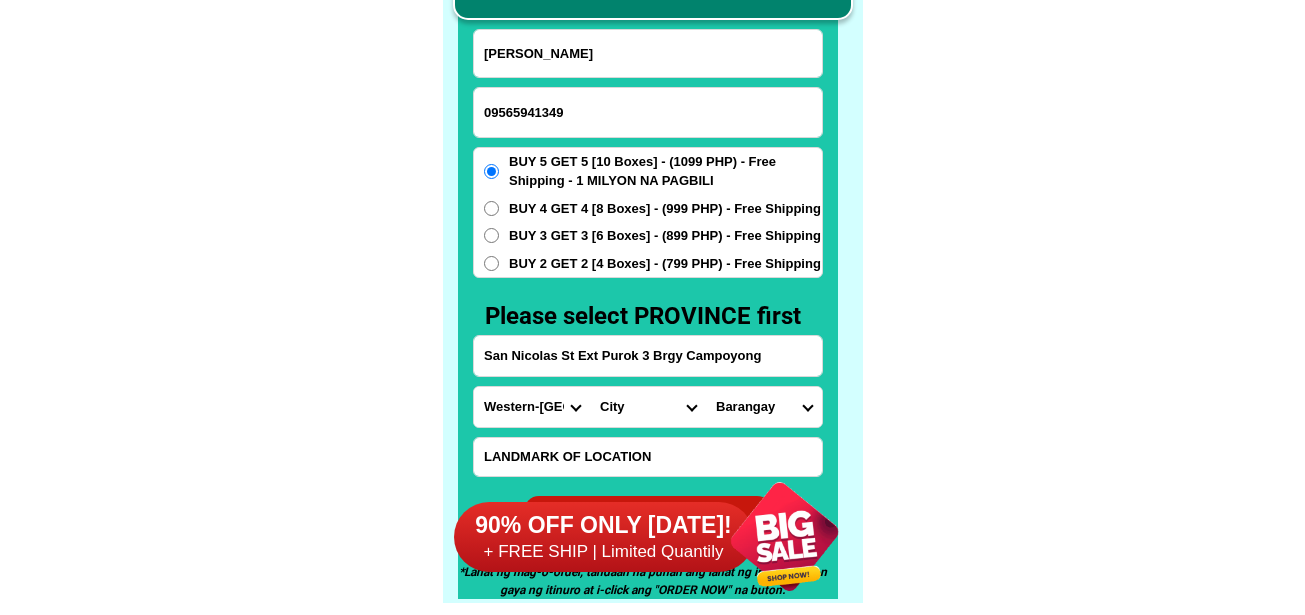 select on "63_6004931" 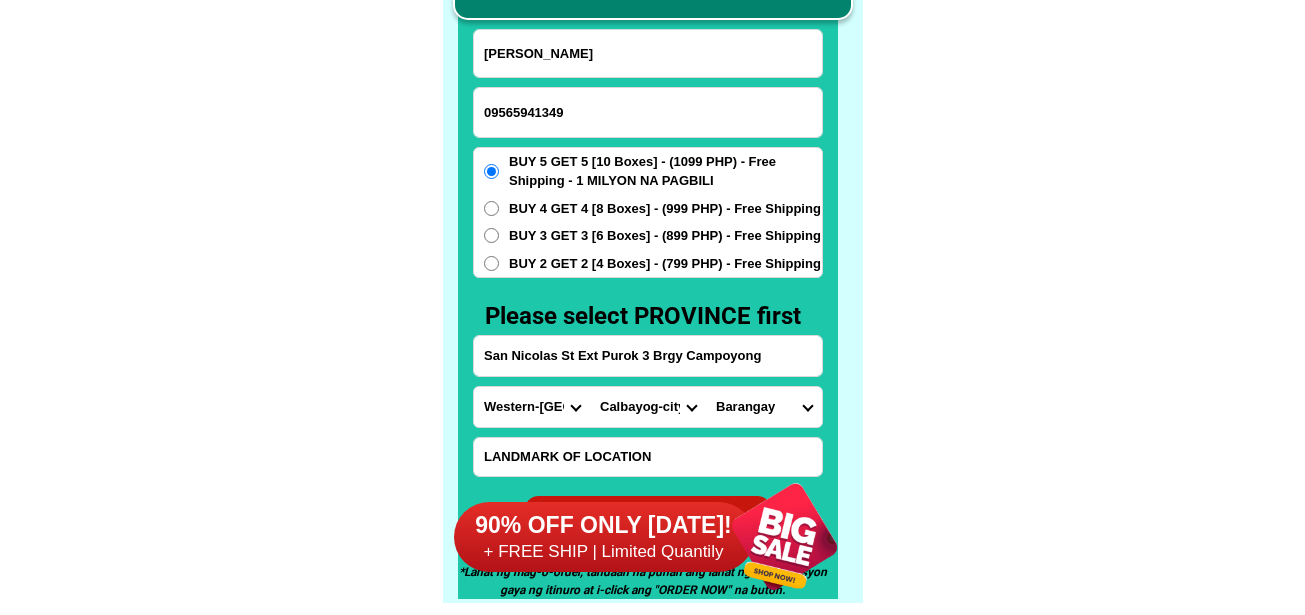 click on "City [GEOGRAPHIC_DATA][PERSON_NAME][GEOGRAPHIC_DATA]-city [GEOGRAPHIC_DATA][PERSON_NAME][GEOGRAPHIC_DATA]-city [GEOGRAPHIC_DATA][PERSON_NAME][GEOGRAPHIC_DATA] [GEOGRAPHIC_DATA][PERSON_NAME] [PERSON_NAME] [PERSON_NAME][GEOGRAPHIC_DATA] [GEOGRAPHIC_DATA][PERSON_NAME] [GEOGRAPHIC_DATA][PERSON_NAME]-de-[GEOGRAPHIC_DATA] [GEOGRAPHIC_DATA][PERSON_NAME][GEOGRAPHIC_DATA]-an [GEOGRAPHIC_DATA][PERSON_NAME][GEOGRAPHIC_DATA][GEOGRAPHIC_DATA]-[GEOGRAPHIC_DATA]-[GEOGRAPHIC_DATA][PERSON_NAME]-[GEOGRAPHIC_DATA]-[PERSON_NAME]" at bounding box center (648, 407) 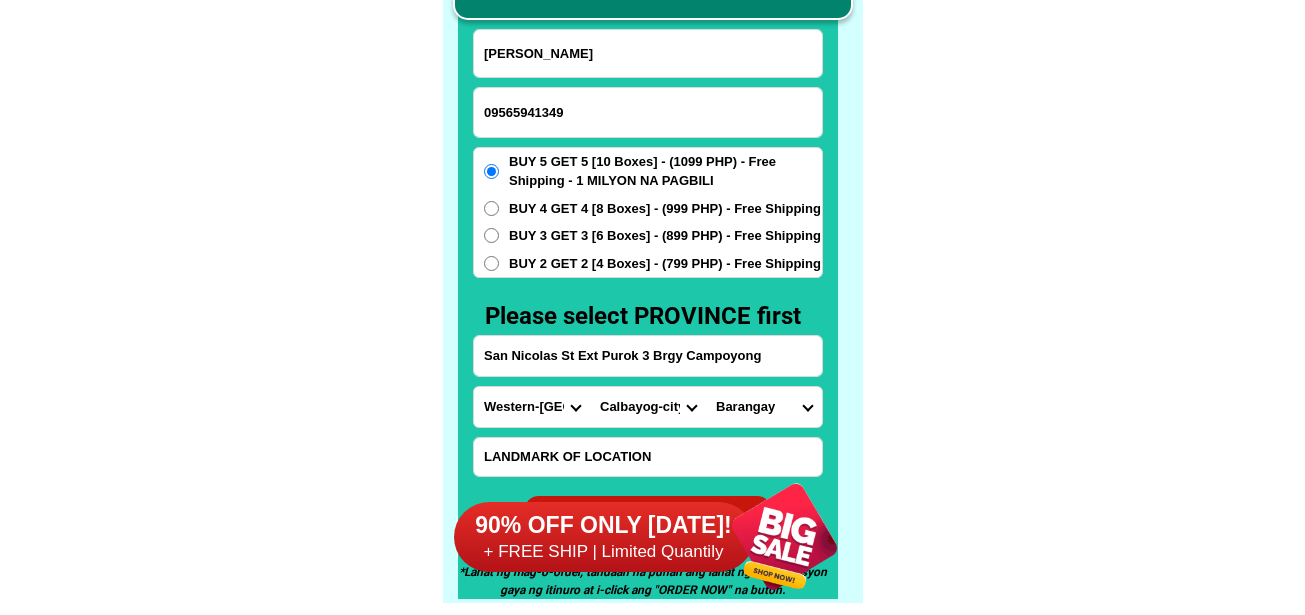 click on "Barangay Acedillo Aguit-itan (pob.) Alibaba Amampacang Anislag [GEOGRAPHIC_DATA] (pob.) [GEOGRAPHIC_DATA] (pob.) Ba-ay Bagacay Bagong lipunan [GEOGRAPHIC_DATA][PERSON_NAME] (pob.) Bante Bantian [GEOGRAPHIC_DATA][PERSON_NAME] [PERSON_NAME] [PERSON_NAME][GEOGRAPHIC_DATA] Cabicahan Cabugawan [GEOGRAPHIC_DATA] Cag-anahaw Cag-anibong Cag-olango Cagbanayacao [GEOGRAPHIC_DATA] [GEOGRAPHIC_DATA][PERSON_NAME][GEOGRAPHIC_DATA] Caglanipao sur Cagmanipes norte Cagmanipes sur Cagnipa Cagsalaosao Cahumpan Calocnayan Cangomaod [GEOGRAPHIC_DATA] Capacuhan [PERSON_NAME] Catabunan Caybago Central (pob.) Cogon [PERSON_NAME] [PERSON_NAME] Dawo De [PERSON_NAME] Dinawacan [PERSON_NAME] [PERSON_NAME]-an Guimbaoyan norte Guimbaoyan sur Guin-on Hamorawon [PERSON_NAME] Hibatang Higasaan Himalandrog [PERSON_NAME] [PERSON_NAME] Kalilihan Kilikili La paz Langoyon Lapaan Libertad Limarayon Longsob [PERSON_NAME] i ([PERSON_NAME][GEOGRAPHIC_DATA]) [GEOGRAPHIC_DATA] ([PERSON_NAME] district) Macatingog Mag-ubay Maguino-o [PERSON_NAME] Malayog Malopalo Mancol Mantaong ([PERSON_NAME] district) [PERSON_NAME]" at bounding box center (764, 407) 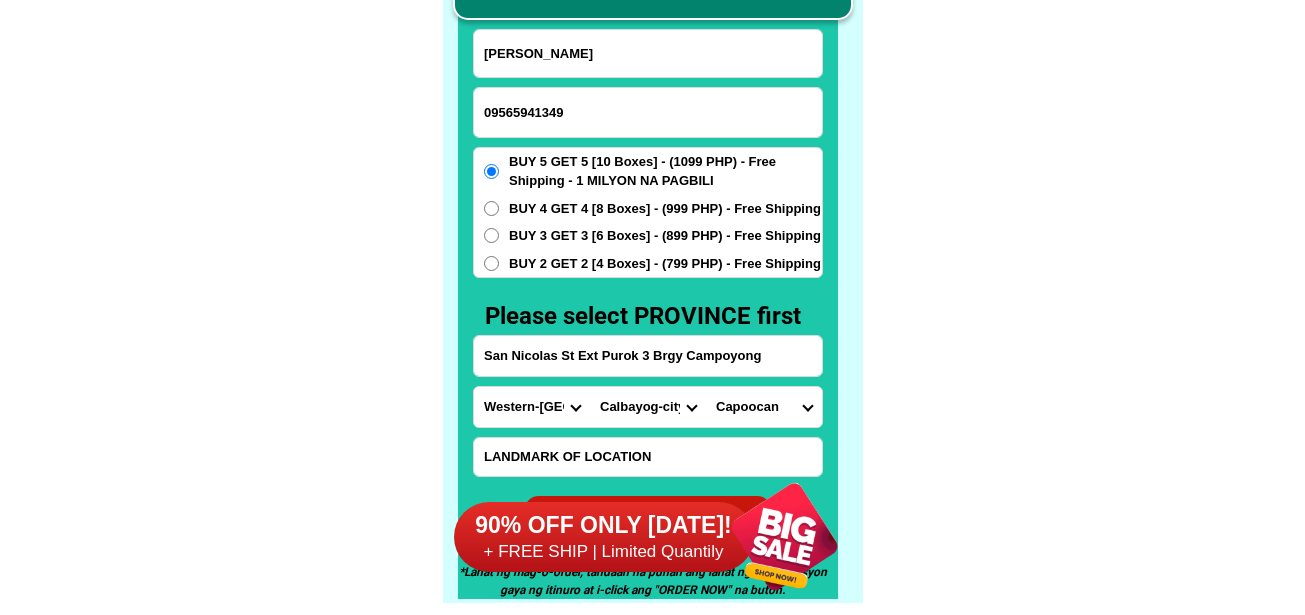 click on "Barangay Acedillo Aguit-itan (pob.) Alibaba Amampacang Anislag [GEOGRAPHIC_DATA] (pob.) [GEOGRAPHIC_DATA] (pob.) Ba-ay Bagacay Bagong lipunan [GEOGRAPHIC_DATA][PERSON_NAME] (pob.) Bante Bantian [GEOGRAPHIC_DATA][PERSON_NAME] [PERSON_NAME] [PERSON_NAME][GEOGRAPHIC_DATA] Cabicahan Cabugawan [GEOGRAPHIC_DATA] Cag-anahaw Cag-anibong Cag-olango Cagbanayacao [GEOGRAPHIC_DATA] [GEOGRAPHIC_DATA][PERSON_NAME][GEOGRAPHIC_DATA] Caglanipao sur Cagmanipes norte Cagmanipes sur Cagnipa Cagsalaosao Cahumpan Calocnayan Cangomaod [GEOGRAPHIC_DATA] Capacuhan [PERSON_NAME] Catabunan Caybago Central (pob.) Cogon [PERSON_NAME] [PERSON_NAME] Dawo De [PERSON_NAME] Dinawacan [PERSON_NAME] [PERSON_NAME]-an Guimbaoyan norte Guimbaoyan sur Guin-on Hamorawon [PERSON_NAME] Hibatang Higasaan Himalandrog [PERSON_NAME] [PERSON_NAME] Kalilihan Kilikili La paz Langoyon Lapaan Libertad Limarayon Longsob [PERSON_NAME] i ([PERSON_NAME][GEOGRAPHIC_DATA]) [GEOGRAPHIC_DATA] ([PERSON_NAME] district) Macatingog Mag-ubay Maguino-o [PERSON_NAME] Malayog Malopalo Mancol Mantaong ([PERSON_NAME] district) [PERSON_NAME]" at bounding box center (764, 407) 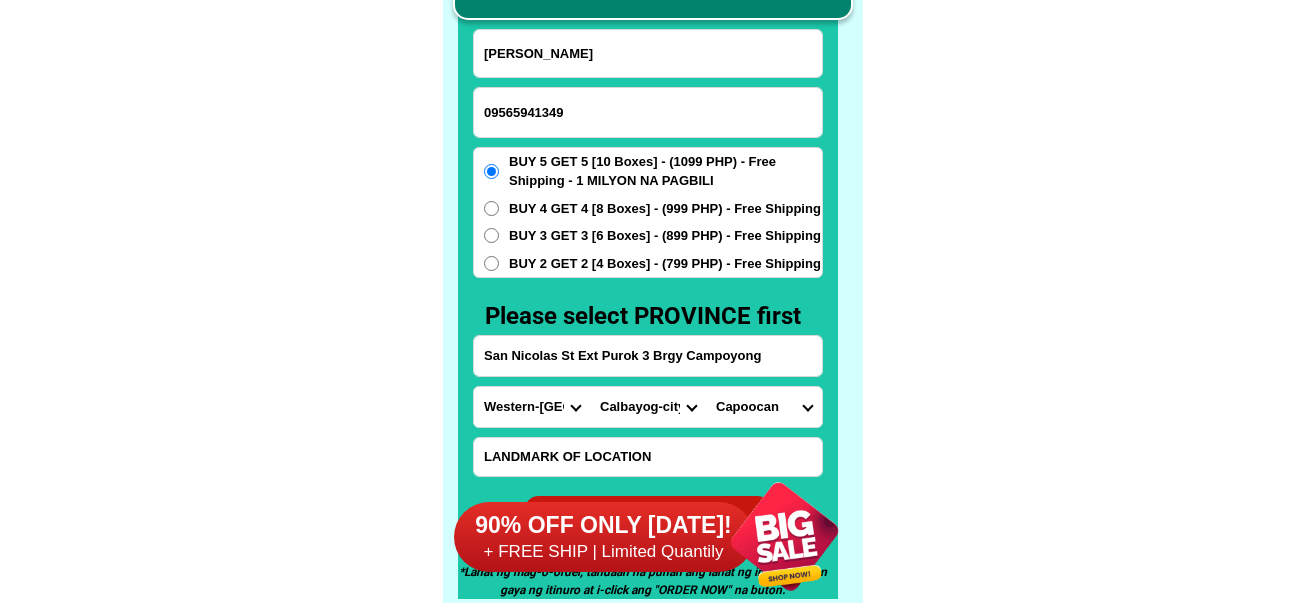 click on "Barangay Acedillo Aguit-itan (pob.) Alibaba Amampacang Anislag [GEOGRAPHIC_DATA] (pob.) [GEOGRAPHIC_DATA] (pob.) Ba-ay Bagacay Bagong lipunan [GEOGRAPHIC_DATA][PERSON_NAME] (pob.) Bante Bantian [GEOGRAPHIC_DATA][PERSON_NAME] [PERSON_NAME] [PERSON_NAME][GEOGRAPHIC_DATA] Cabicahan Cabugawan [GEOGRAPHIC_DATA] Cag-anahaw Cag-anibong Cag-olango Cagbanayacao [GEOGRAPHIC_DATA] [GEOGRAPHIC_DATA][PERSON_NAME][GEOGRAPHIC_DATA] Caglanipao sur Cagmanipes norte Cagmanipes sur Cagnipa Cagsalaosao Cahumpan Calocnayan Cangomaod [GEOGRAPHIC_DATA] Capacuhan [PERSON_NAME] Catabunan Caybago Central (pob.) Cogon [PERSON_NAME] [PERSON_NAME] Dawo De [PERSON_NAME] Dinawacan [PERSON_NAME] [PERSON_NAME]-an Guimbaoyan norte Guimbaoyan sur Guin-on Hamorawon [PERSON_NAME] Hibatang Higasaan Himalandrog [PERSON_NAME] [PERSON_NAME] Kalilihan Kilikili La paz Langoyon Lapaan Libertad Limarayon Longsob [PERSON_NAME] i ([PERSON_NAME][GEOGRAPHIC_DATA]) [GEOGRAPHIC_DATA] ([PERSON_NAME] district) Macatingog Mag-ubay Maguino-o [PERSON_NAME] Malayog Malopalo Mancol Mantaong ([PERSON_NAME] district) [PERSON_NAME]" at bounding box center [764, 407] 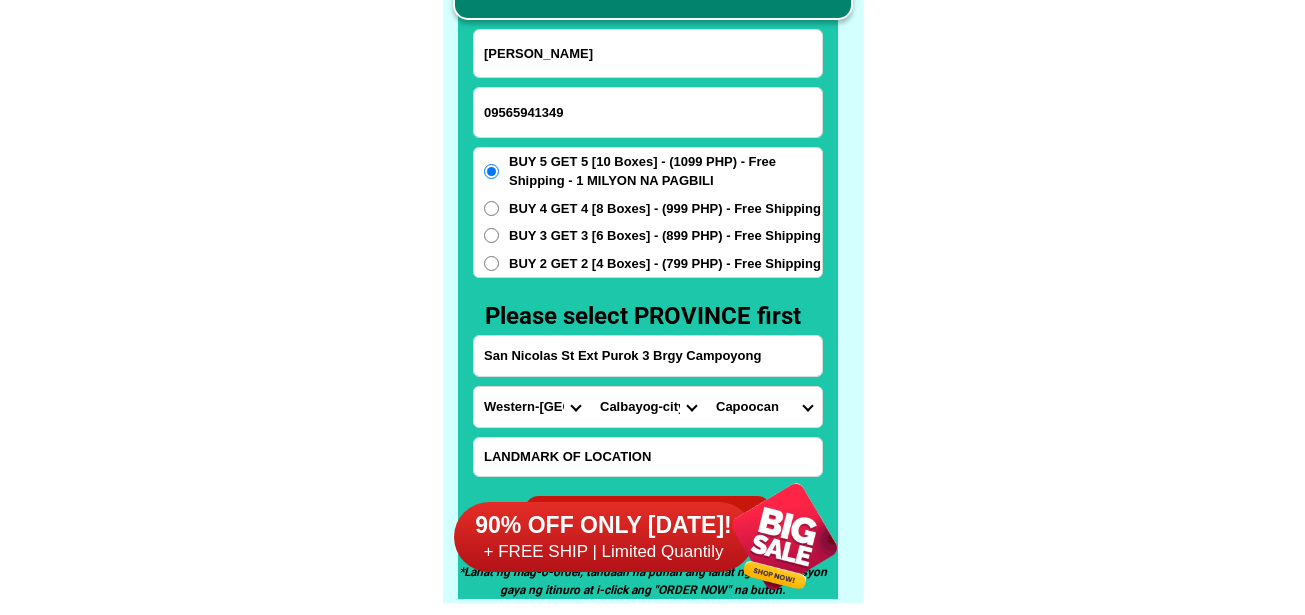 select on "63_60049314484" 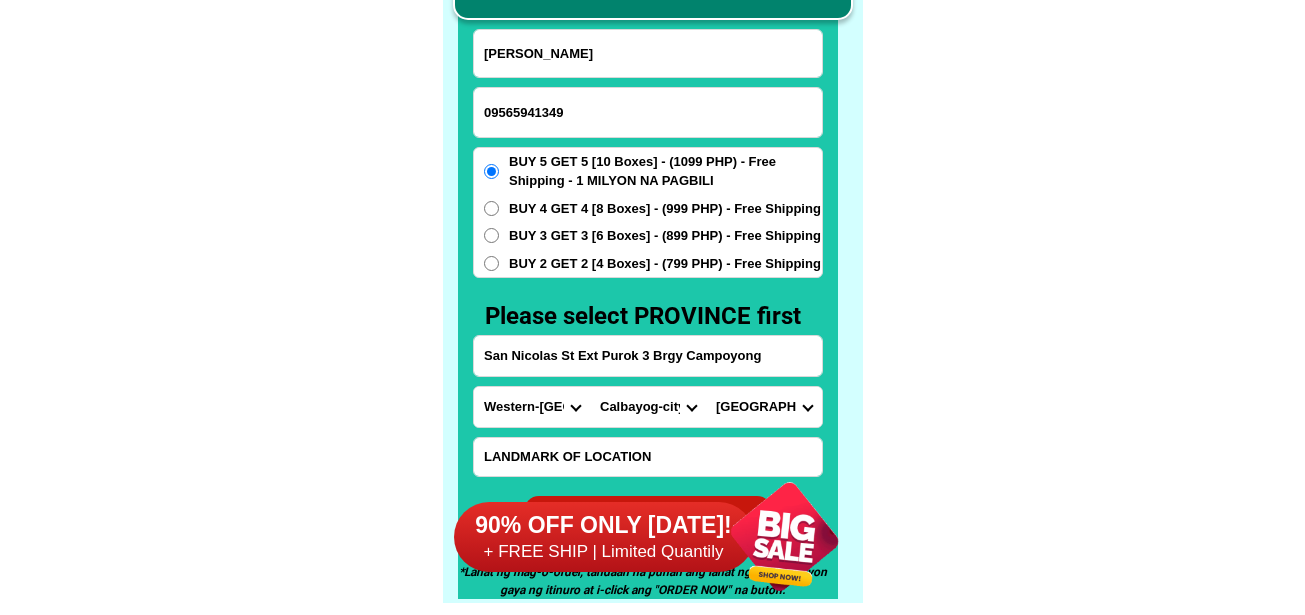 click on "Barangay Acedillo Aguit-itan (pob.) Alibaba Amampacang Anislag [GEOGRAPHIC_DATA] (pob.) [GEOGRAPHIC_DATA] (pob.) Ba-ay Bagacay Bagong lipunan [GEOGRAPHIC_DATA][PERSON_NAME] (pob.) Bante Bantian [GEOGRAPHIC_DATA][PERSON_NAME] [PERSON_NAME] [PERSON_NAME][GEOGRAPHIC_DATA] Cabicahan Cabugawan [GEOGRAPHIC_DATA] Cag-anahaw Cag-anibong Cag-olango Cagbanayacao [GEOGRAPHIC_DATA] [GEOGRAPHIC_DATA][PERSON_NAME][GEOGRAPHIC_DATA] Caglanipao sur Cagmanipes norte Cagmanipes sur Cagnipa Cagsalaosao Cahumpan Calocnayan Cangomaod [GEOGRAPHIC_DATA] Capacuhan [PERSON_NAME] Catabunan Caybago Central (pob.) Cogon [PERSON_NAME] [PERSON_NAME] Dawo De [PERSON_NAME] Dinawacan [PERSON_NAME] [PERSON_NAME]-an Guimbaoyan norte Guimbaoyan sur Guin-on Hamorawon [PERSON_NAME] Hibatang Higasaan Himalandrog [PERSON_NAME] [PERSON_NAME] Kalilihan Kilikili La paz Langoyon Lapaan Libertad Limarayon Longsob [PERSON_NAME] i ([PERSON_NAME][GEOGRAPHIC_DATA]) [GEOGRAPHIC_DATA] ([PERSON_NAME] district) Macatingog Mag-ubay Maguino-o [PERSON_NAME] Malayog Malopalo Mancol Mantaong ([PERSON_NAME] district) [PERSON_NAME]" at bounding box center (764, 407) 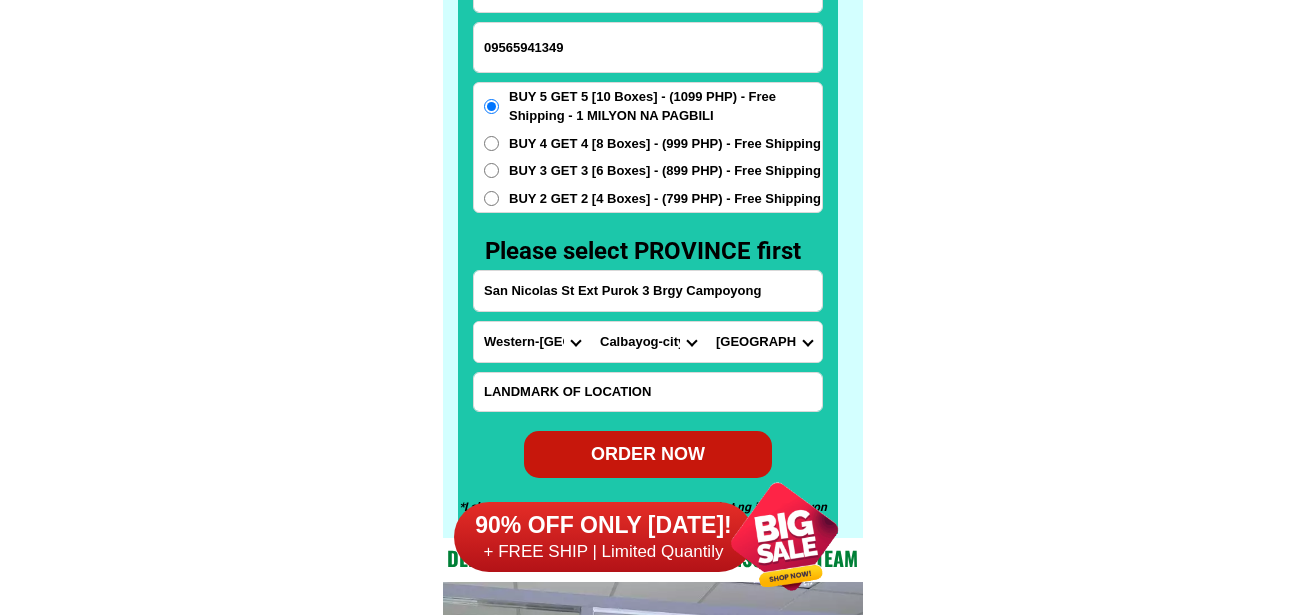 scroll, scrollTop: 15746, scrollLeft: 0, axis: vertical 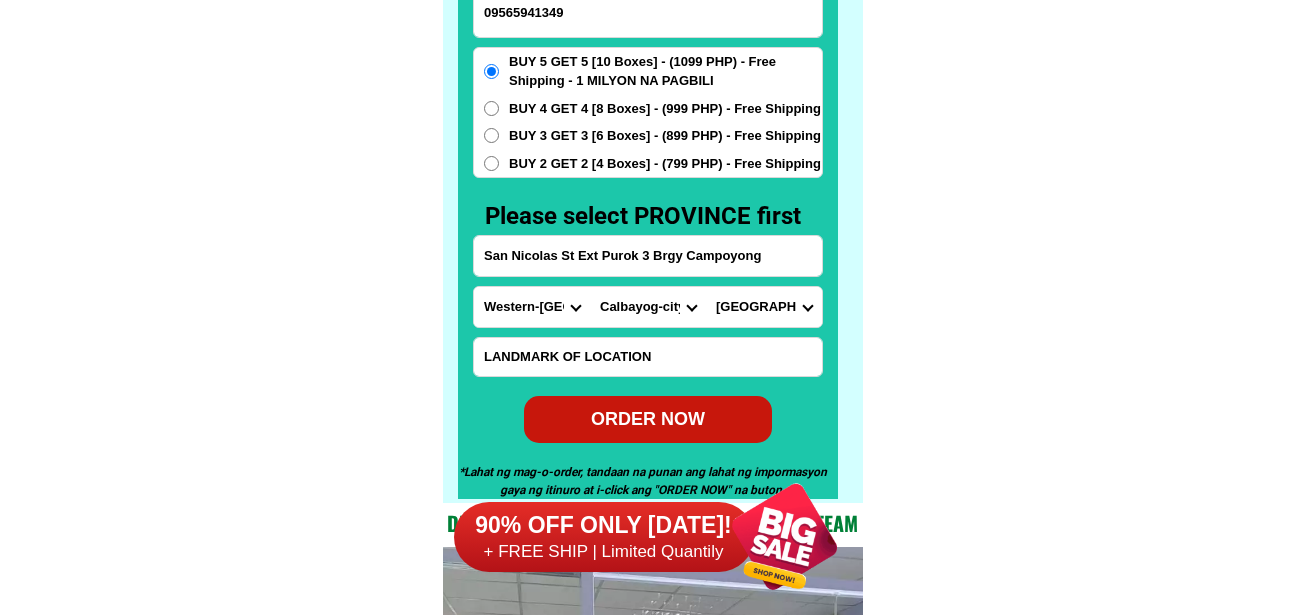 click on "ORDER NOW" at bounding box center [648, 419] 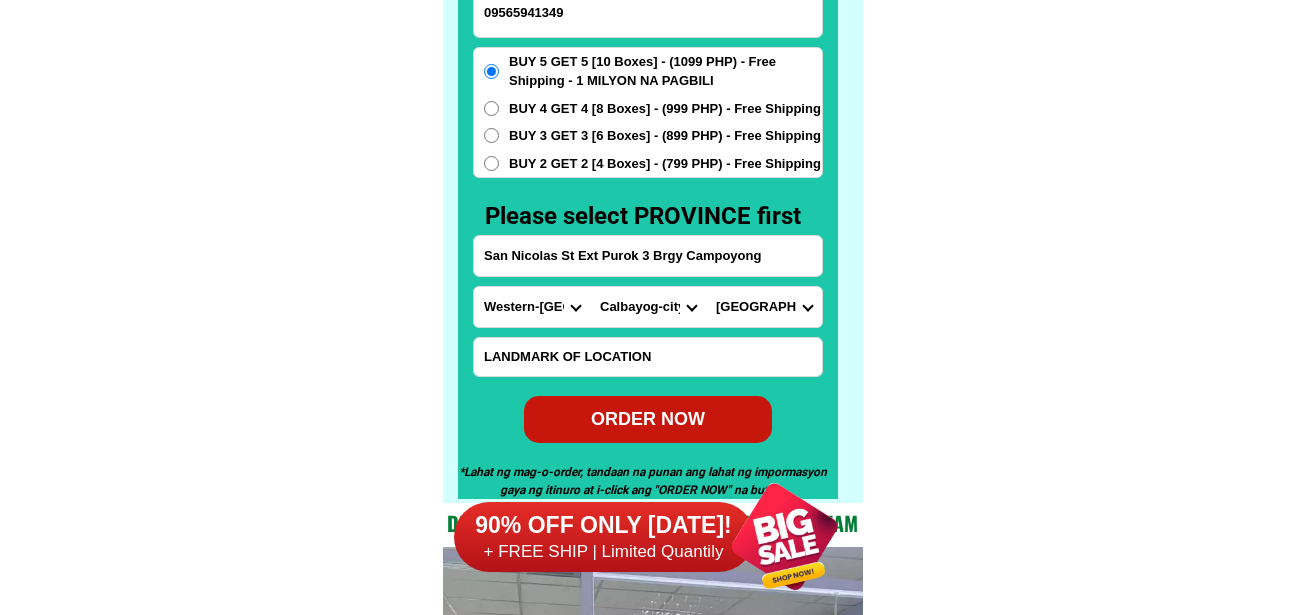 type on "San Nicolas St Ext Purok 3 Brgy Campoyong" 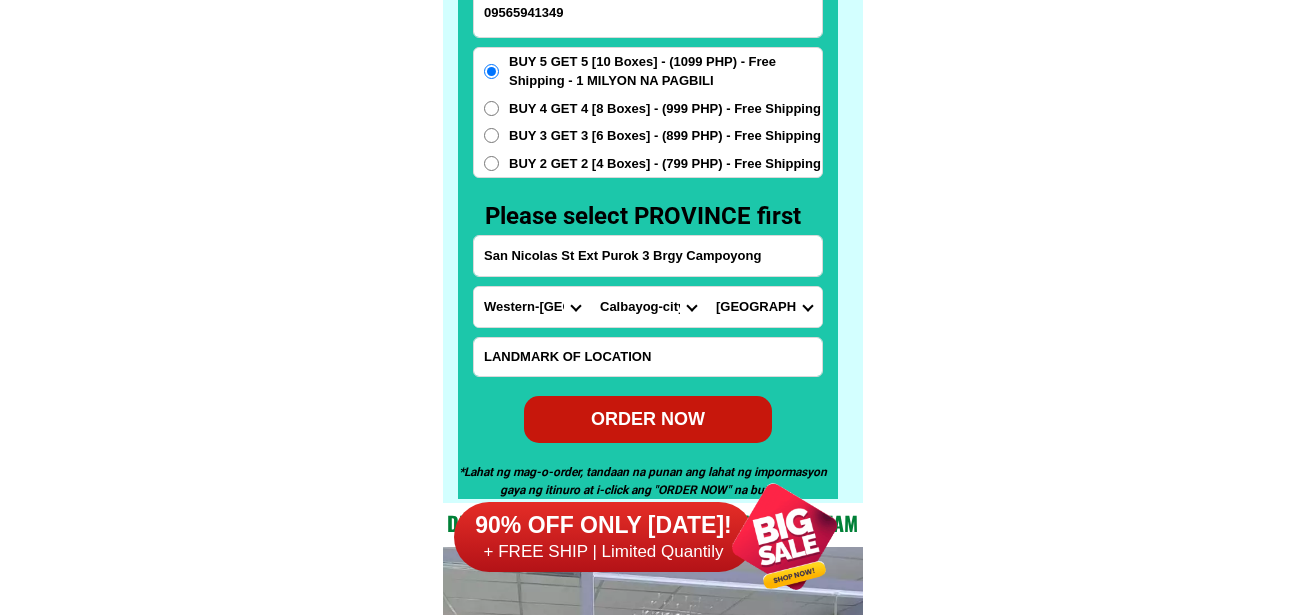 radio on "true" 